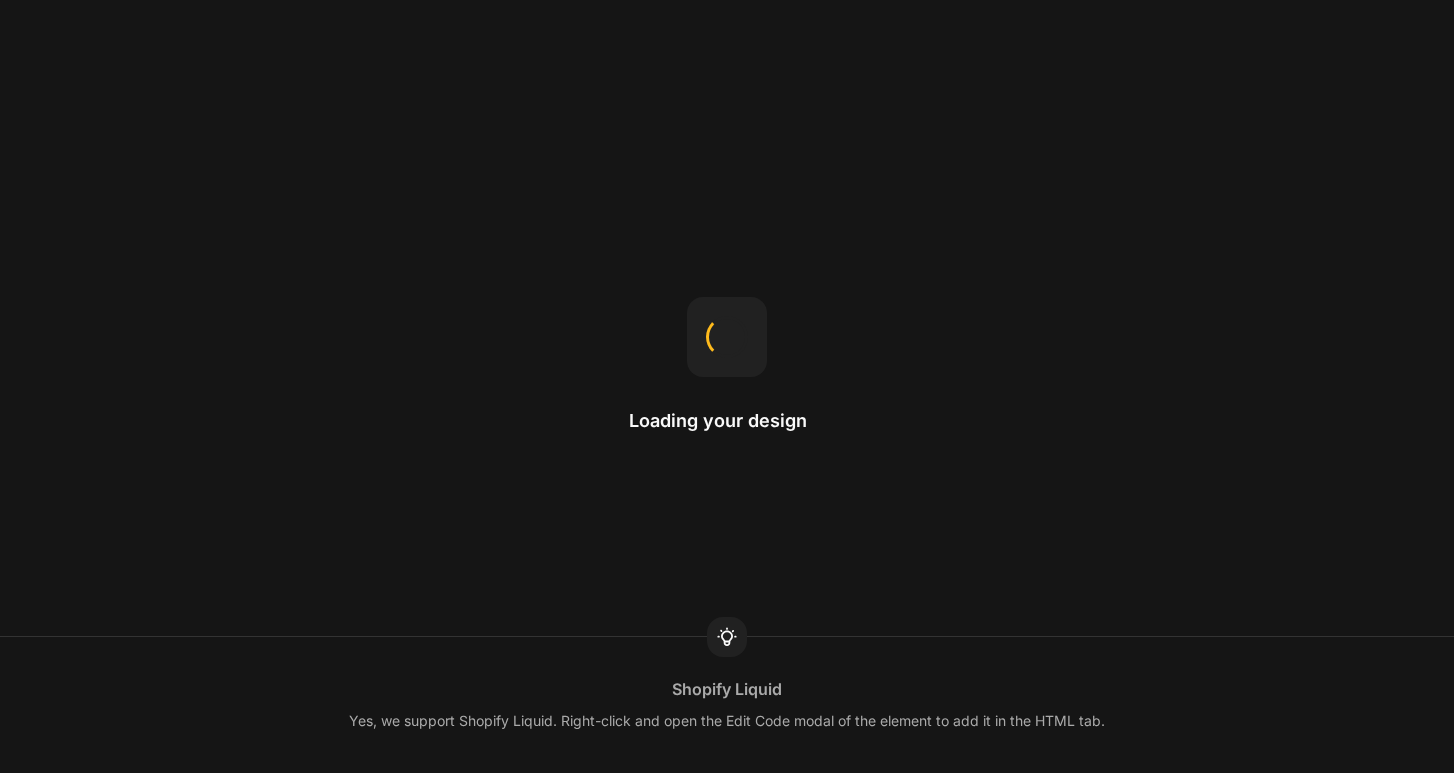 scroll, scrollTop: 0, scrollLeft: 0, axis: both 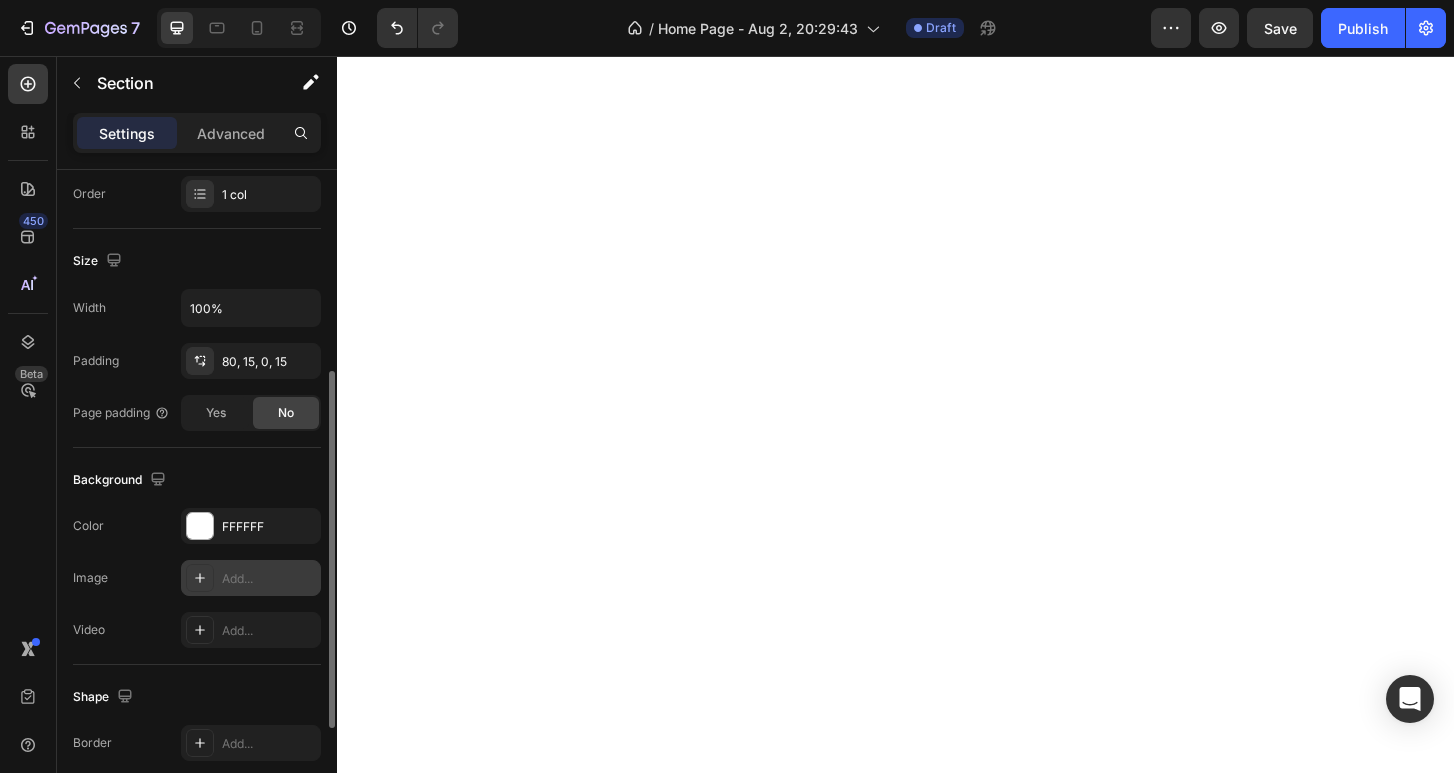 click 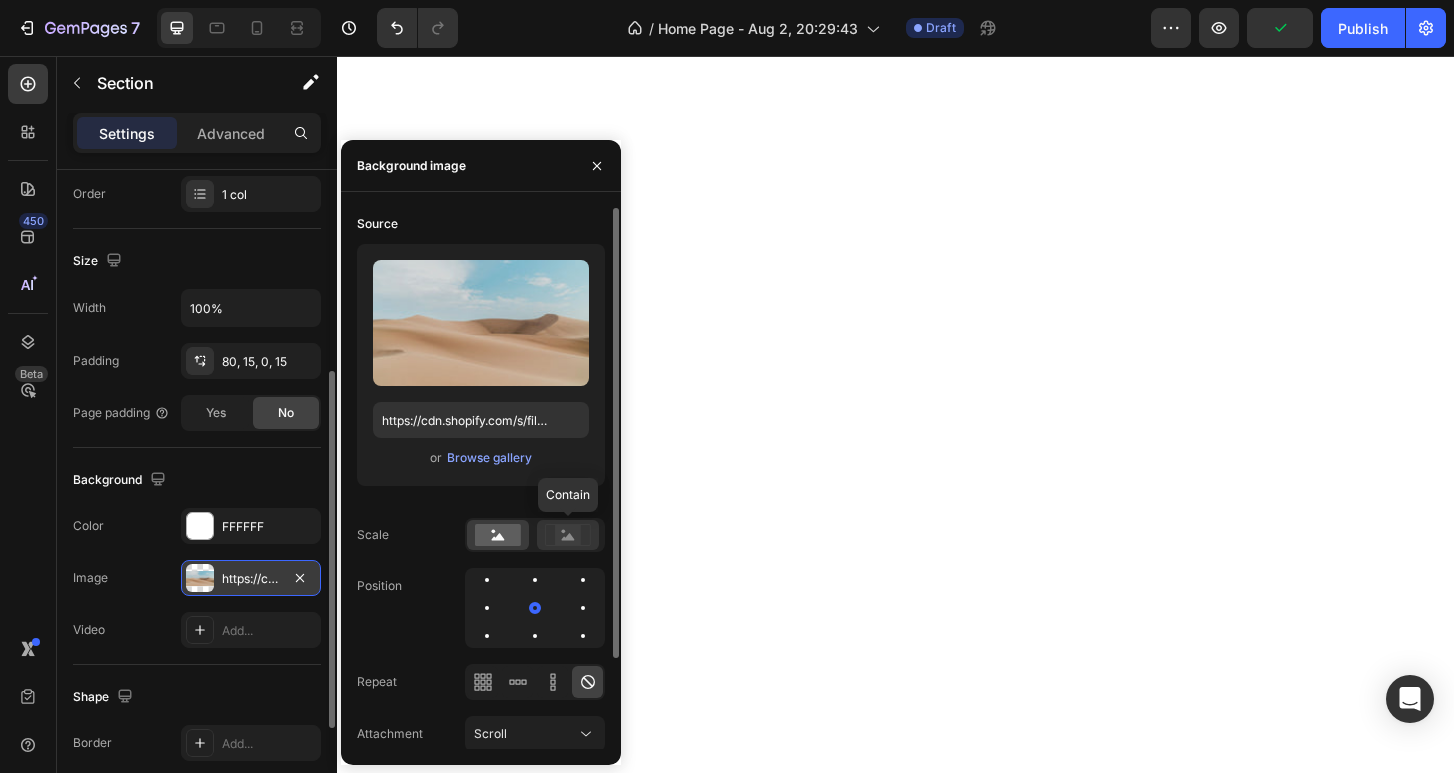 click 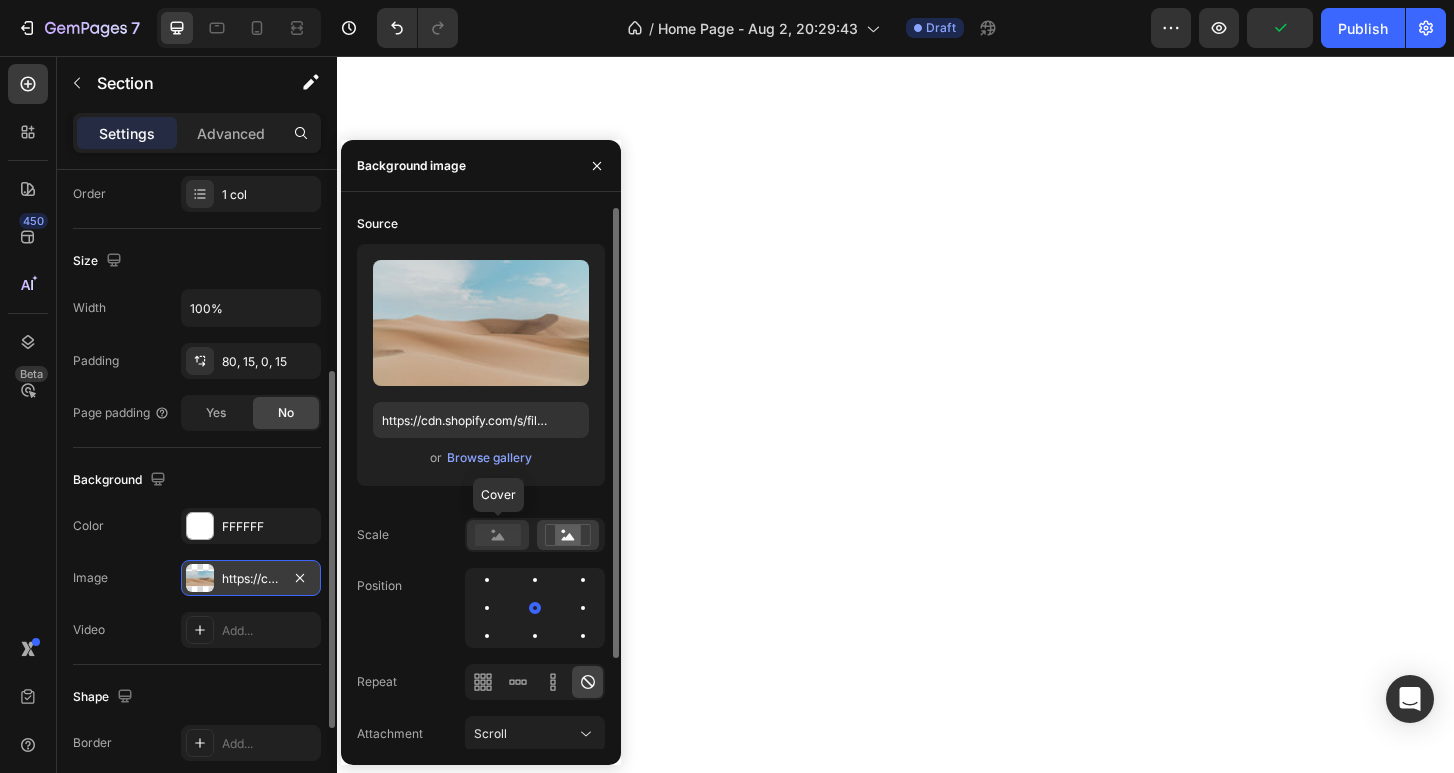 click 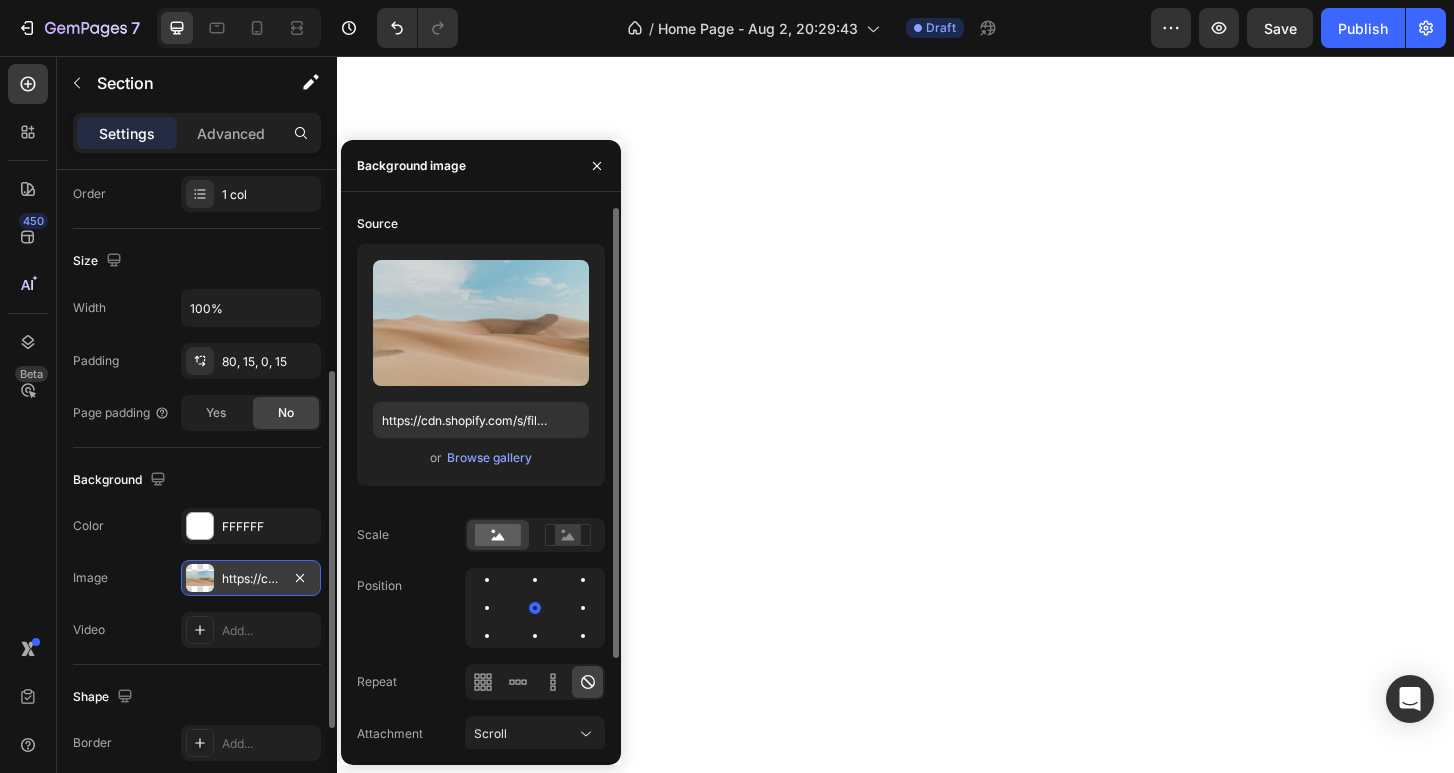 scroll, scrollTop: 25, scrollLeft: 0, axis: vertical 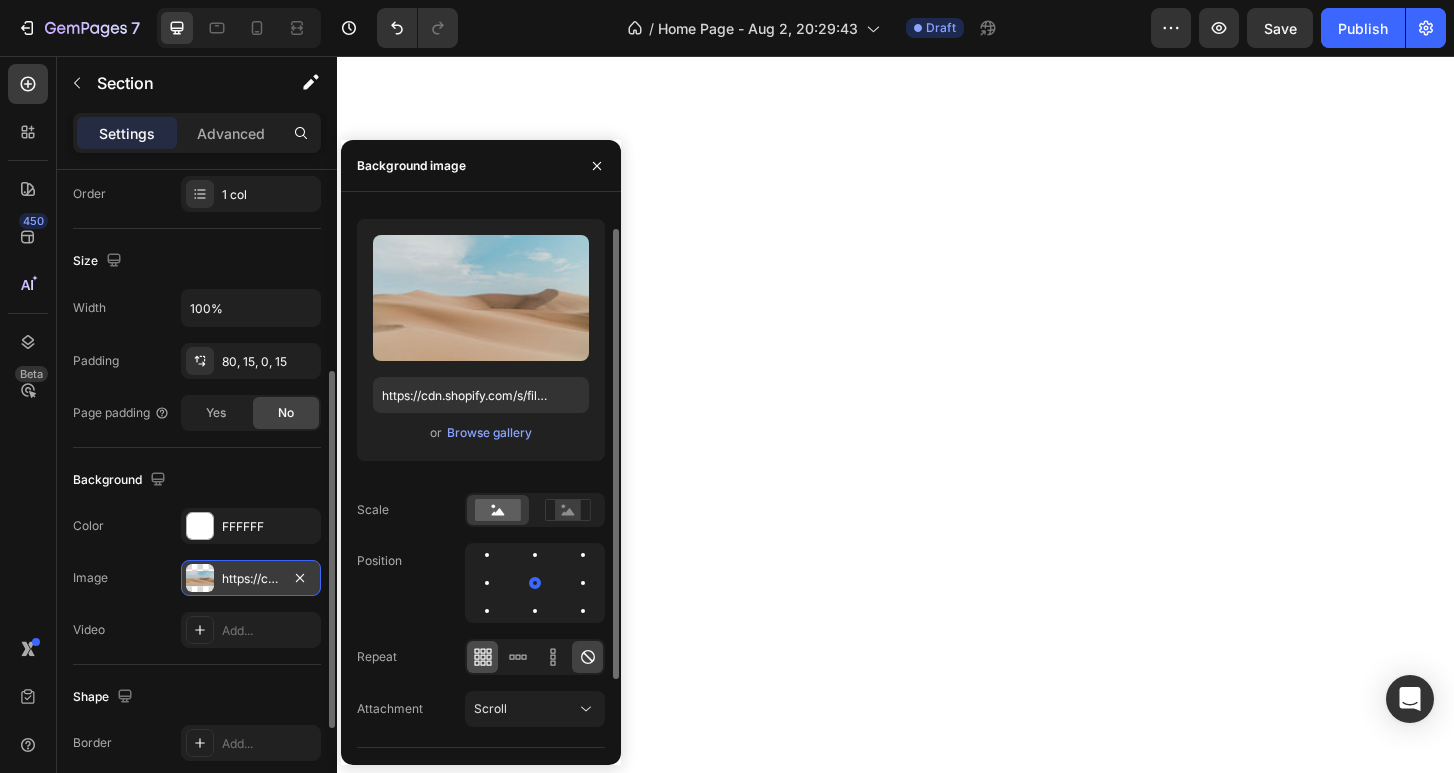 click 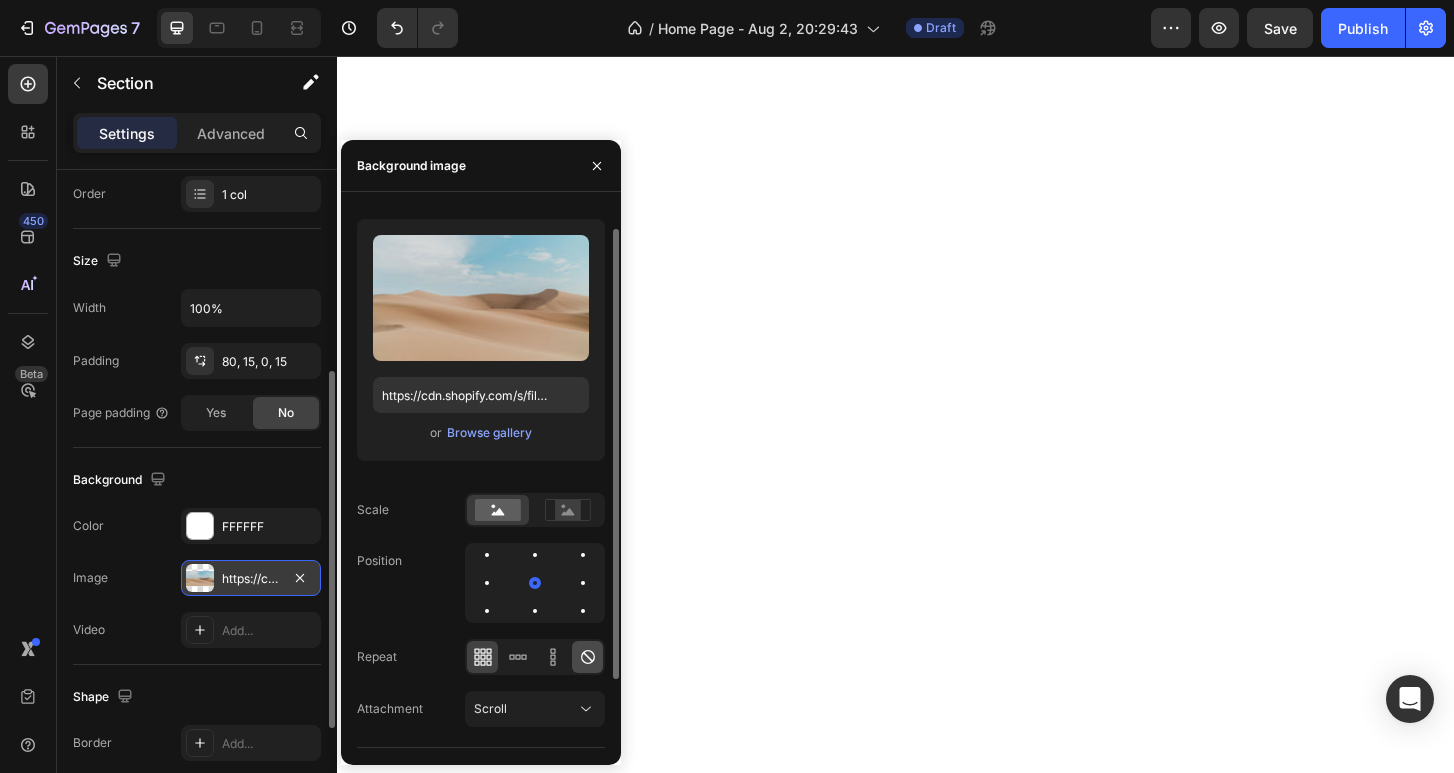 click 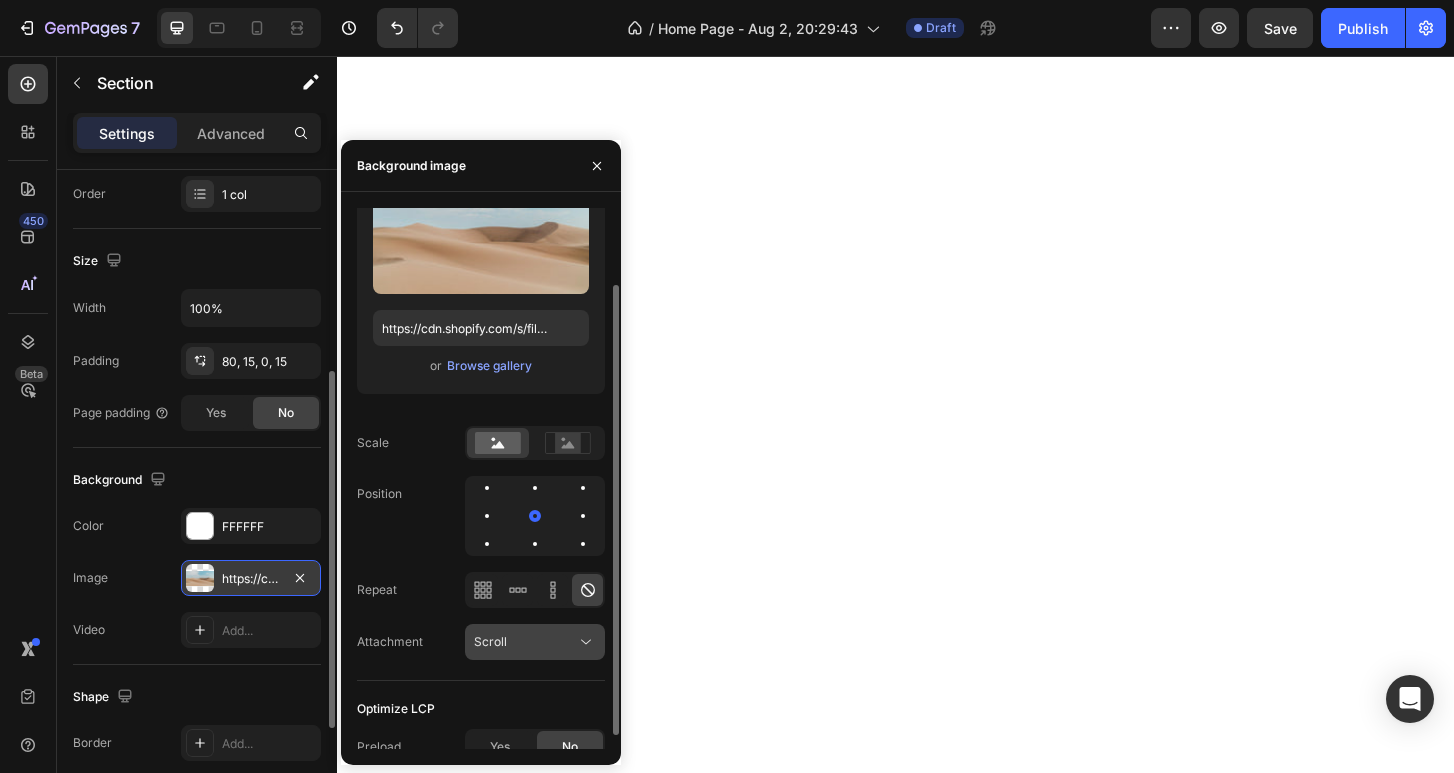 scroll, scrollTop: 108, scrollLeft: 0, axis: vertical 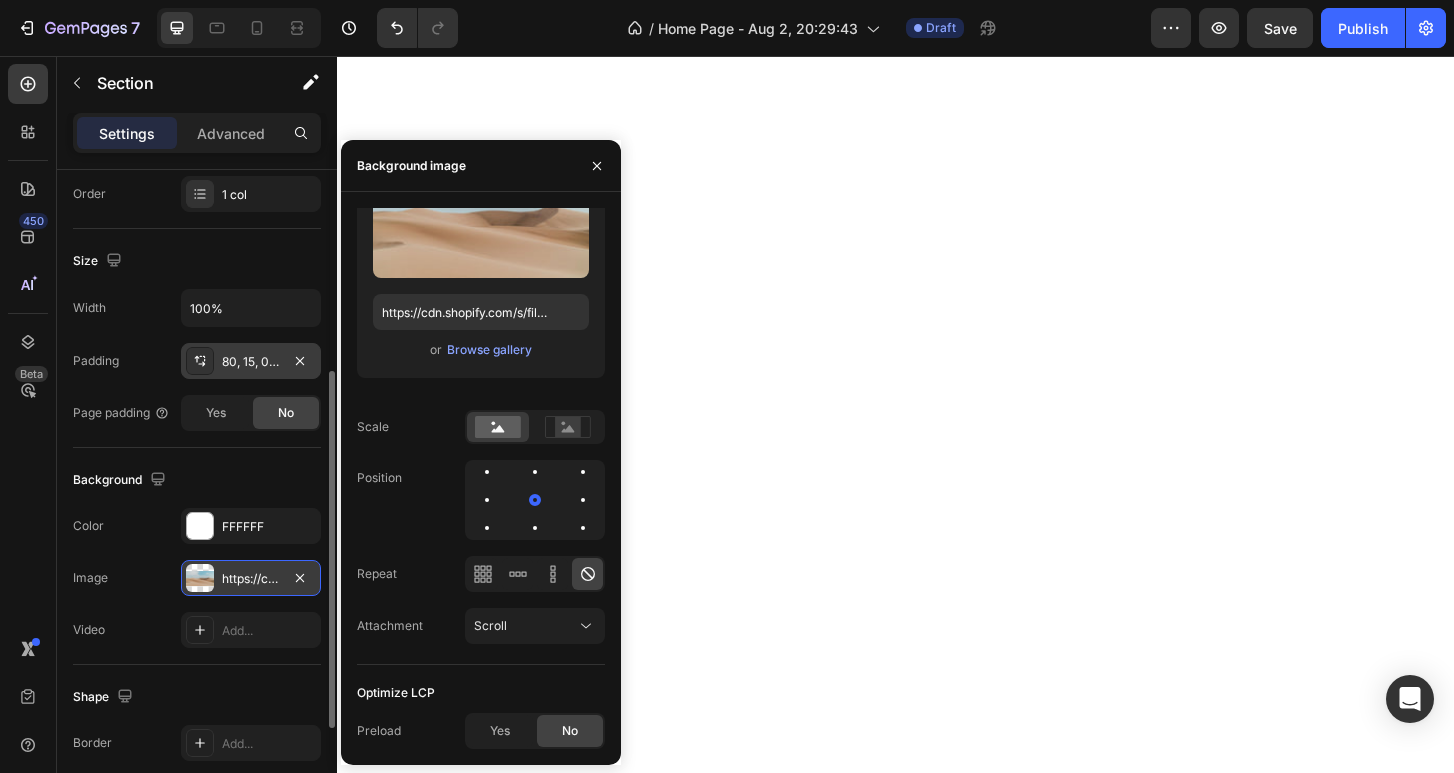 click on "80, 15, 0, 15" at bounding box center [251, 362] 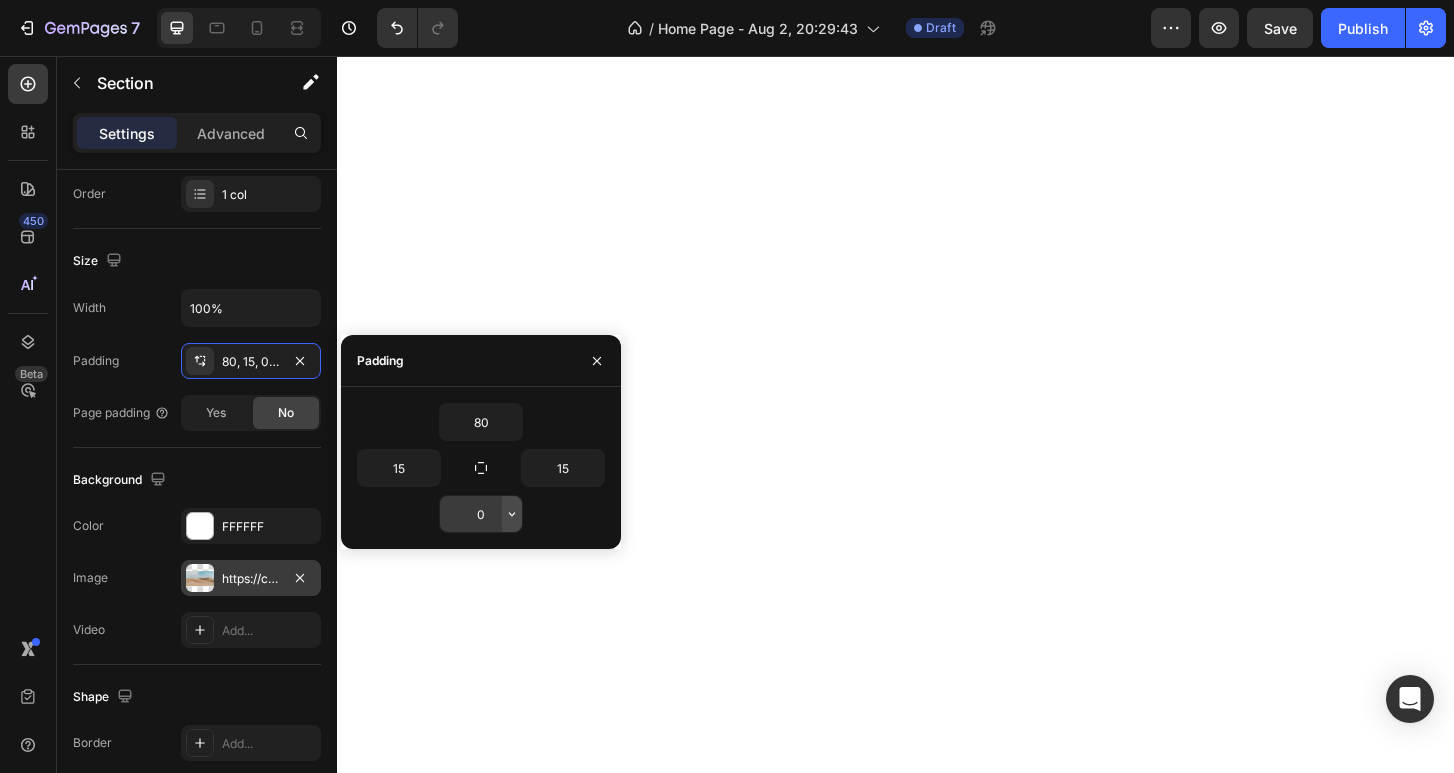 click 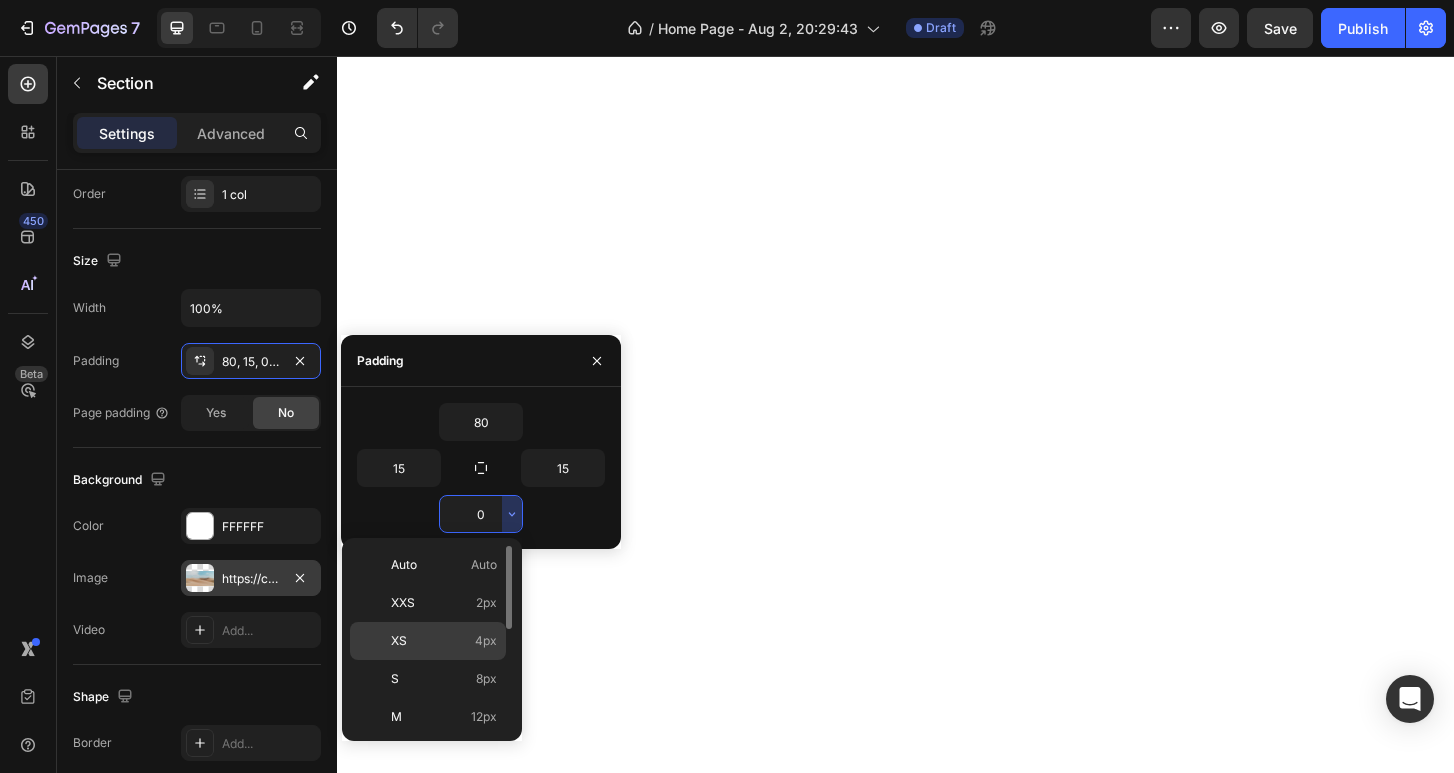 click on "XS 4px" 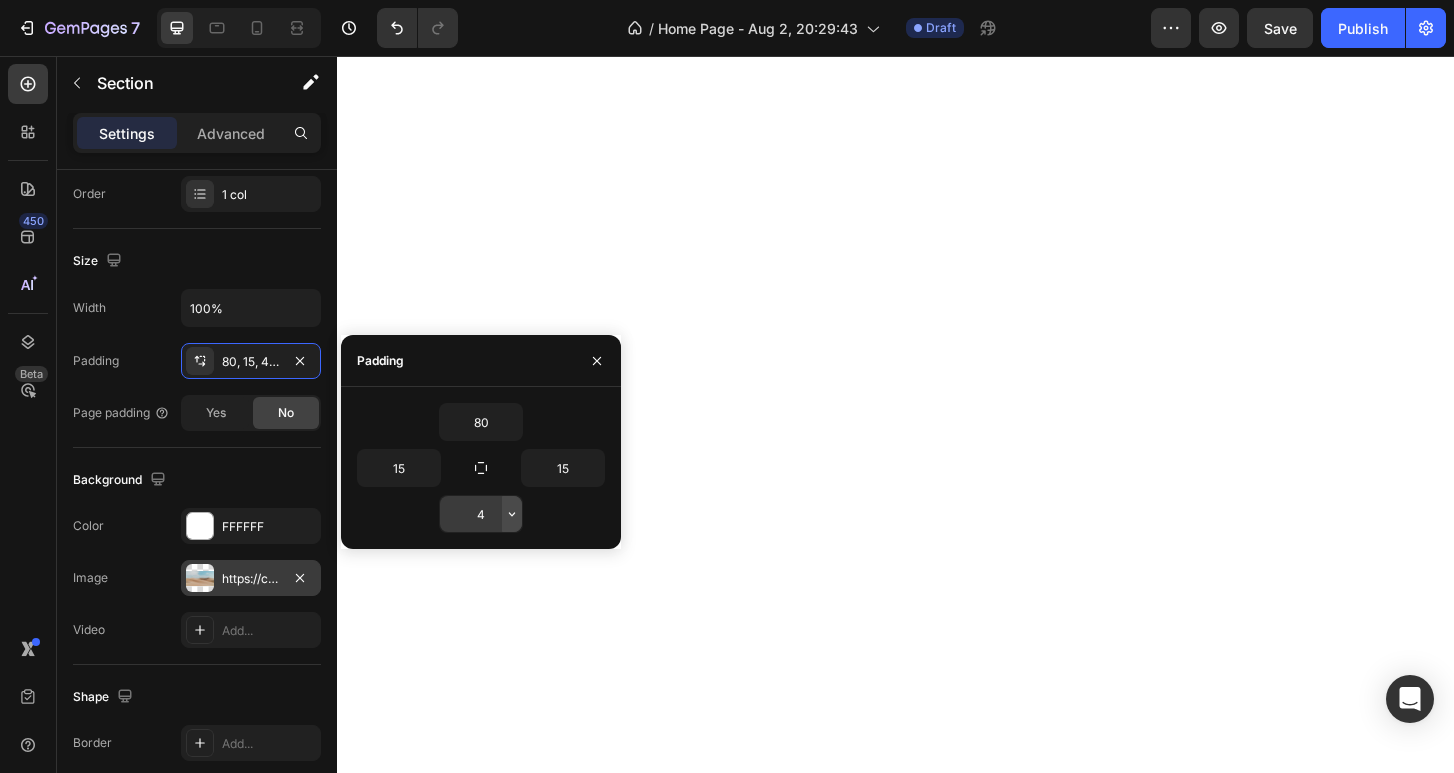click 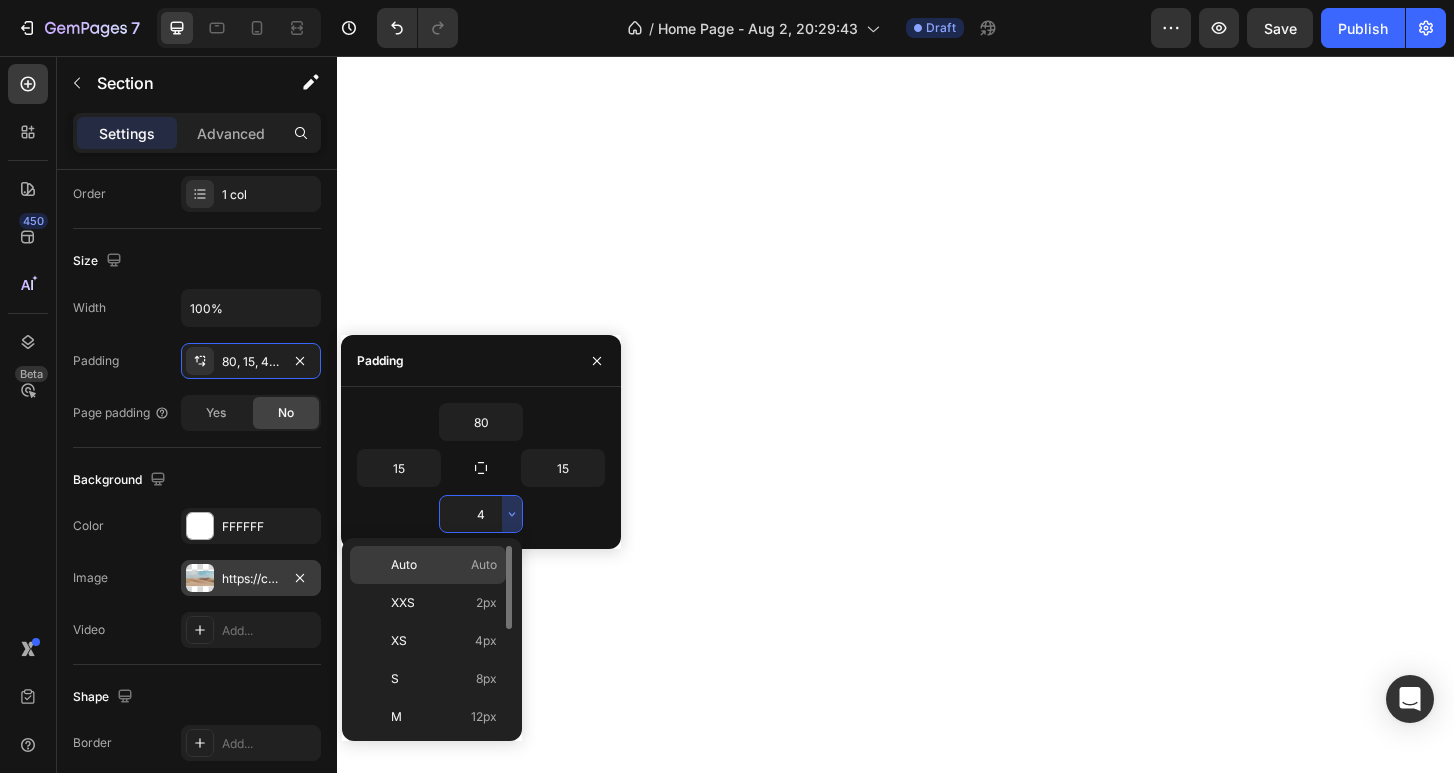 click on "Auto" at bounding box center (484, 565) 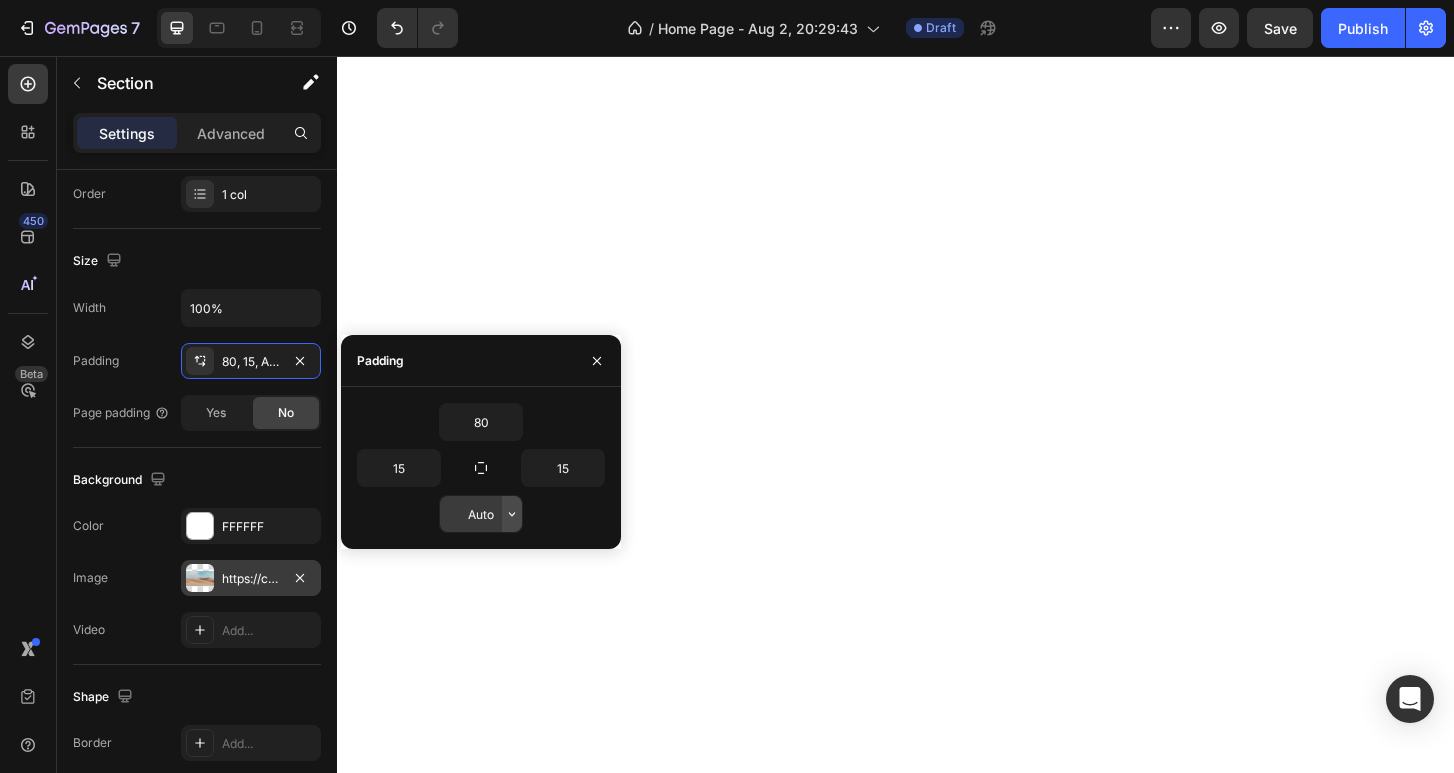 click 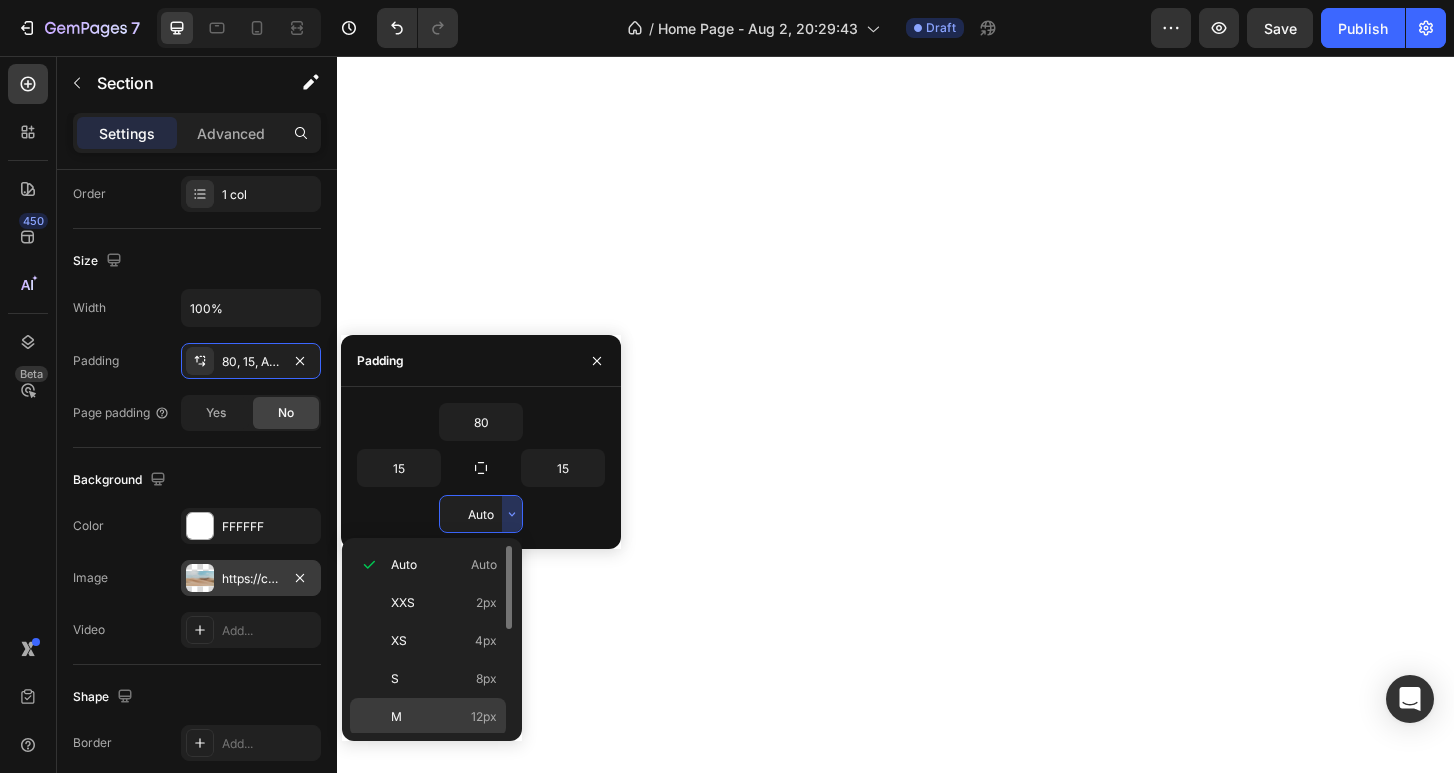 click on "M 12px" 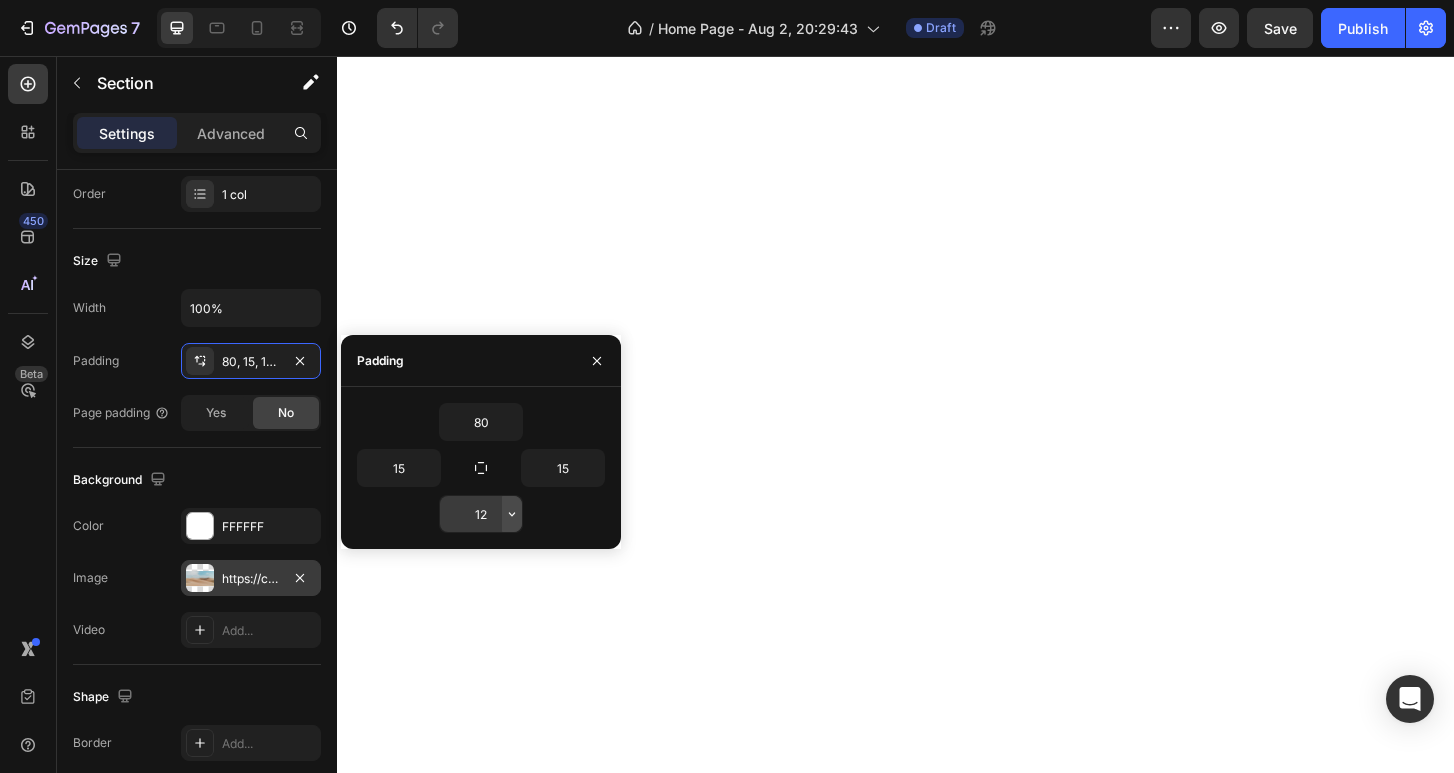 click 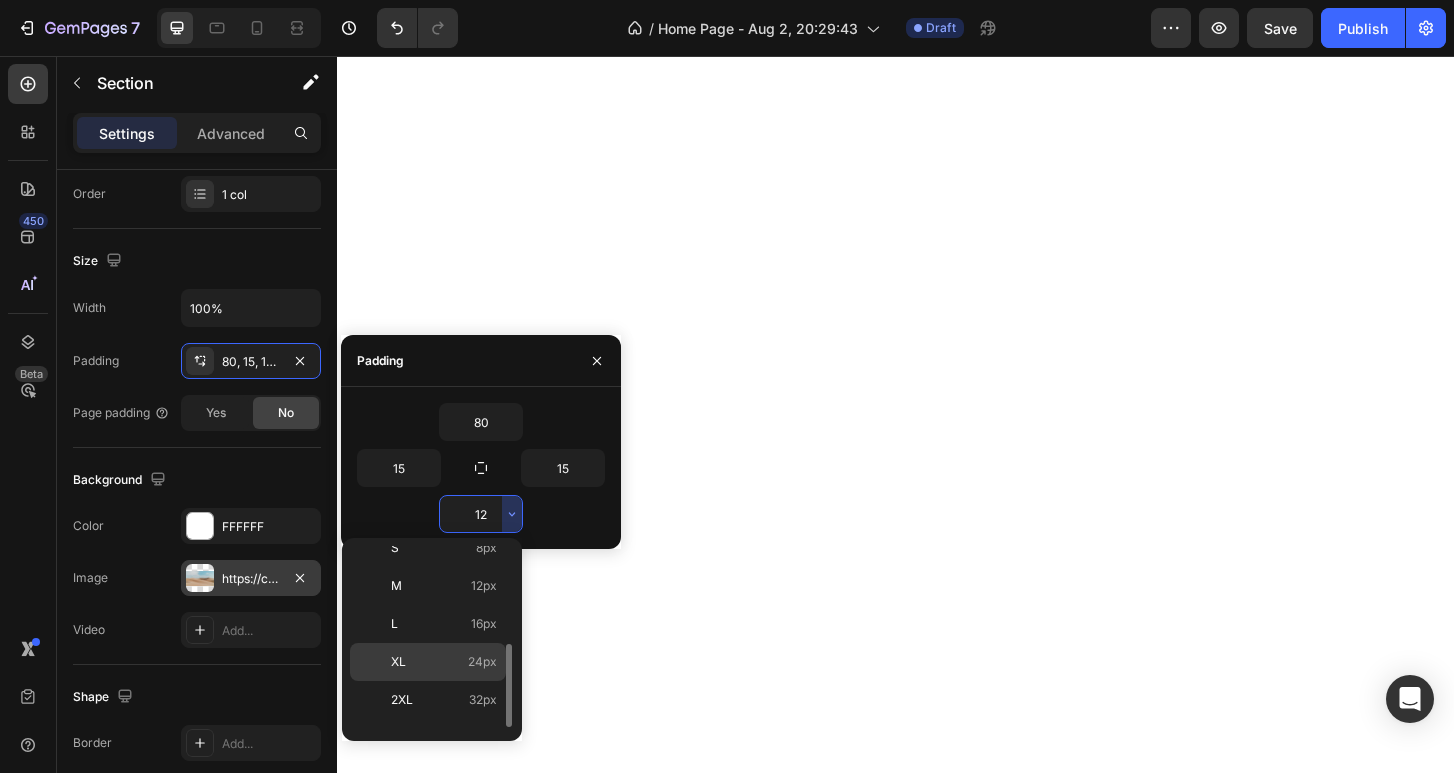 scroll, scrollTop: 158, scrollLeft: 0, axis: vertical 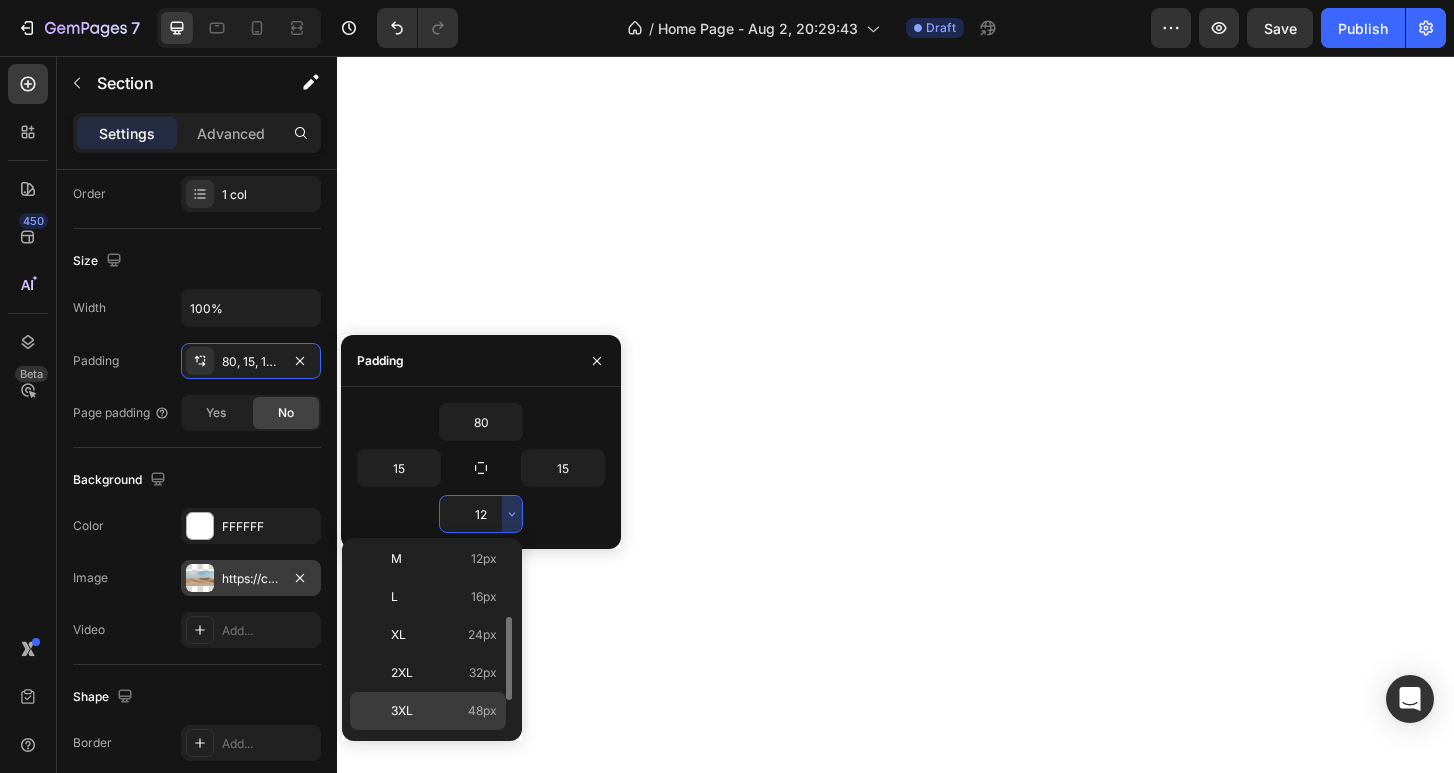 click on "3XL 48px" at bounding box center [444, 711] 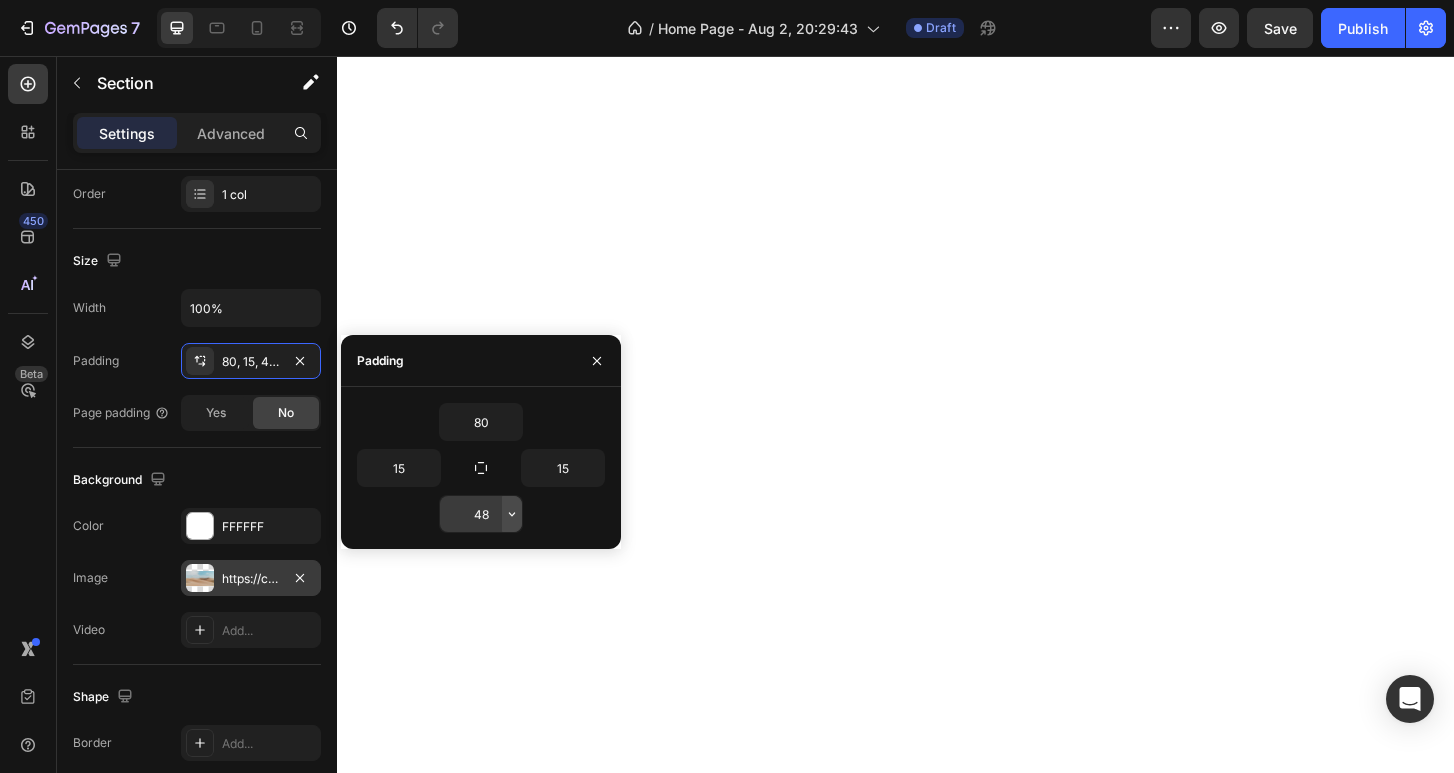 click 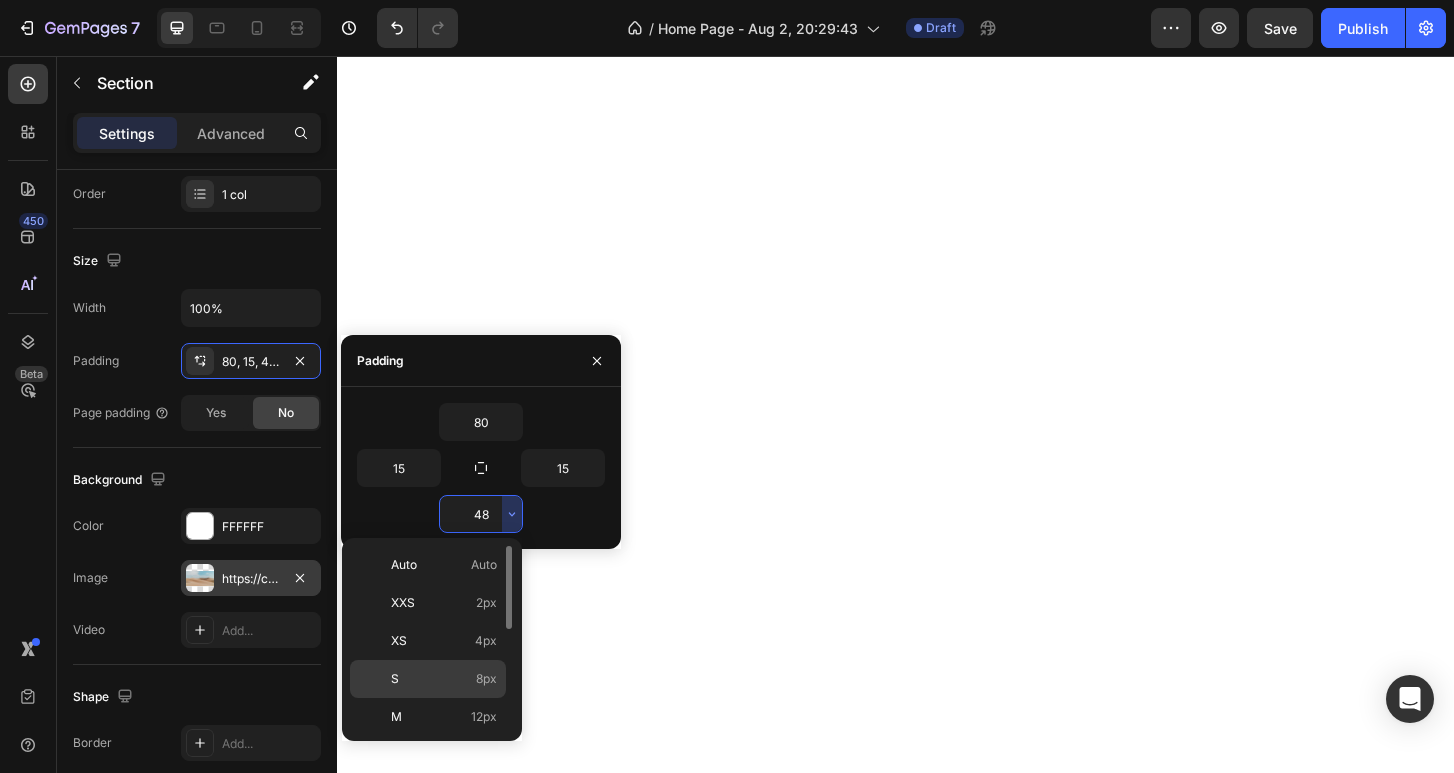 scroll, scrollTop: 231, scrollLeft: 0, axis: vertical 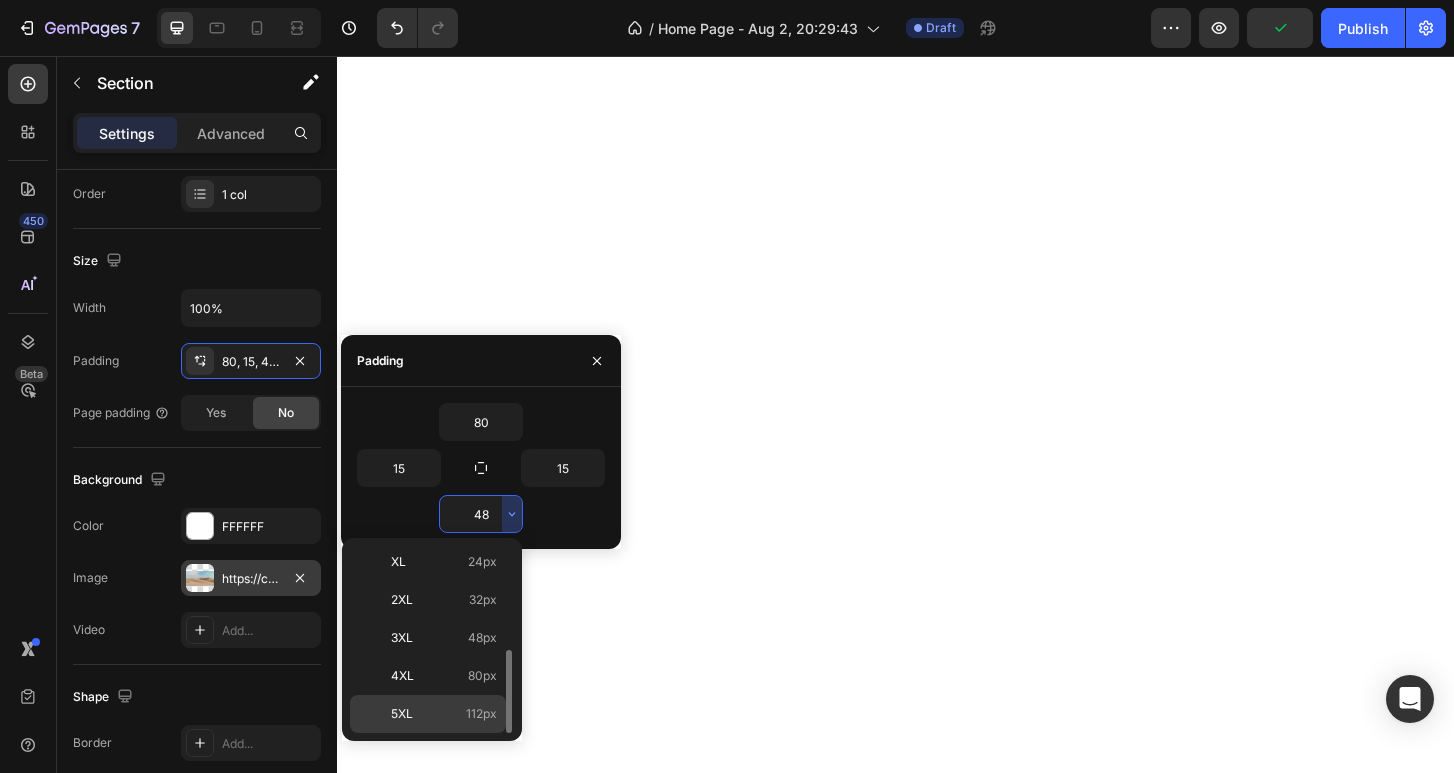 click on "5XL 112px" at bounding box center (444, 714) 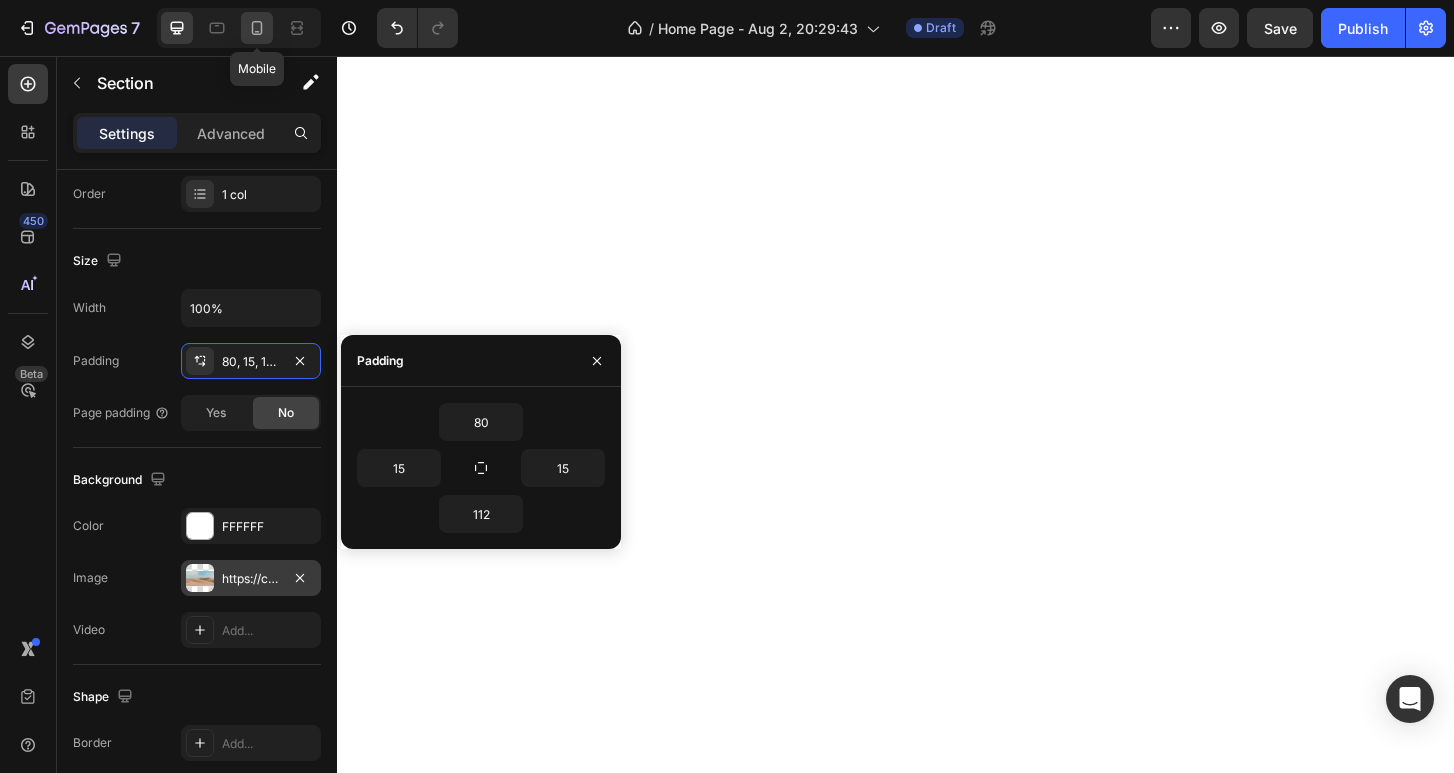 click 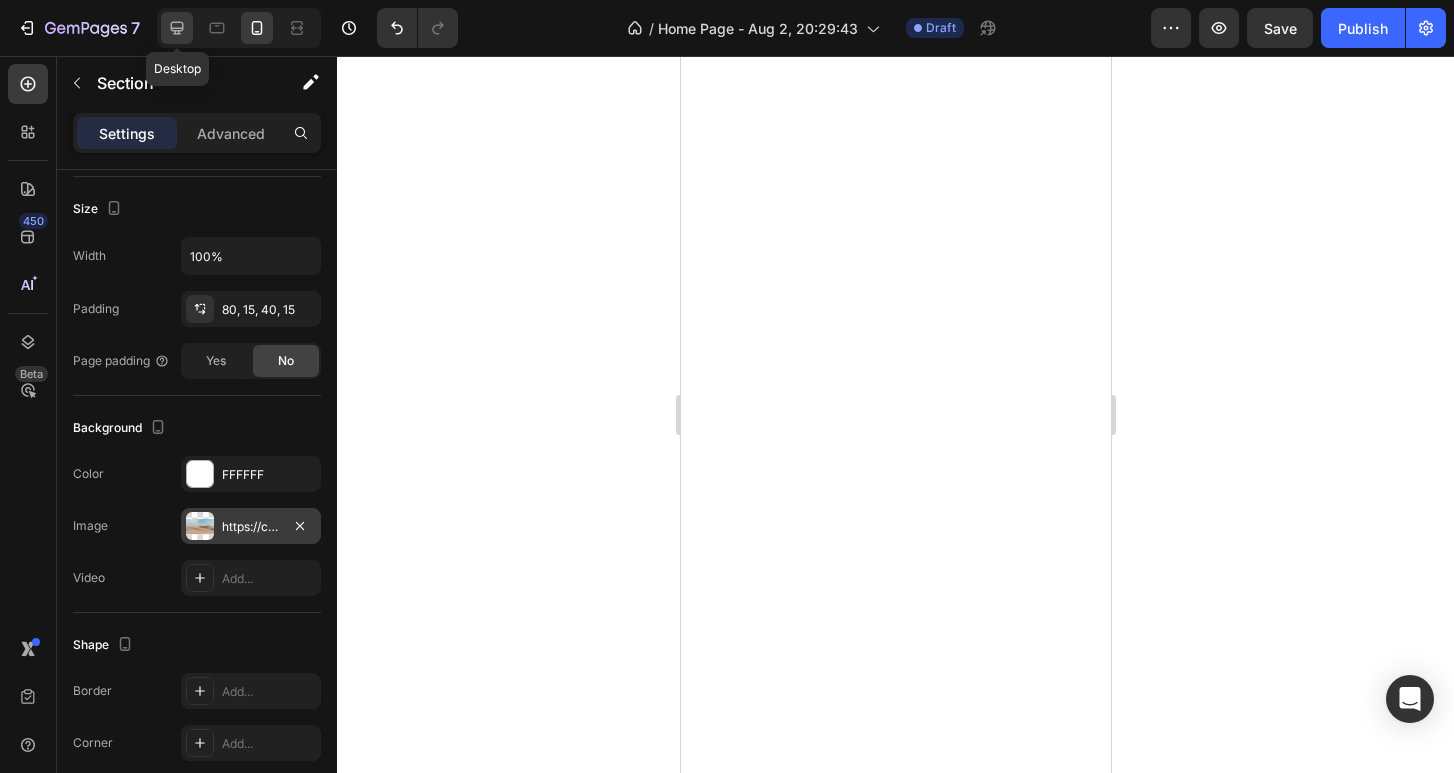 click 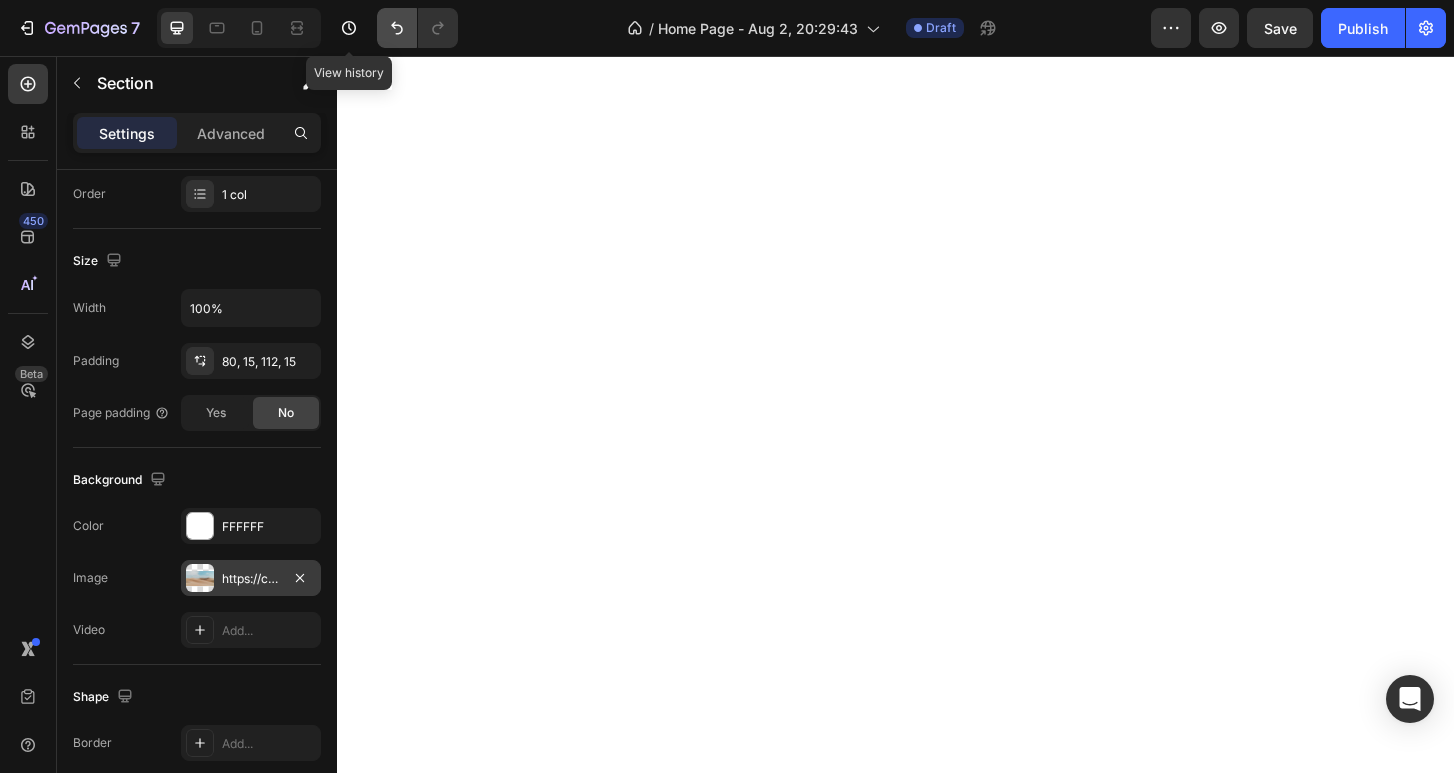 click 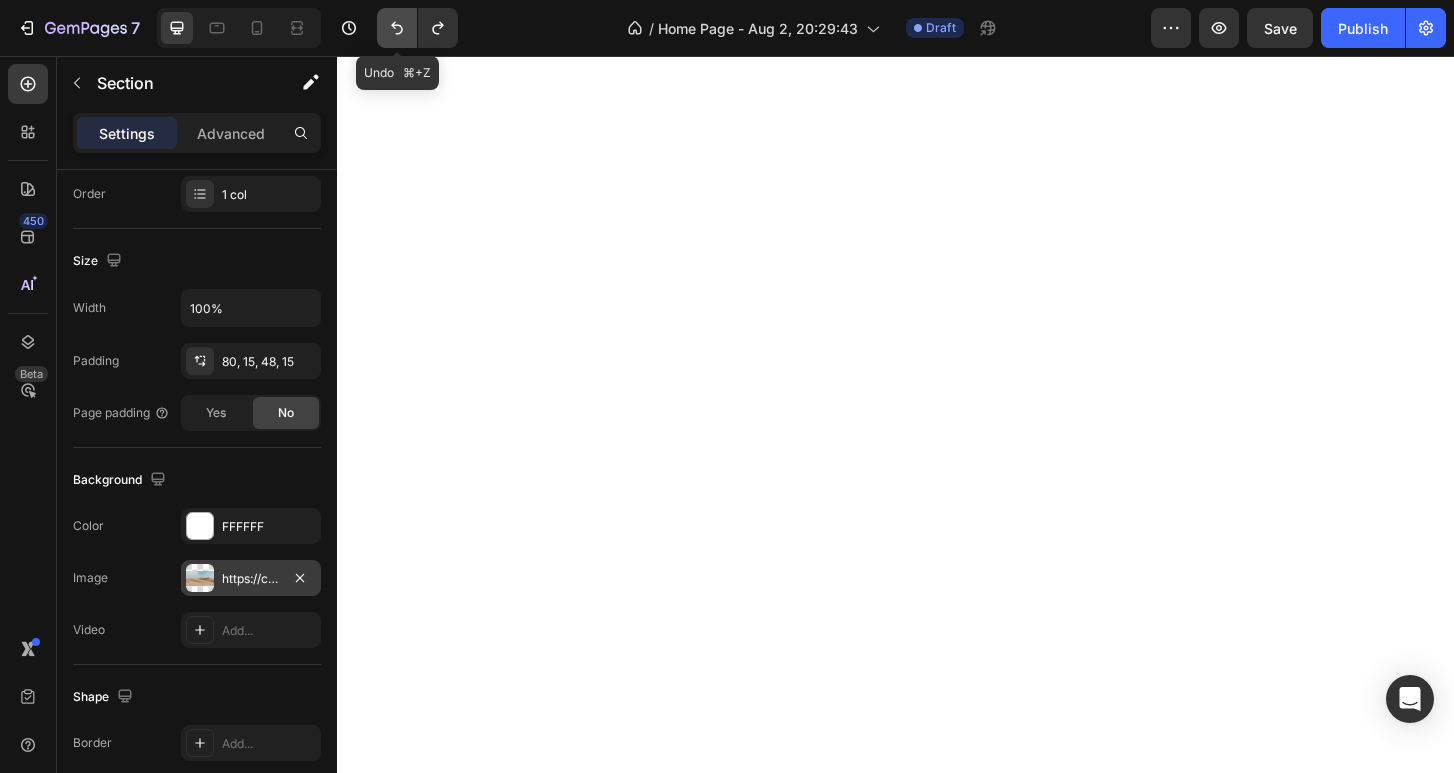click 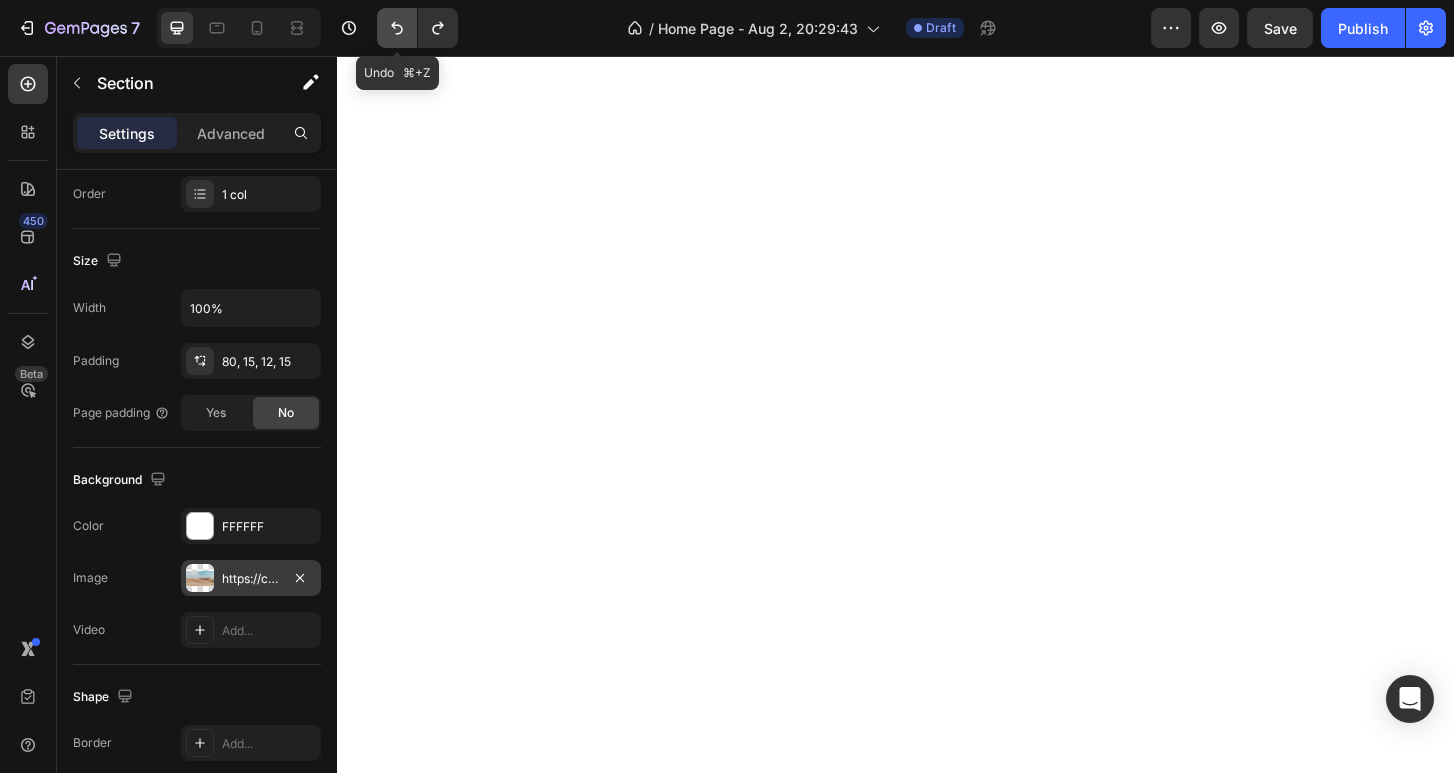 click 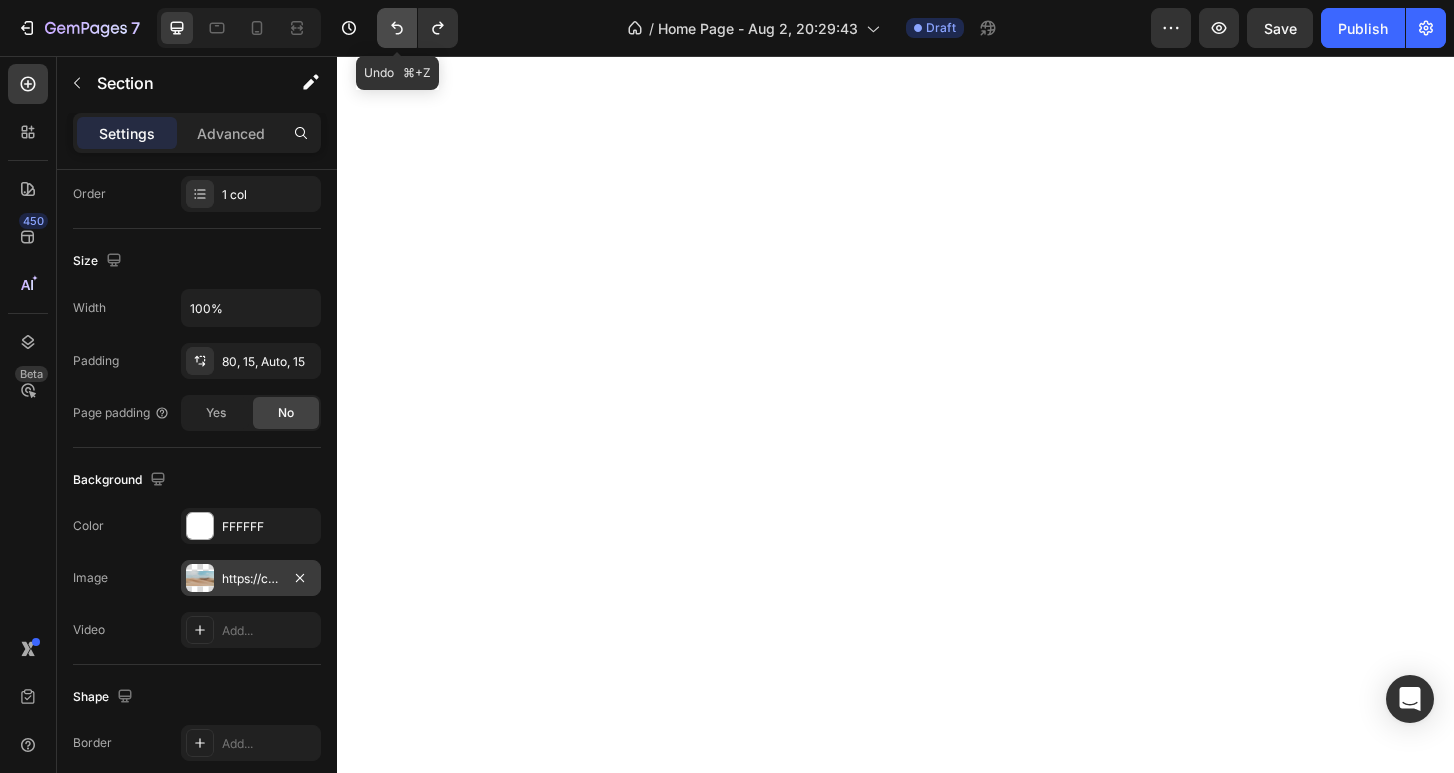 click 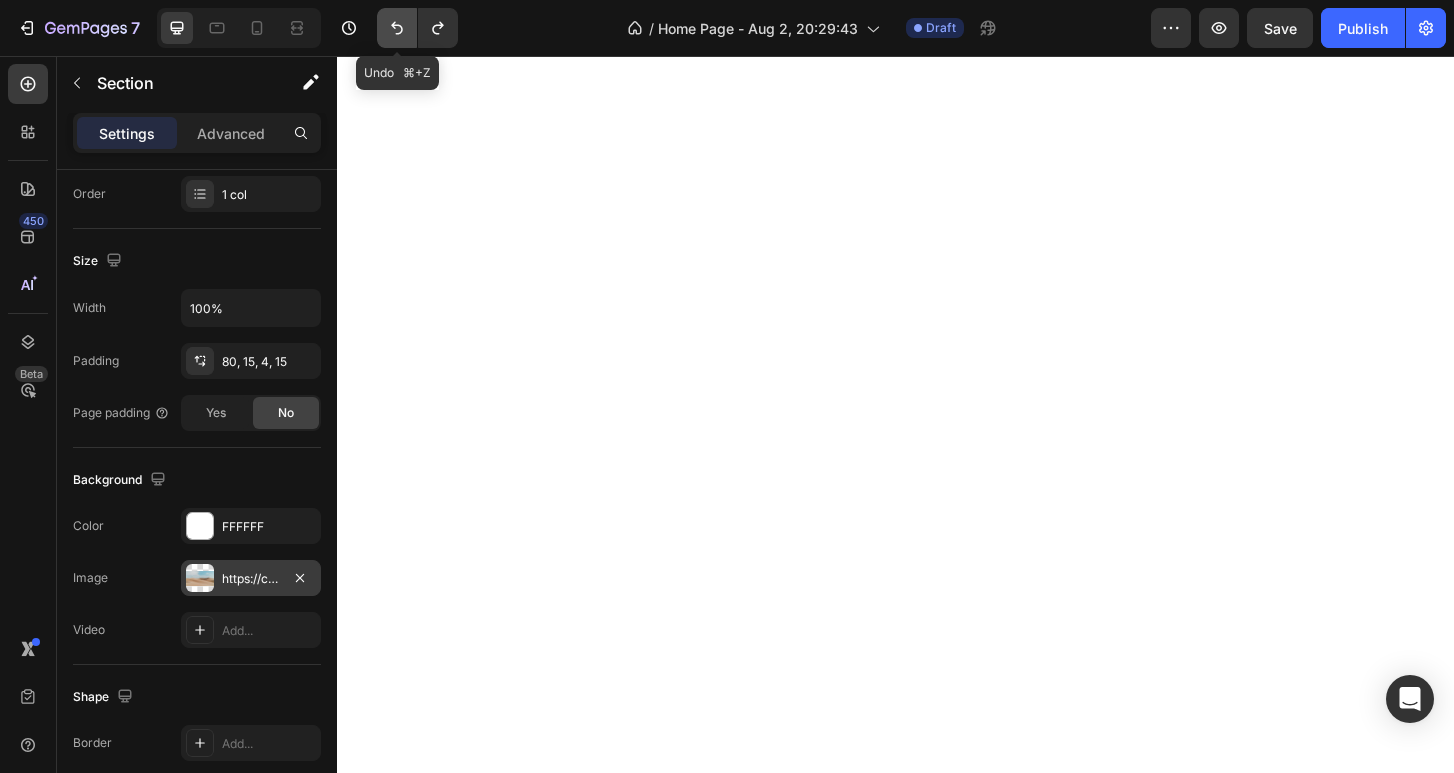 click 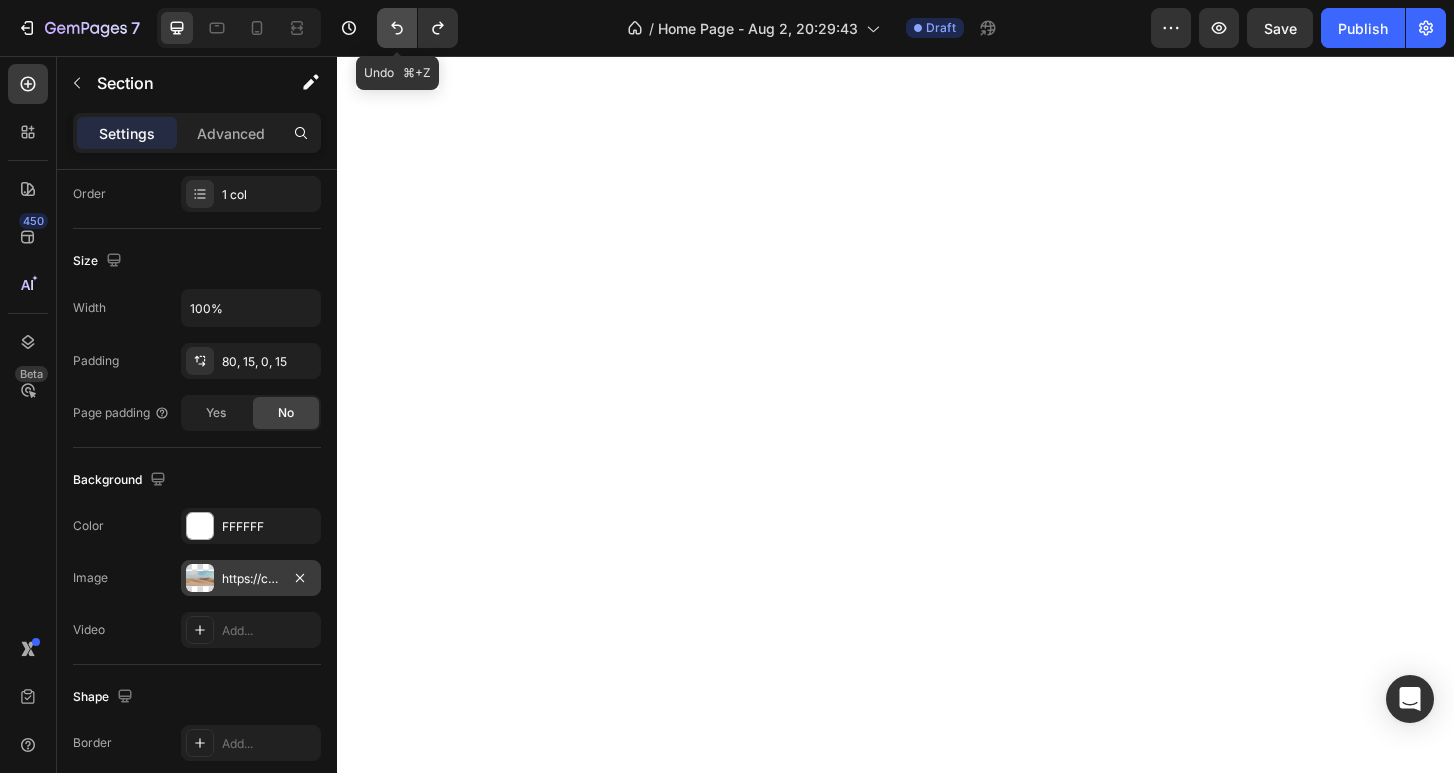 click 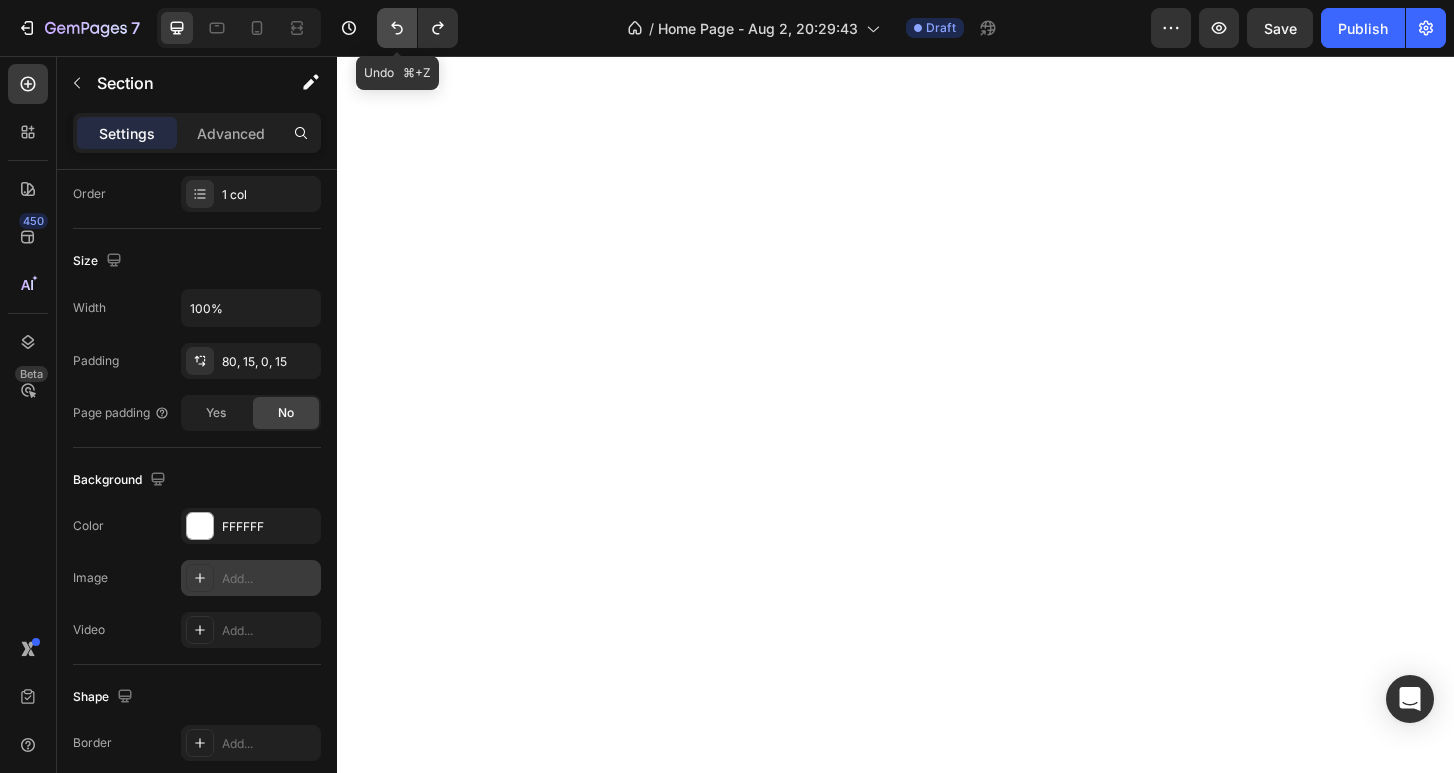 click 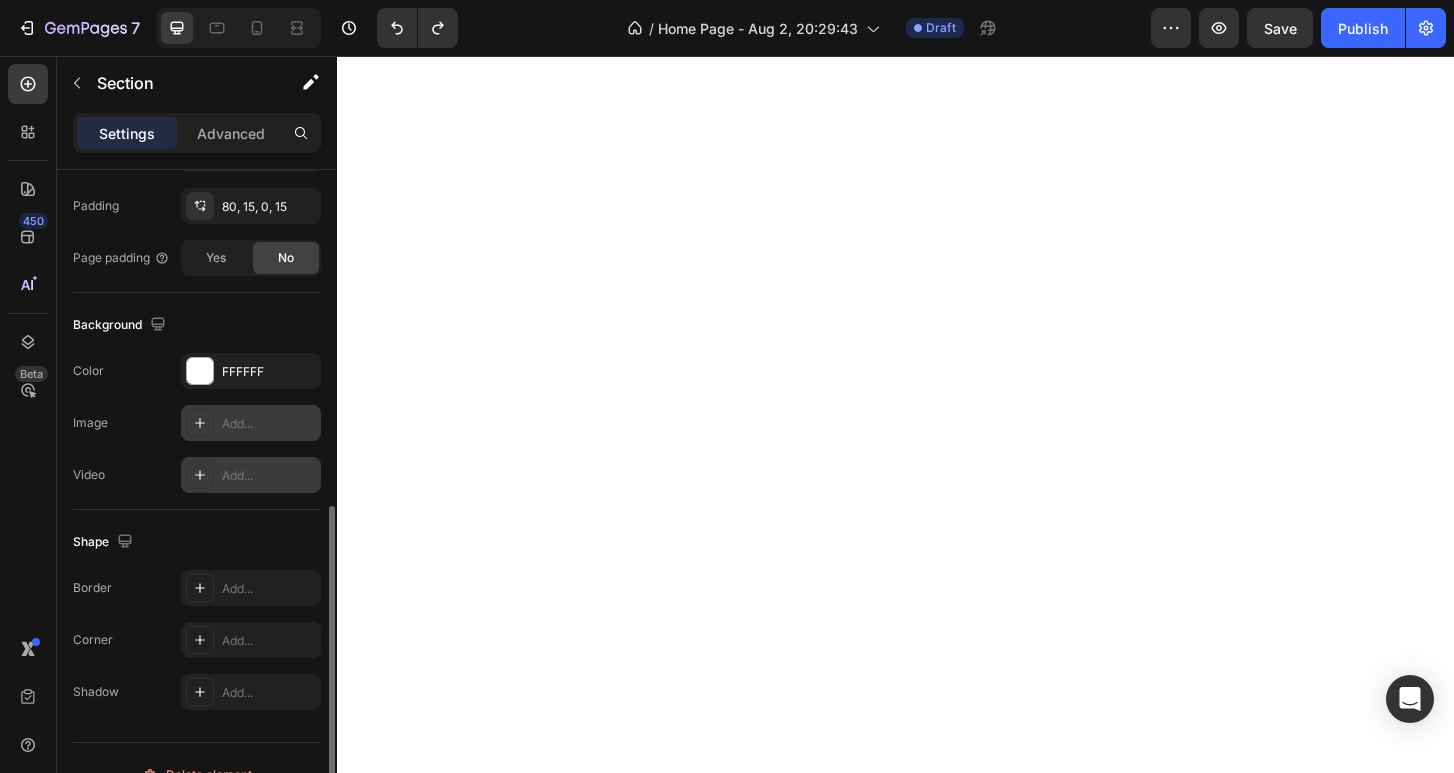 scroll, scrollTop: 560, scrollLeft: 0, axis: vertical 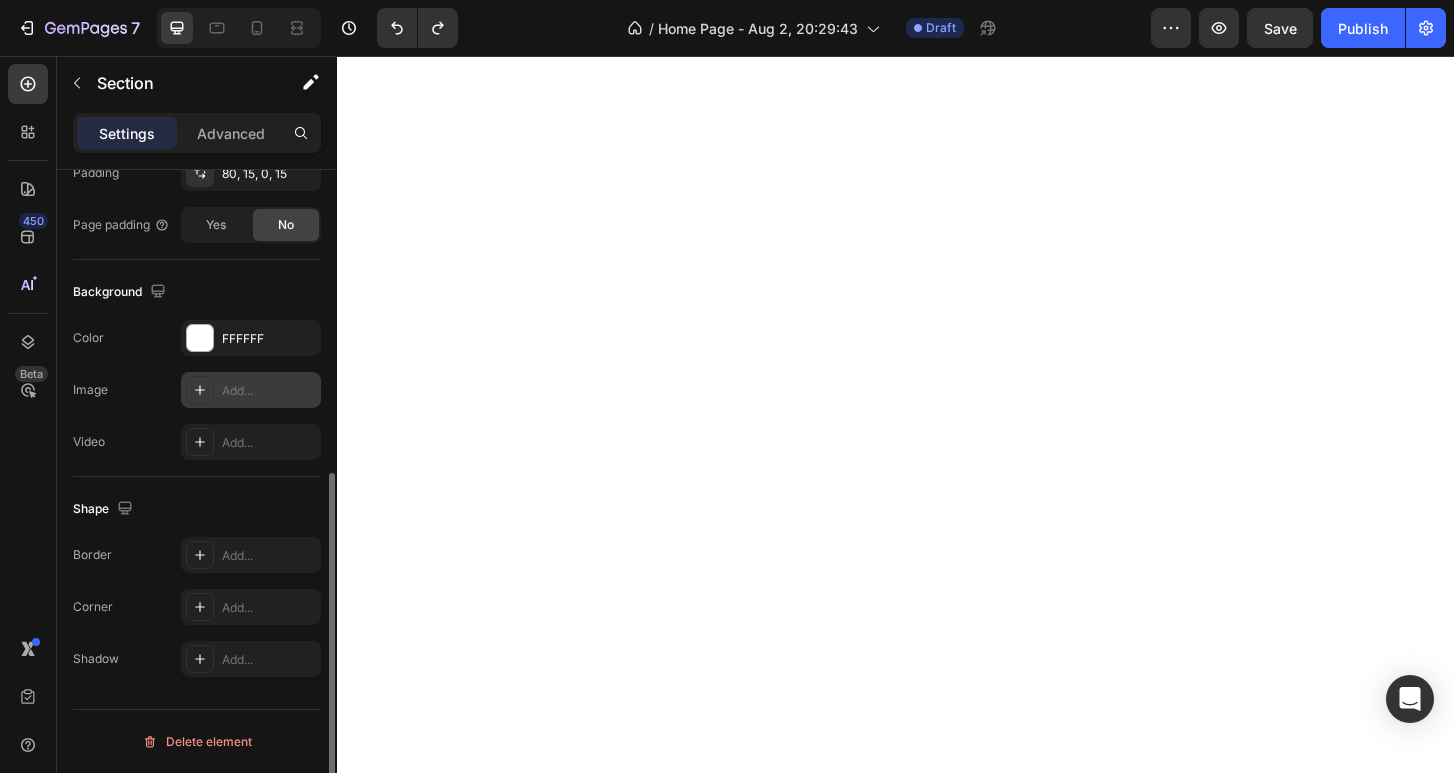 click 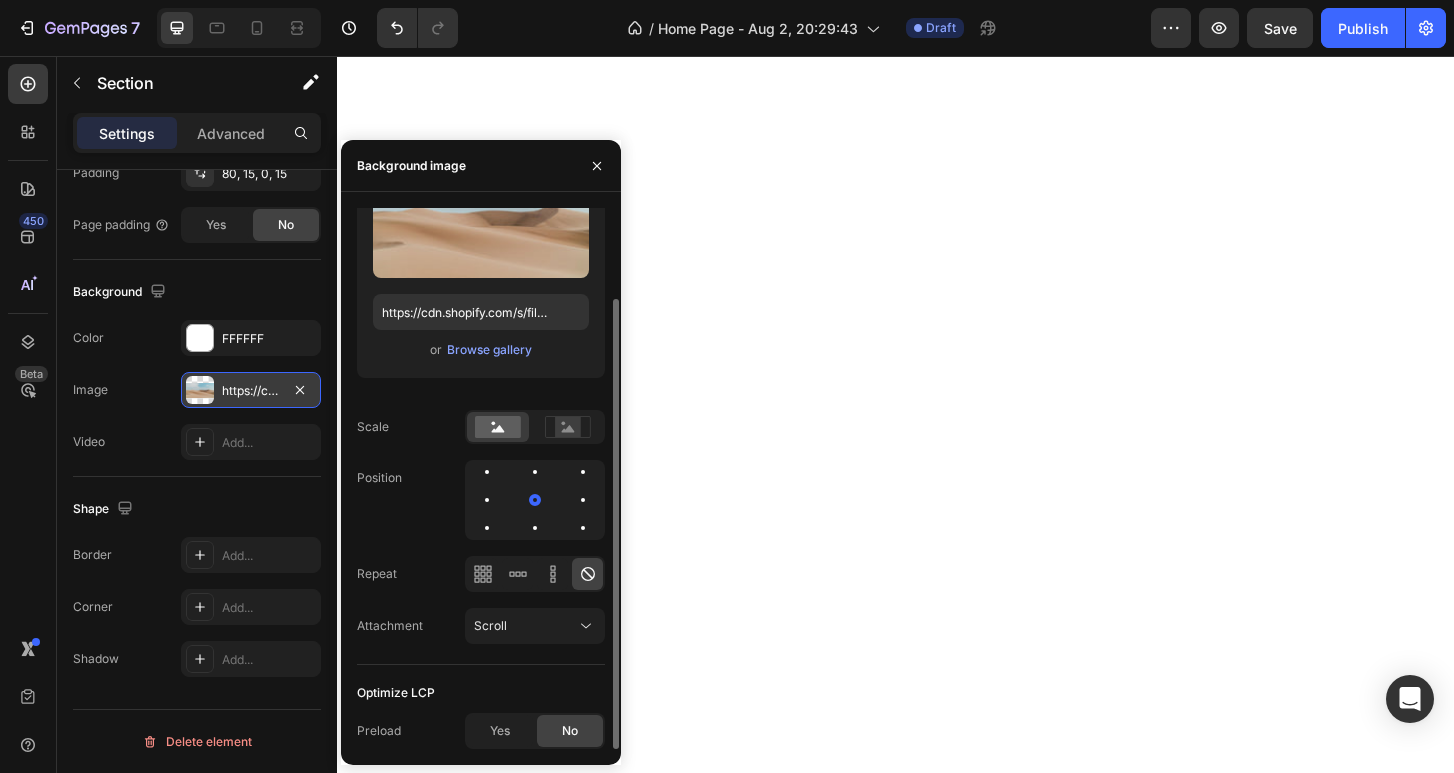 scroll, scrollTop: 72, scrollLeft: 0, axis: vertical 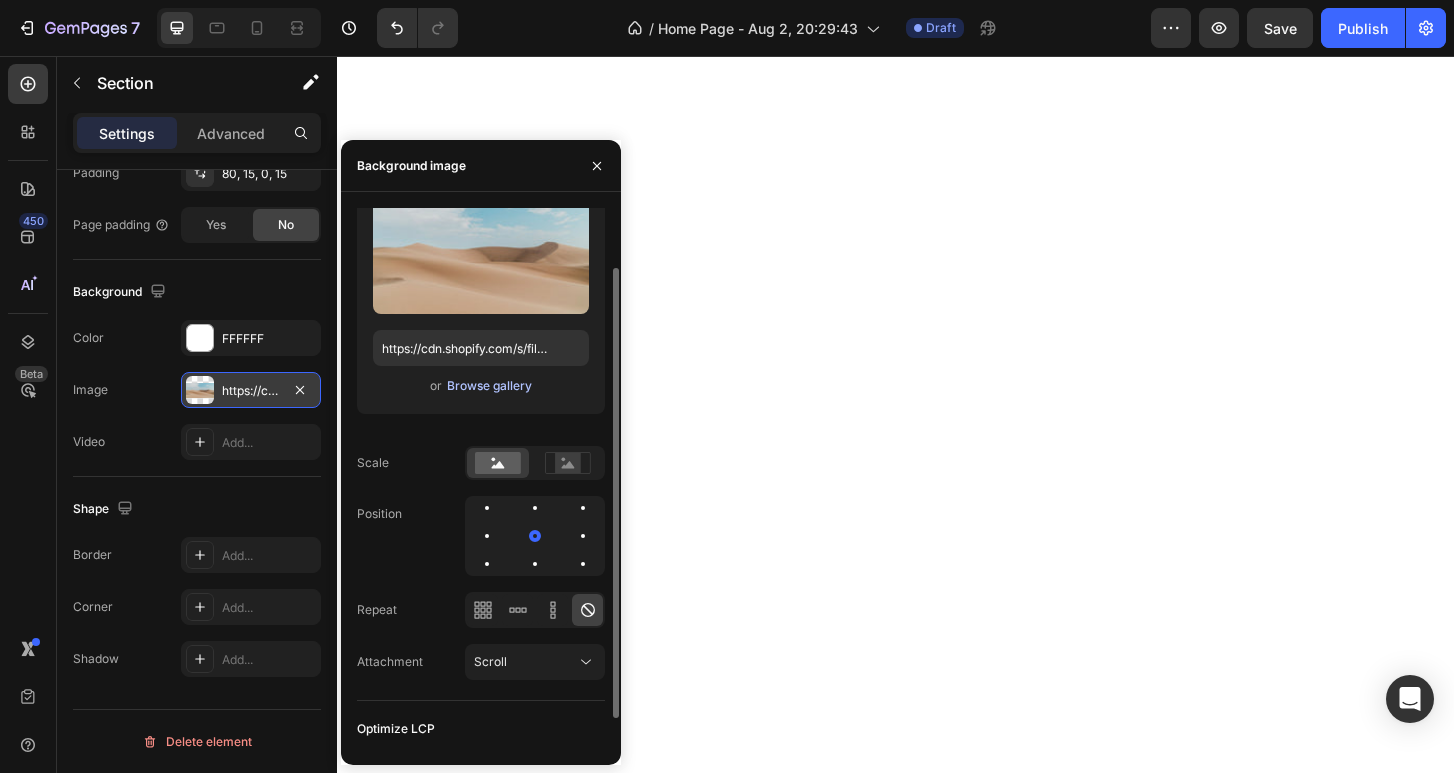 click on "Browse gallery" at bounding box center [489, 386] 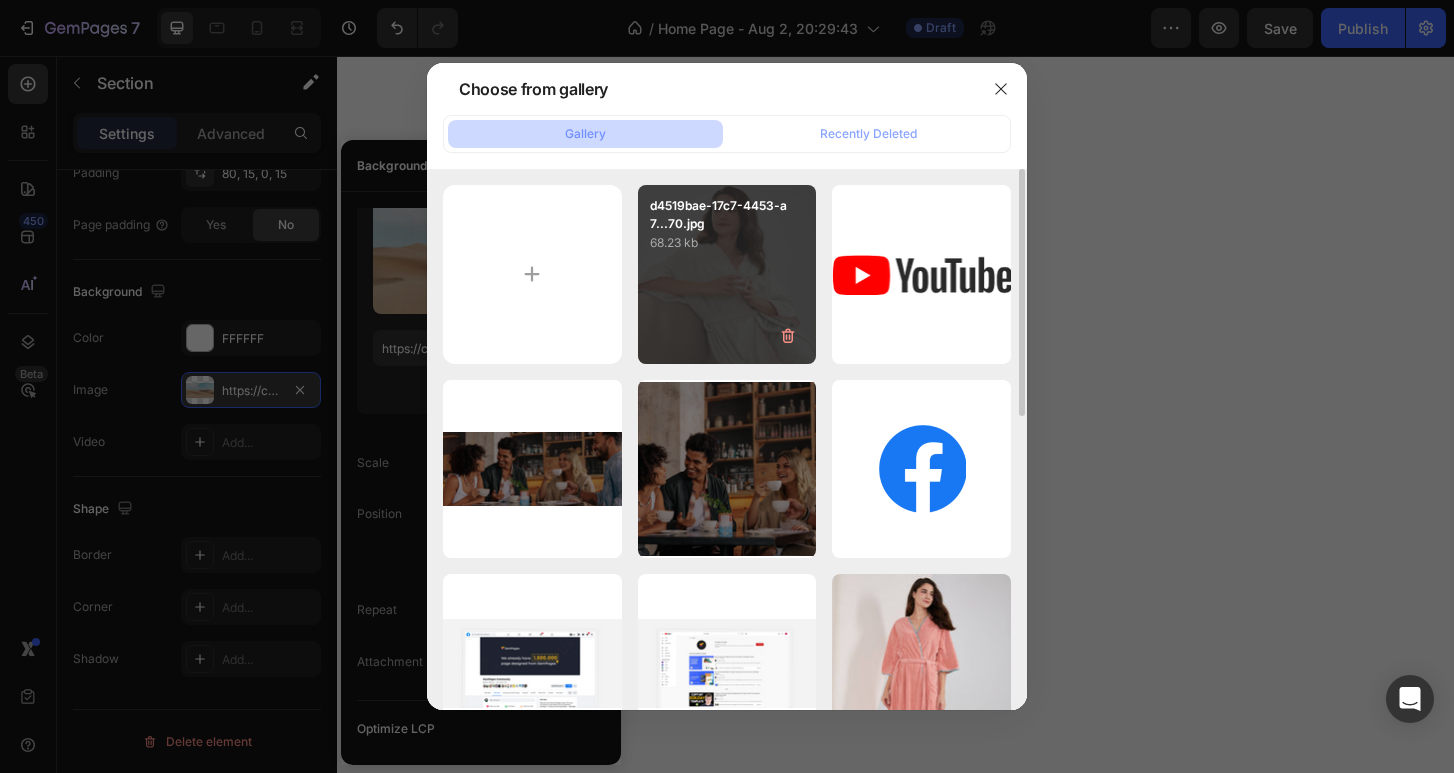 click on "d4519bae-17c7-4453-a7...70.jpg 68.23 kb" at bounding box center (727, 274) 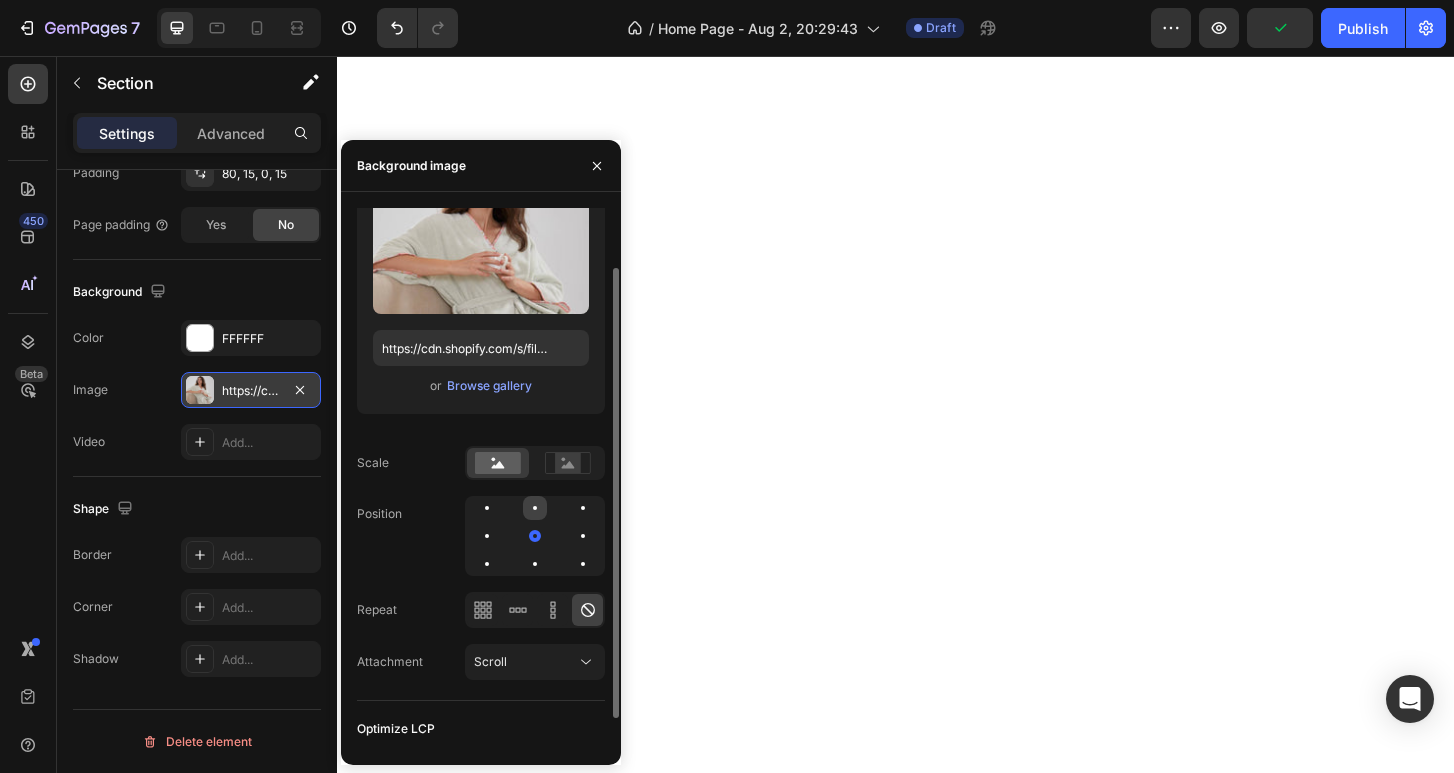 click 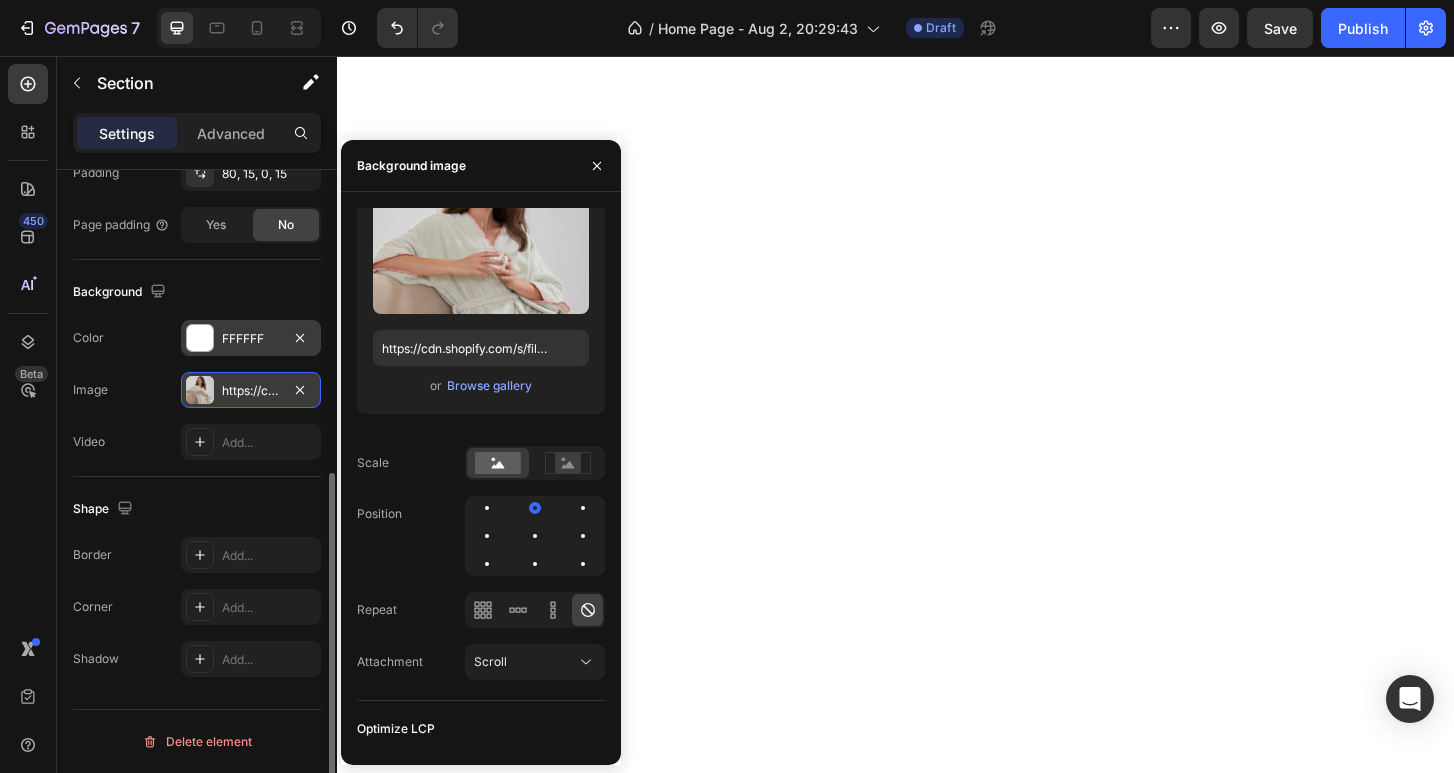 click at bounding box center (200, 338) 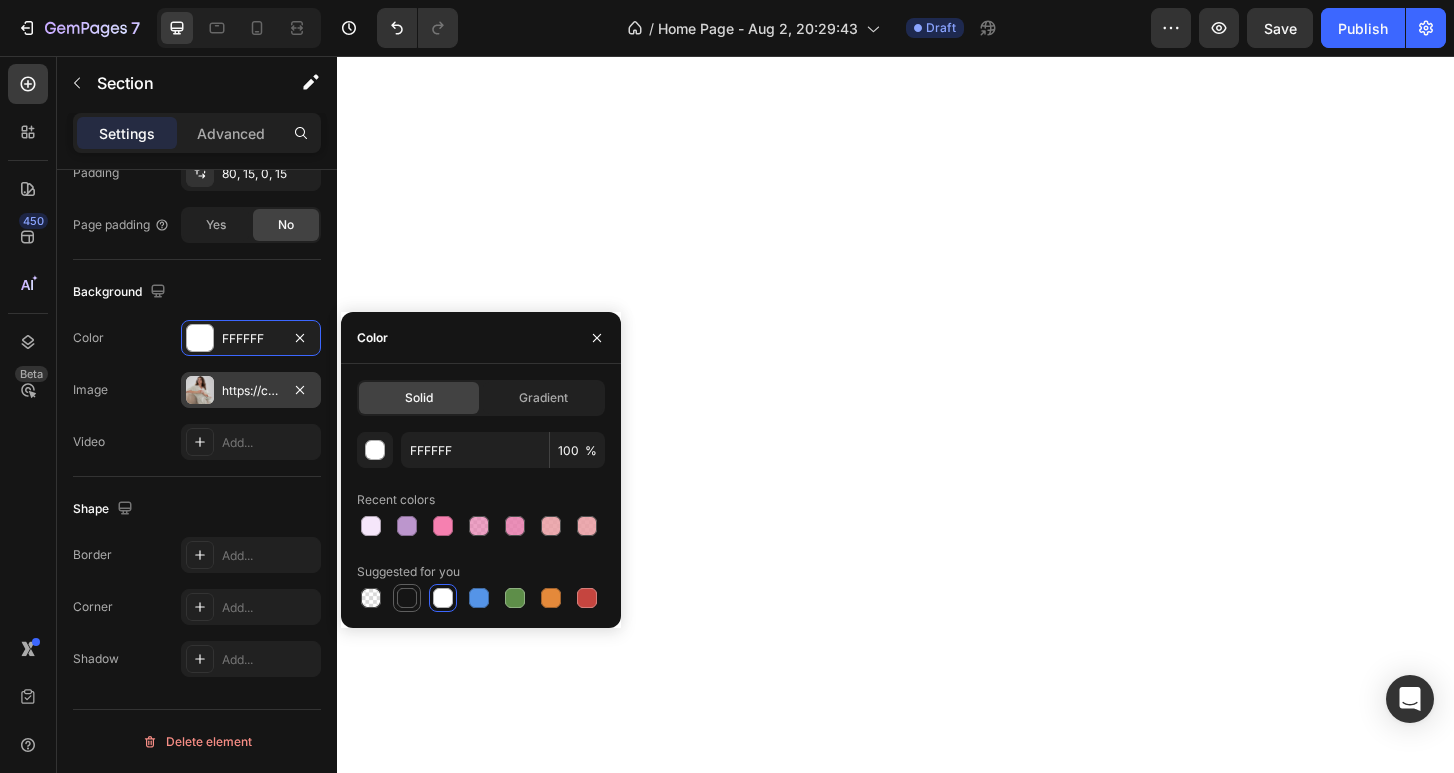 click at bounding box center [407, 598] 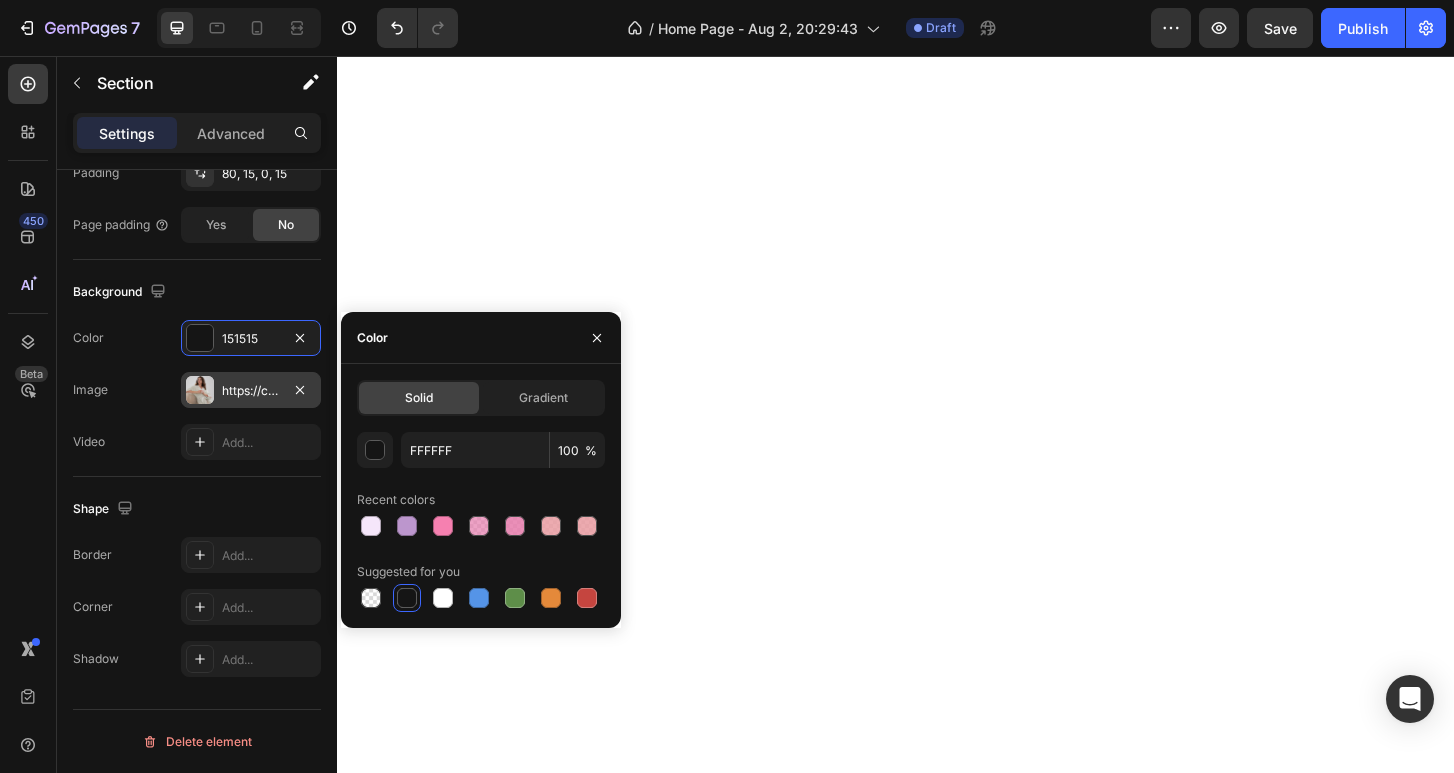 type on "151515" 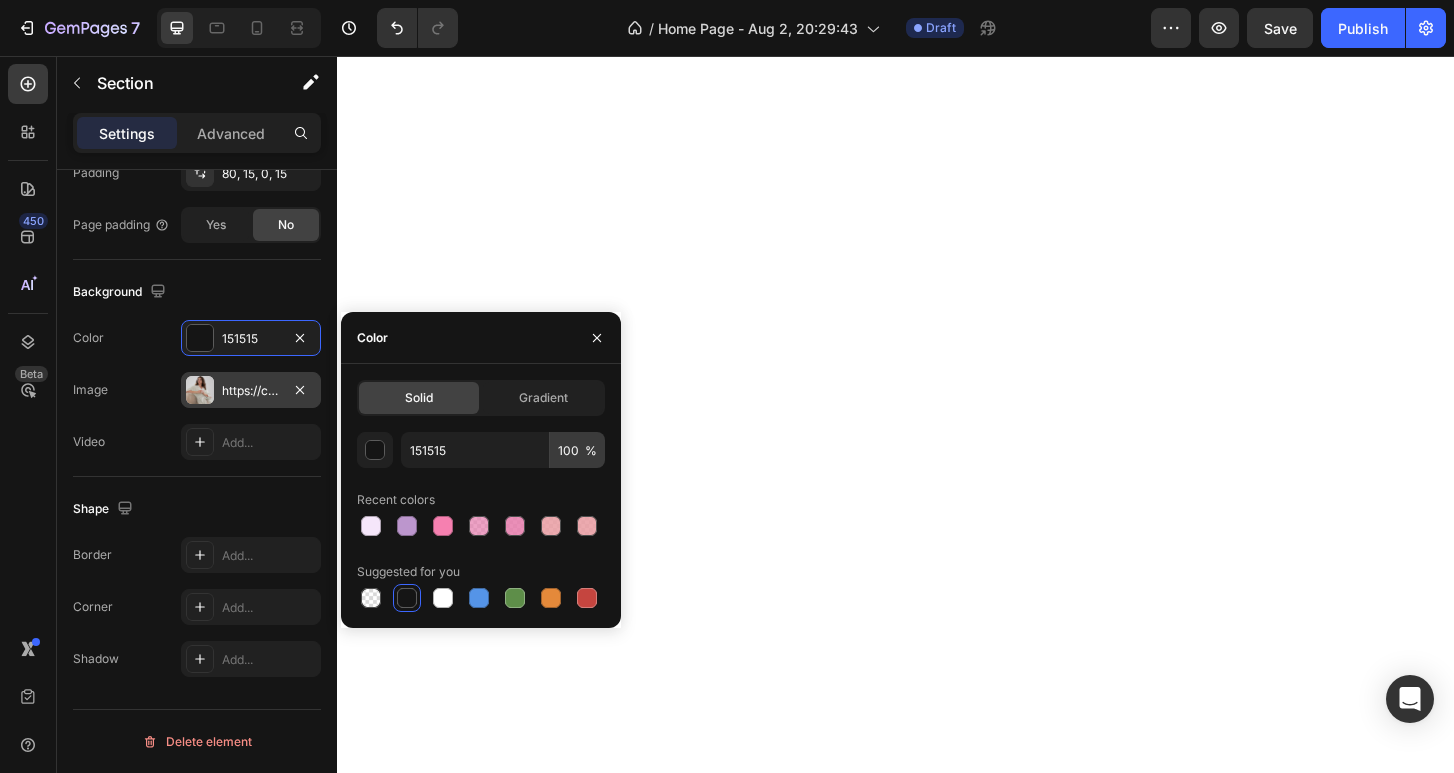 click on "Solid Gradient 151515 100 % Recent colors Suggested for you" at bounding box center [481, 496] 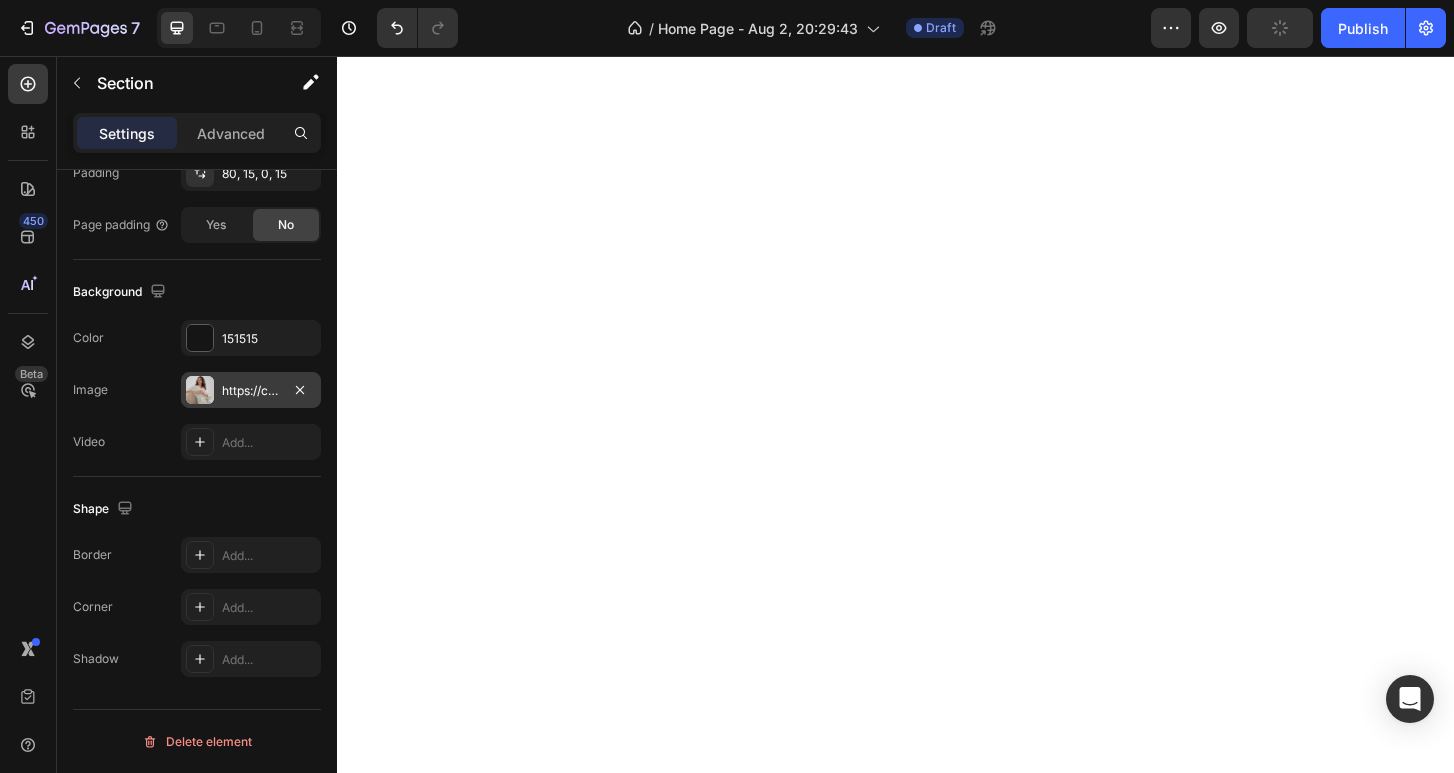 click on "Image https://cdn.shopify.com/s/files/1/0762/8967/1417/files/gempages_577623872229081788-b2edc661-fbe6-4f36-8be6-29adaa6a2ecb.jpg" at bounding box center (197, 390) 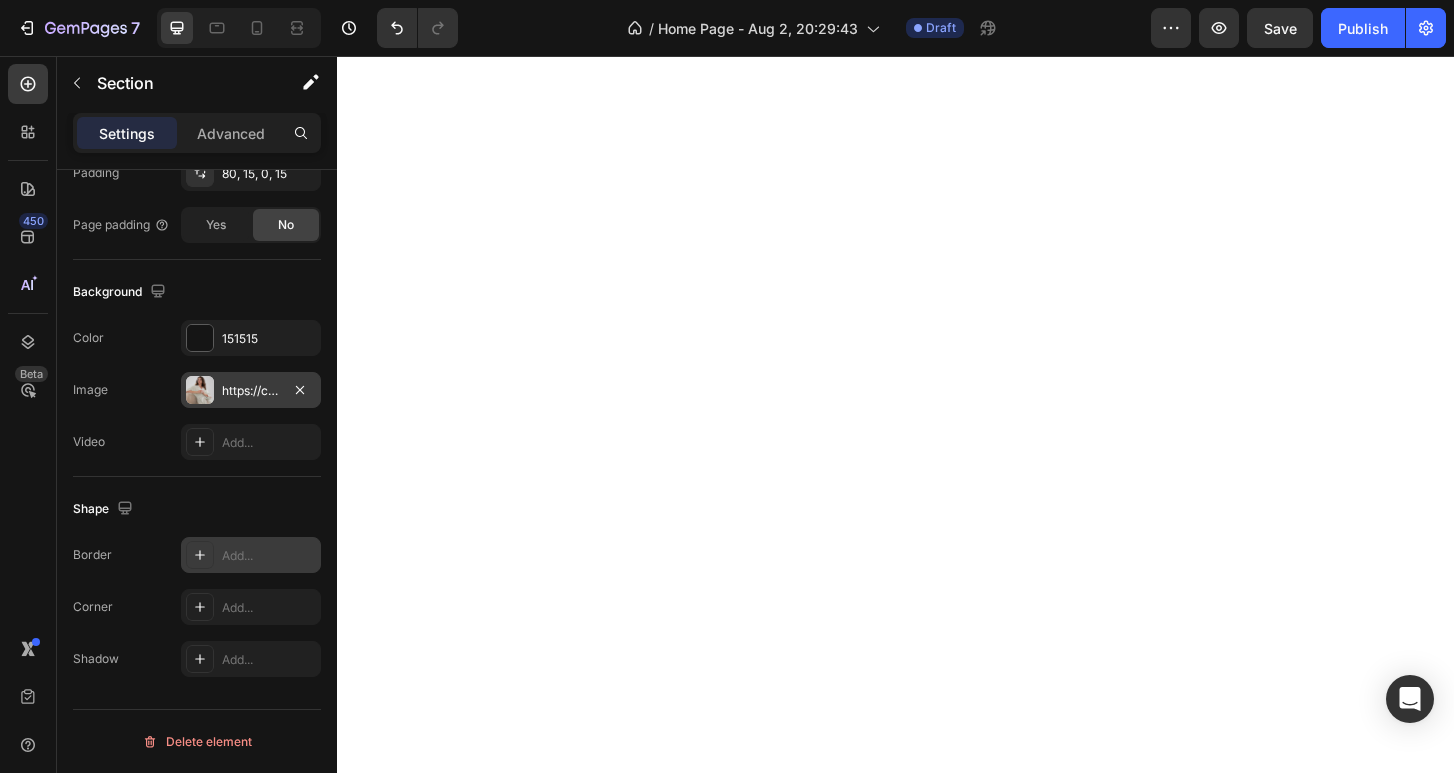 click 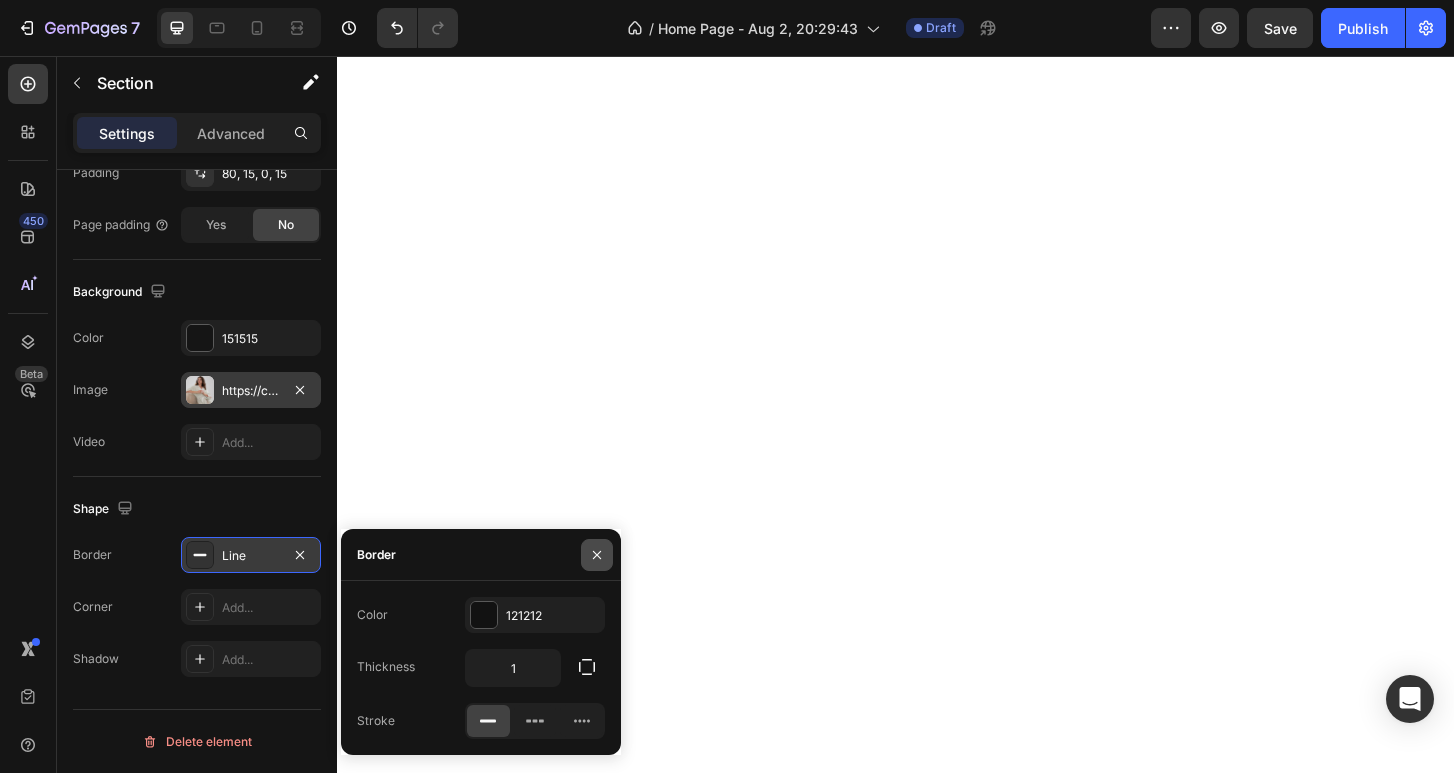 click 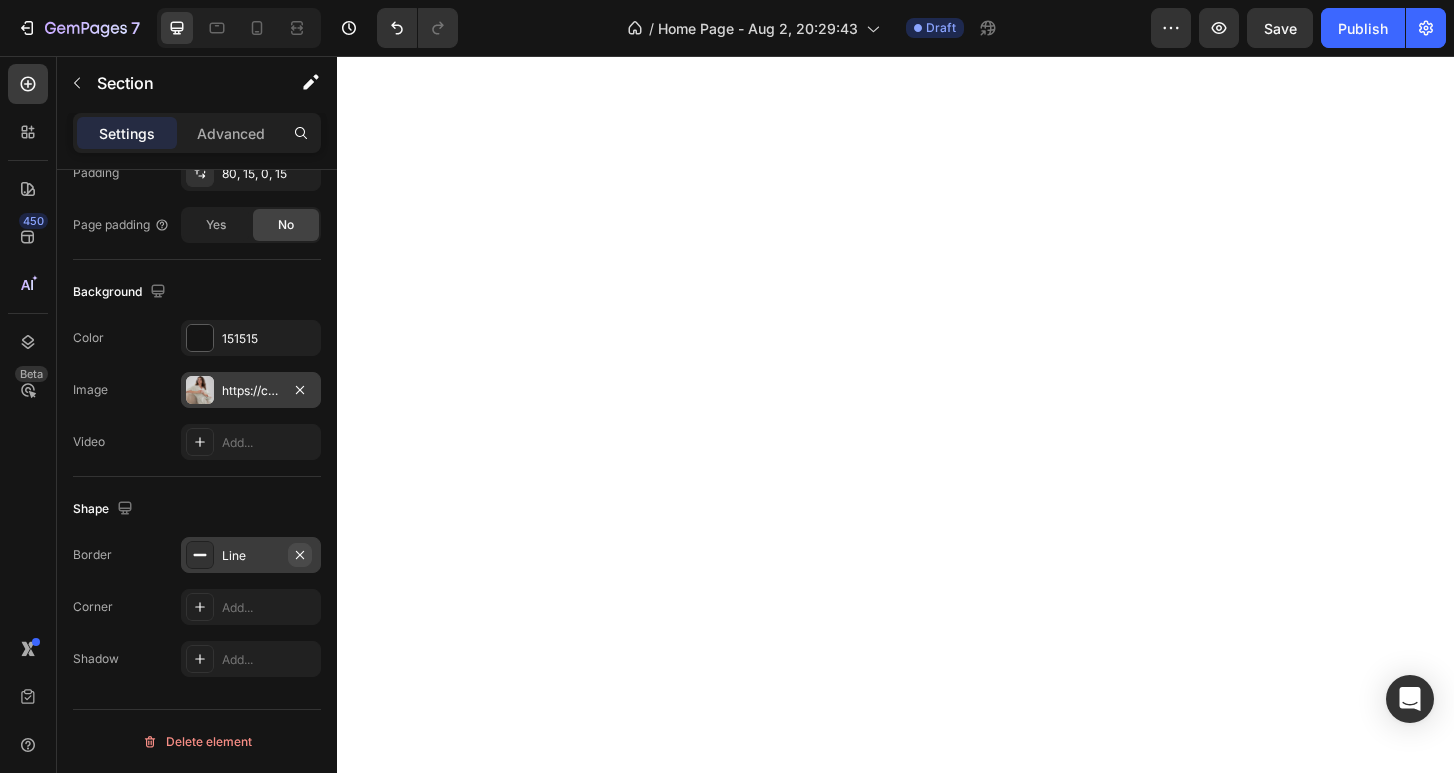 click 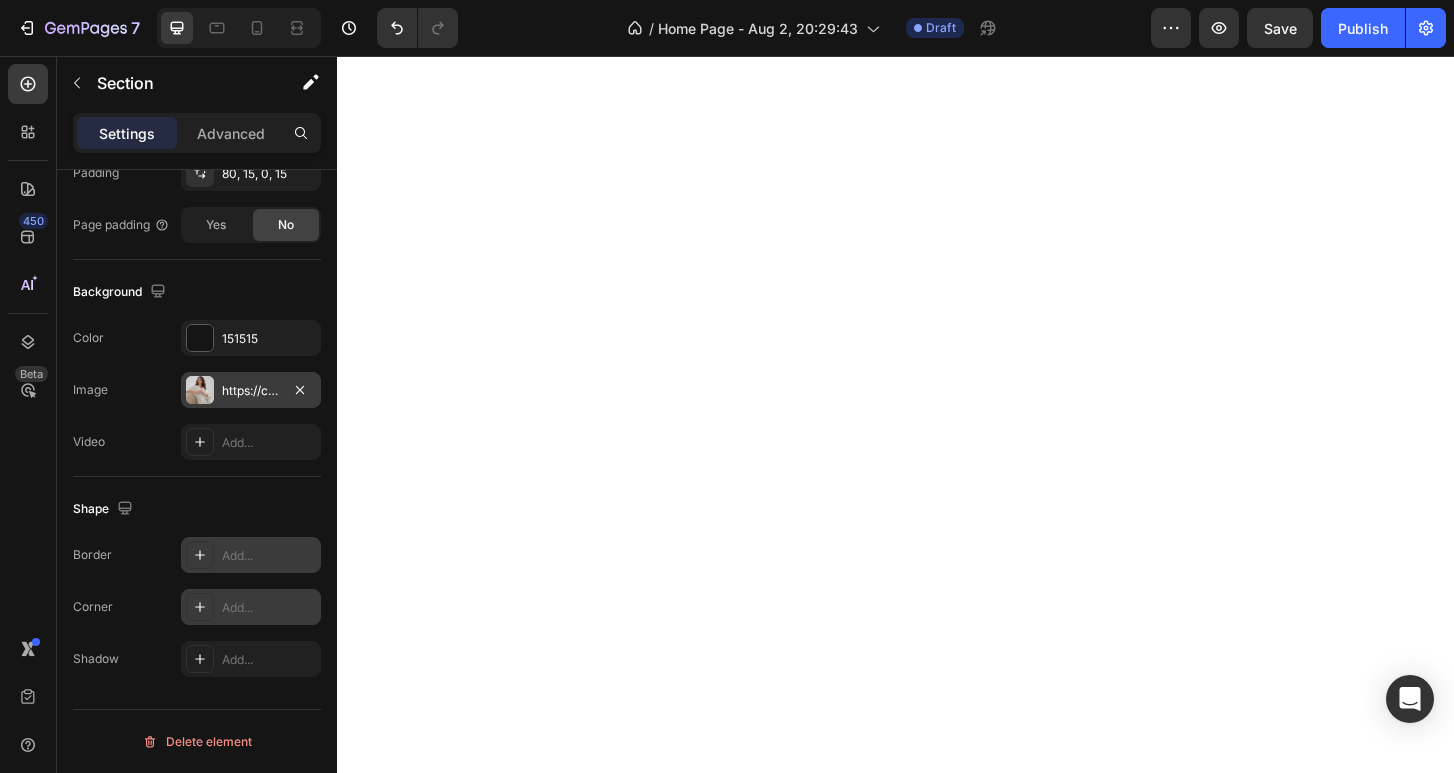 click 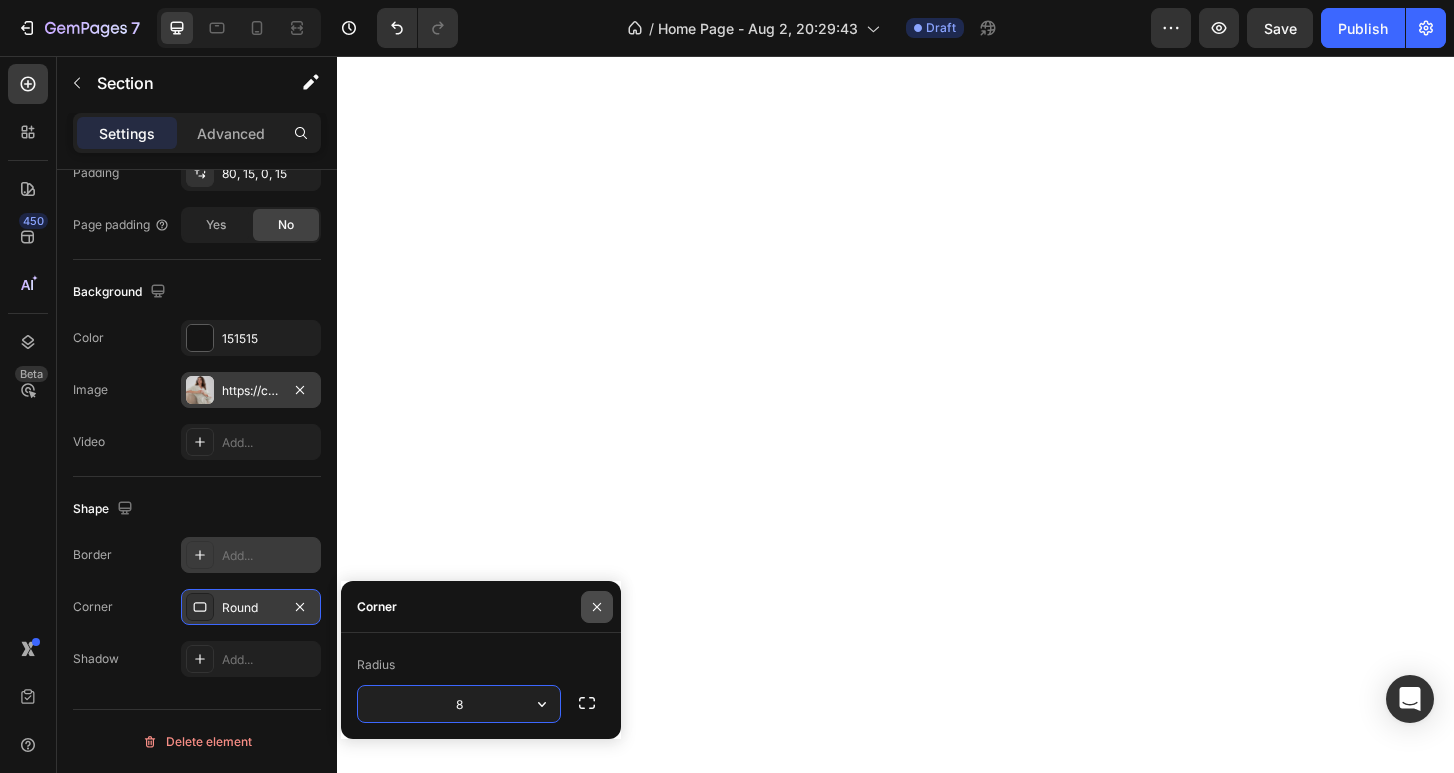 click 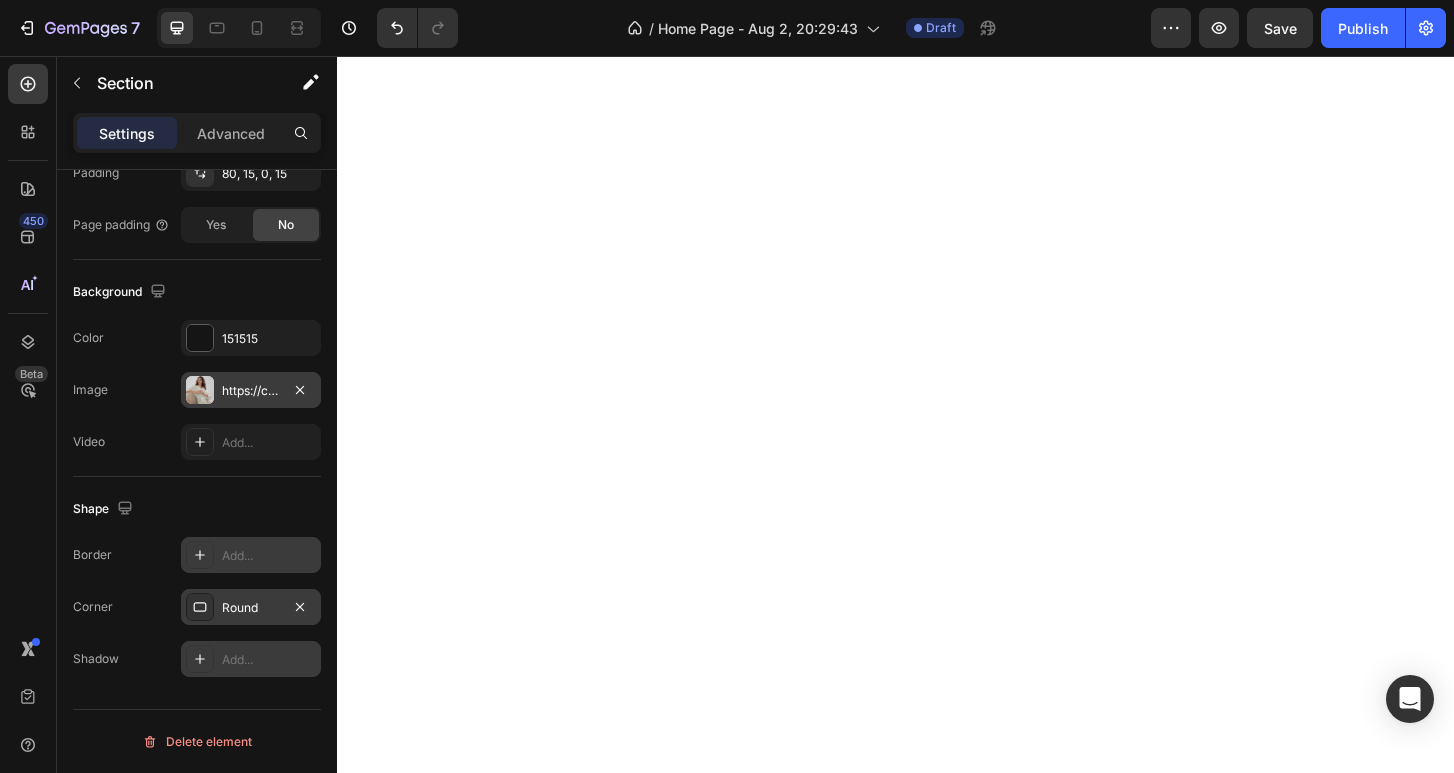 click at bounding box center [200, 659] 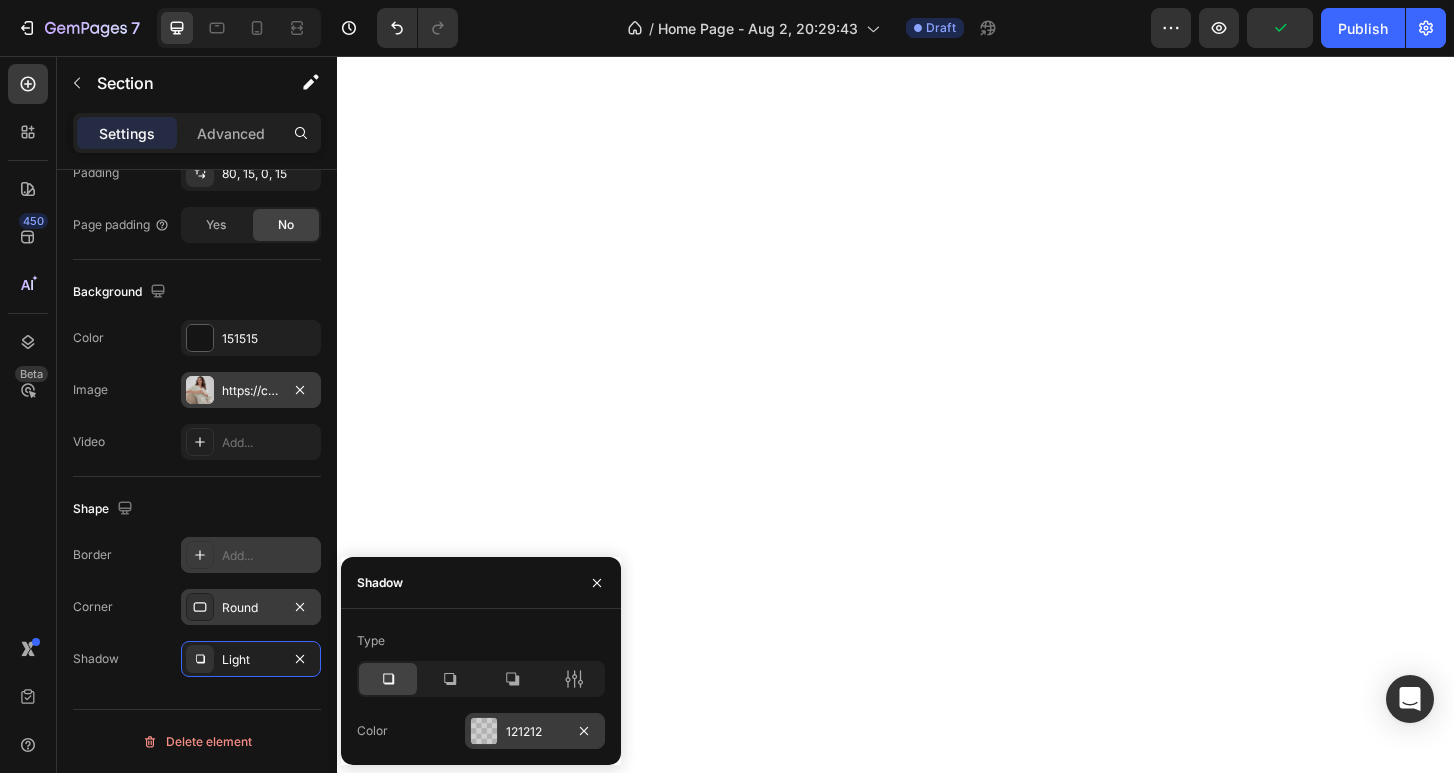 click on "121212" at bounding box center [535, 731] 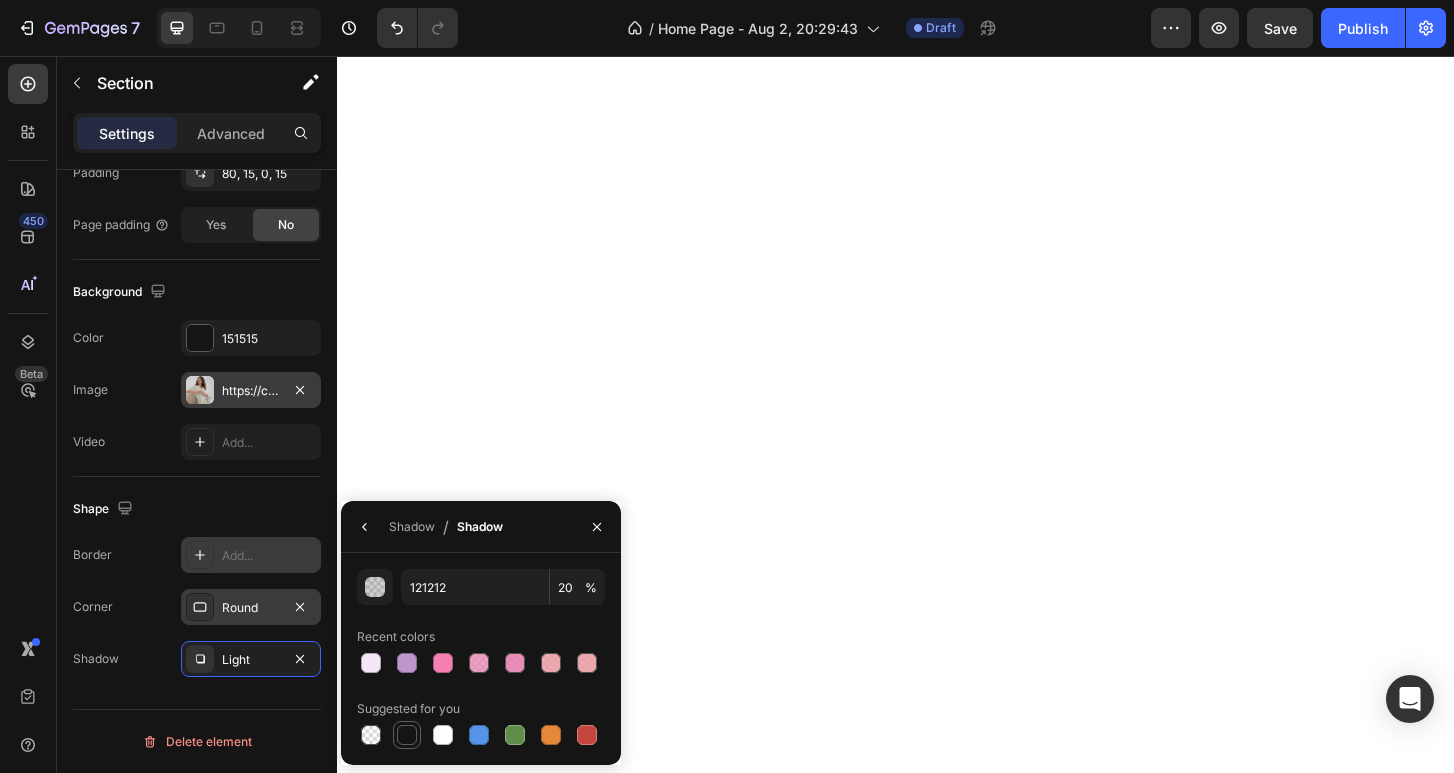 click at bounding box center [407, 735] 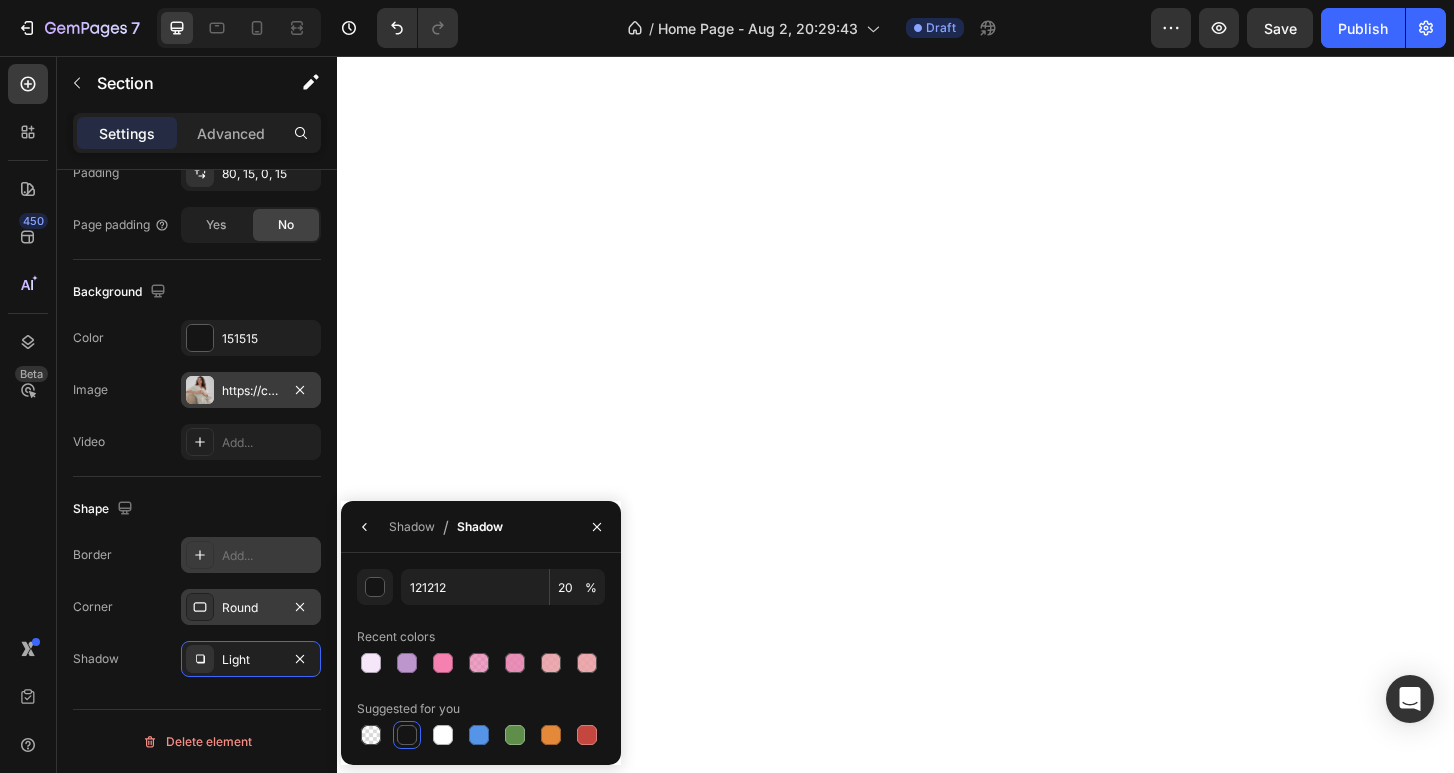 type on "151515" 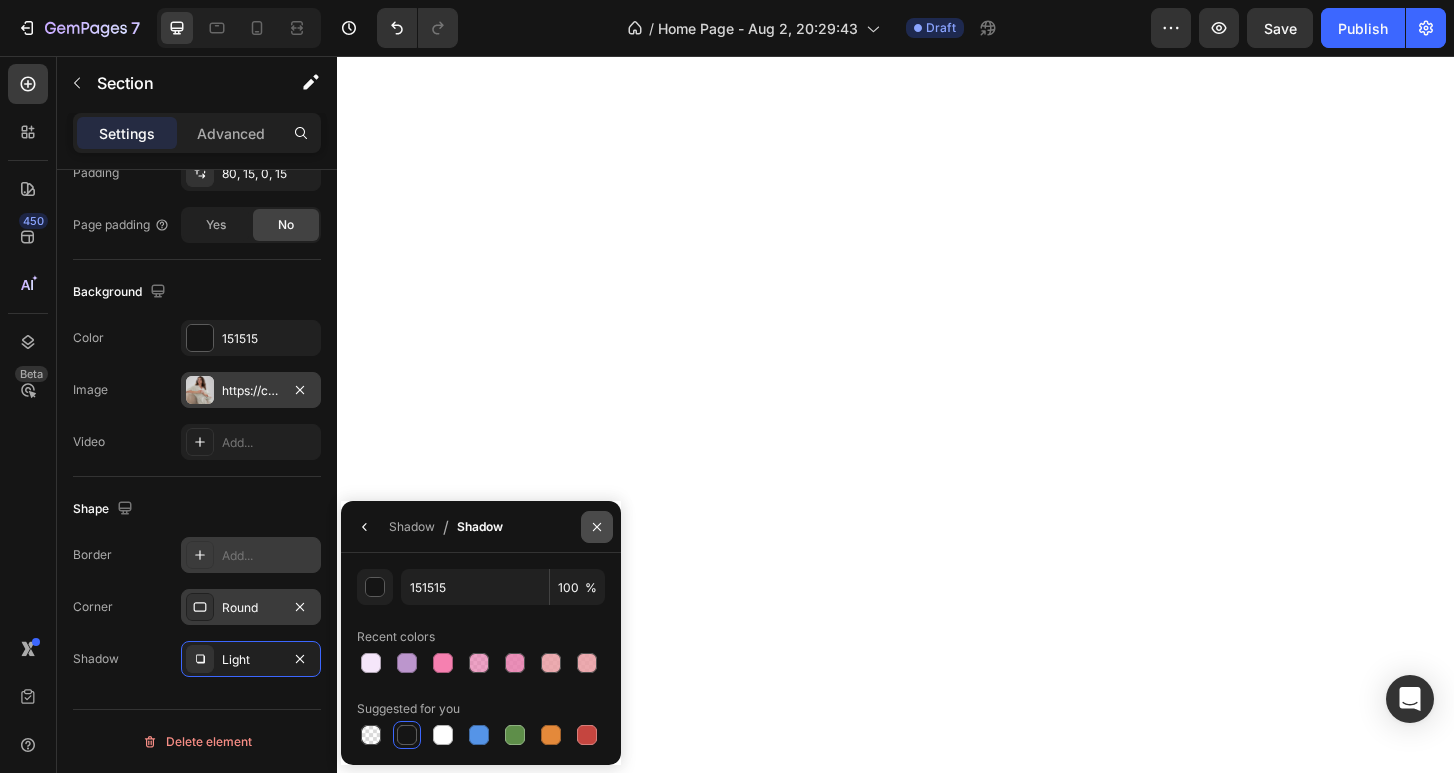 click at bounding box center (597, 527) 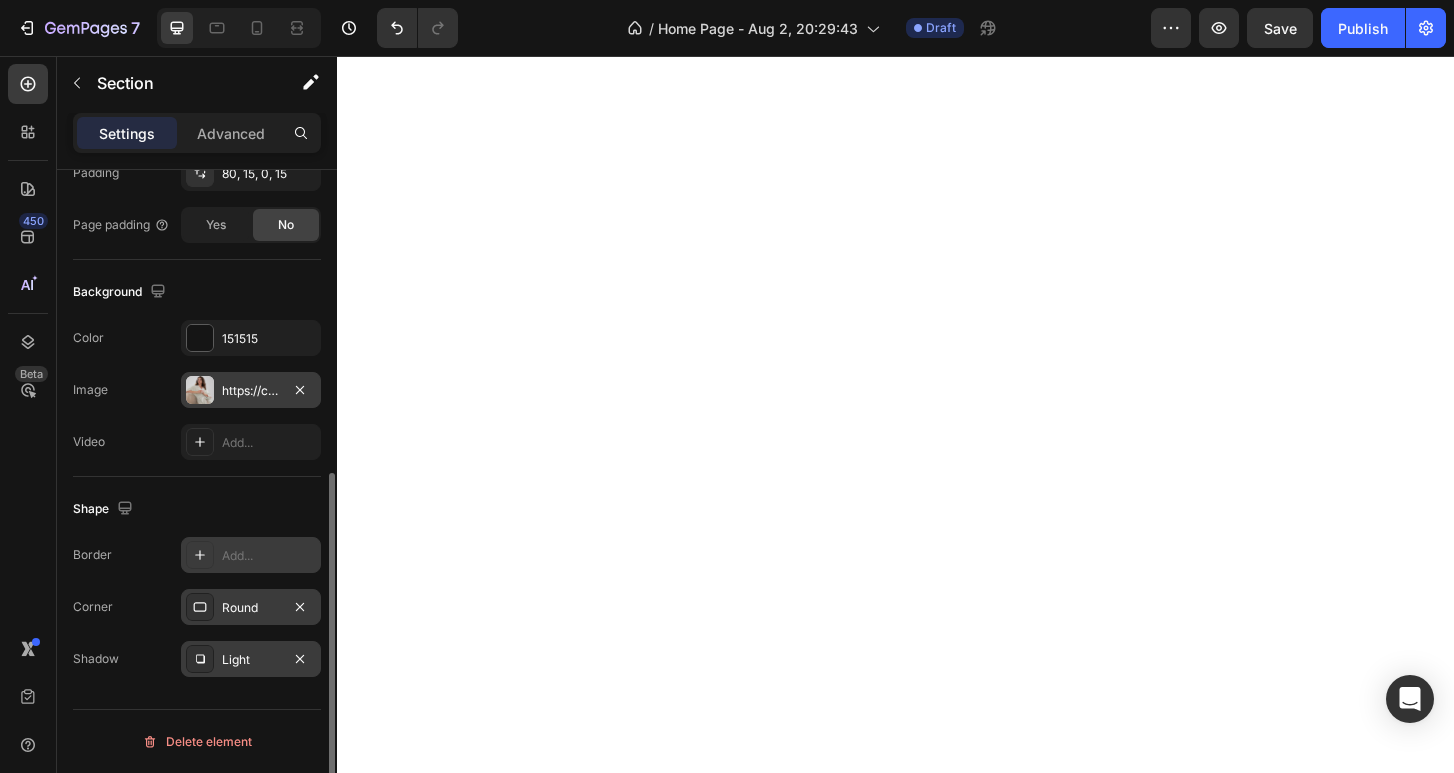 click at bounding box center (200, 659) 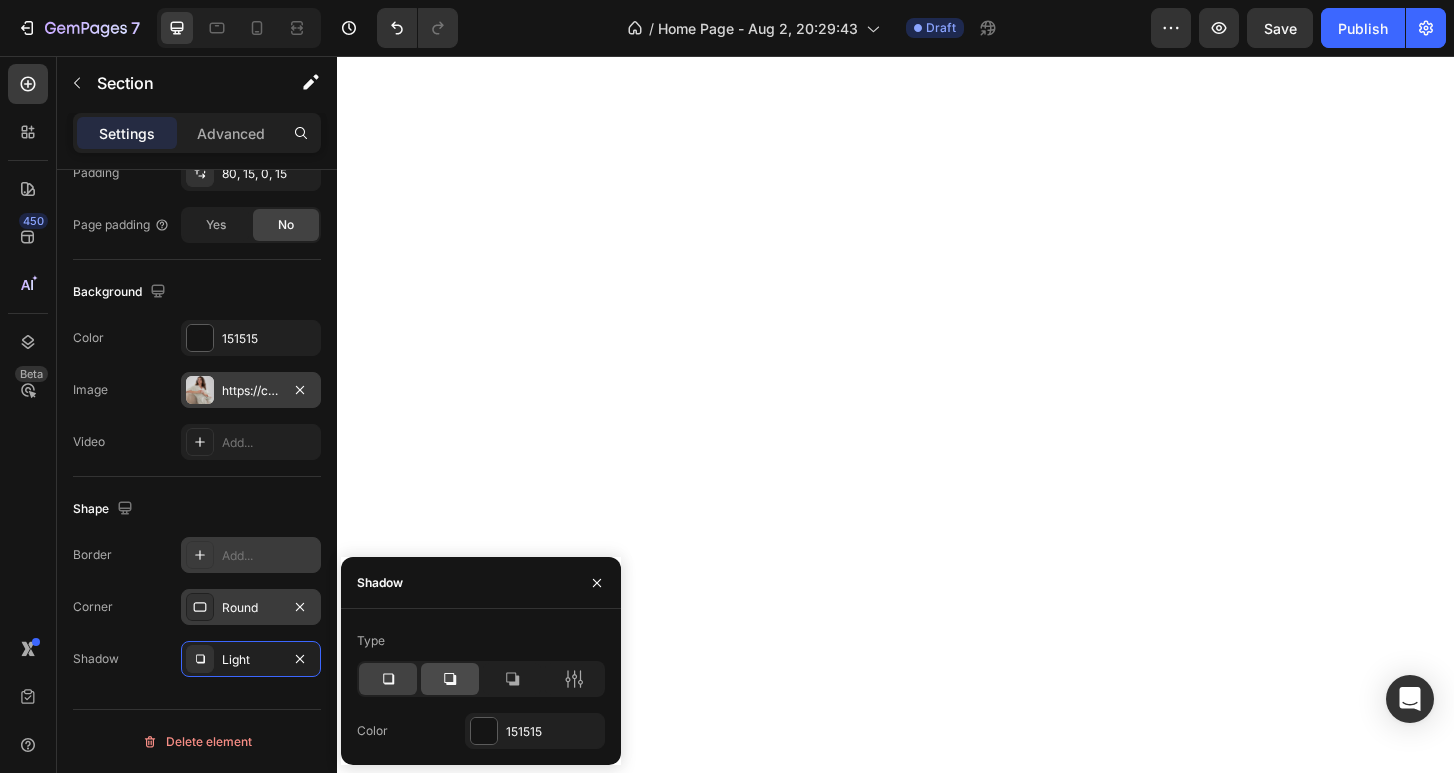 click 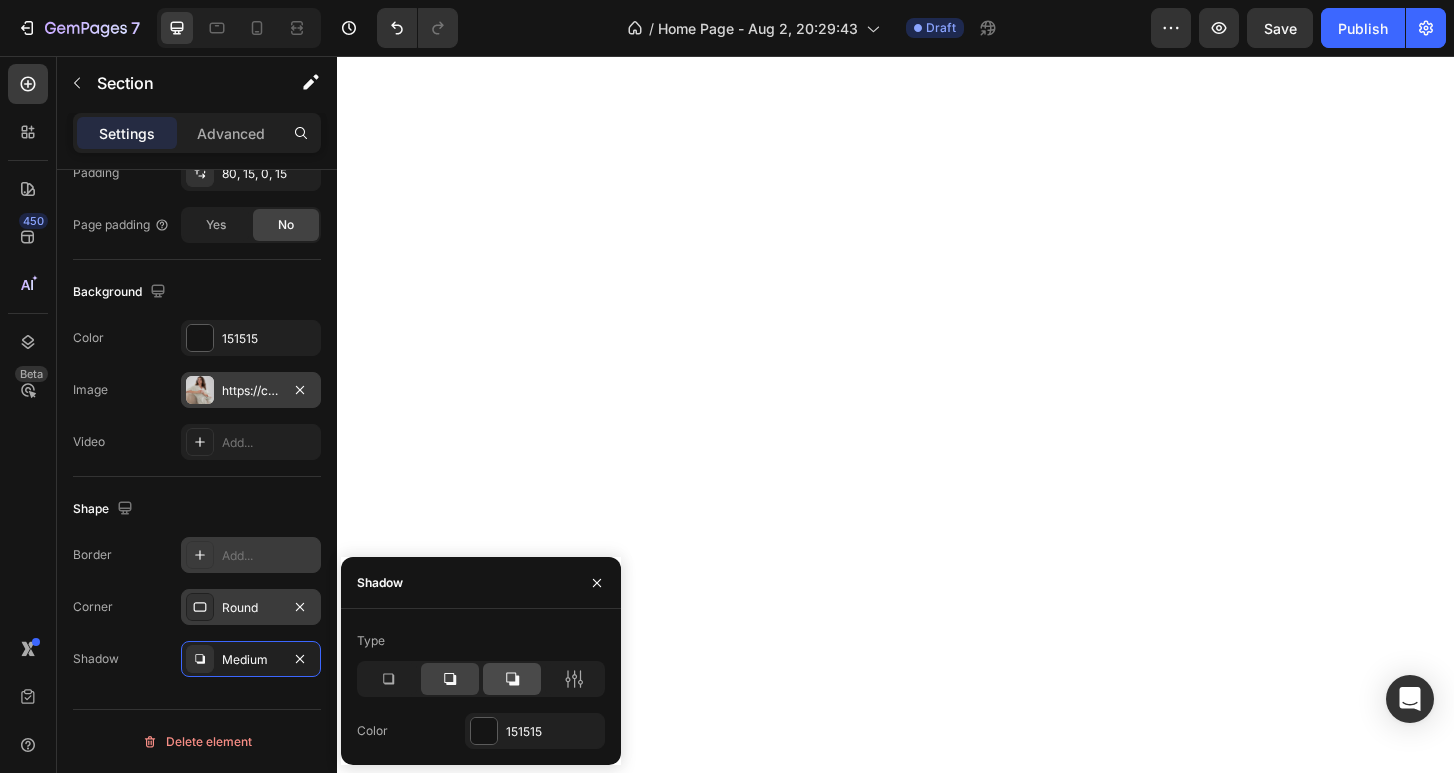 click 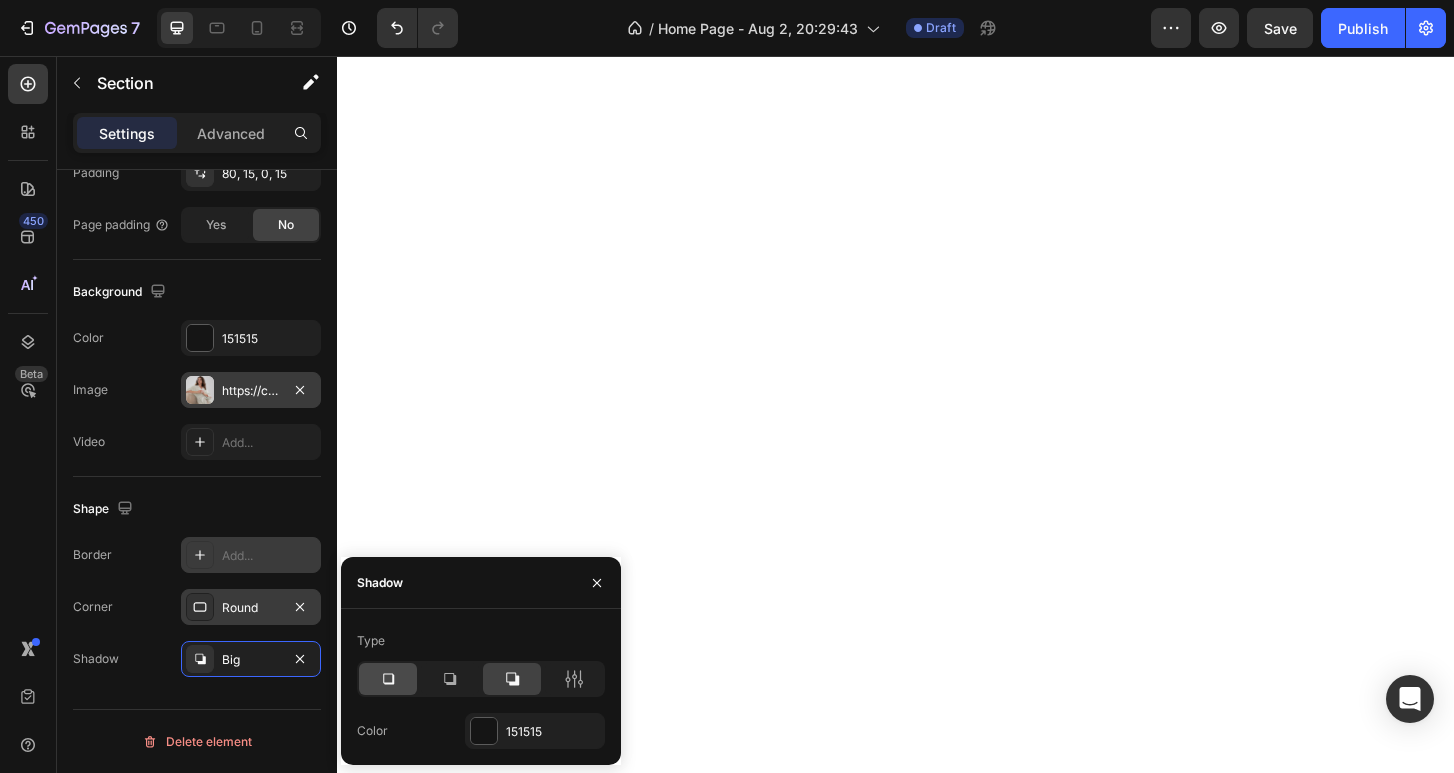 click 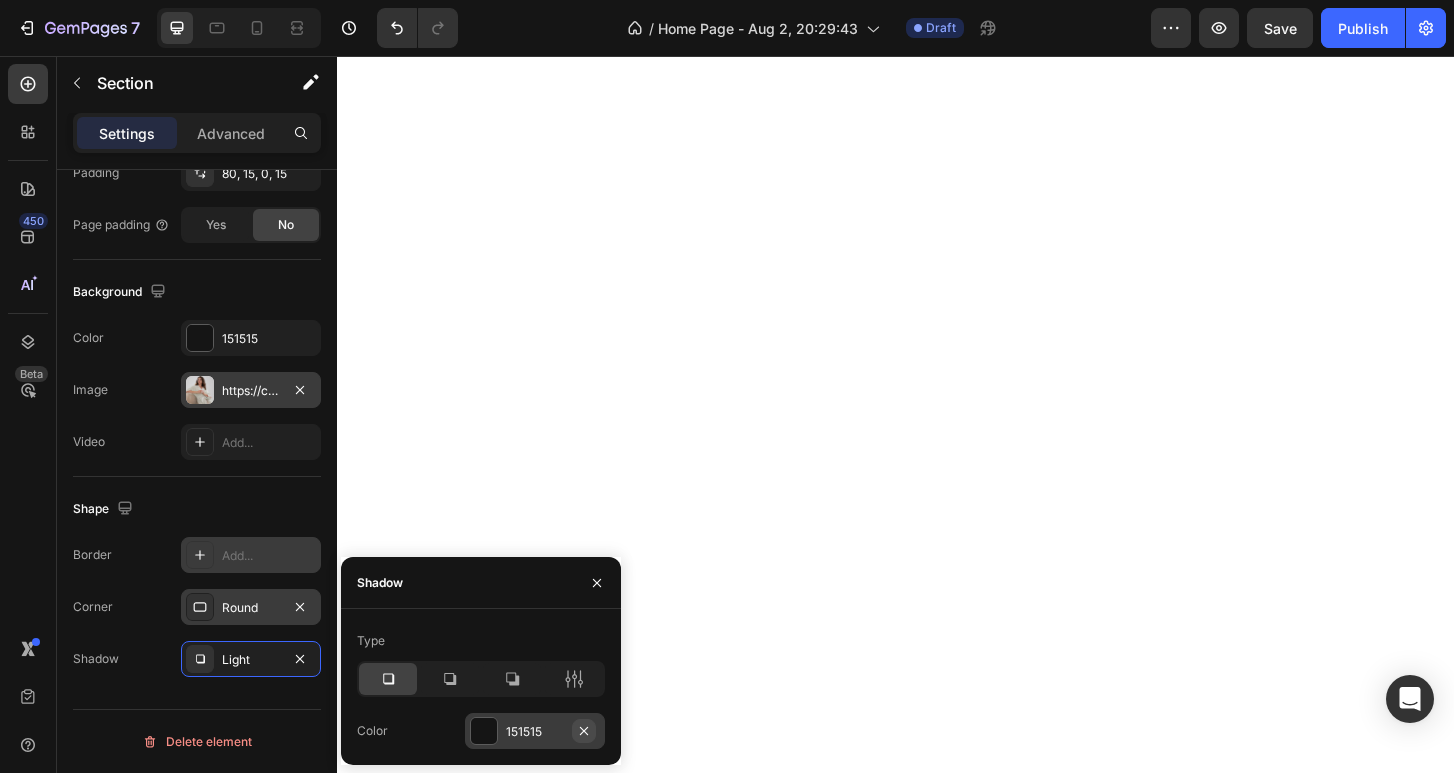 click 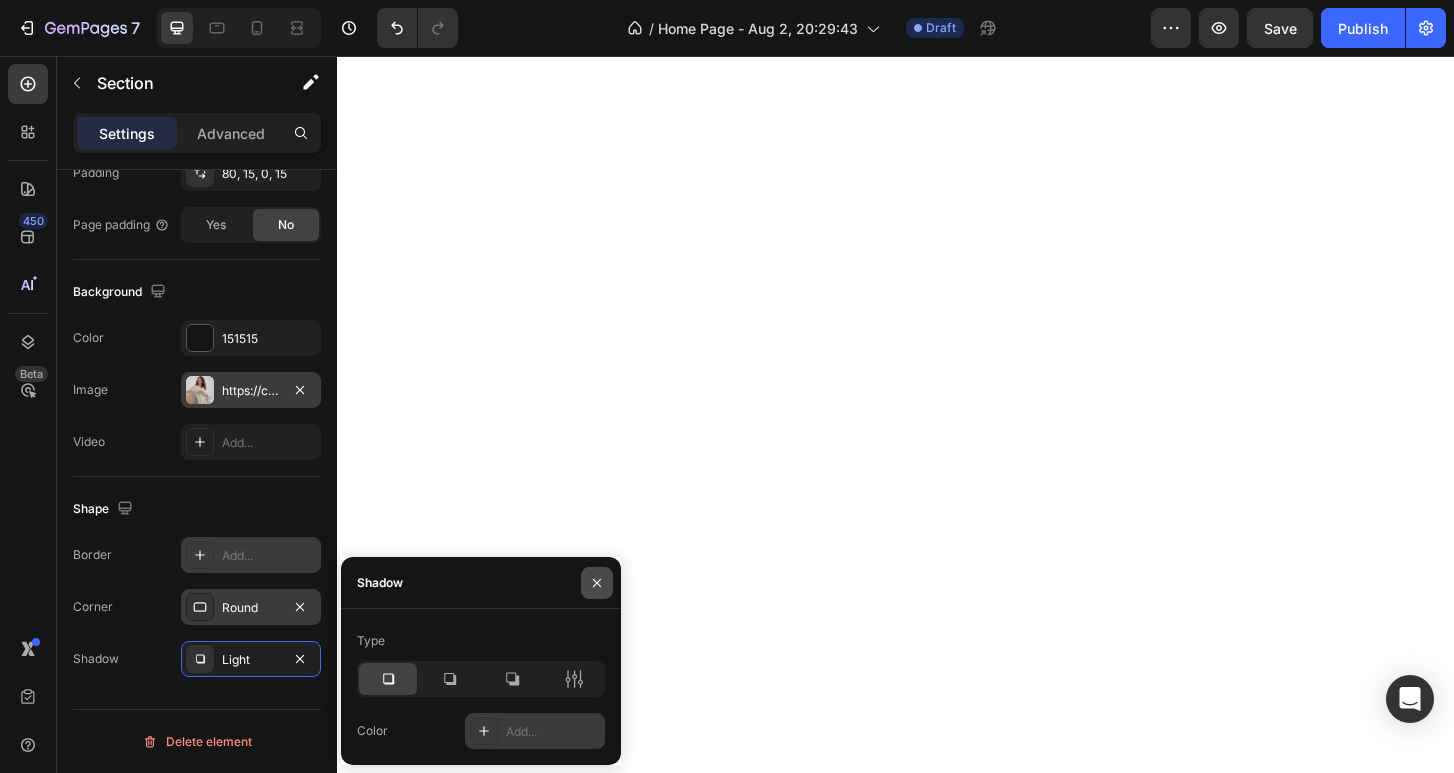 click 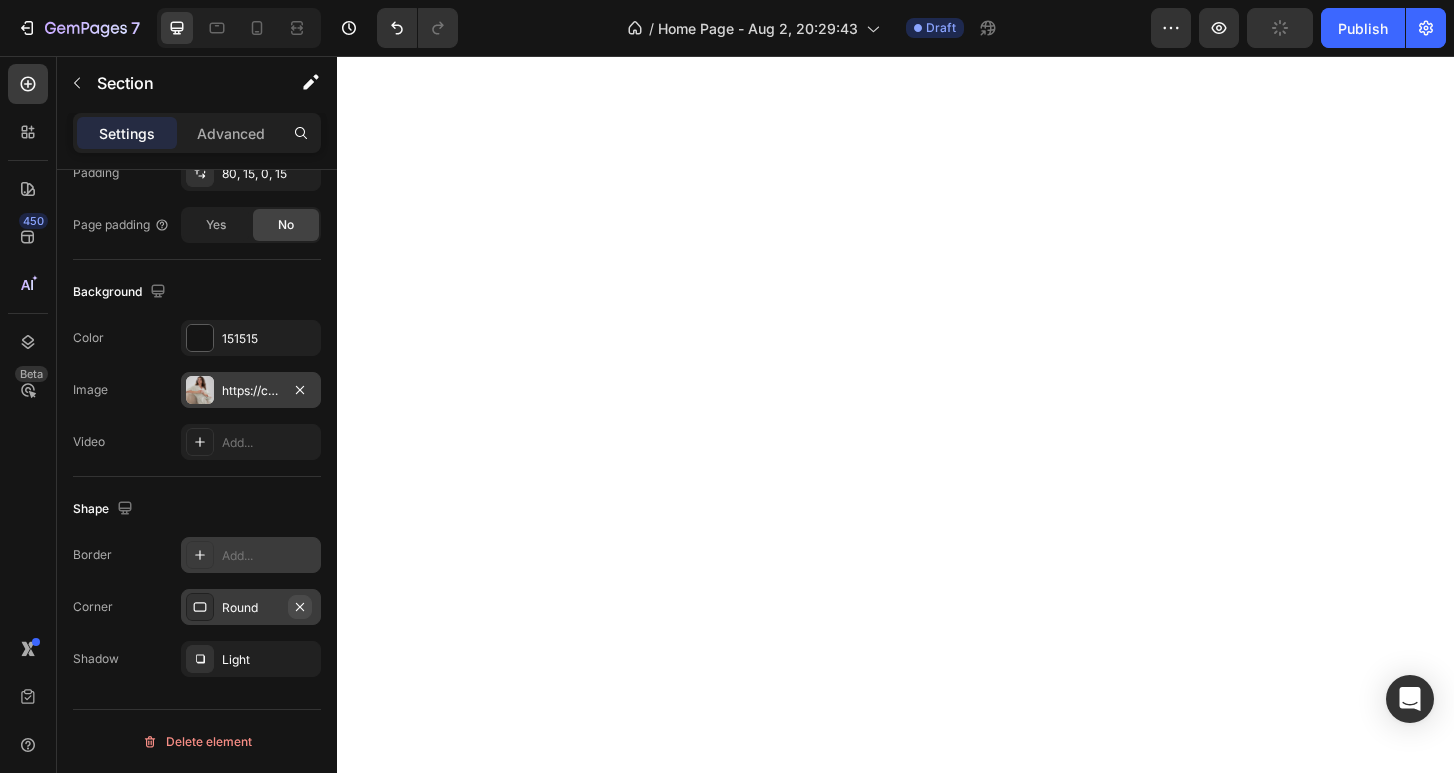 click 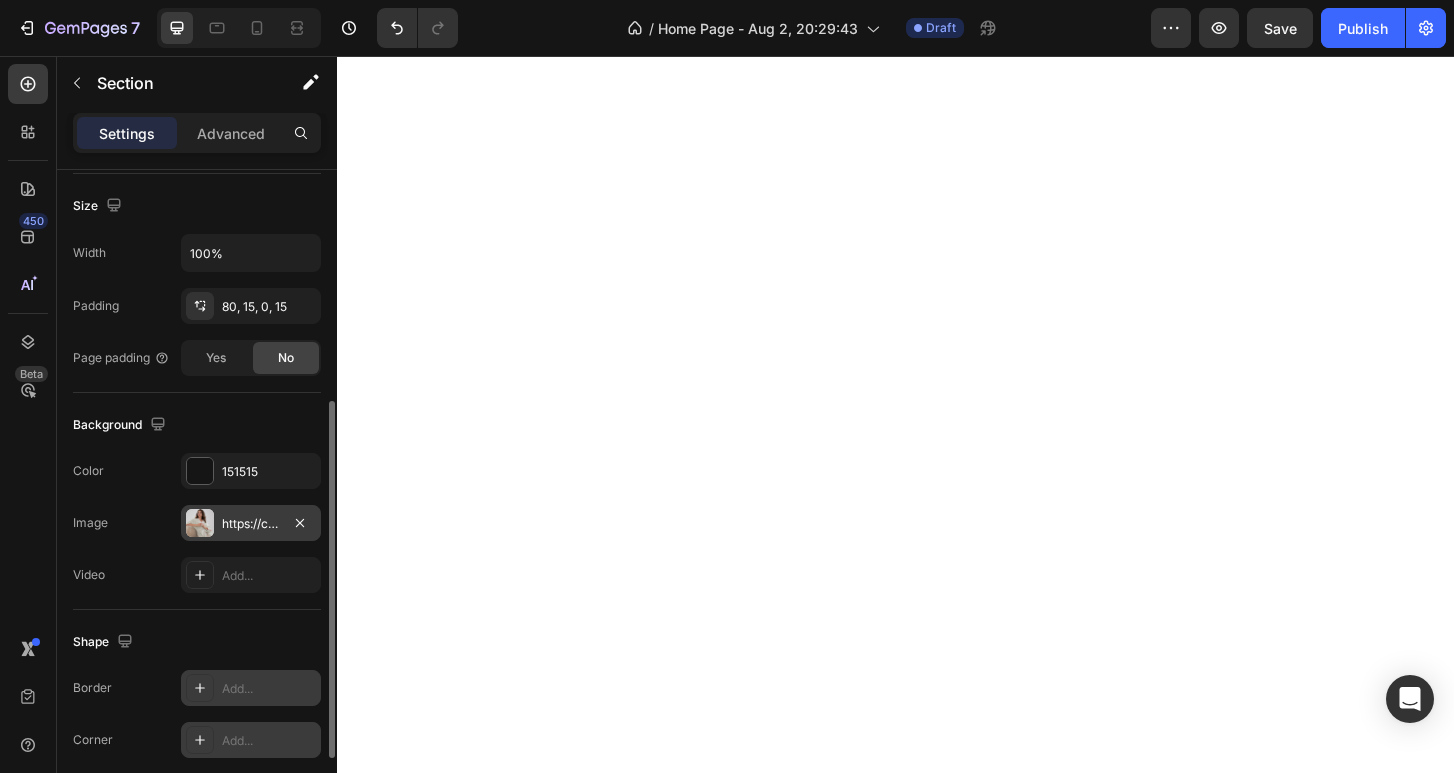 scroll, scrollTop: 267, scrollLeft: 0, axis: vertical 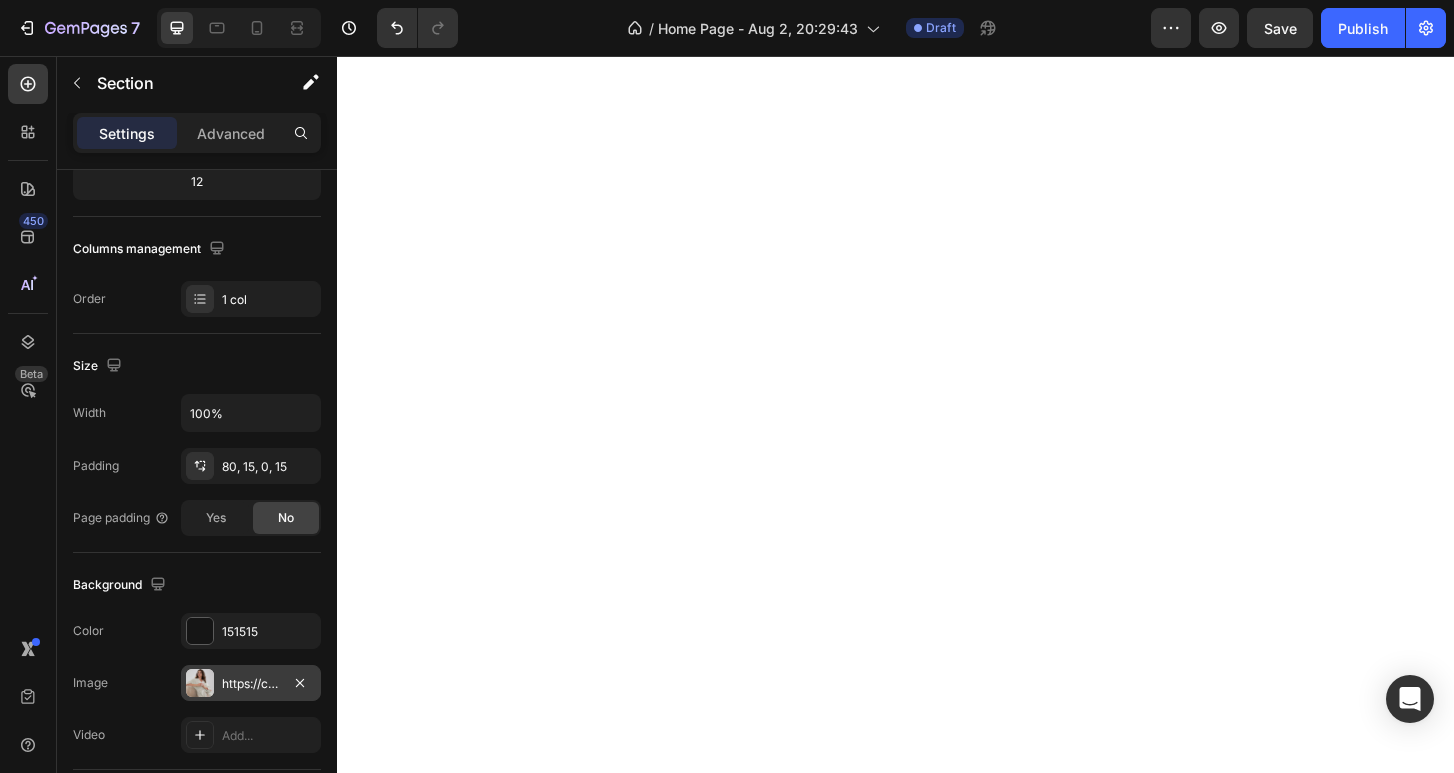 click on "https://cdn.shopify.com/s/files/1/0762/8967/1417/files/gempages_577623872229081788-b2edc661-fbe6-4f36-8be6-29adaa6a2ecb.jpg" at bounding box center [251, 683] 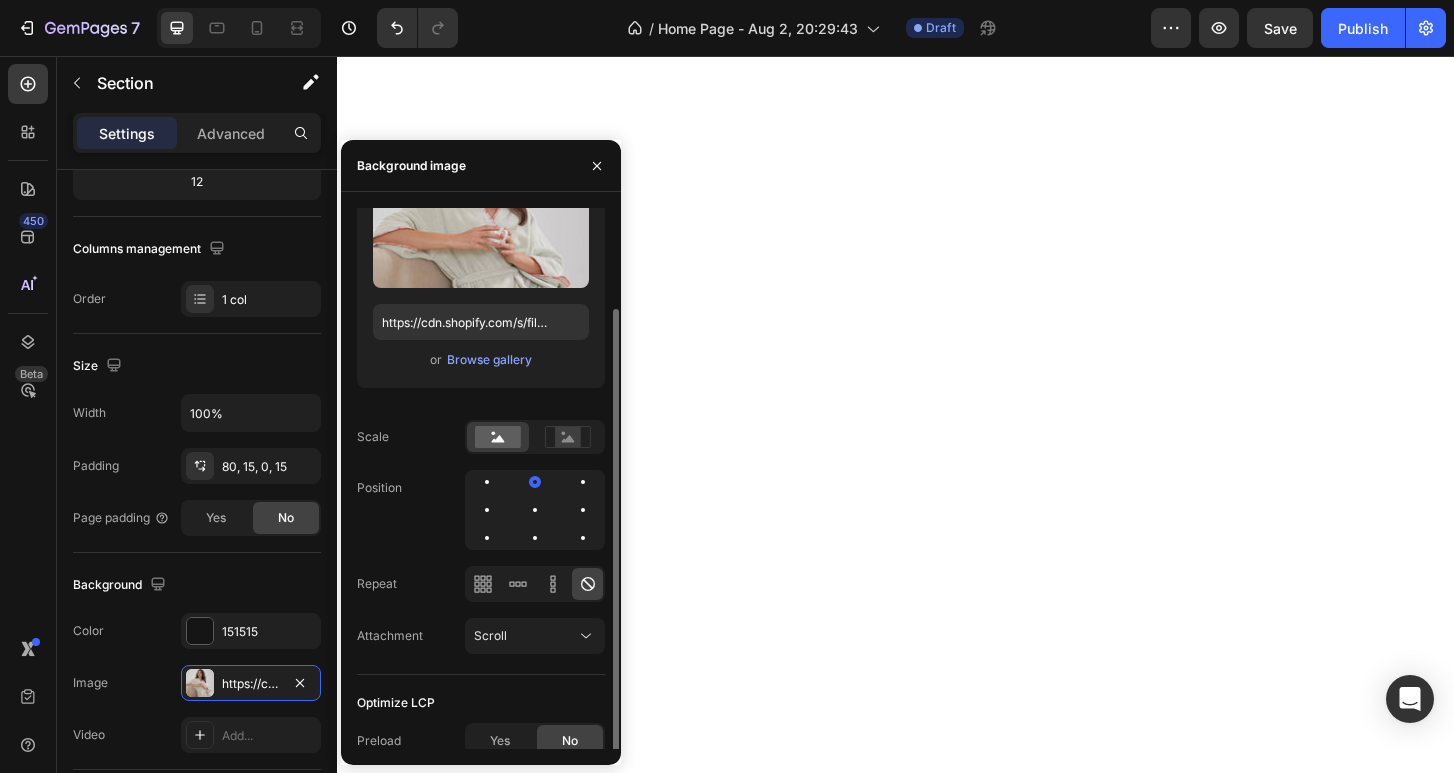 scroll, scrollTop: 108, scrollLeft: 0, axis: vertical 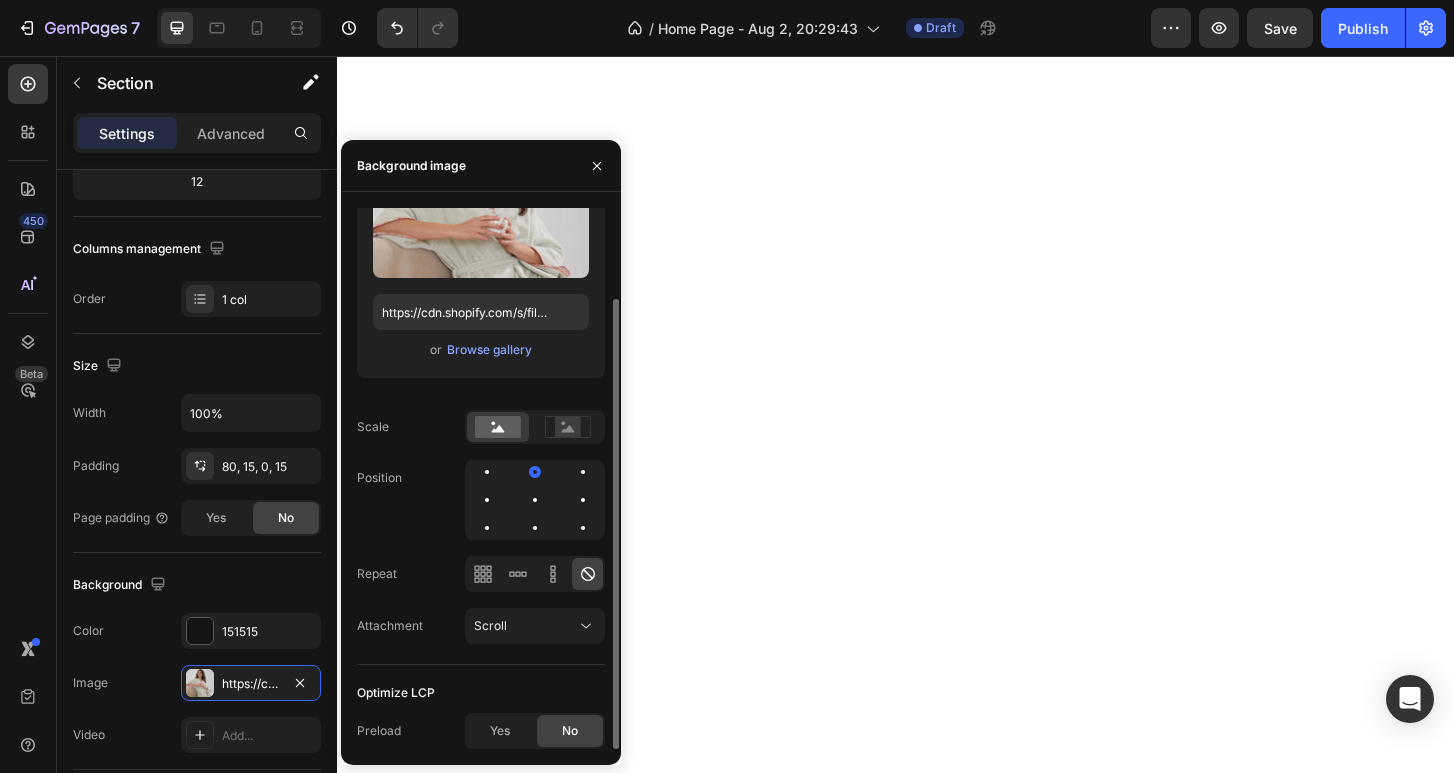 click 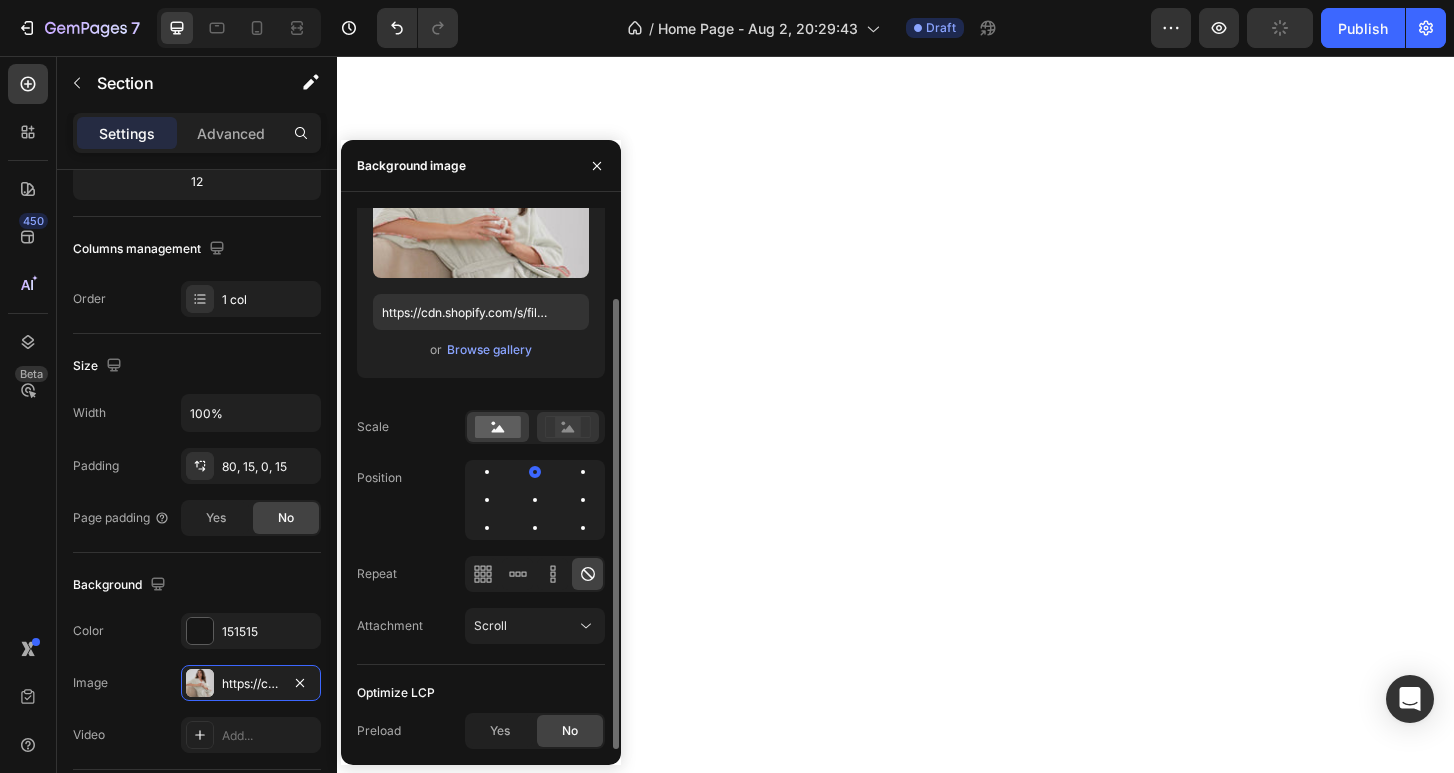 click 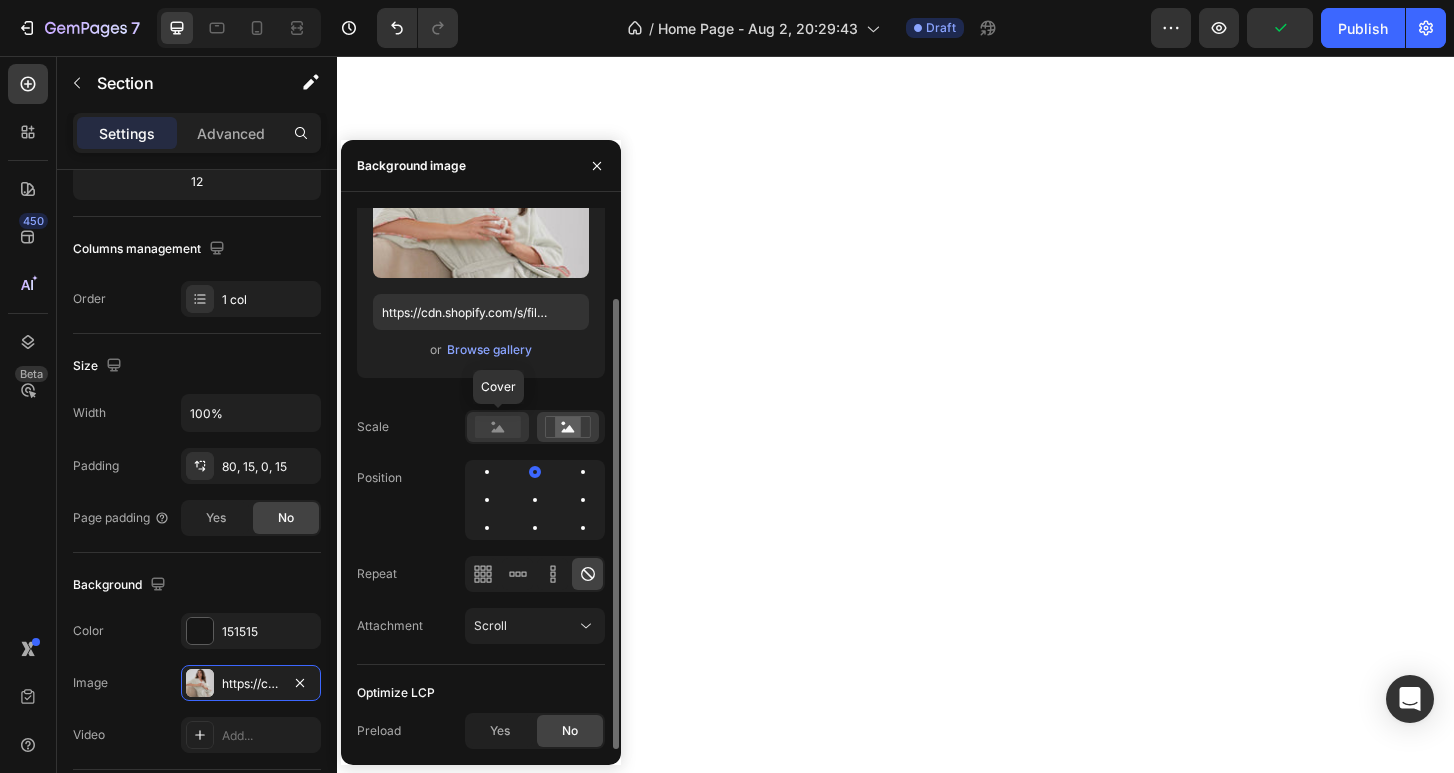 click 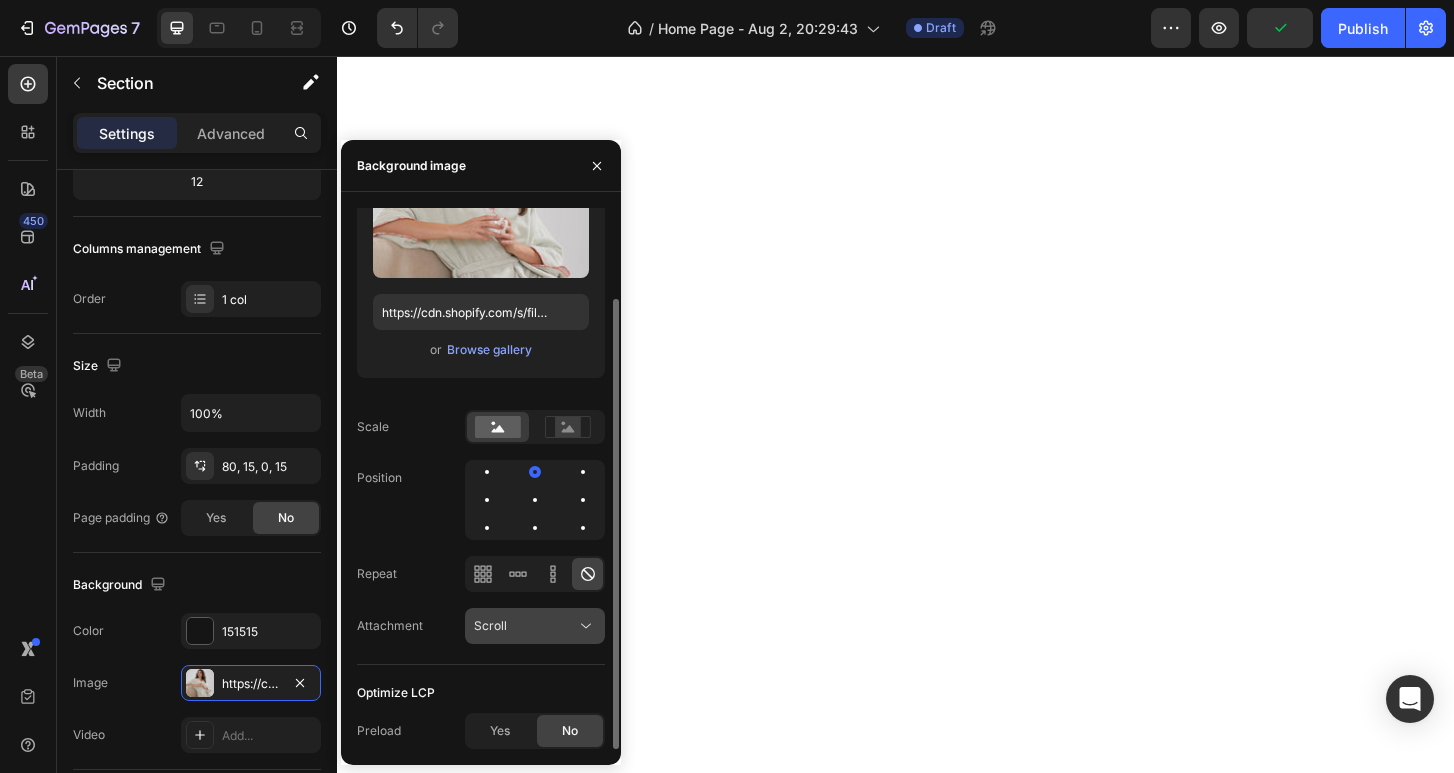 click on "Scroll" at bounding box center (525, 626) 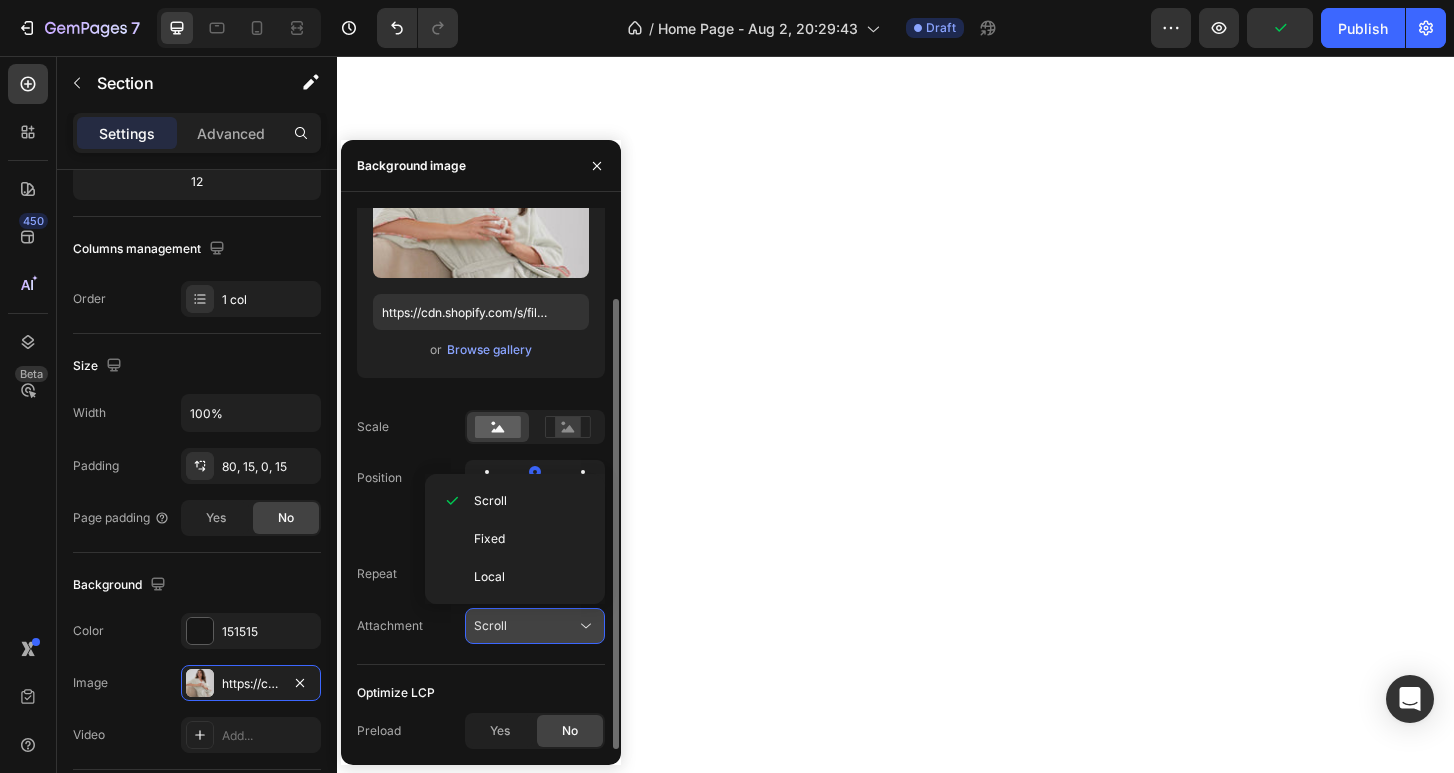 click on "Scroll" at bounding box center [490, 626] 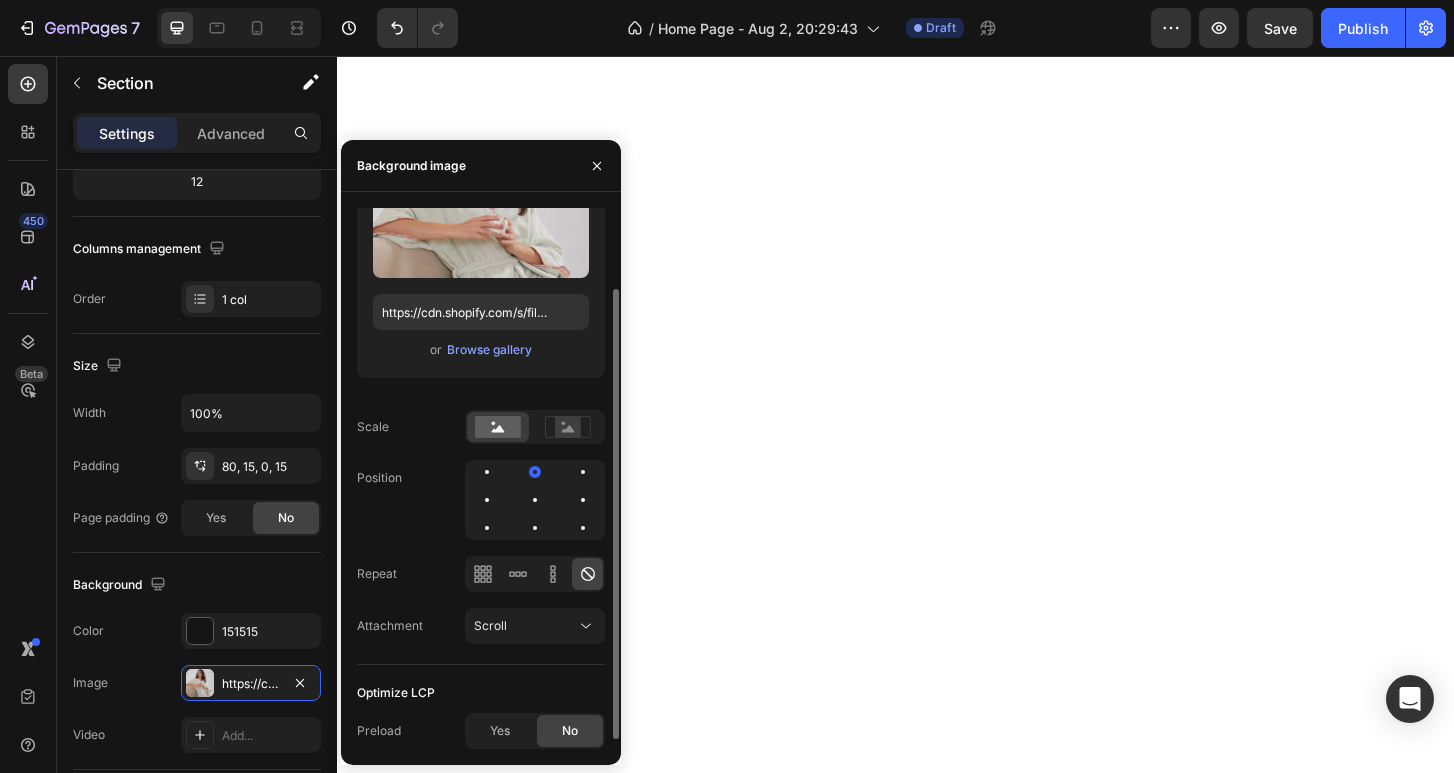 scroll, scrollTop: 0, scrollLeft: 0, axis: both 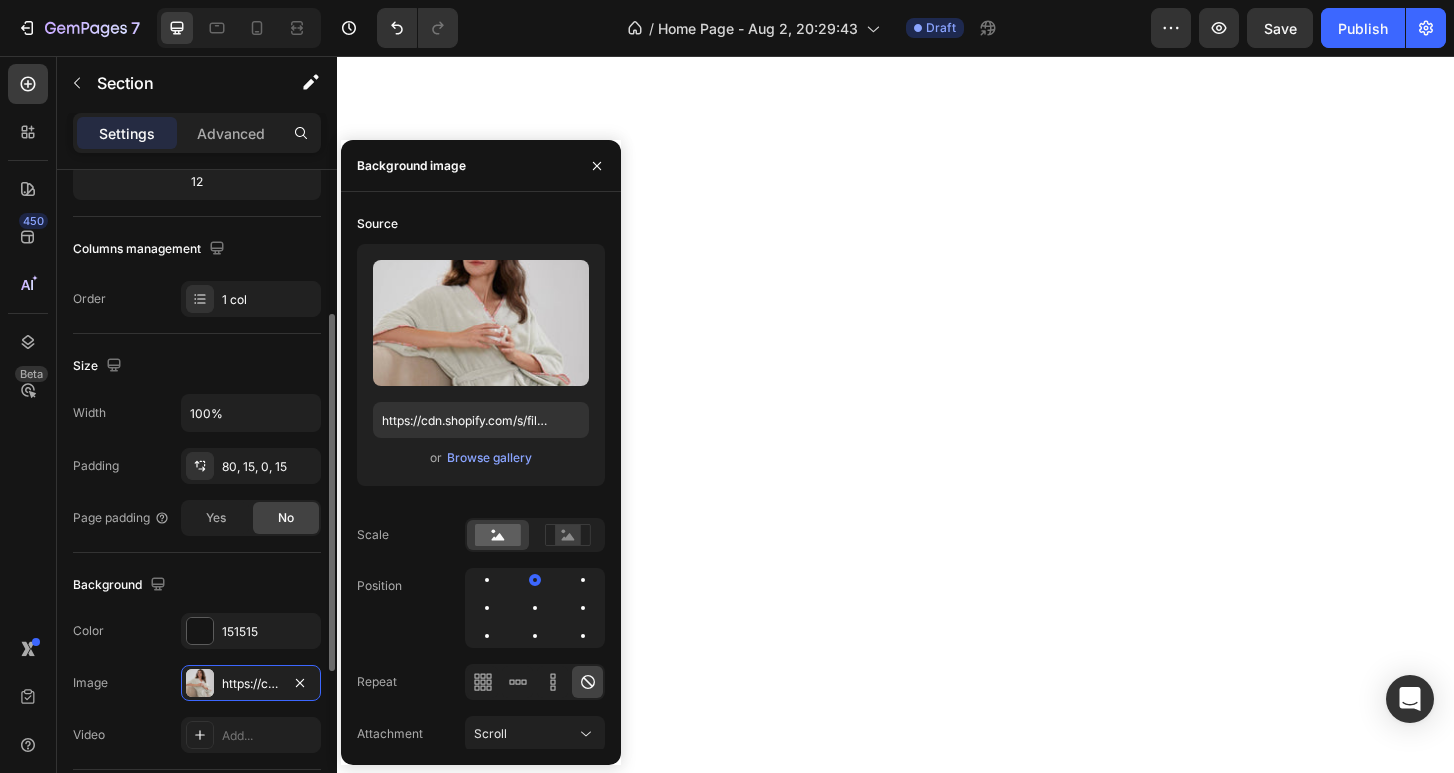 click on "Background The changes might be hidden by the image and the video. Color 151515 Image https://cdn.shopify.com/s/files/1/0762/8967/1417/files/gempages_577623872229081788-b2edc661-fbe6-4f36-8be6-29adaa6a2ecb.jpg Video Add..." 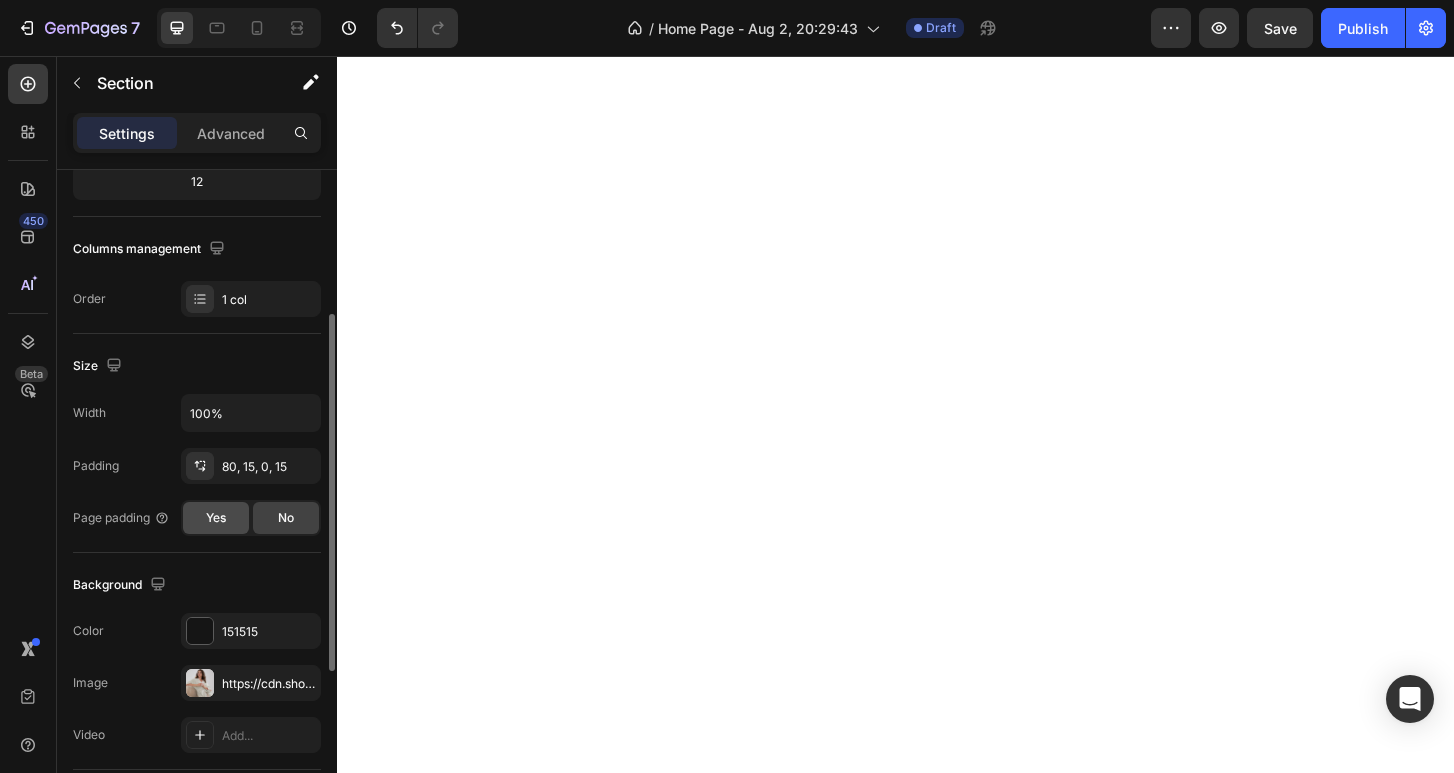 click on "Yes" 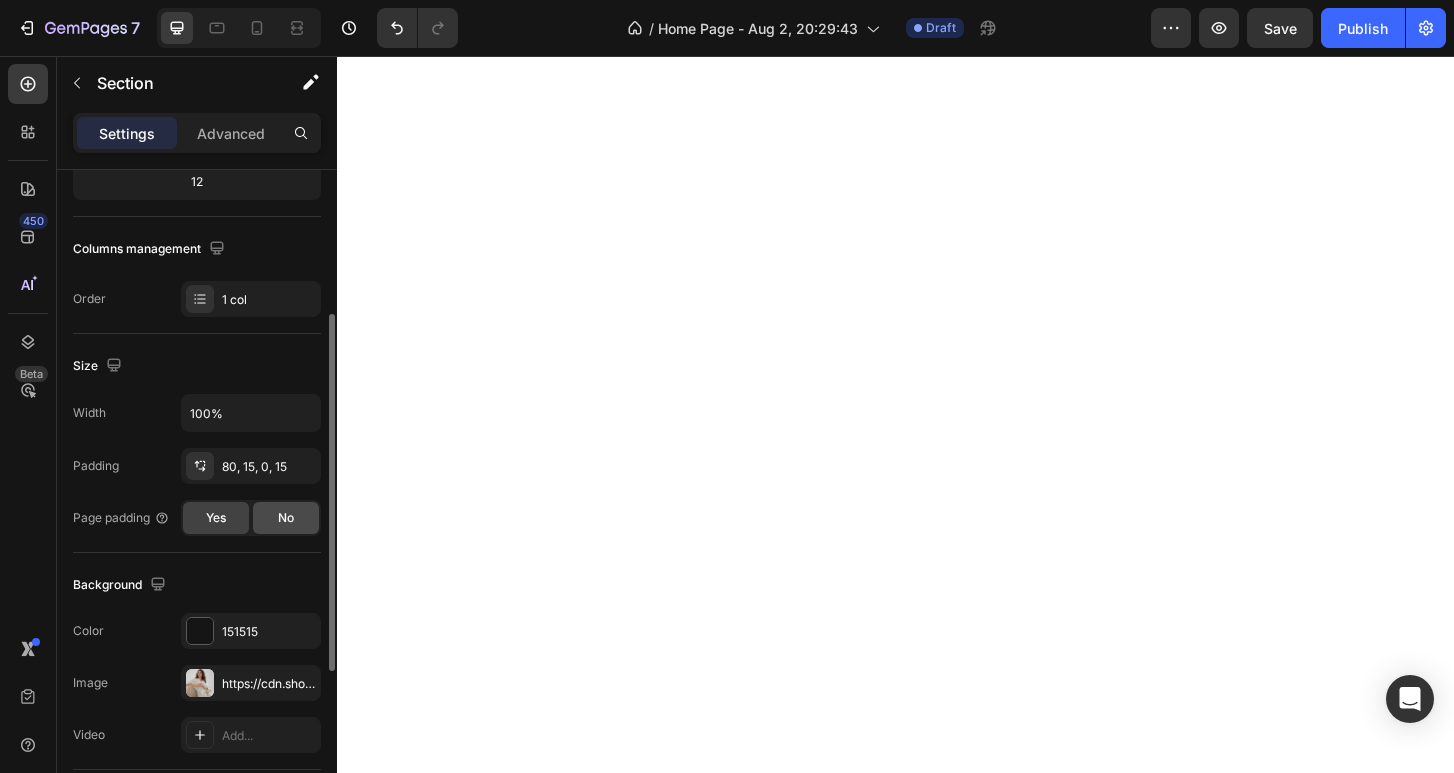 click on "No" 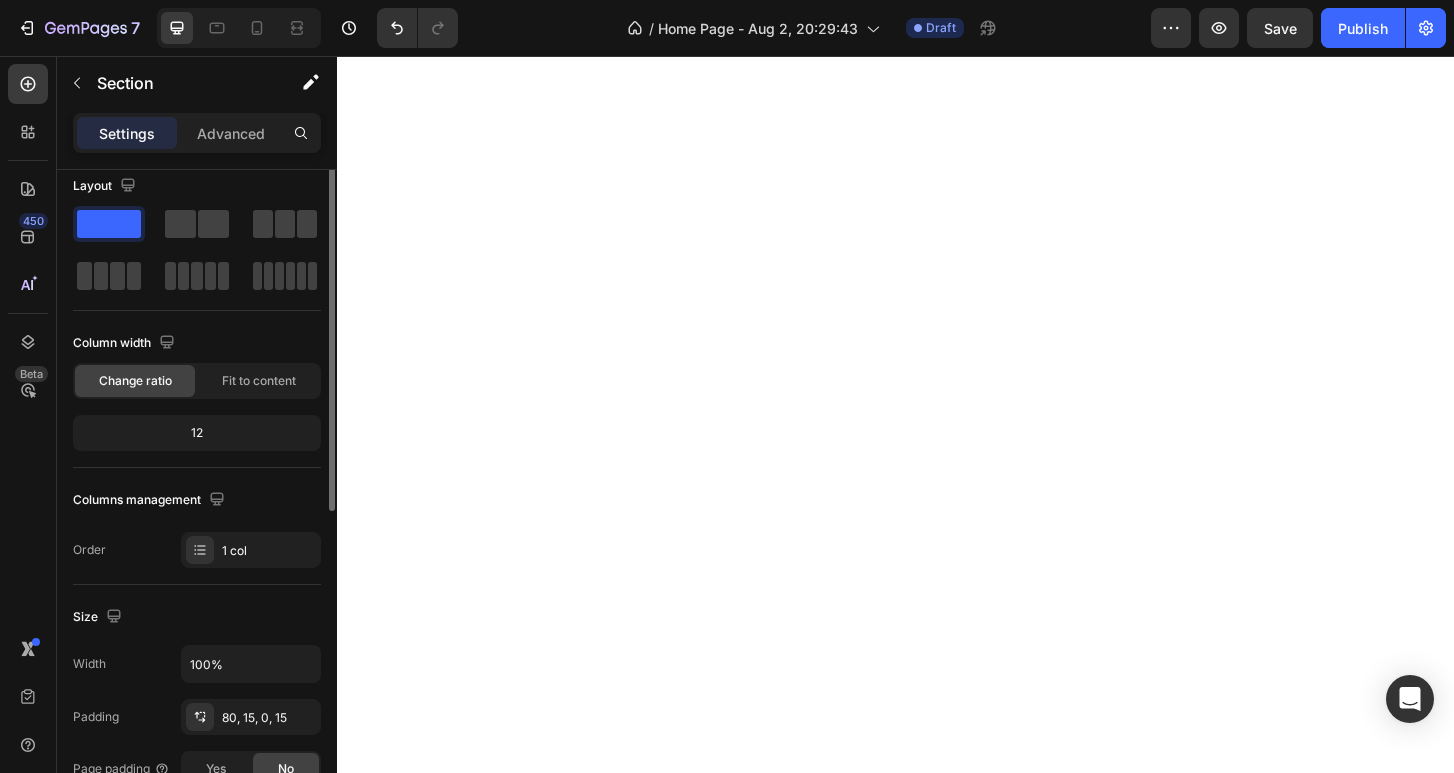 scroll, scrollTop: 0, scrollLeft: 0, axis: both 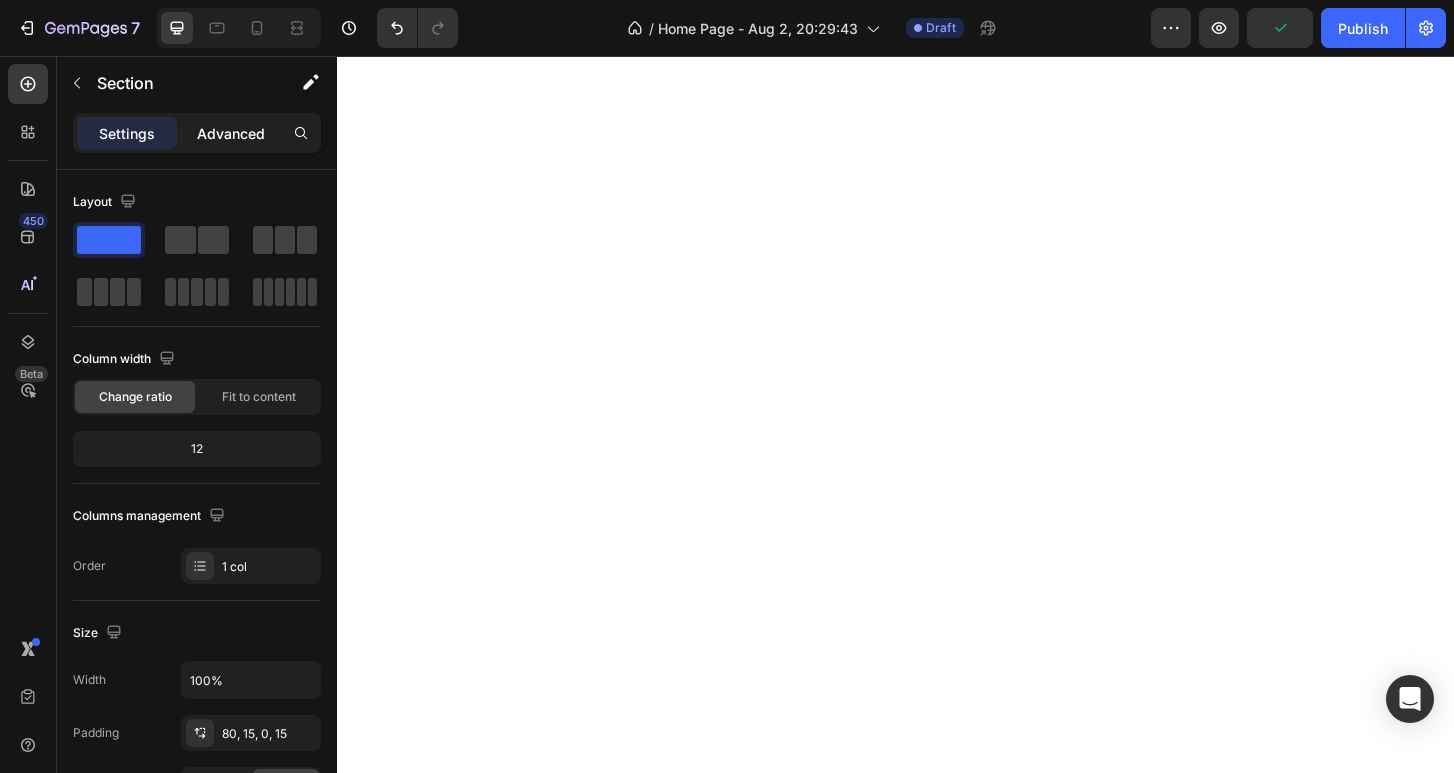 click on "Advanced" at bounding box center [231, 133] 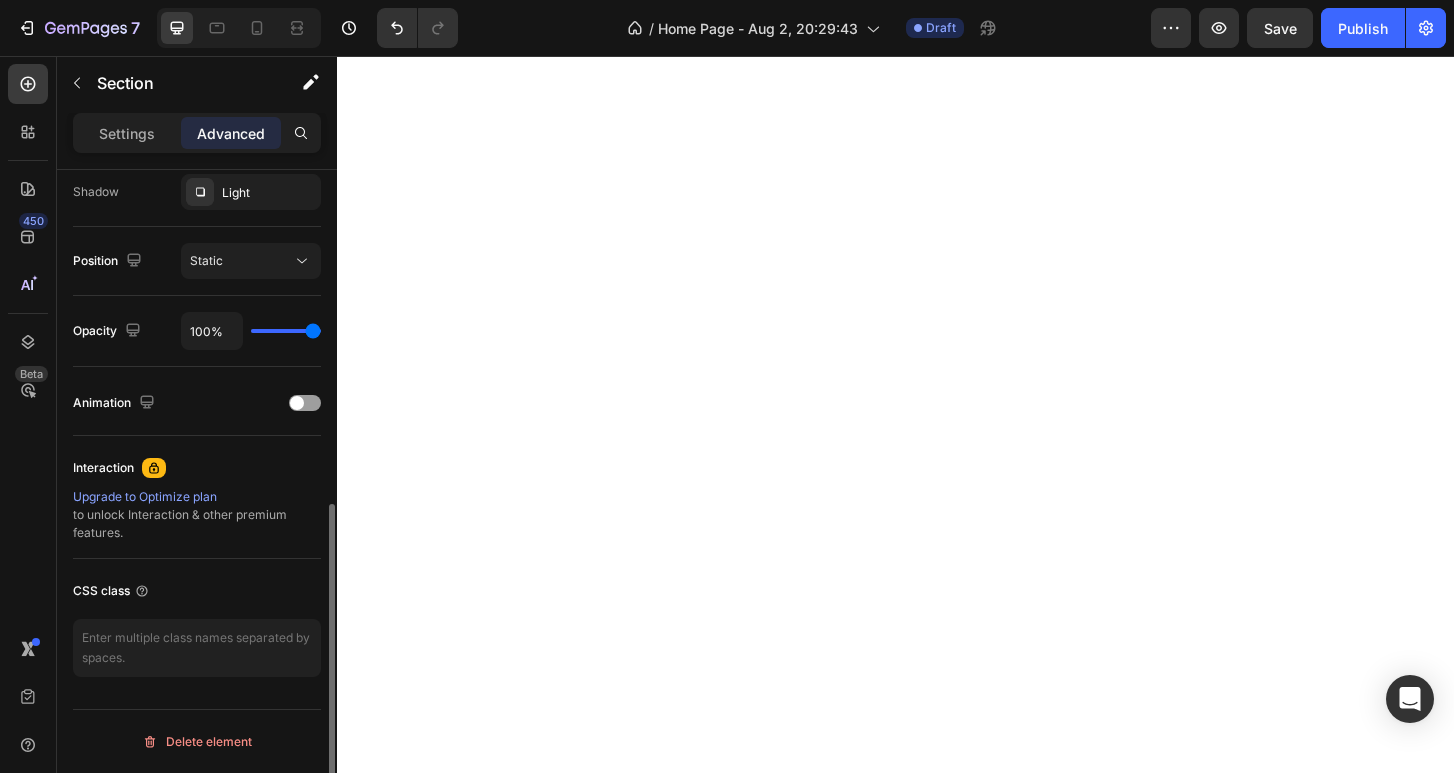 scroll, scrollTop: 0, scrollLeft: 0, axis: both 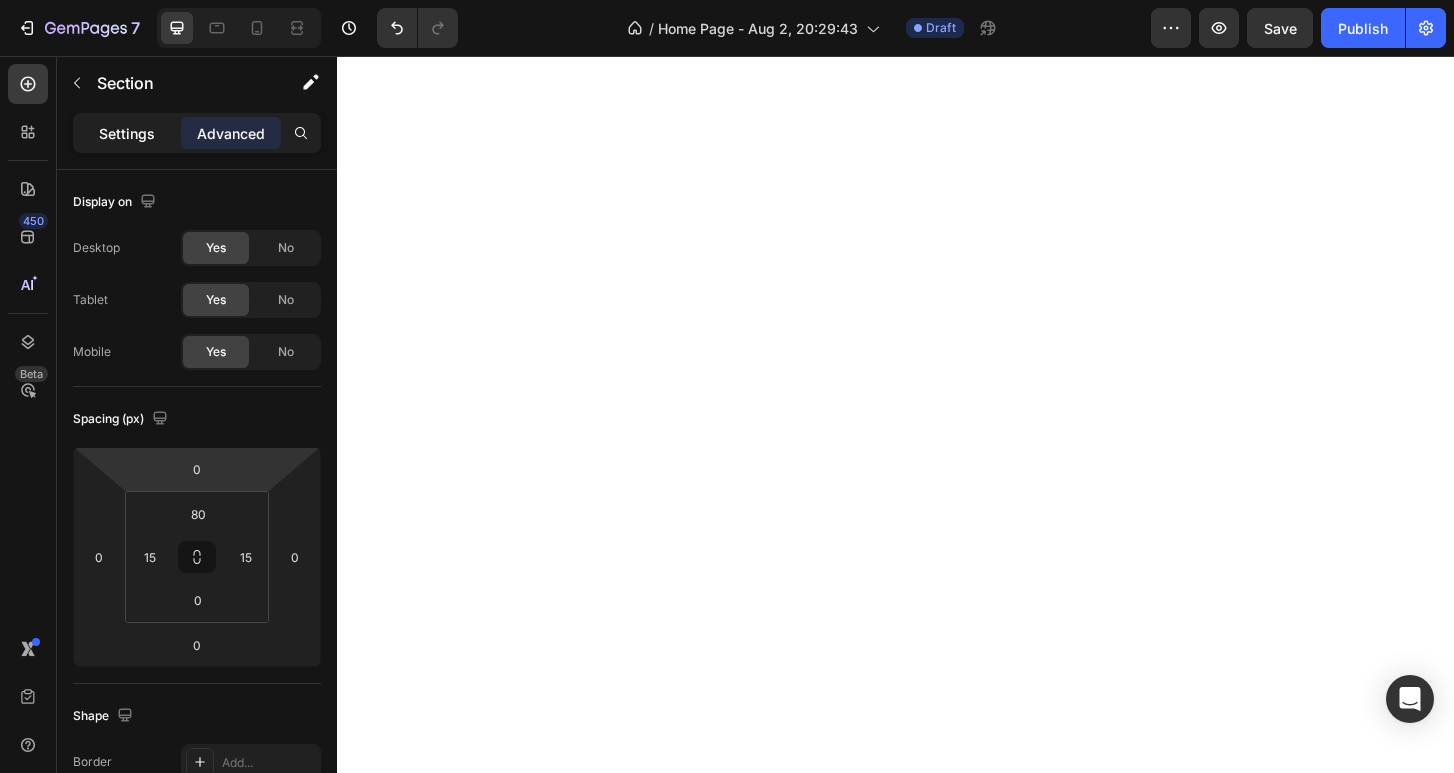 click on "Settings" 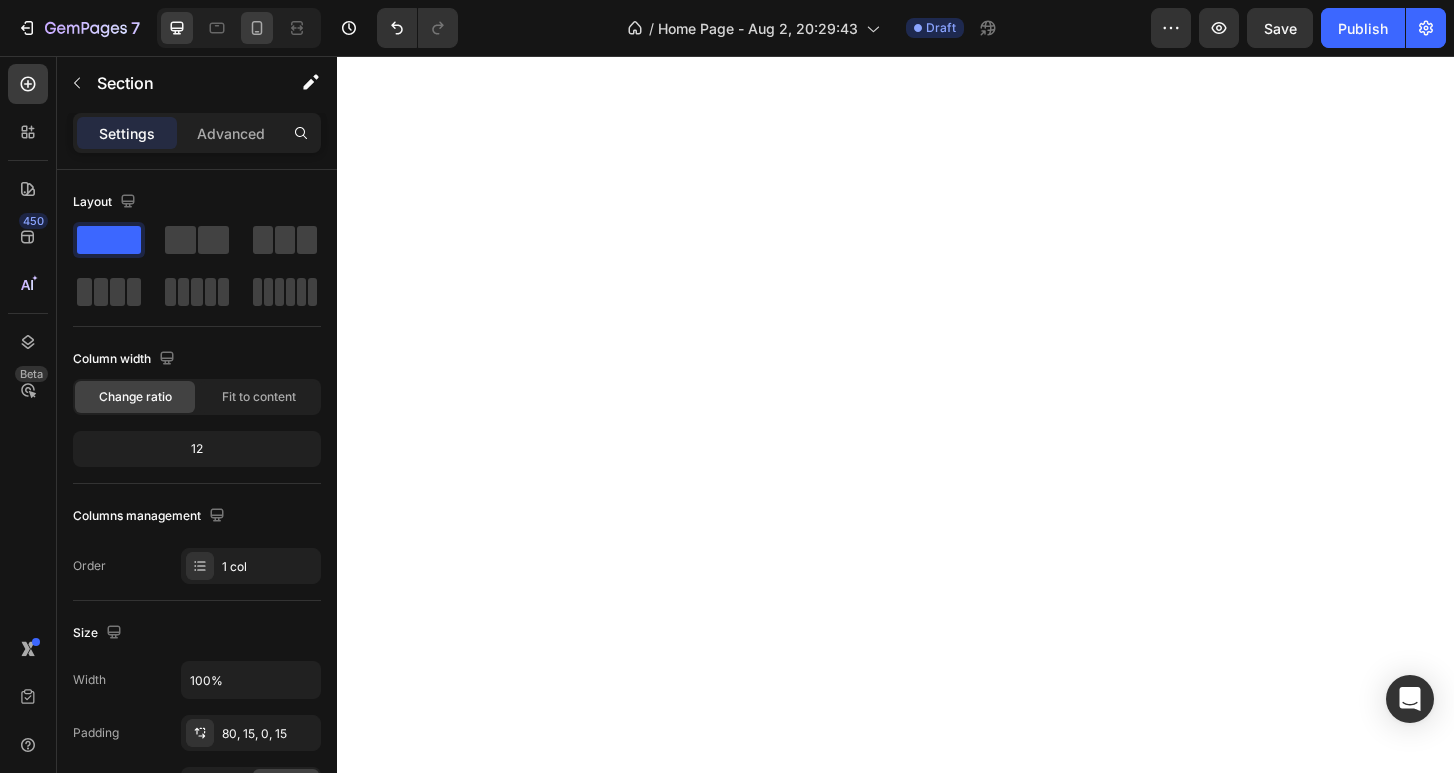 click 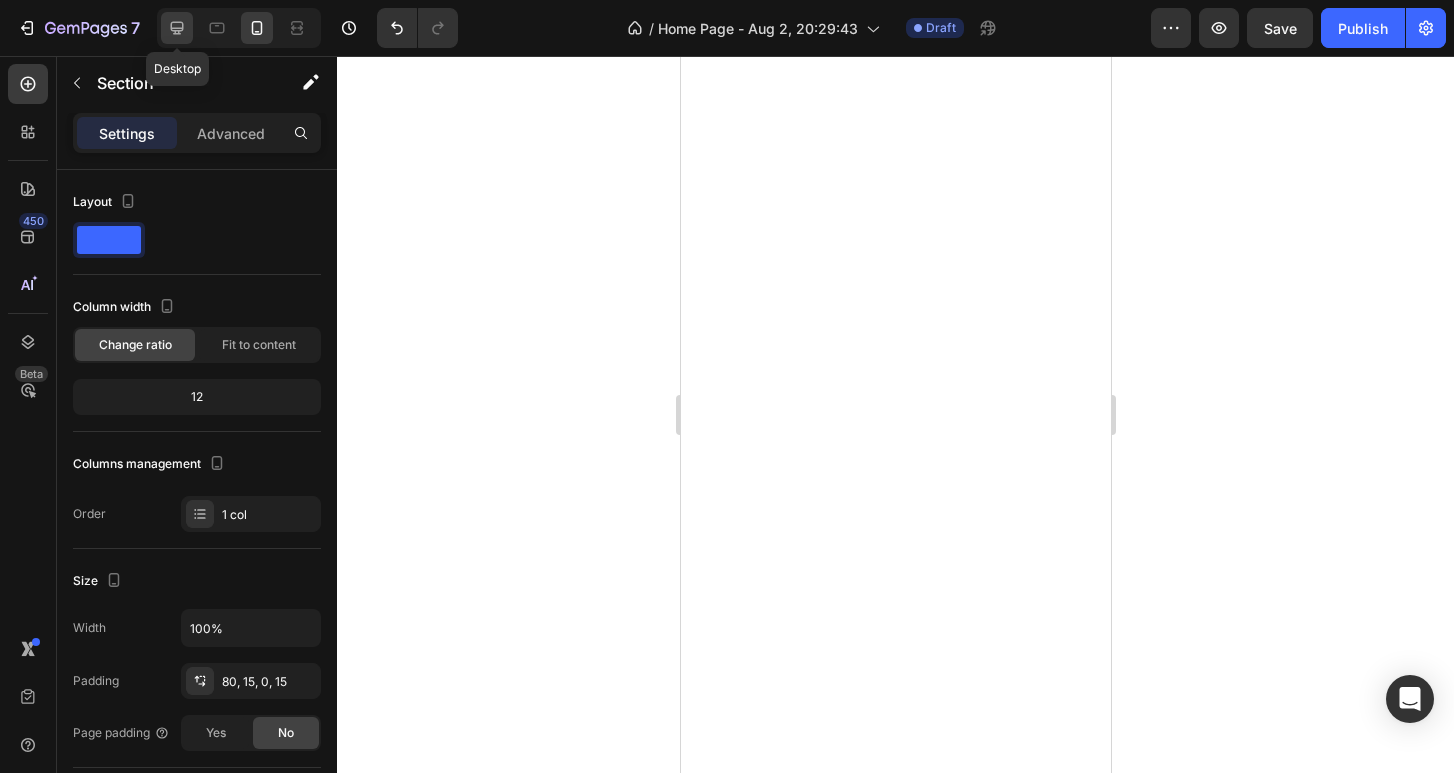 click 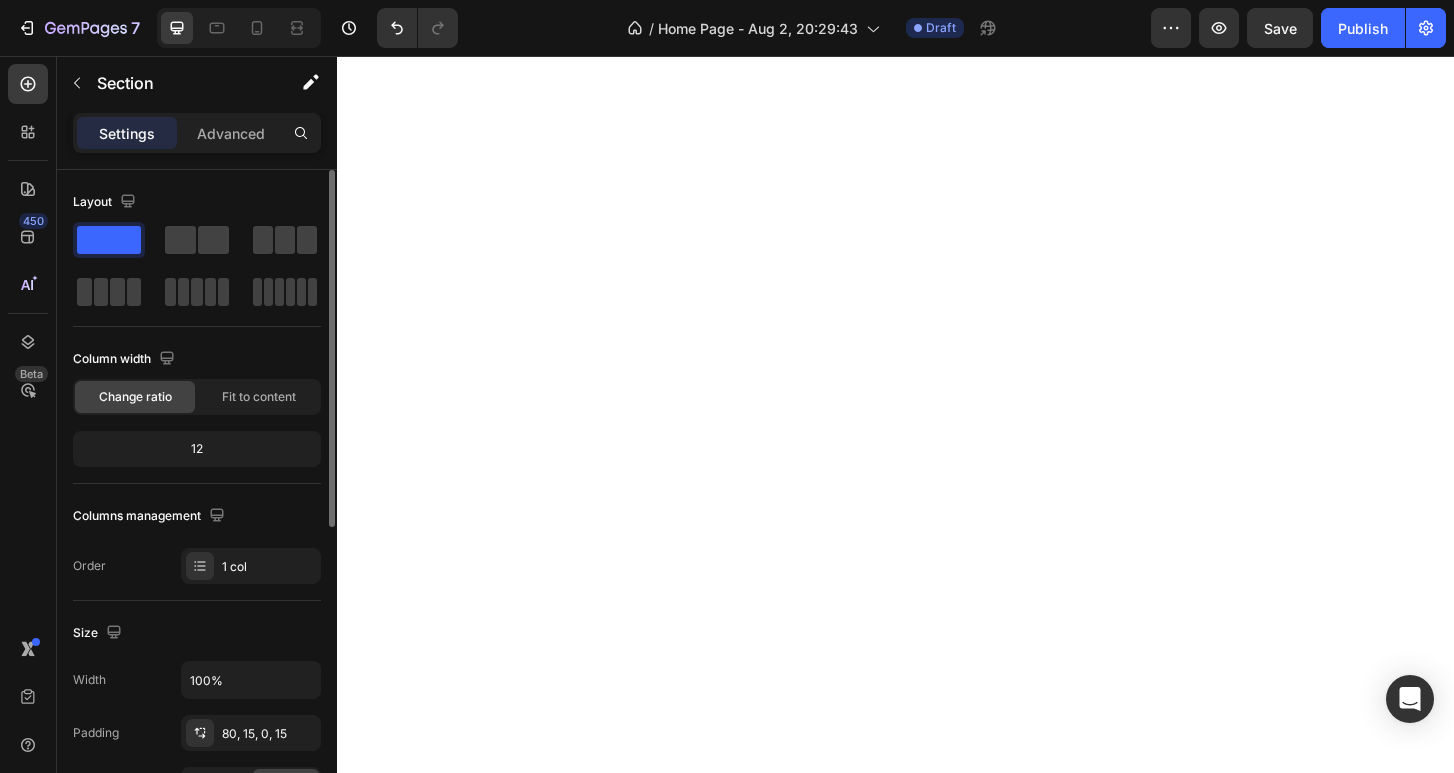 scroll, scrollTop: 560, scrollLeft: 0, axis: vertical 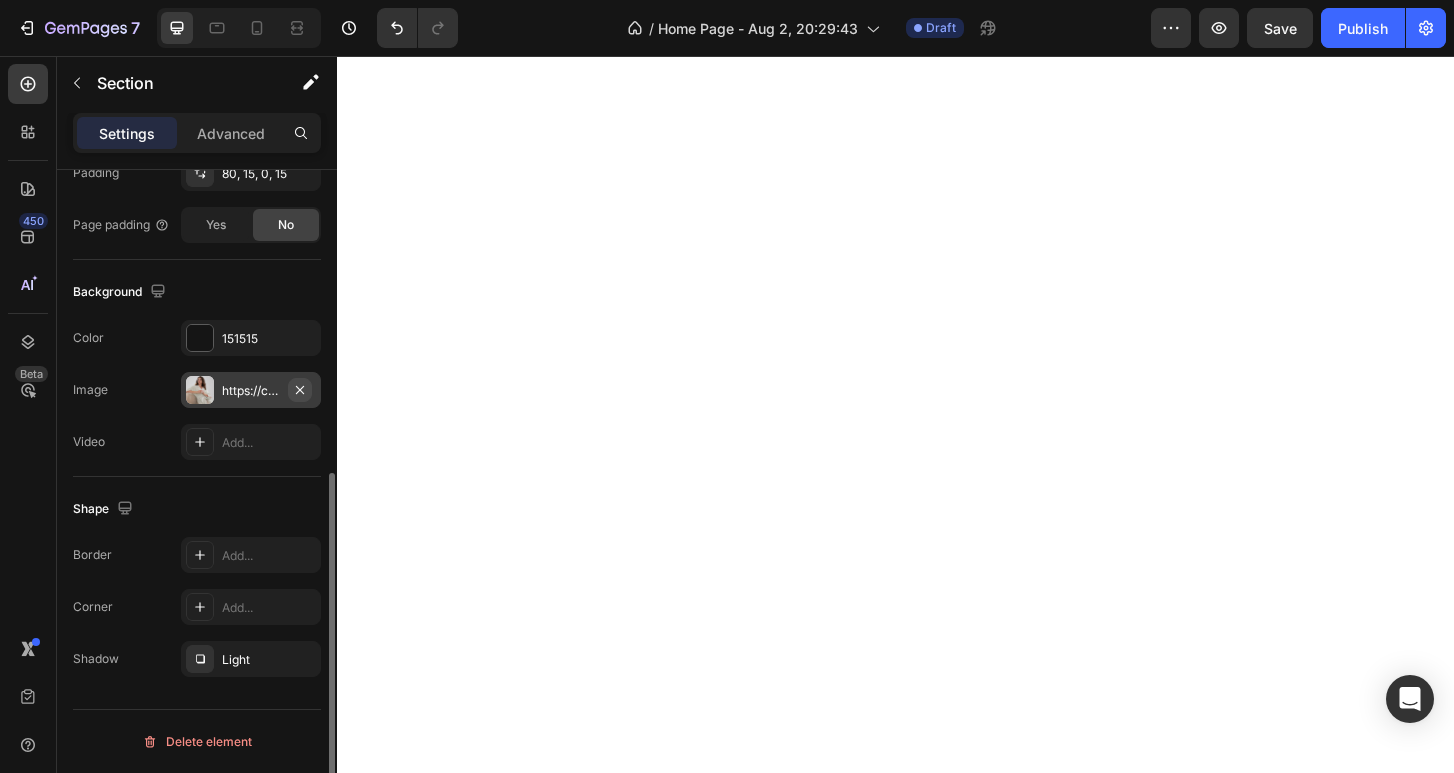 click 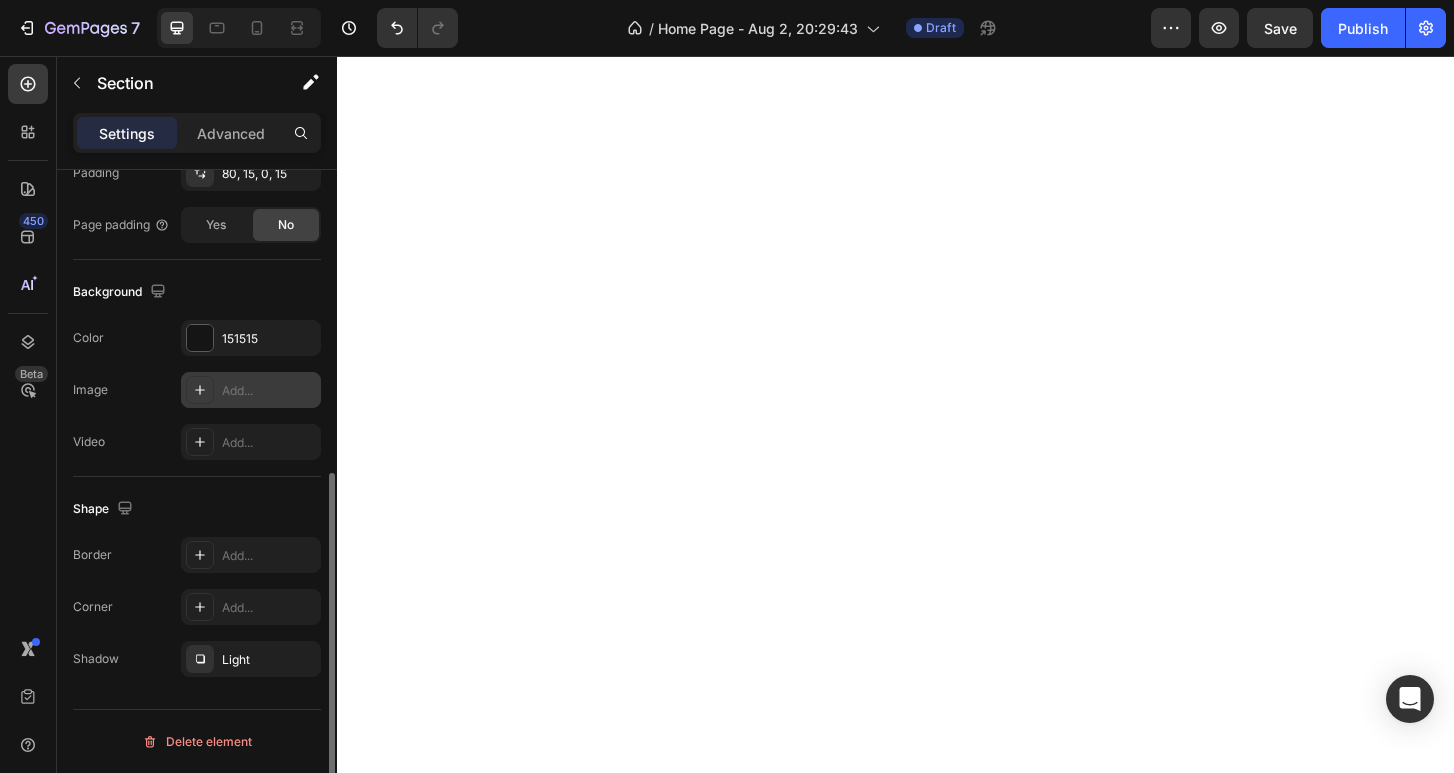 click on "Add..." at bounding box center [269, 391] 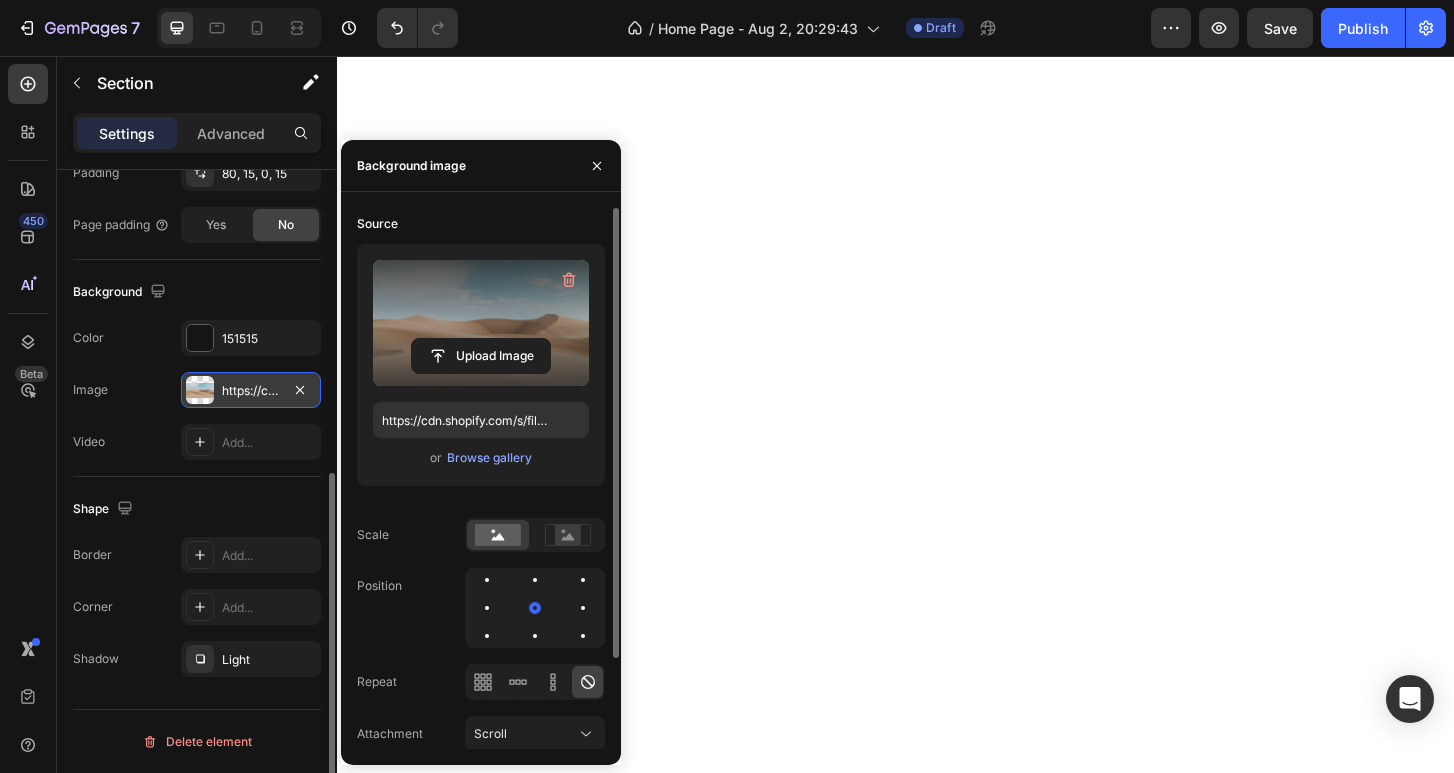 click on "Upload Image" at bounding box center (481, 356) 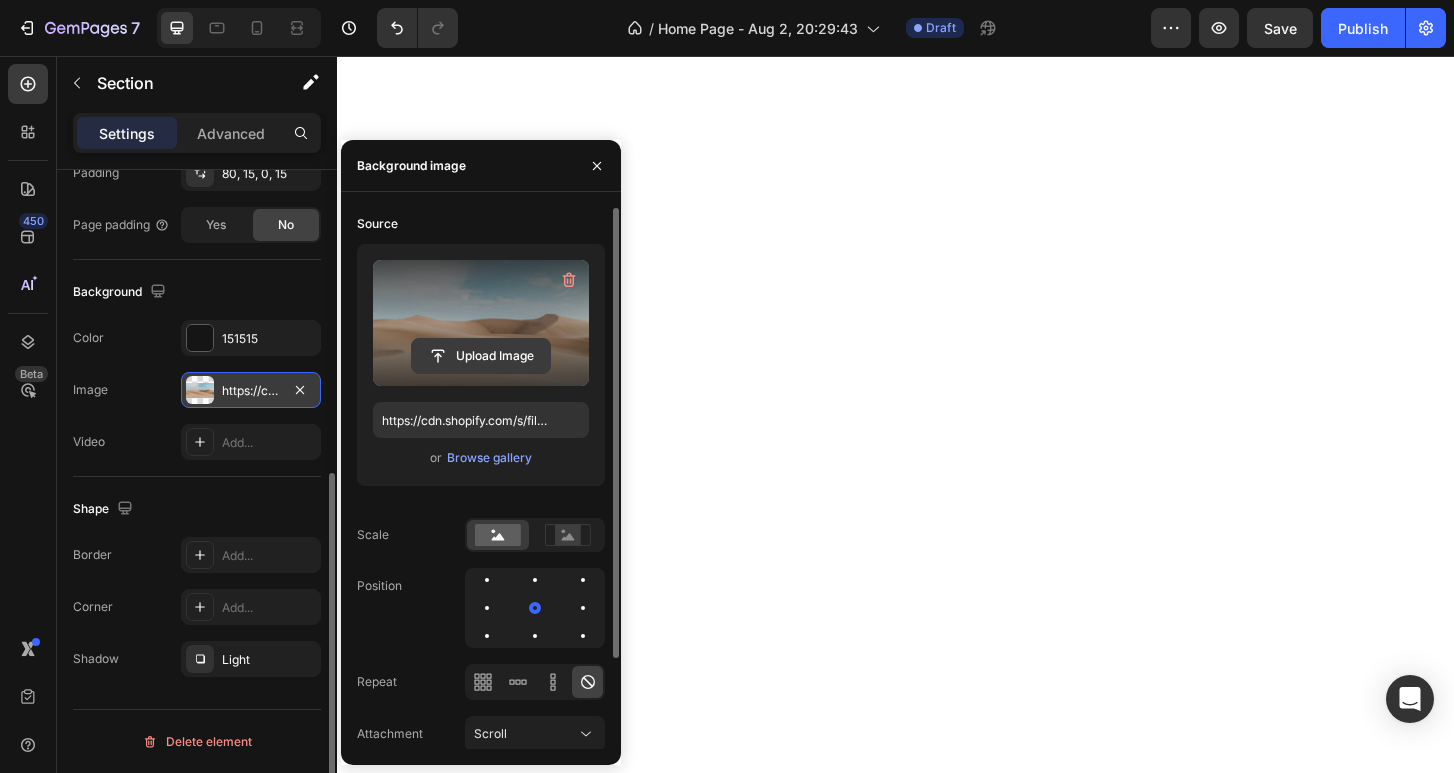 click 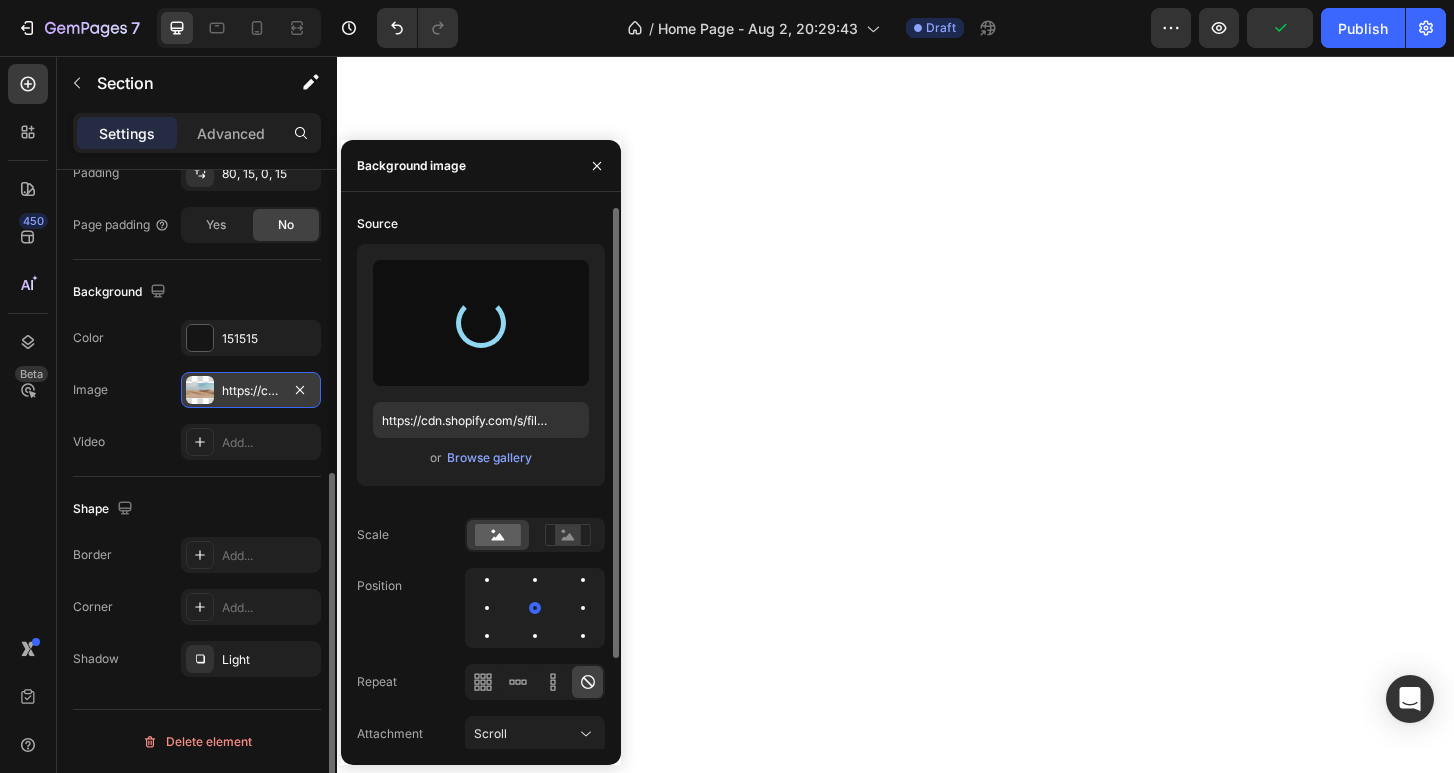 type on "https://cdn.shopify.com/s/files/1/0762/8967/1417/files/gempages_577623872229081788-c216506e-dfa1-4320-b271-0f017278b205.png" 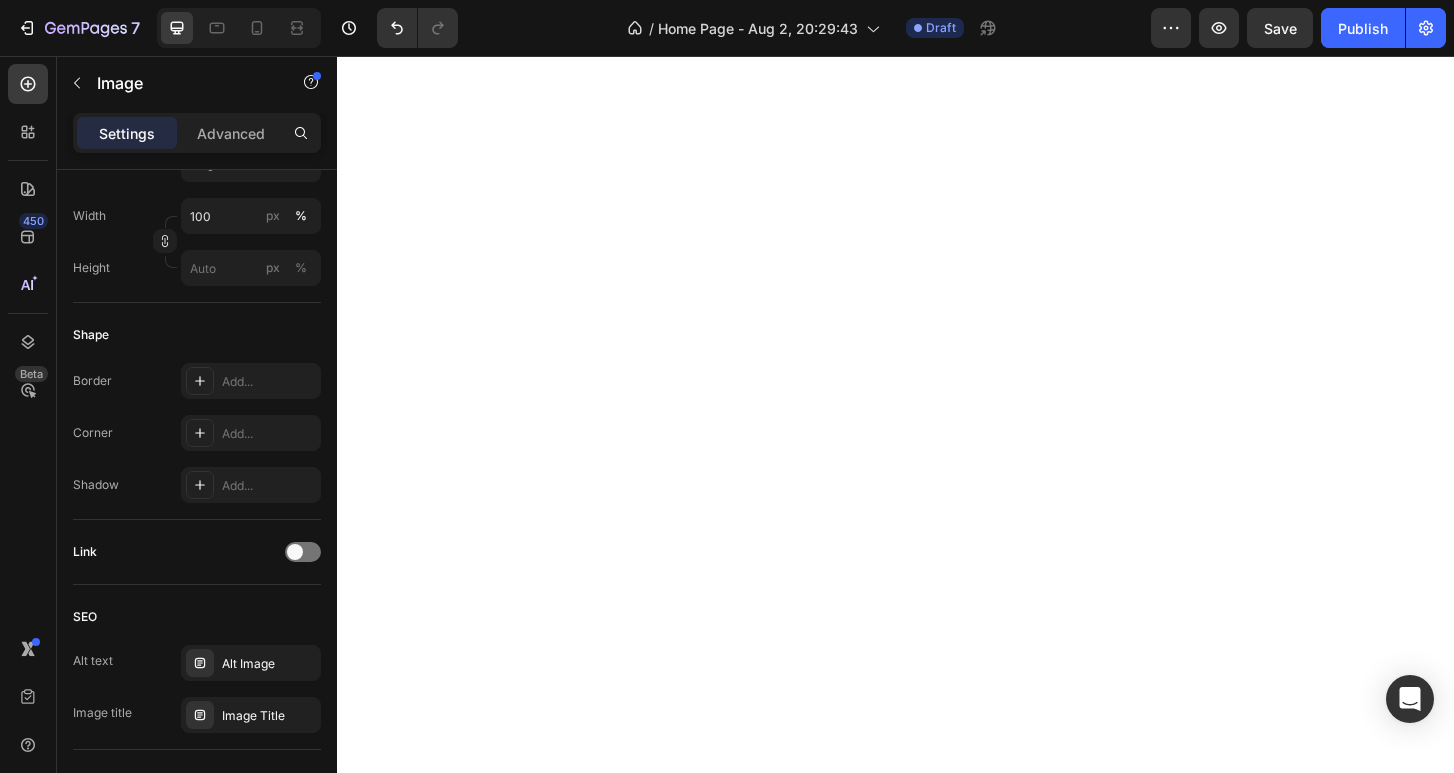 scroll, scrollTop: 0, scrollLeft: 0, axis: both 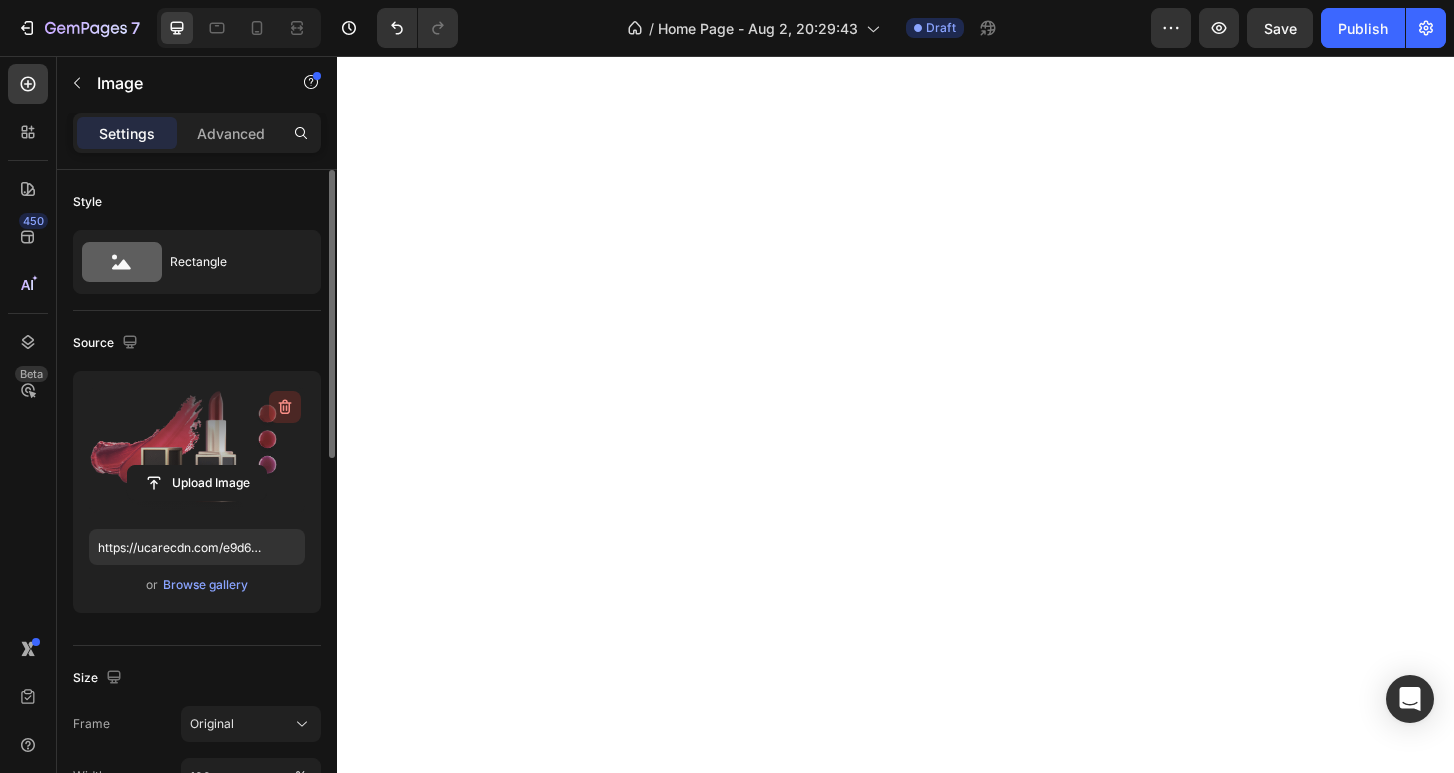 click at bounding box center (285, 407) 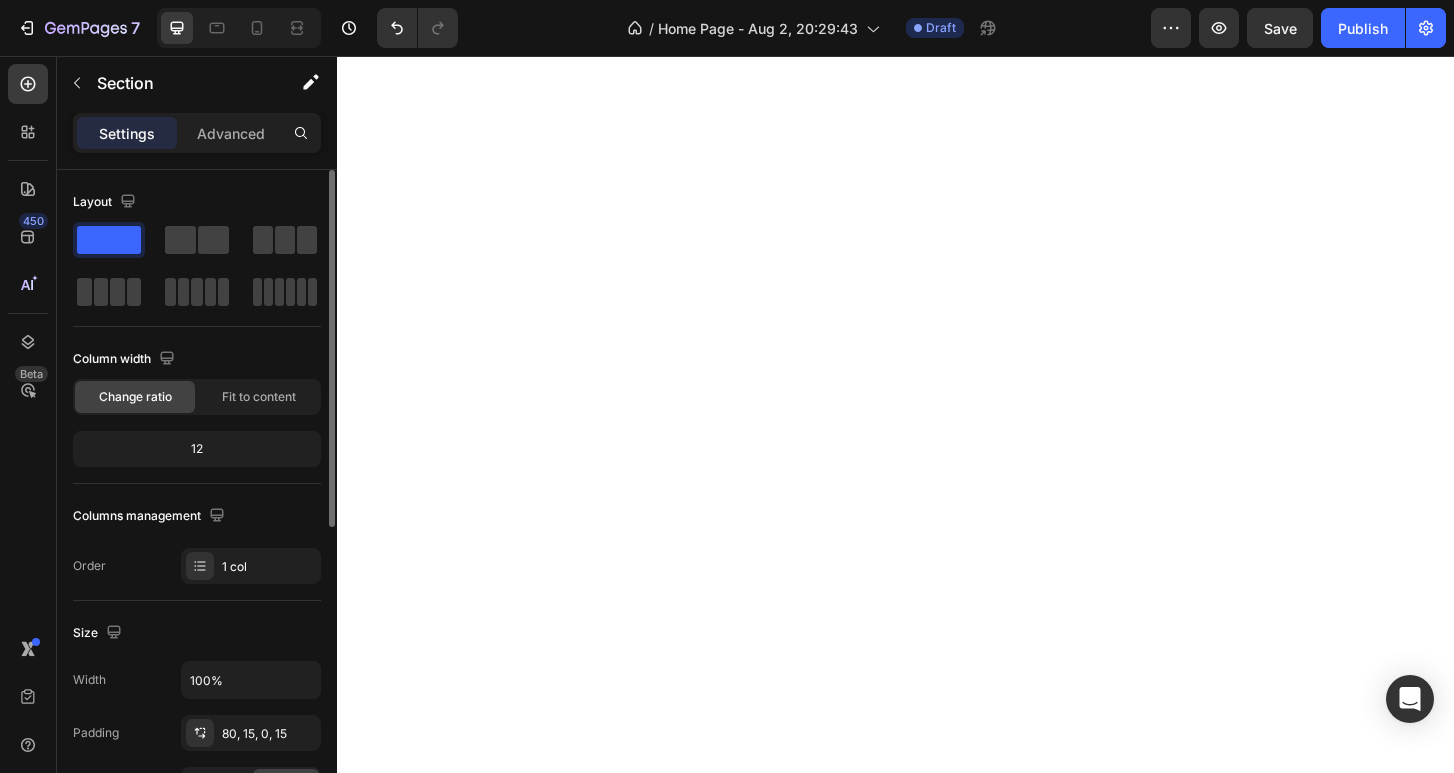 click 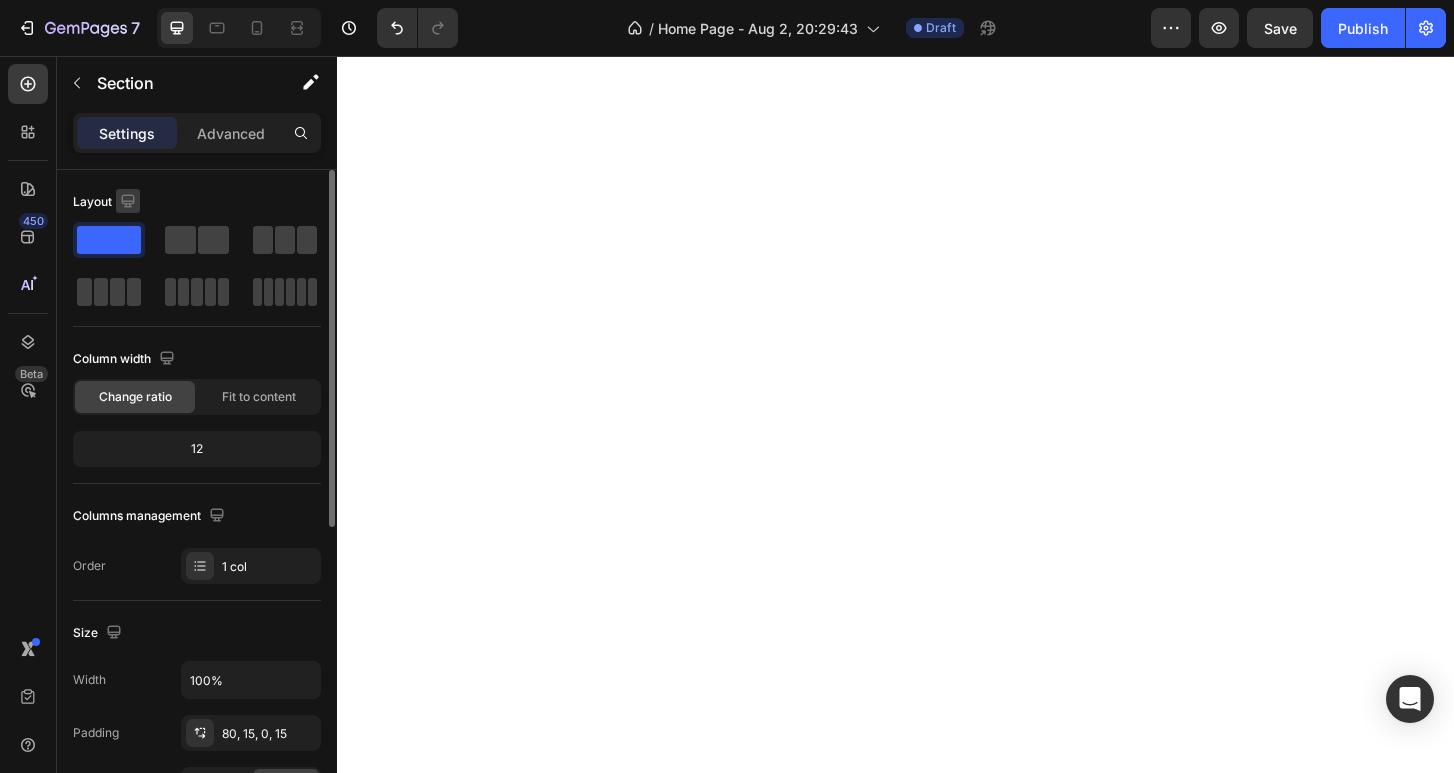 click 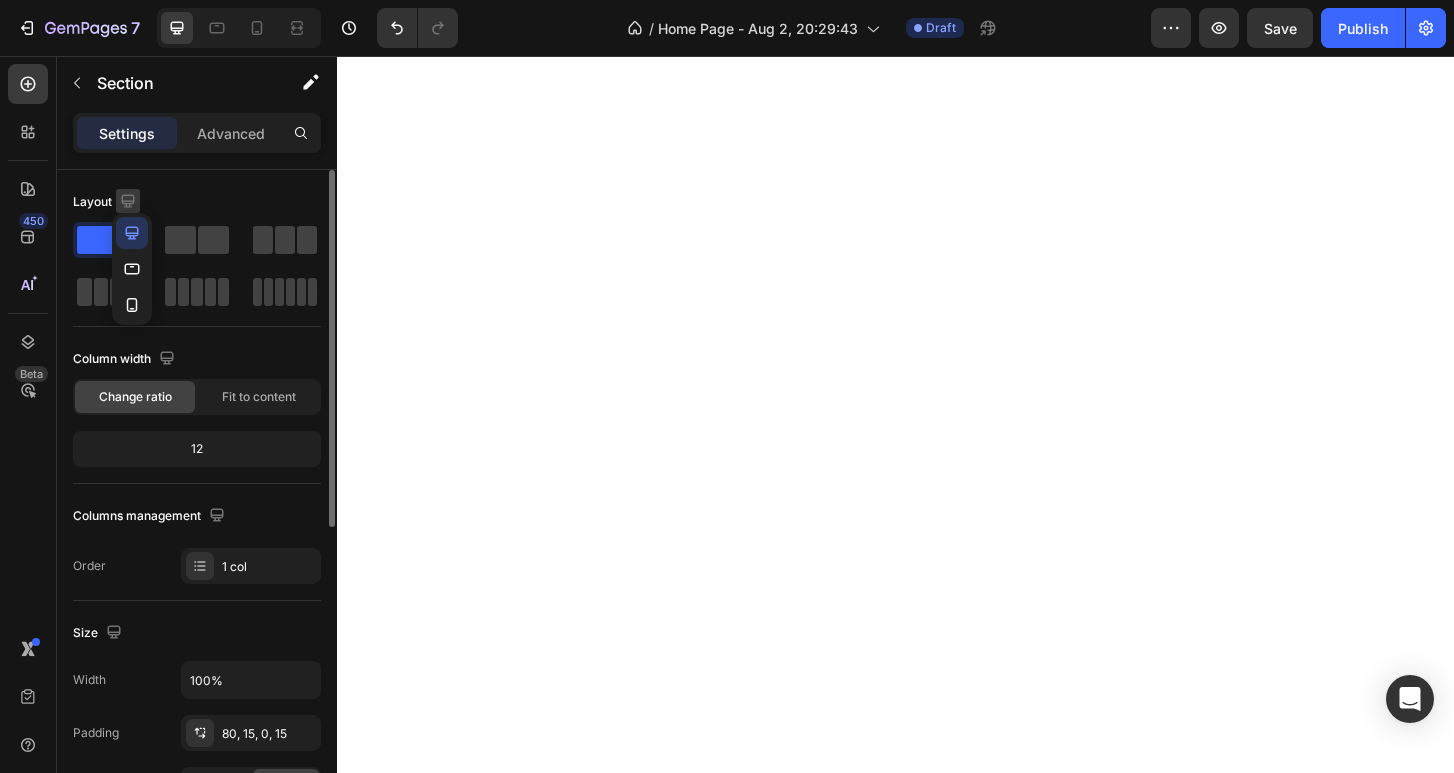 click 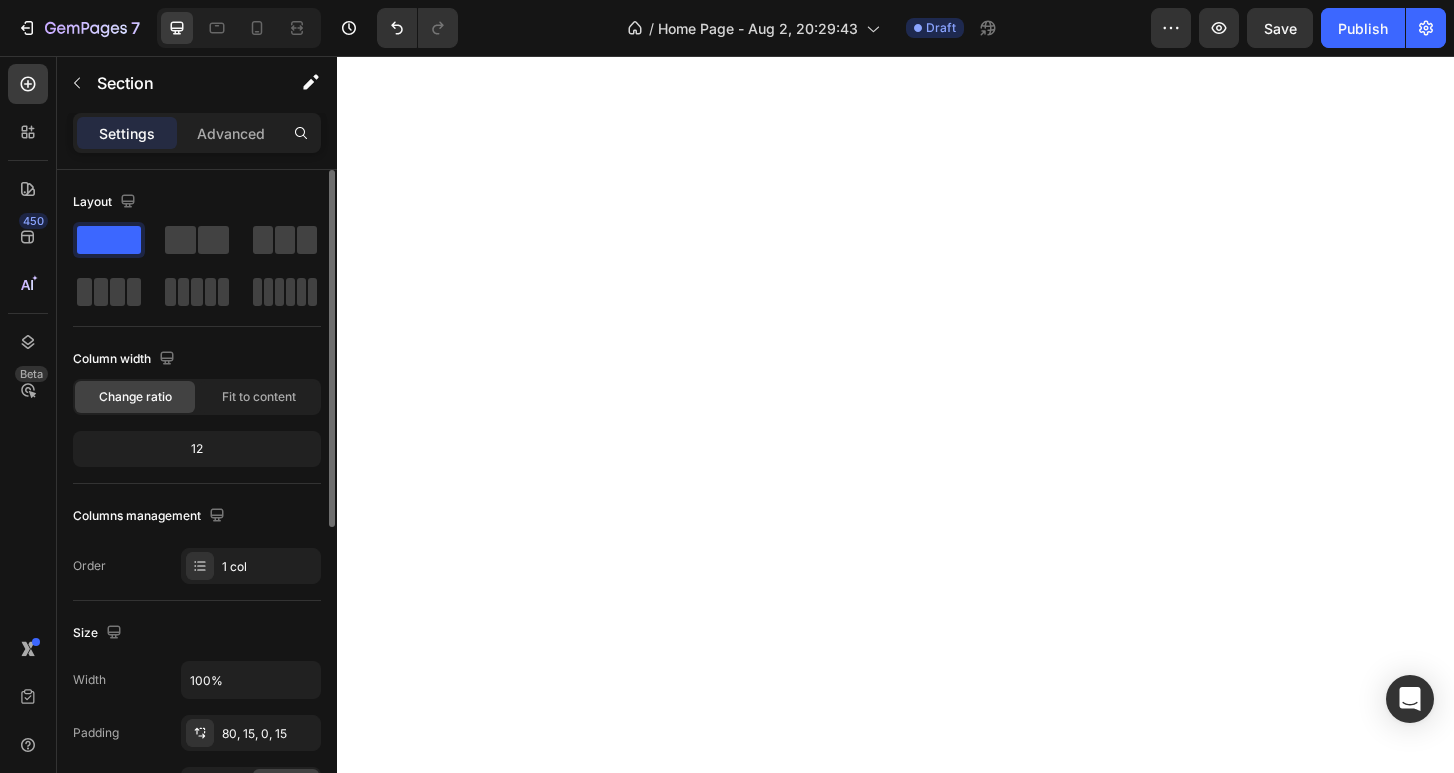 click on "12" 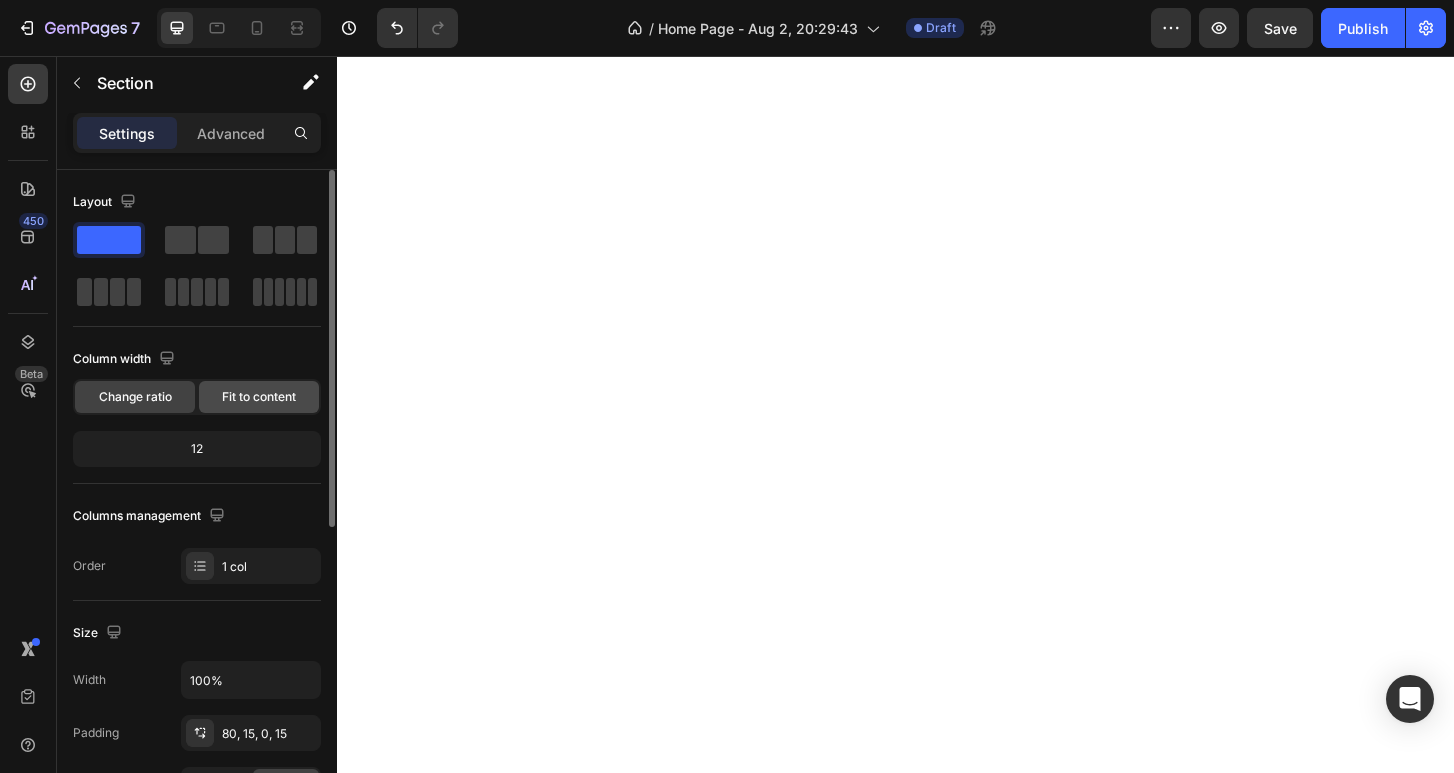 click on "Fit to content" 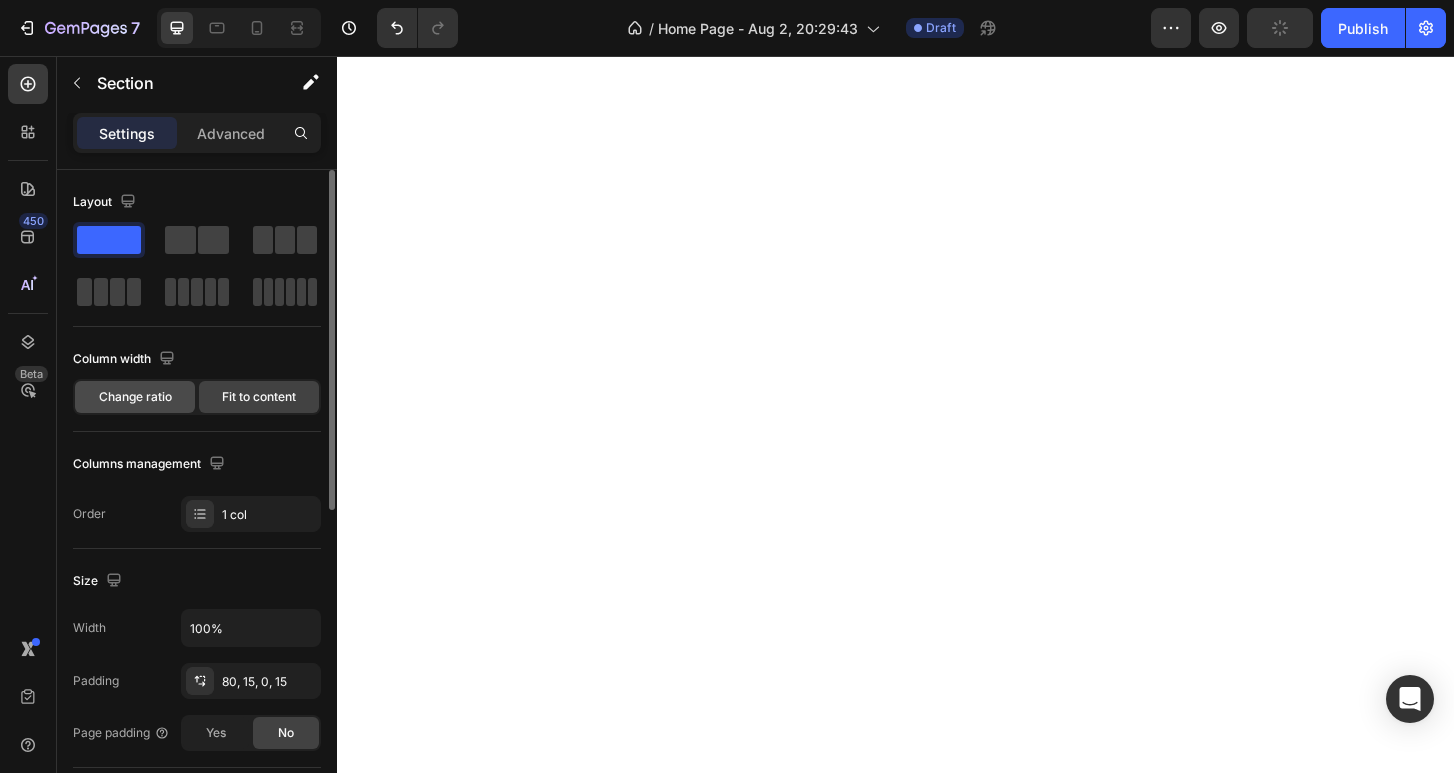click on "Change ratio" 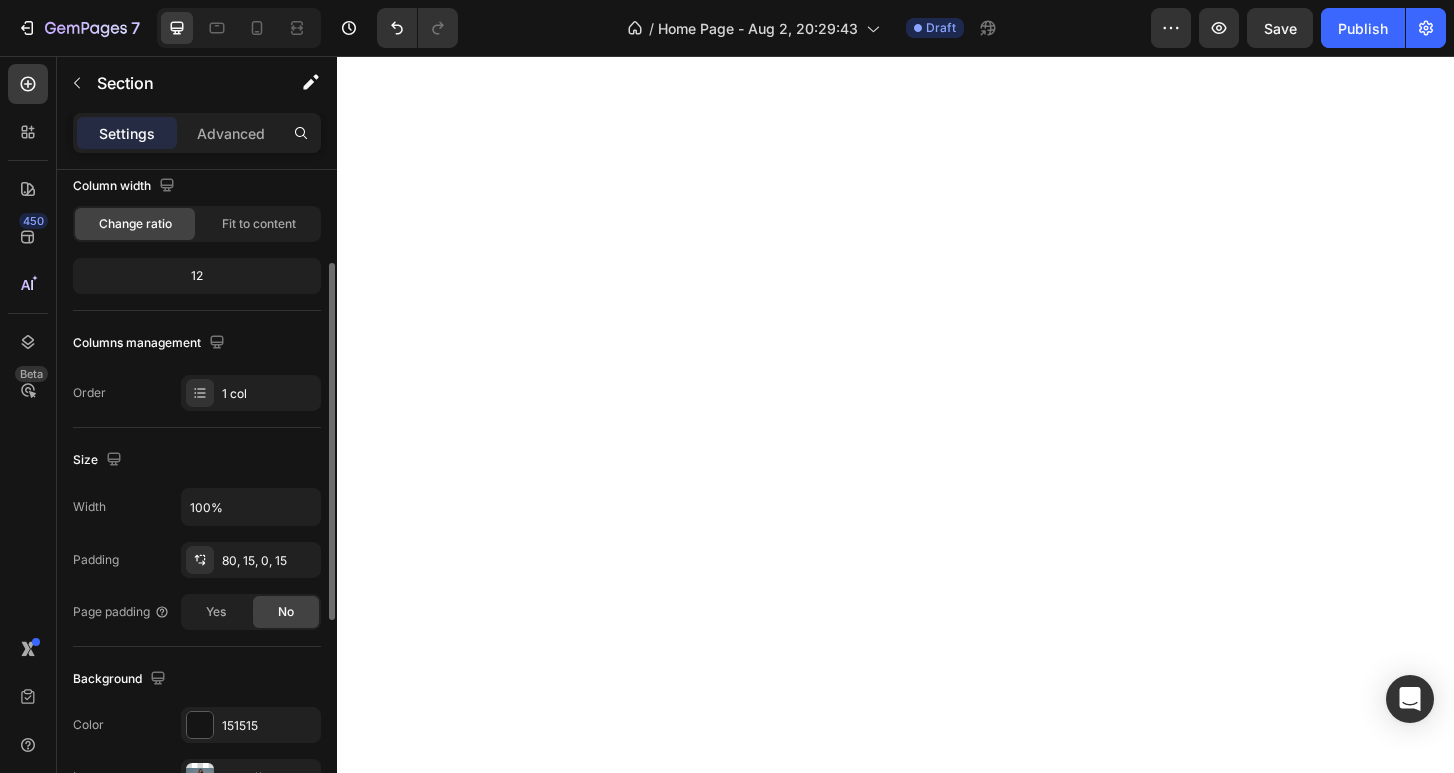 scroll, scrollTop: 330, scrollLeft: 0, axis: vertical 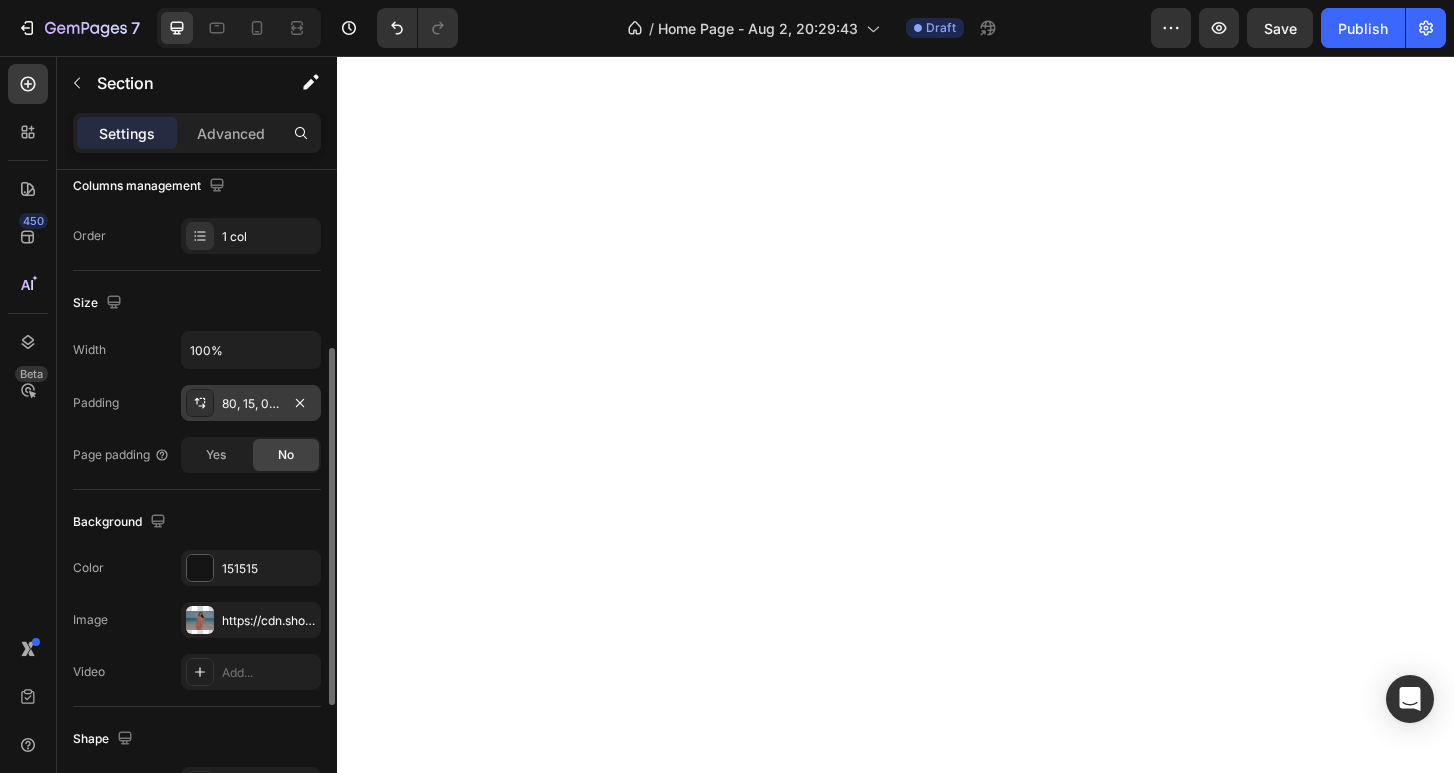 click 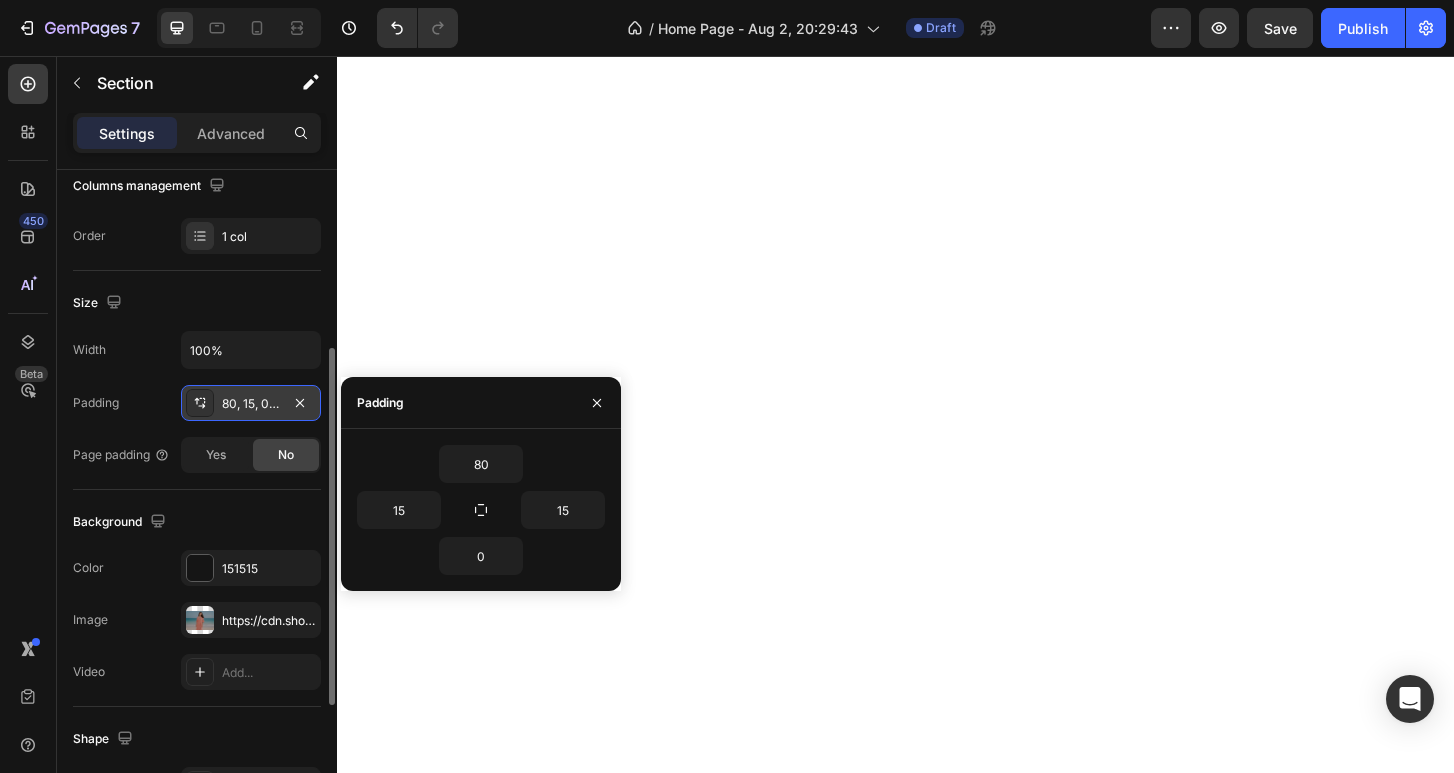 click 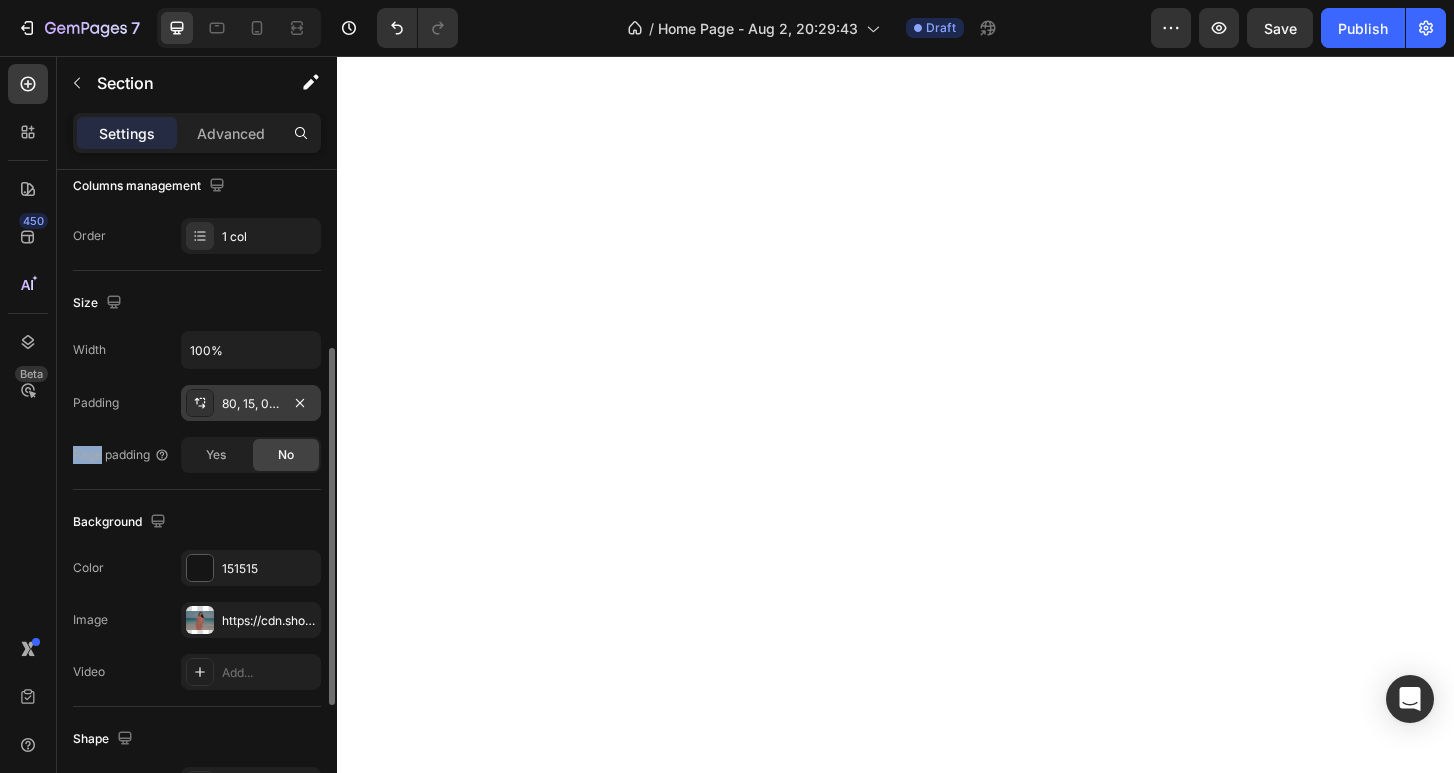 click 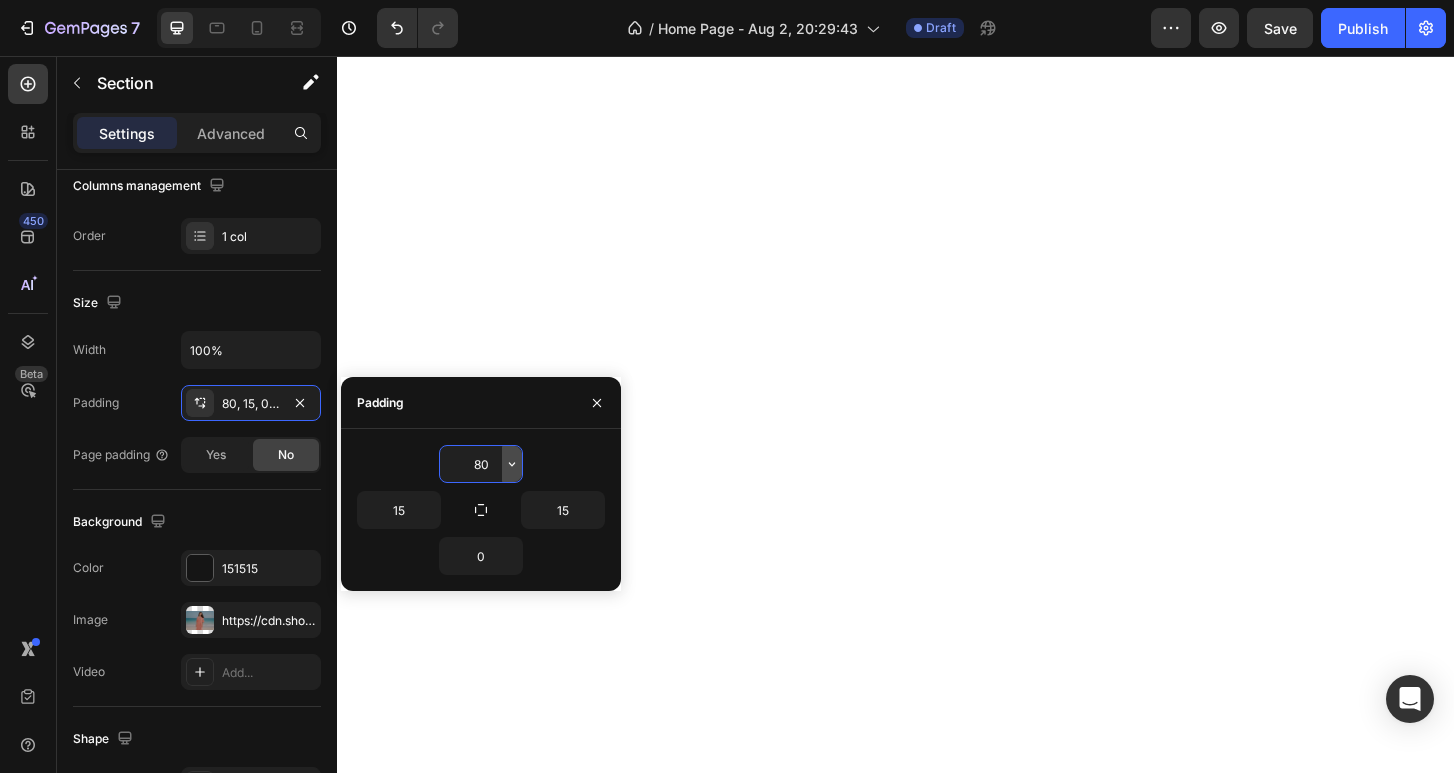 click 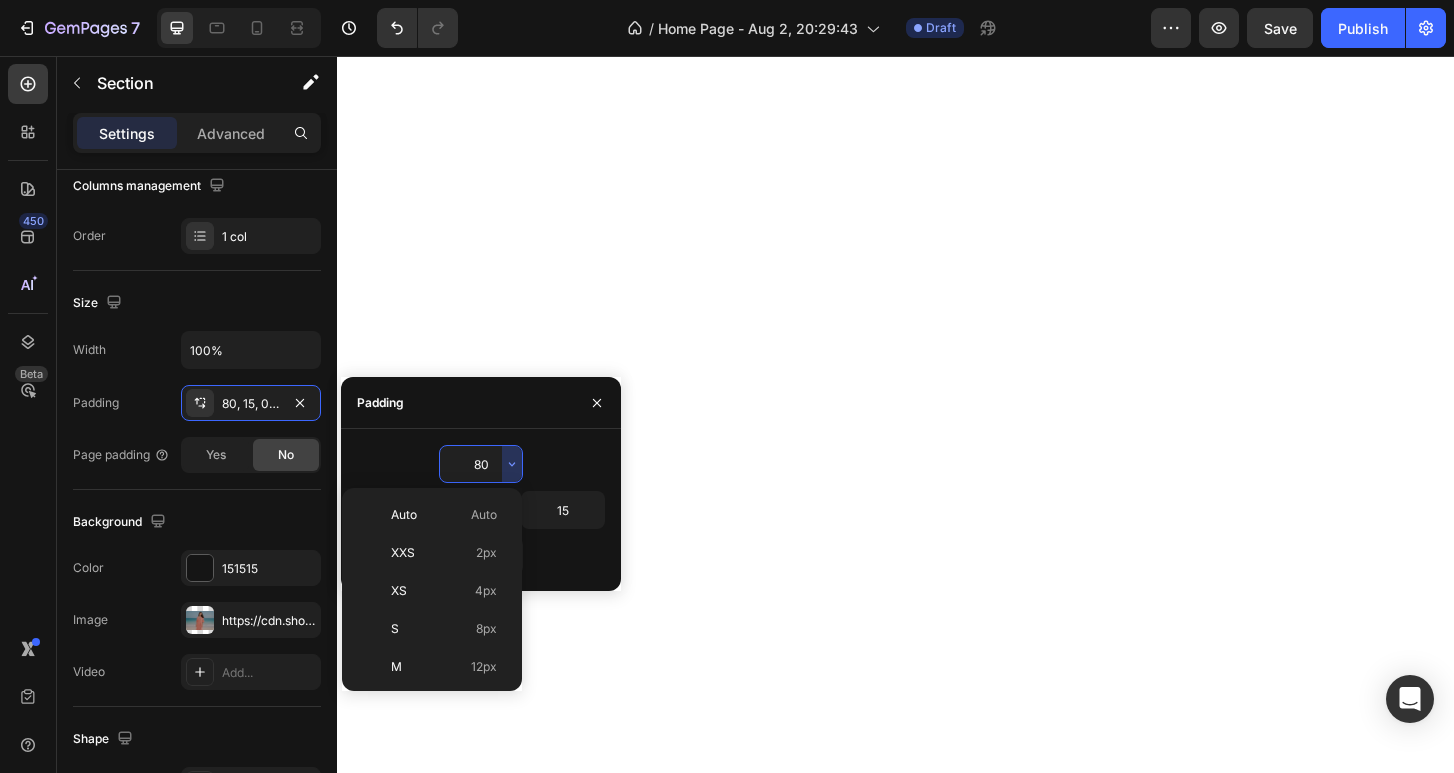 scroll, scrollTop: 216, scrollLeft: 0, axis: vertical 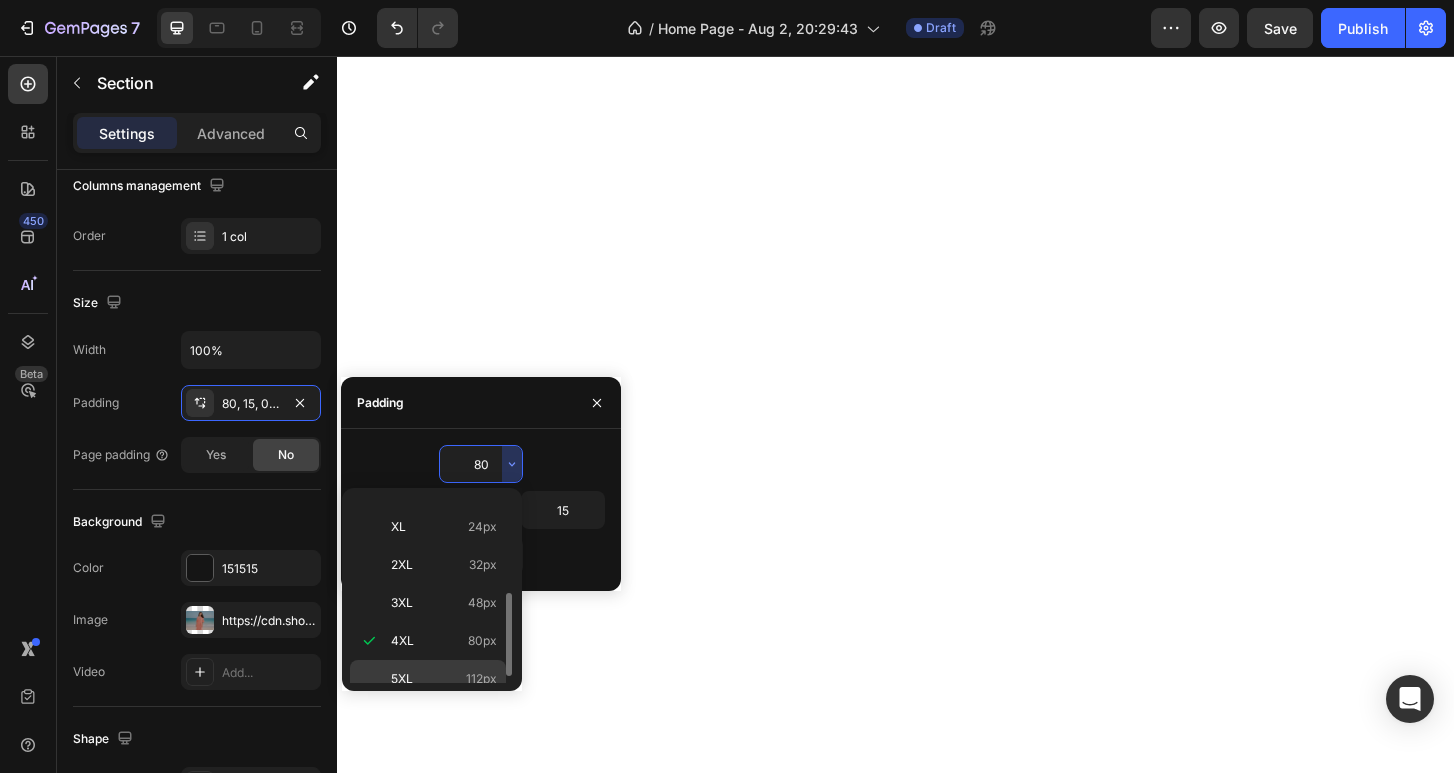 click on "5XL 112px" 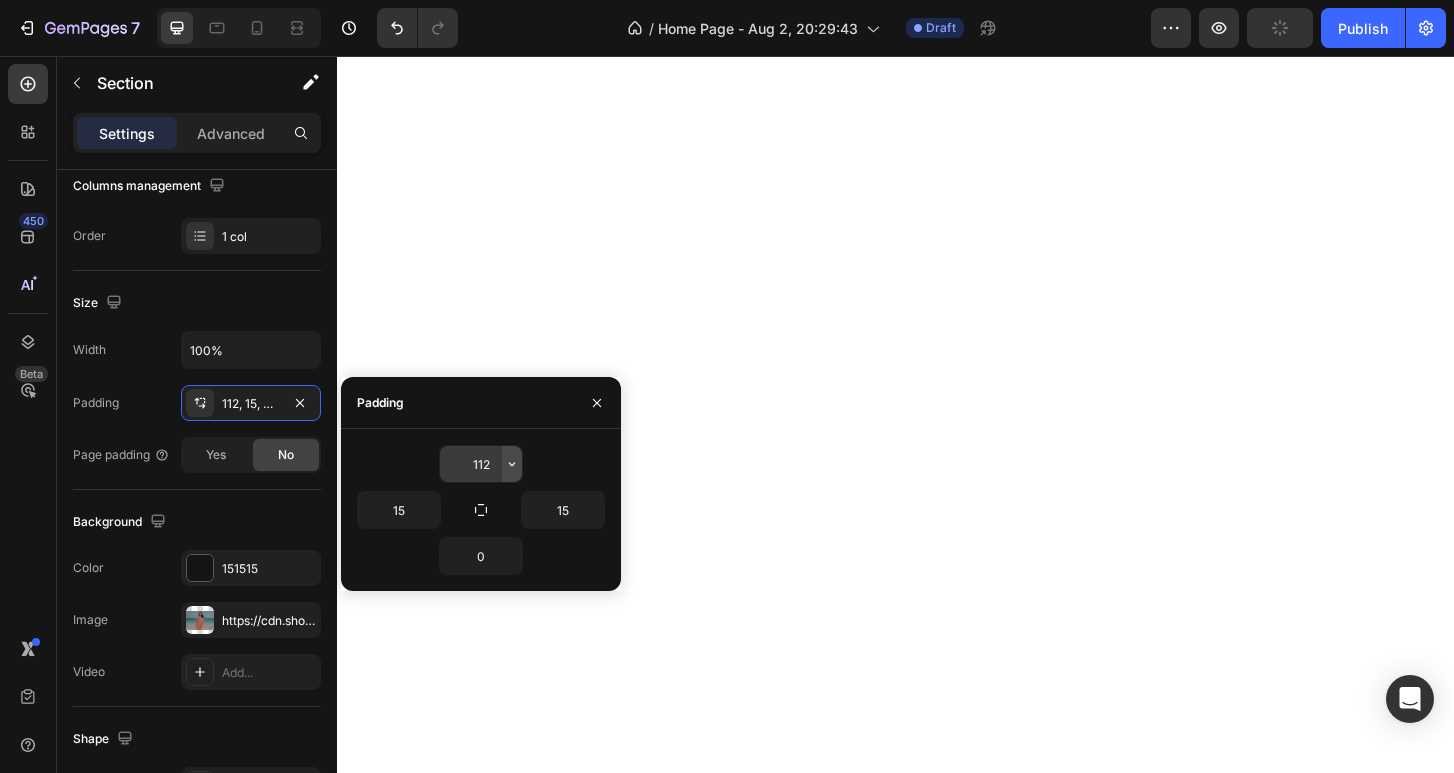 click 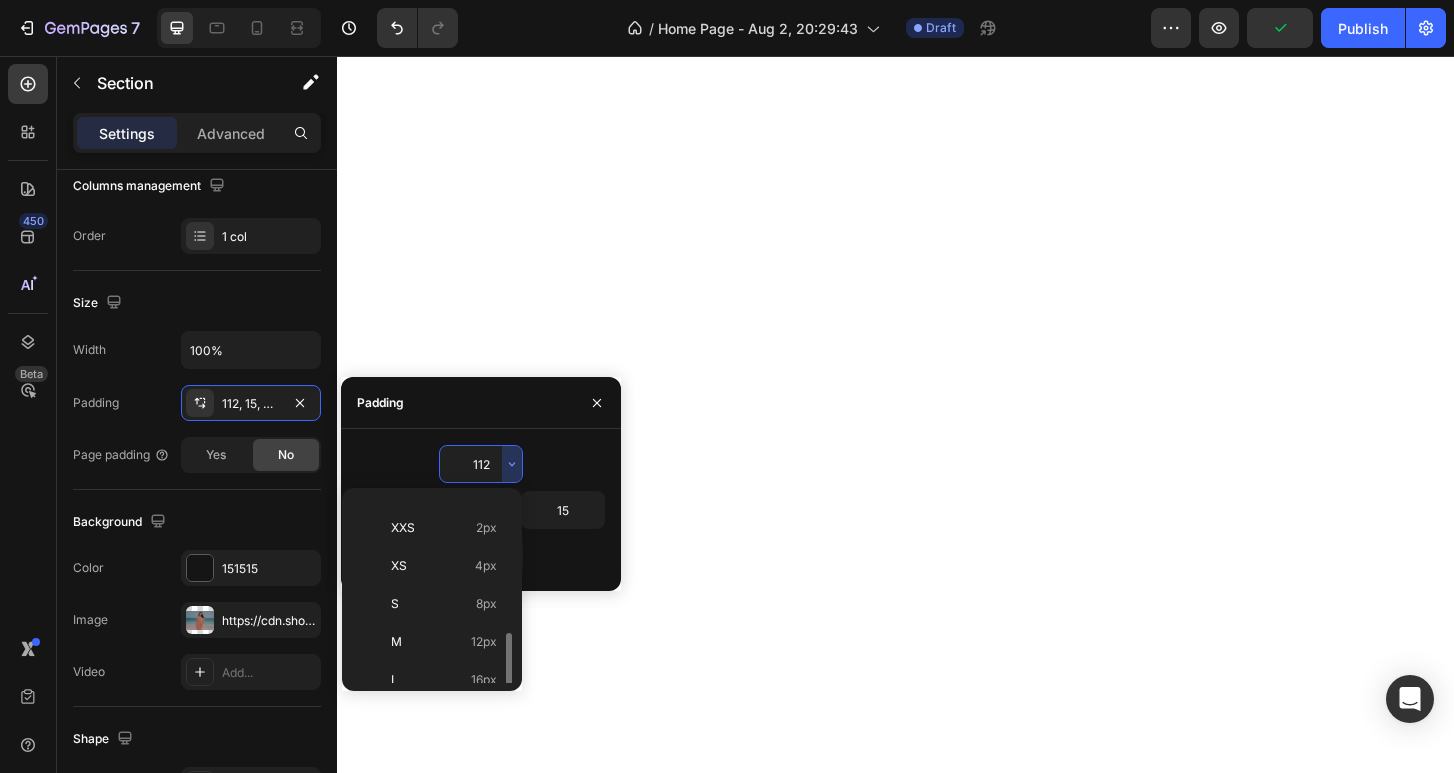 scroll, scrollTop: 231, scrollLeft: 0, axis: vertical 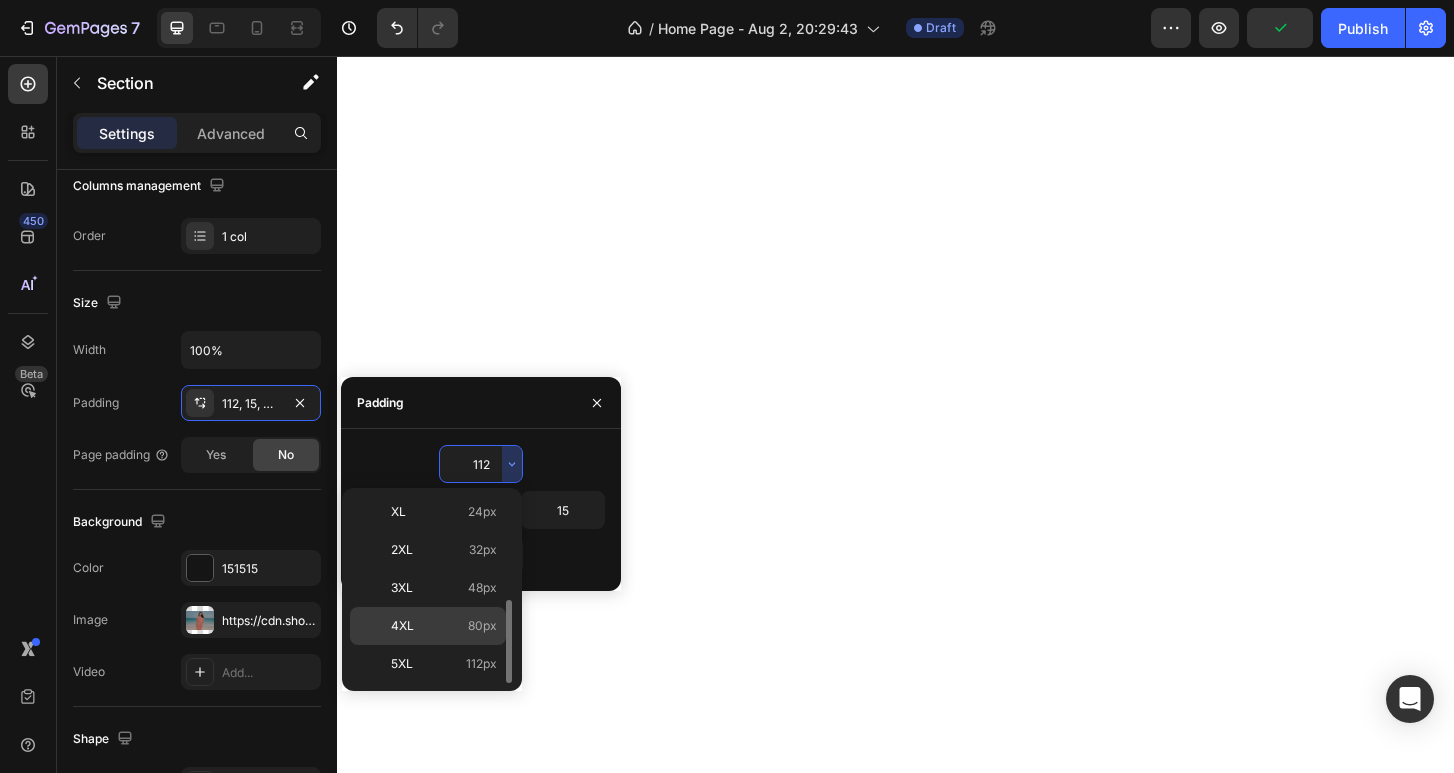 click on "4XL 80px" 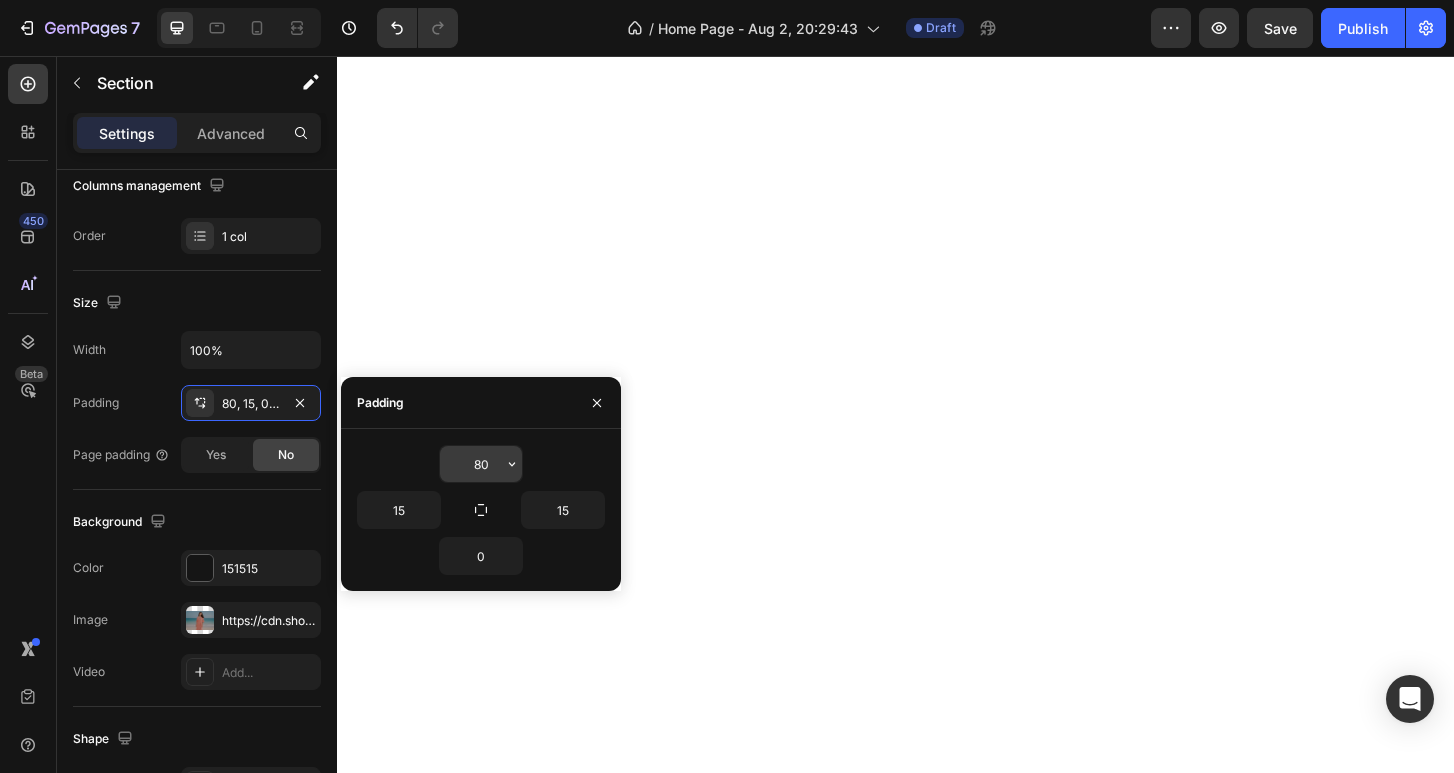click 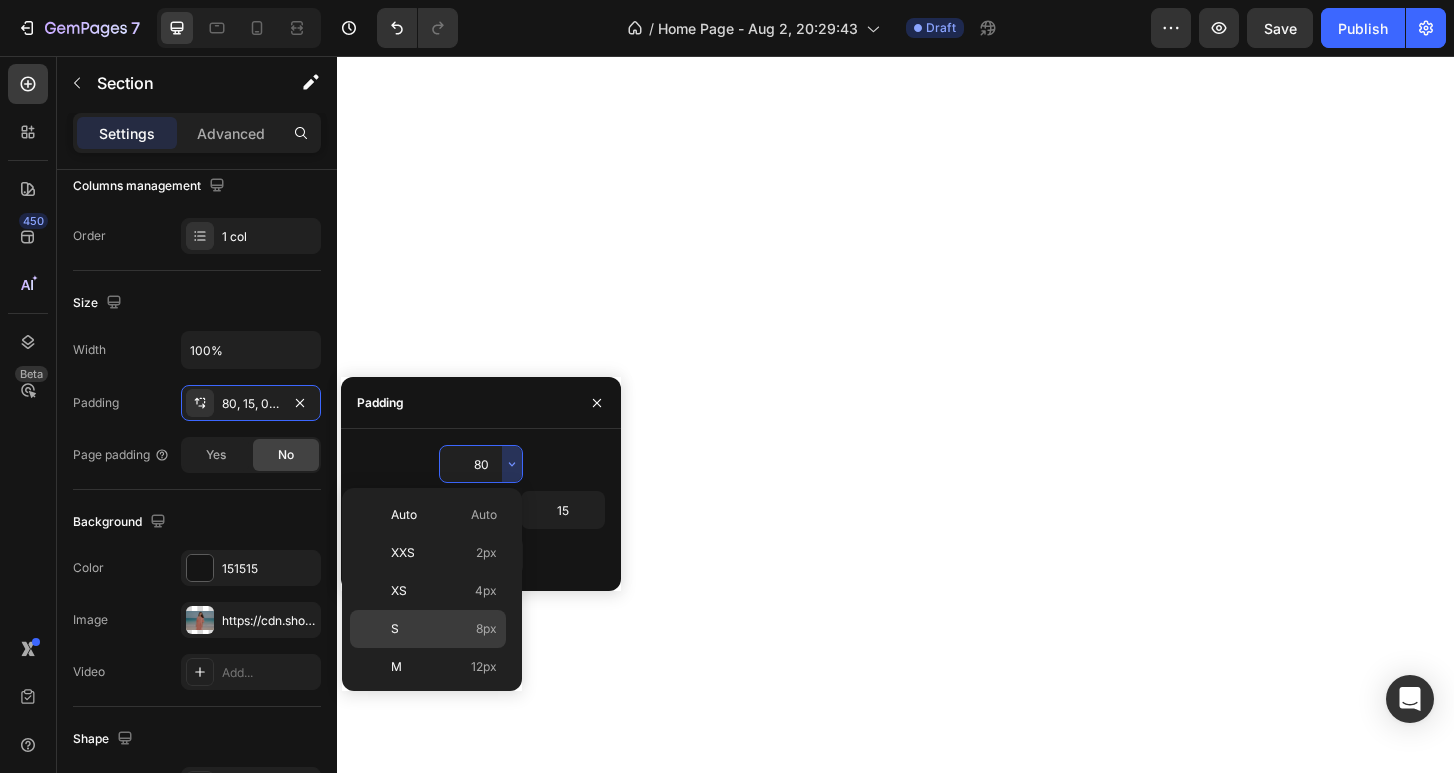scroll, scrollTop: 231, scrollLeft: 0, axis: vertical 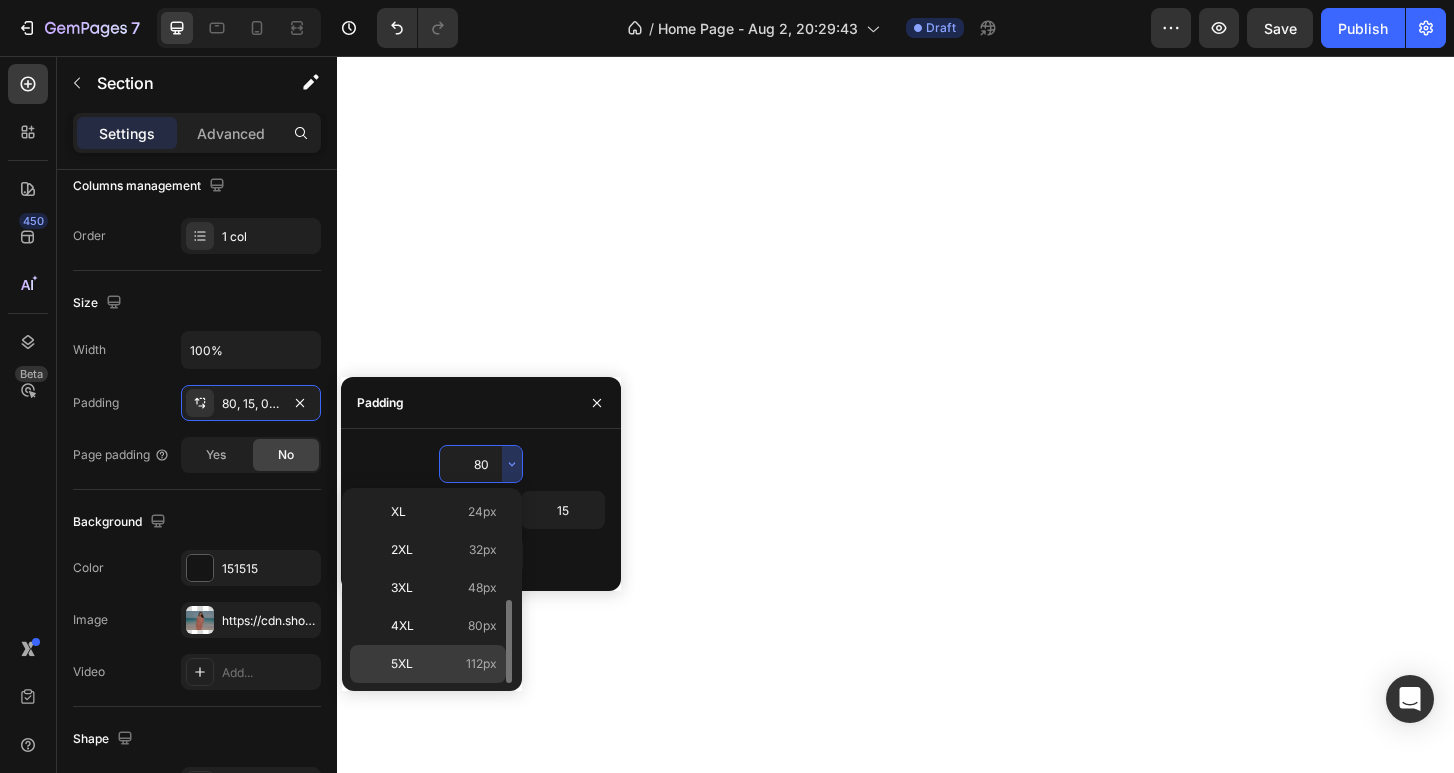 click on "5XL 112px" 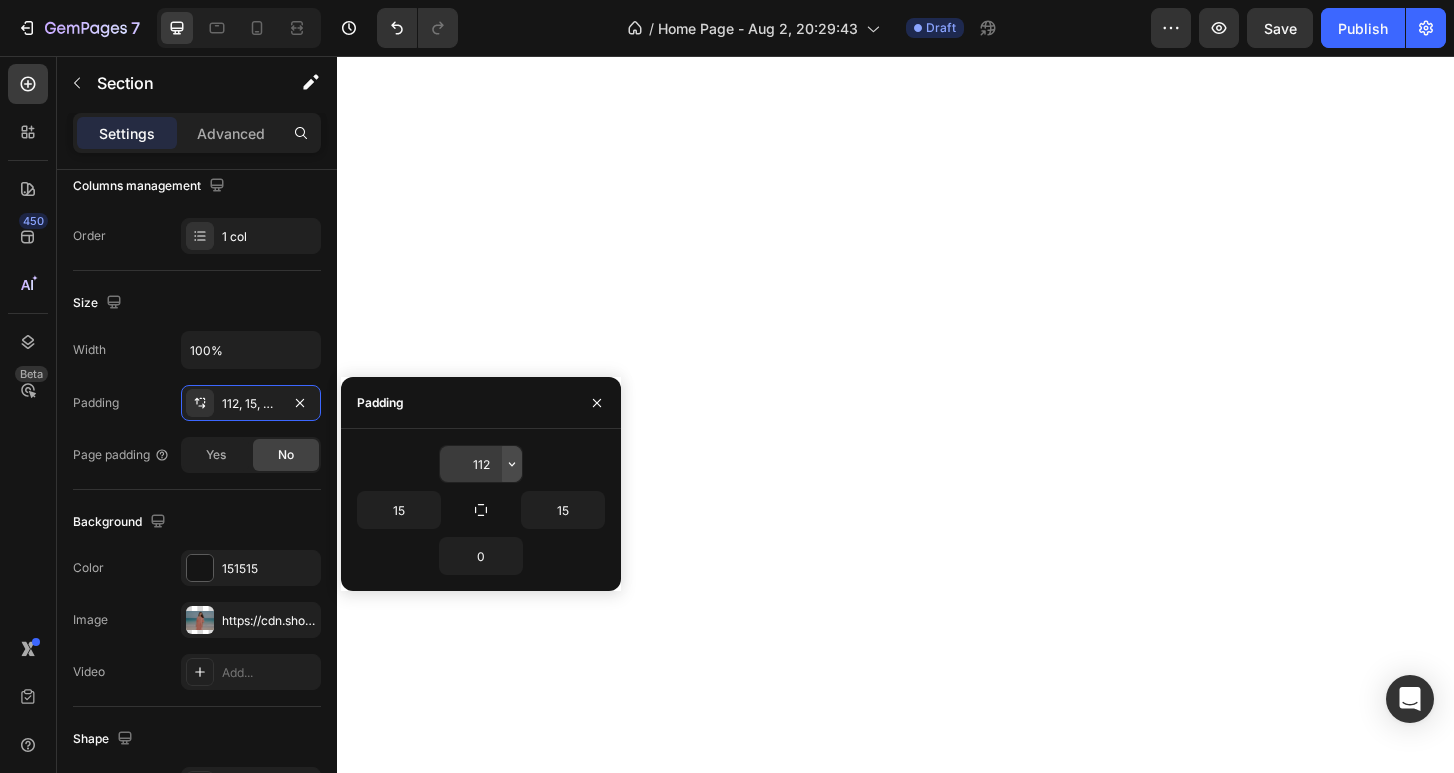 click 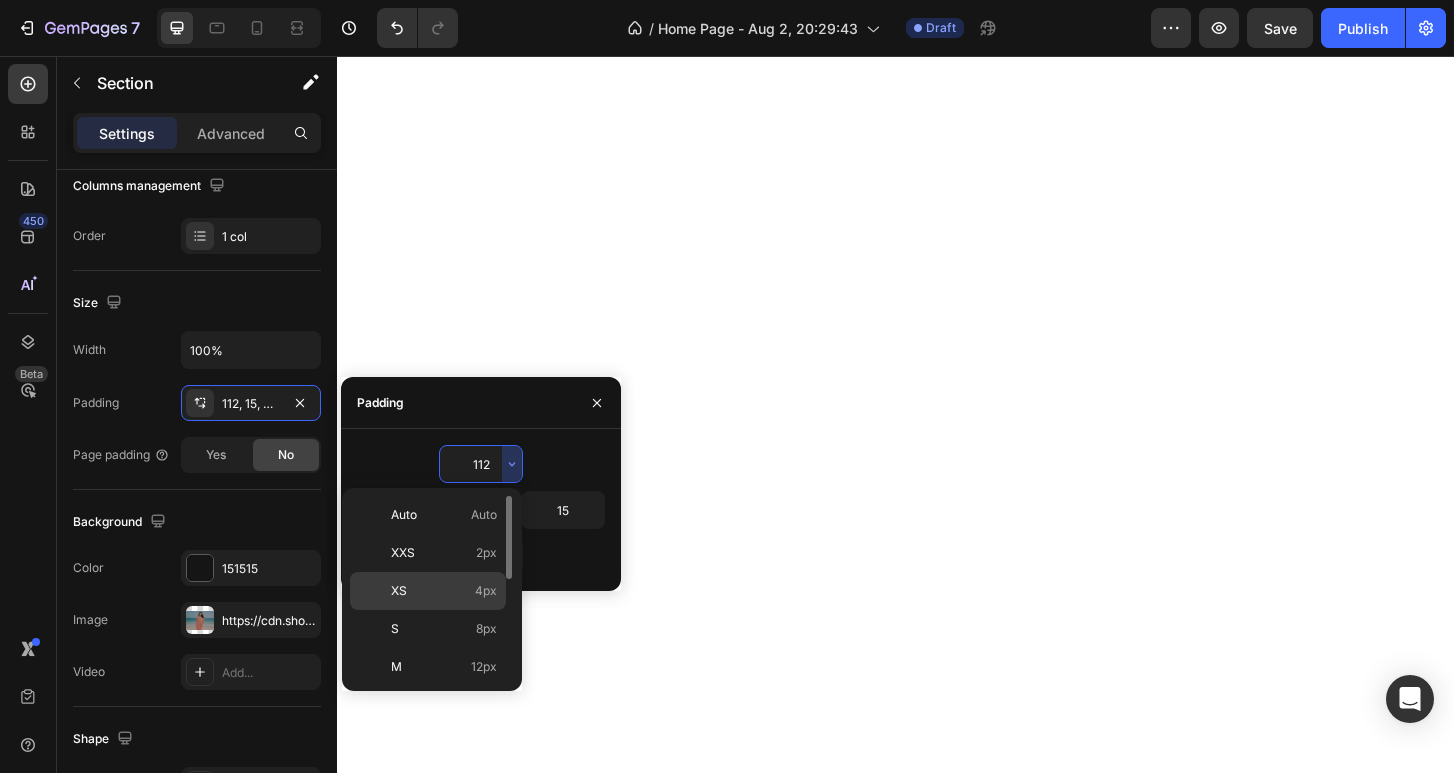 click on "XS 4px" at bounding box center [444, 591] 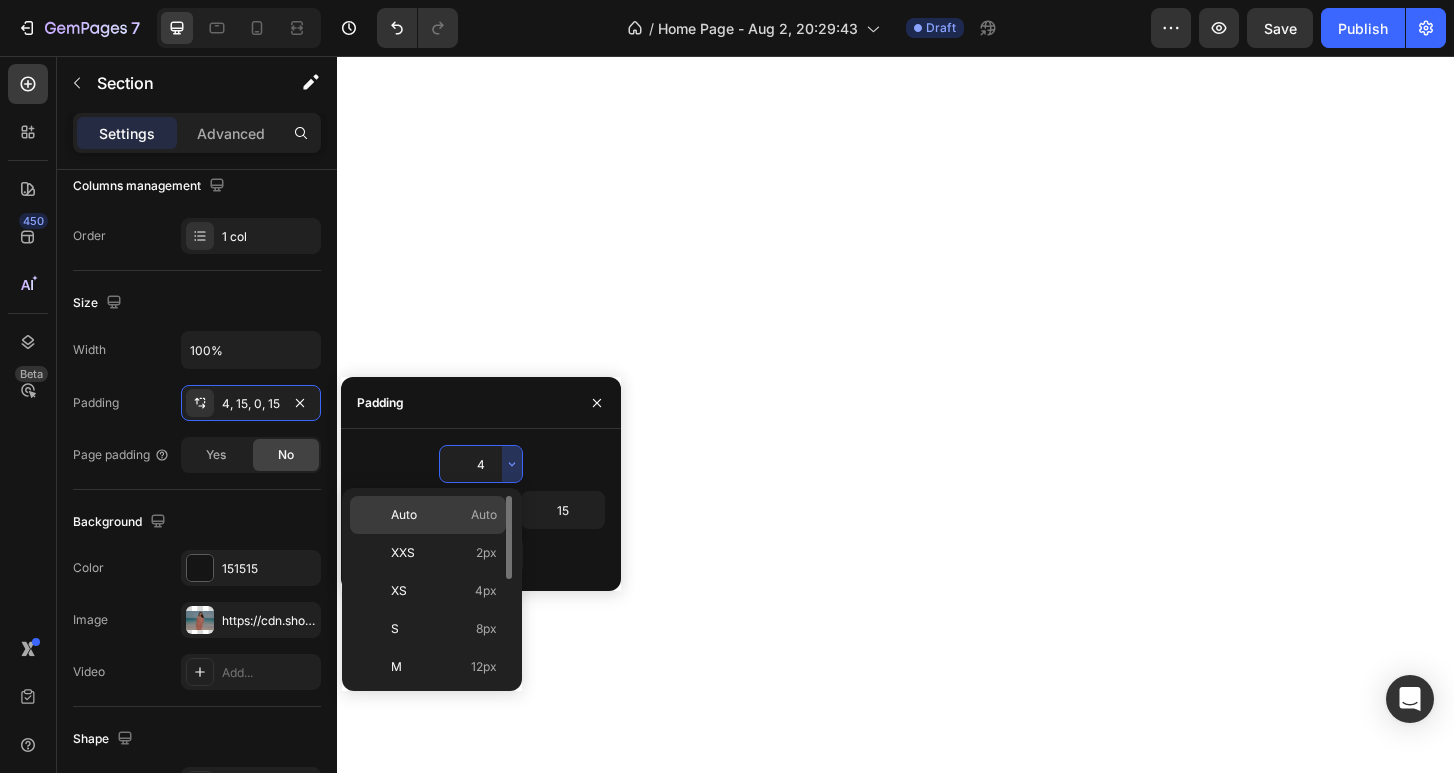 click on "Auto" at bounding box center [484, 515] 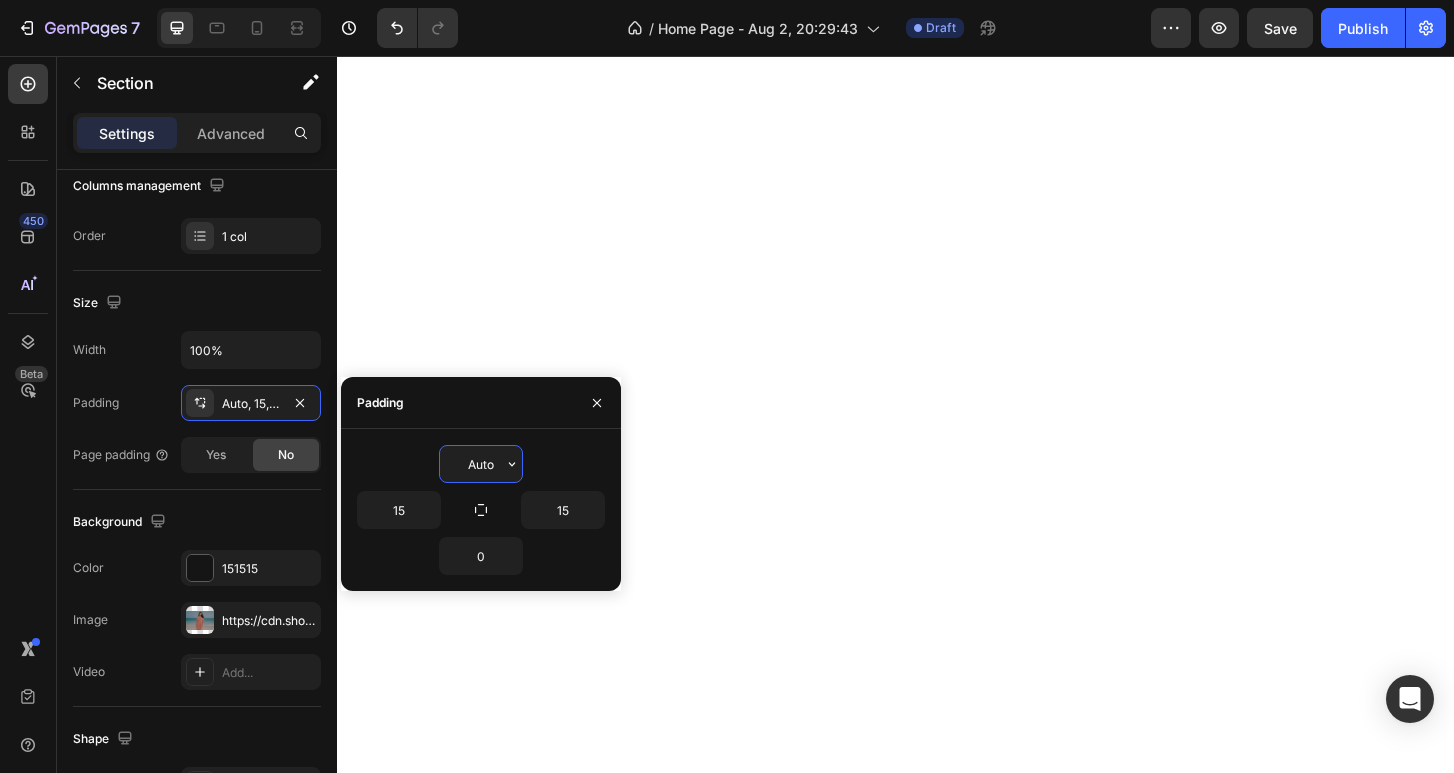 click on "Auto" at bounding box center (481, 464) 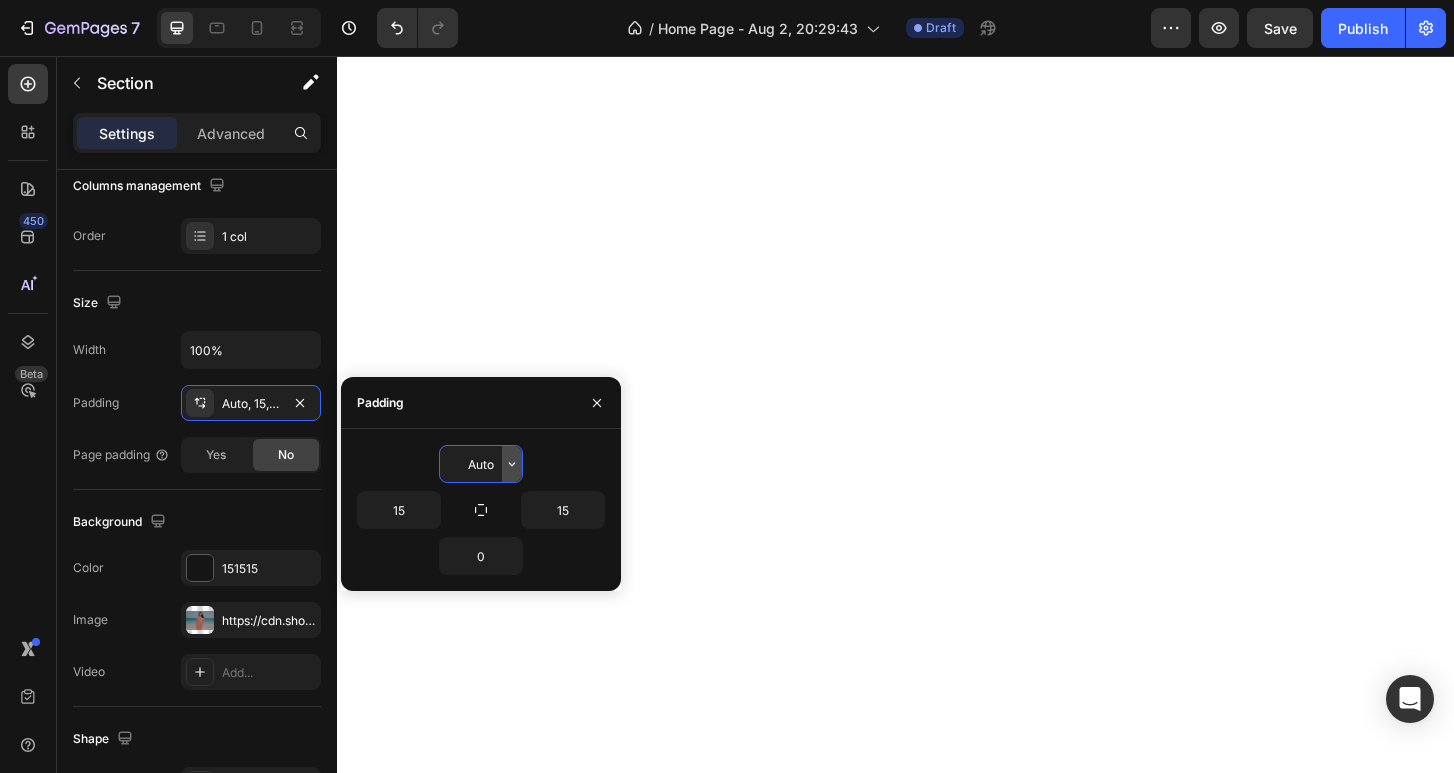 click 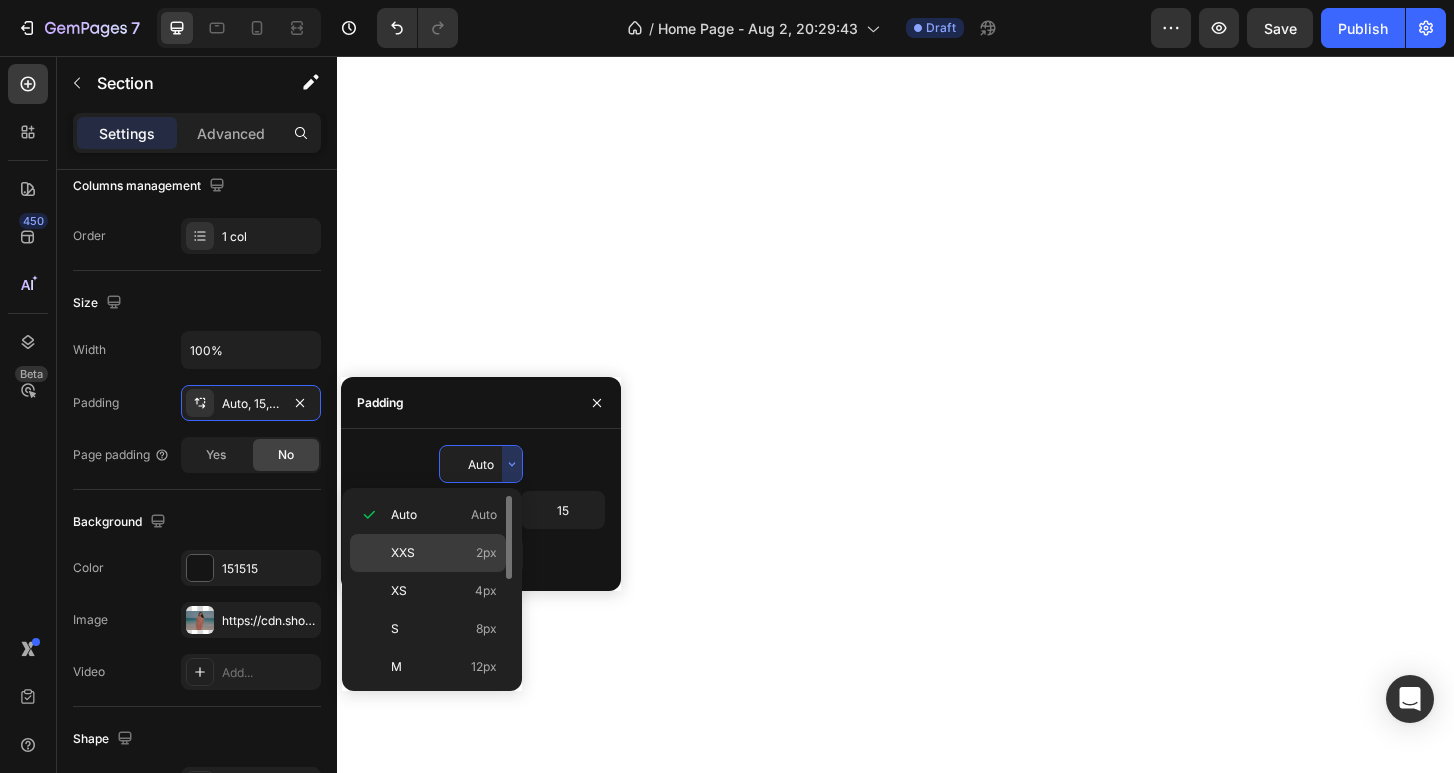click on "XXS 2px" 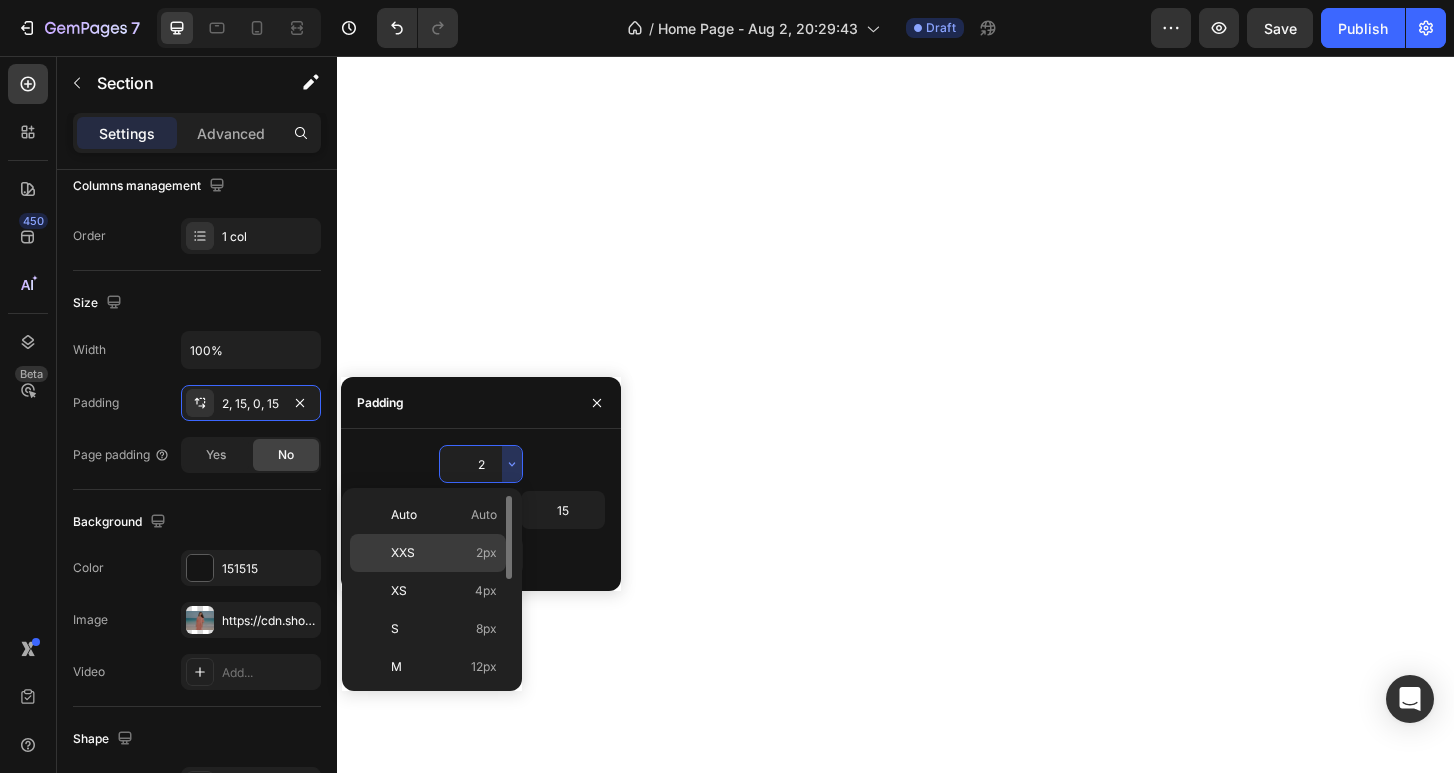 click on "2px" at bounding box center [486, 553] 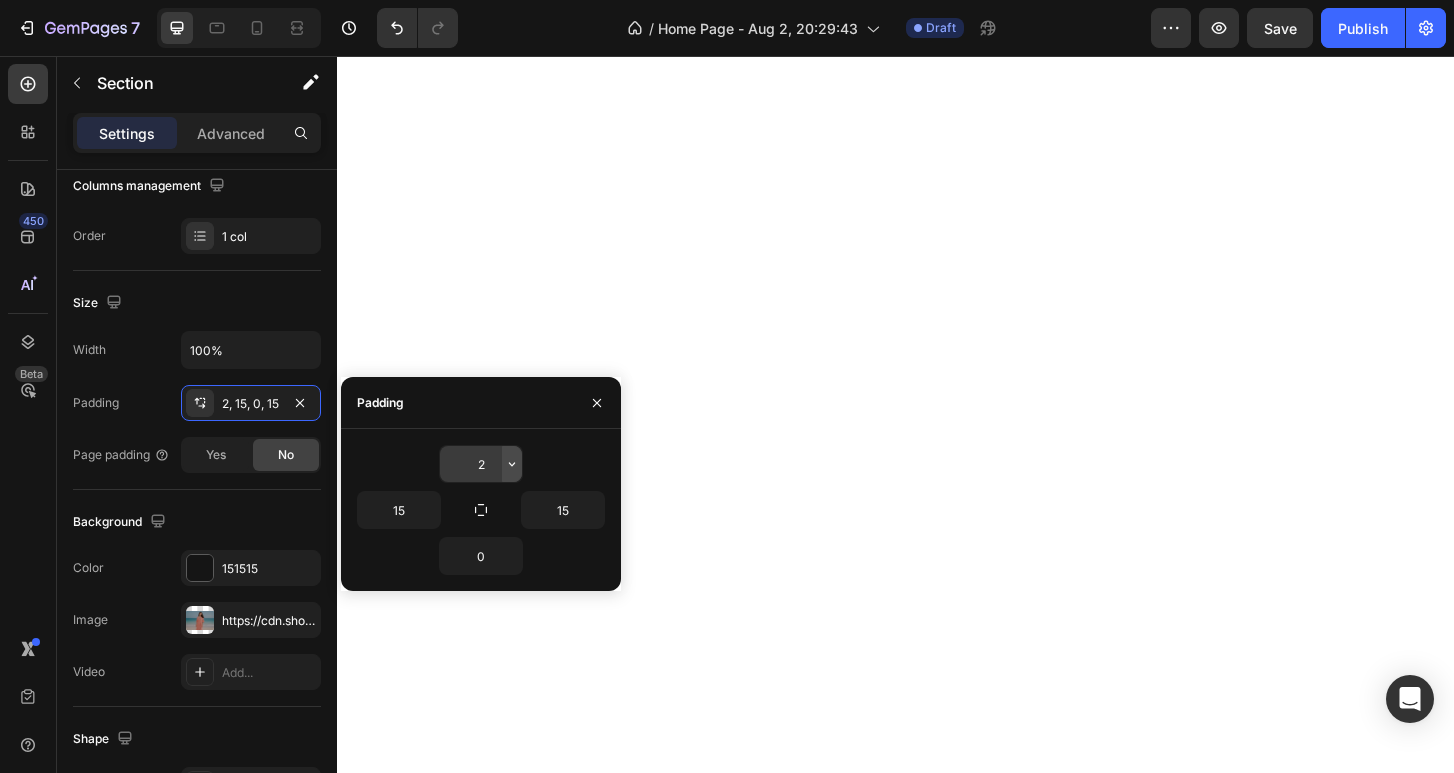 click 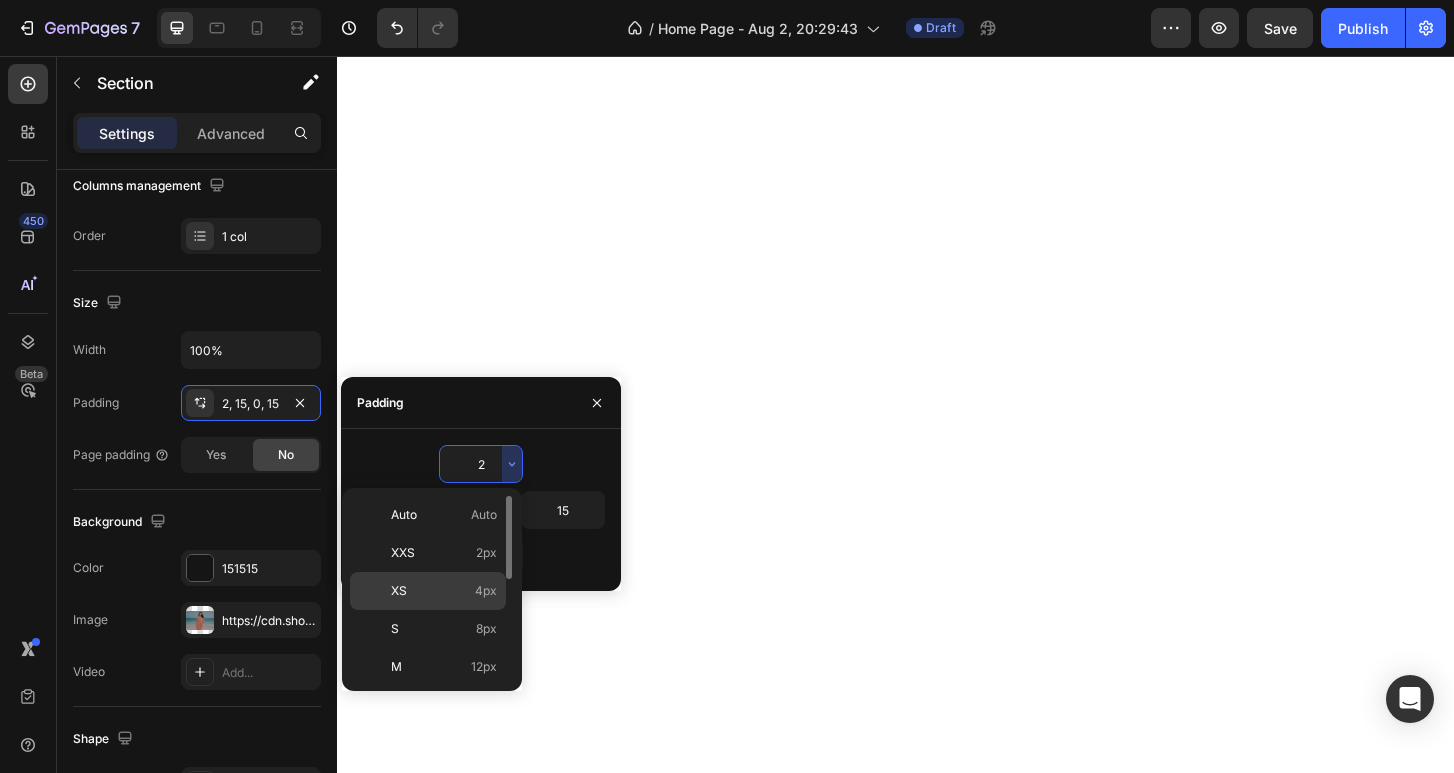 click on "XS 4px" at bounding box center [444, 591] 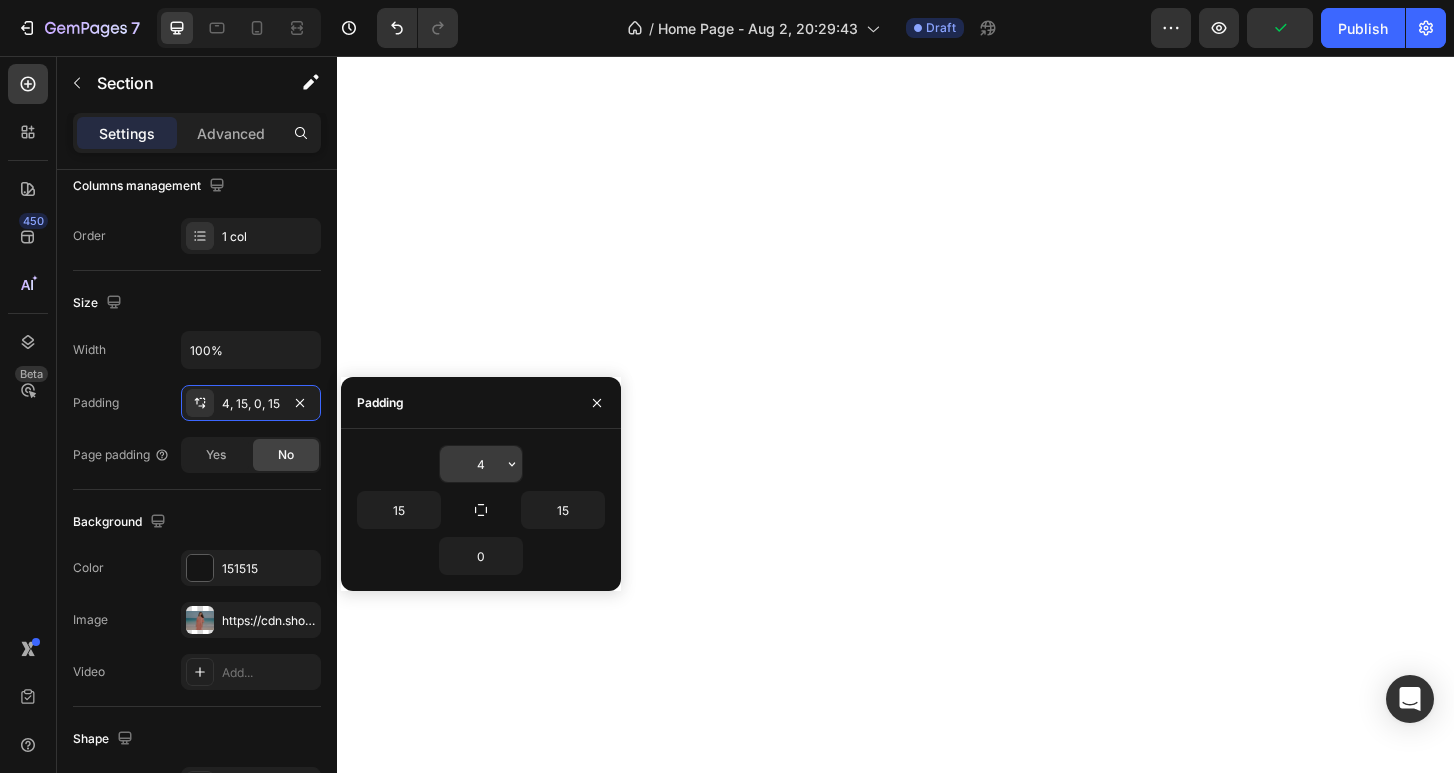 click 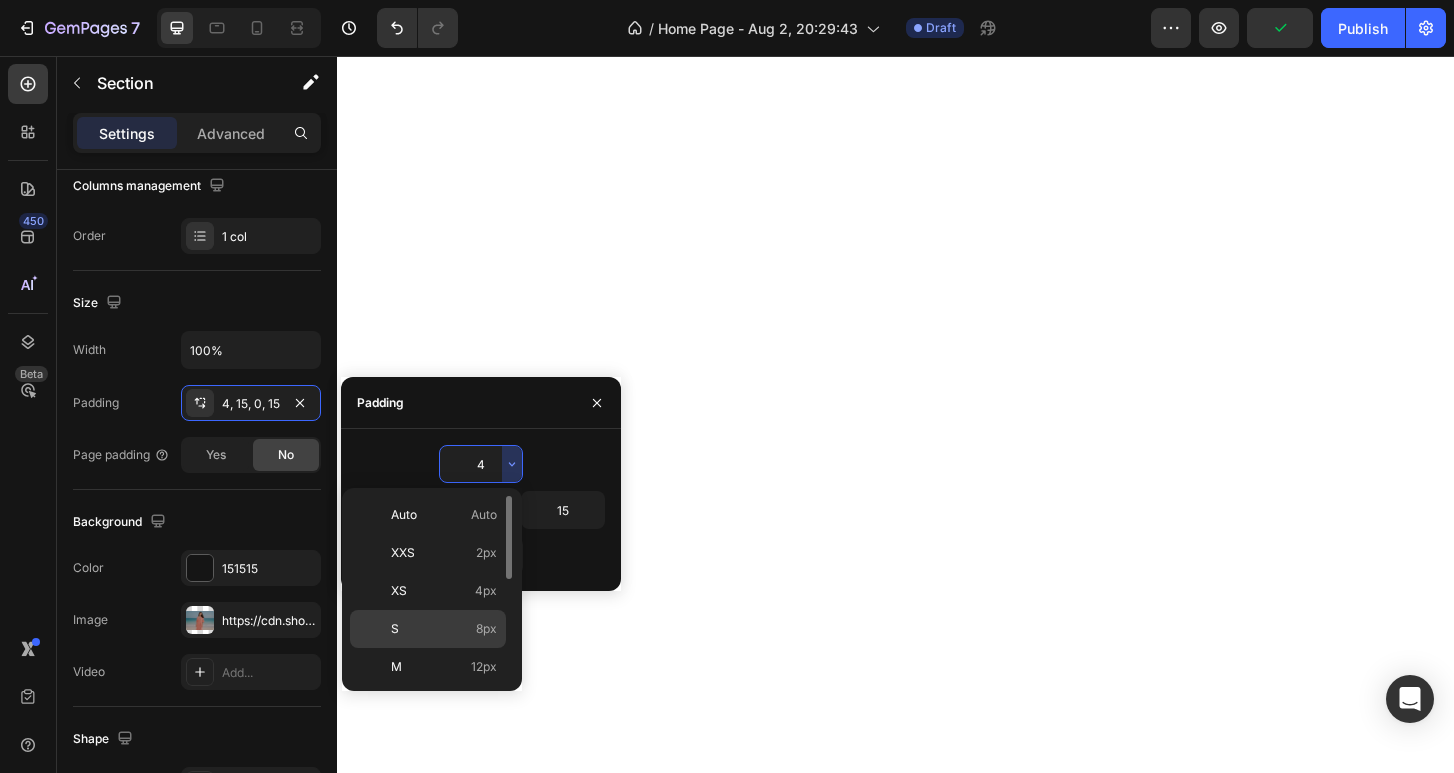 click on "S 8px" at bounding box center (444, 629) 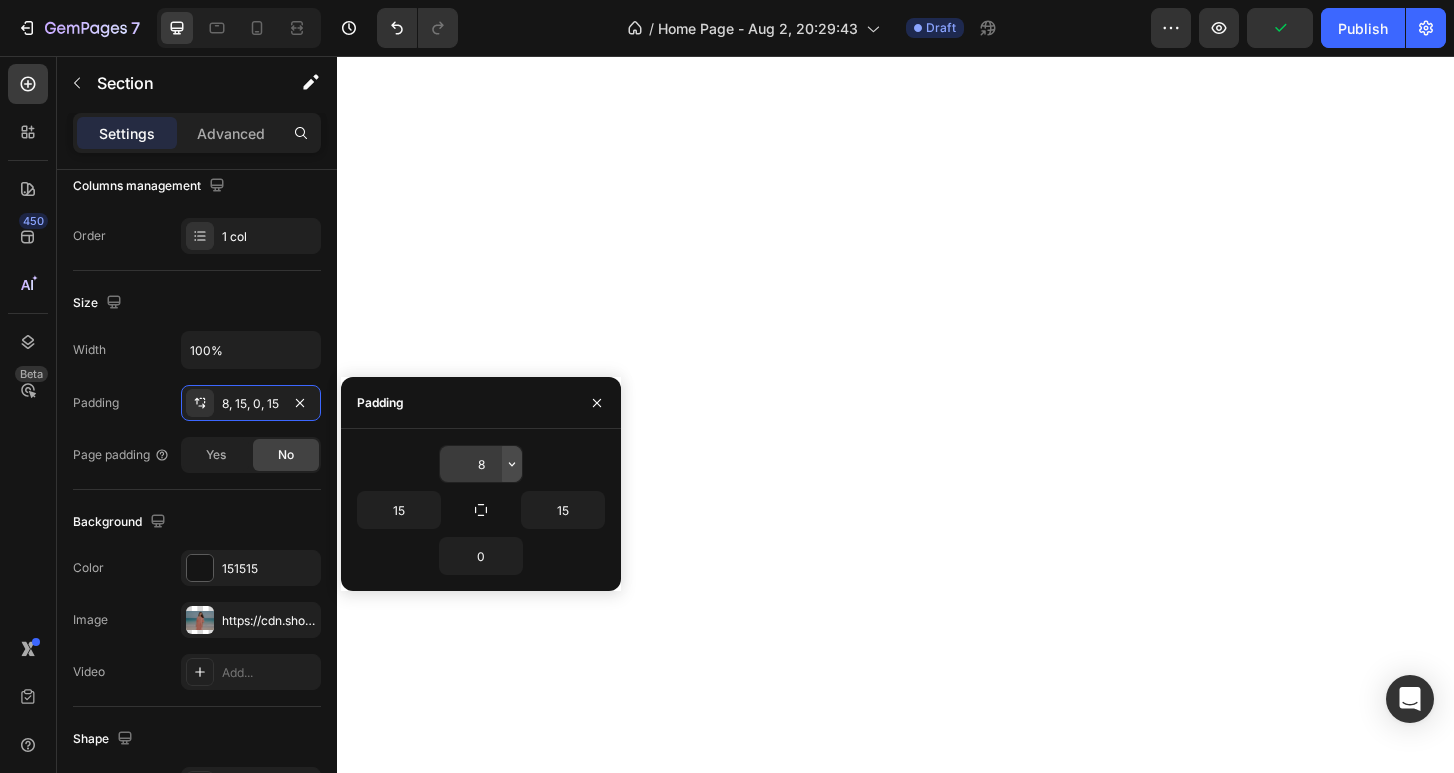 click 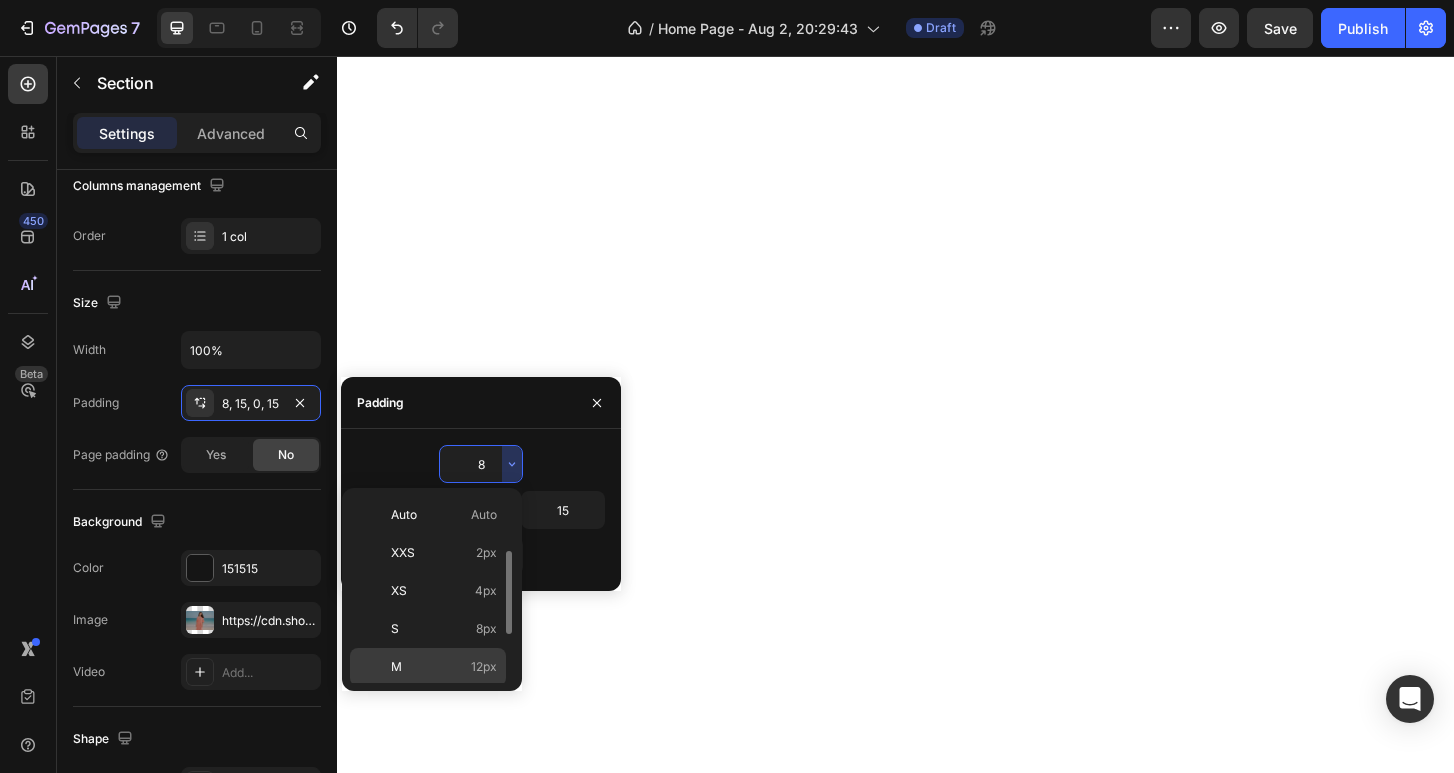 scroll, scrollTop: 173, scrollLeft: 0, axis: vertical 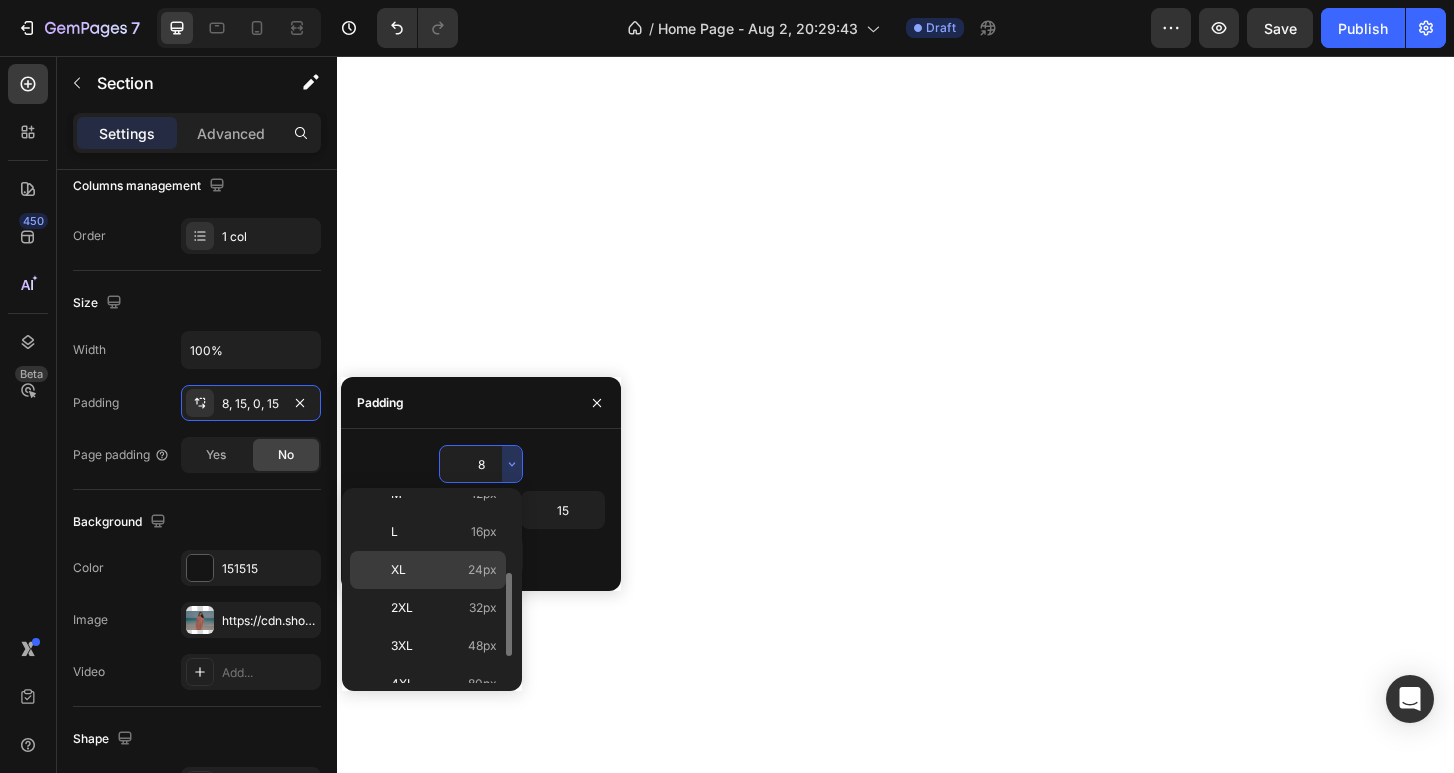 click on "XL 24px" at bounding box center (444, 570) 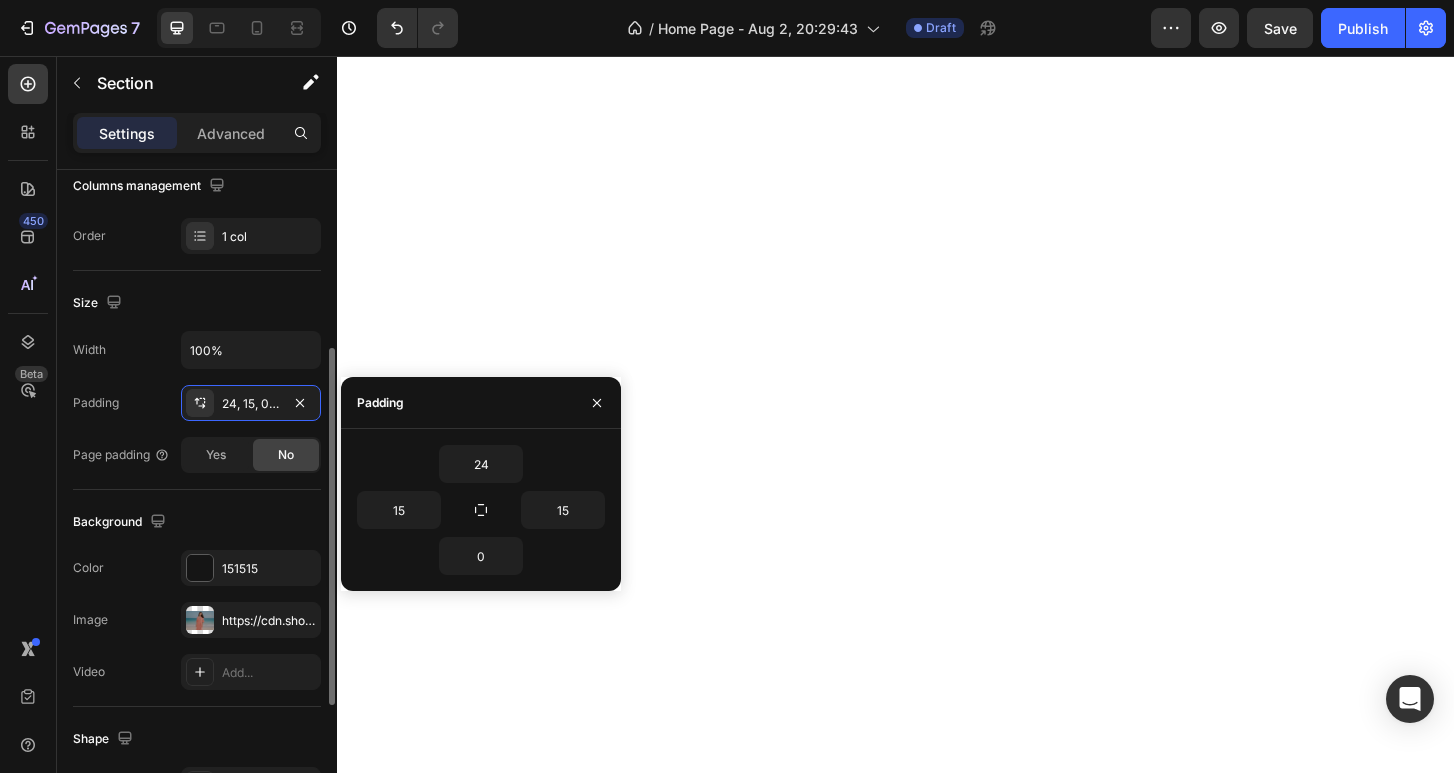 click on "Yes No" at bounding box center (251, 455) 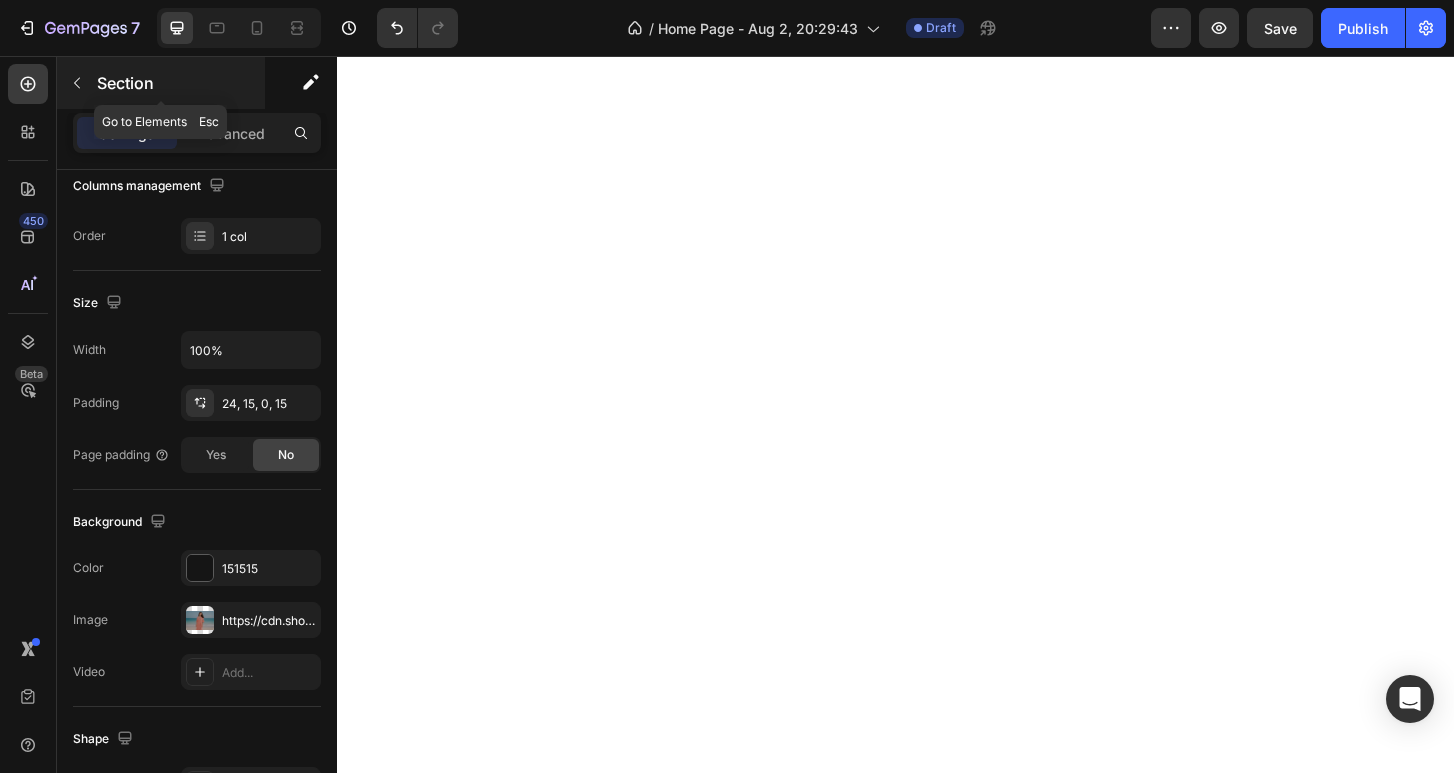 click at bounding box center [77, 83] 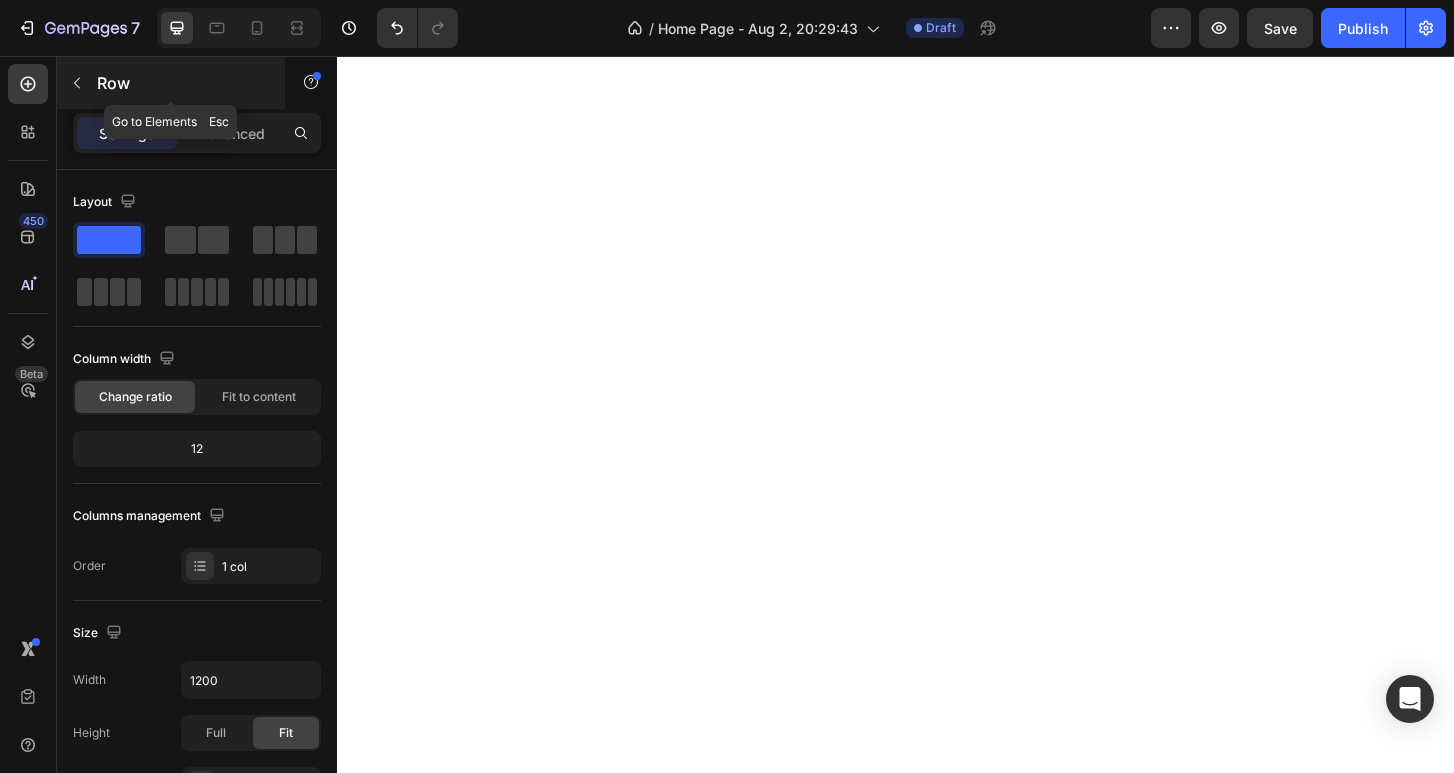 click 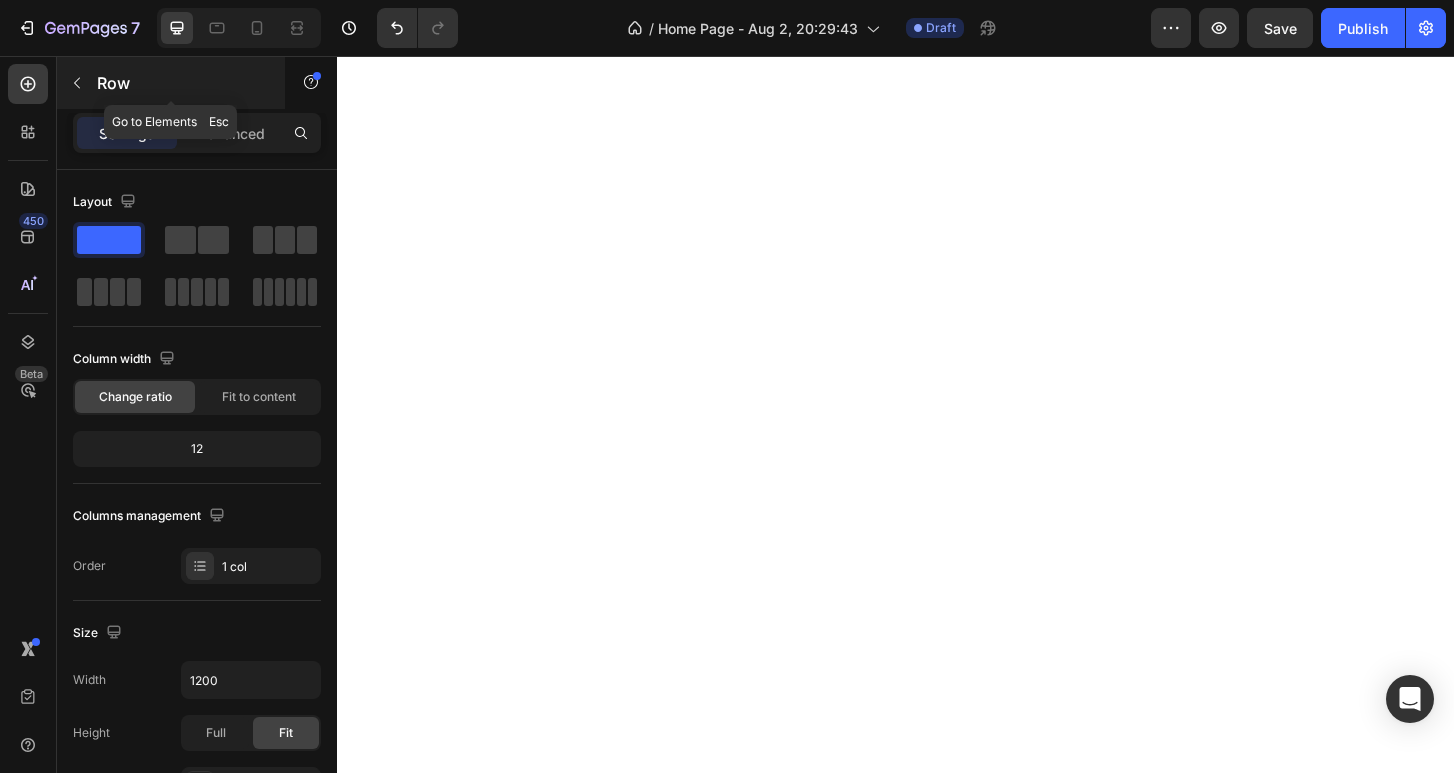 click at bounding box center (77, 83) 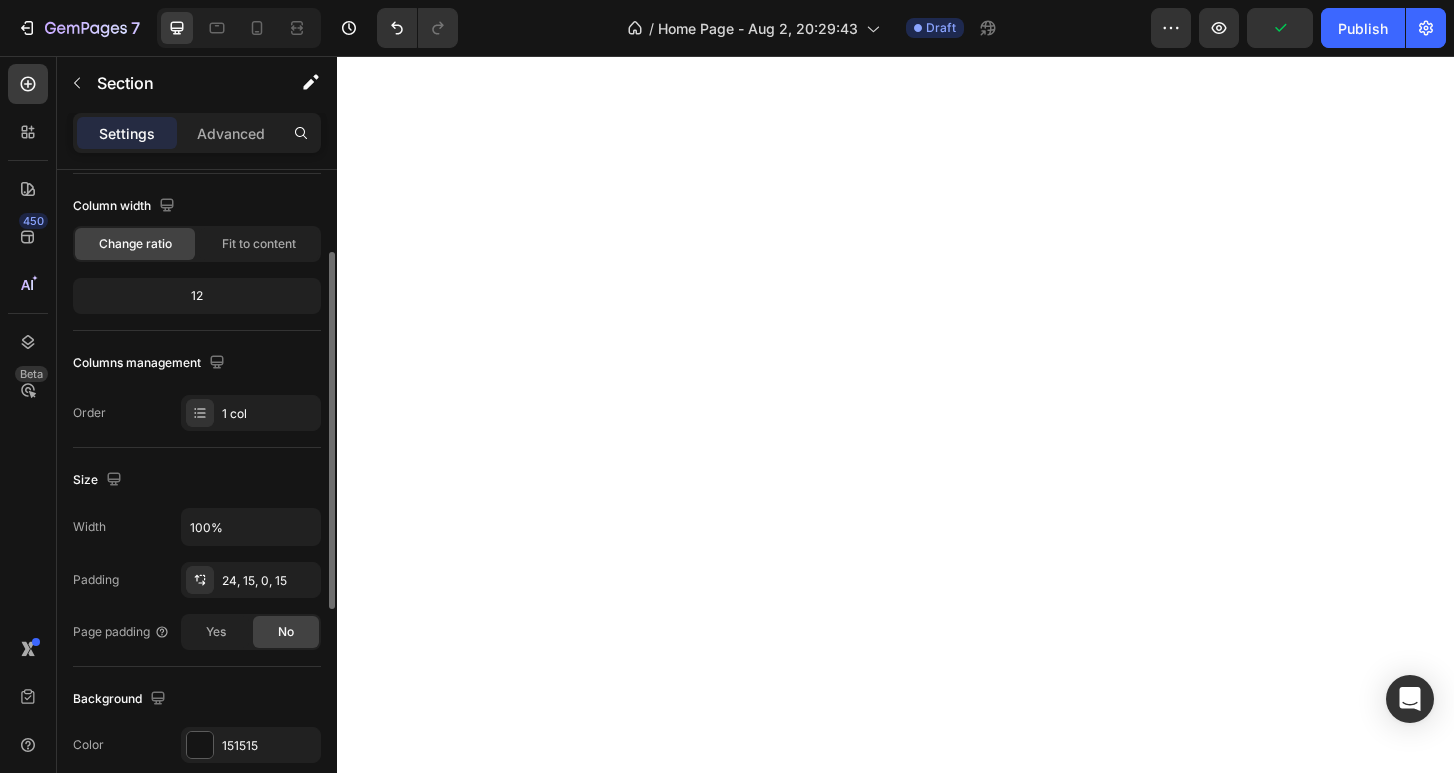 scroll, scrollTop: 308, scrollLeft: 0, axis: vertical 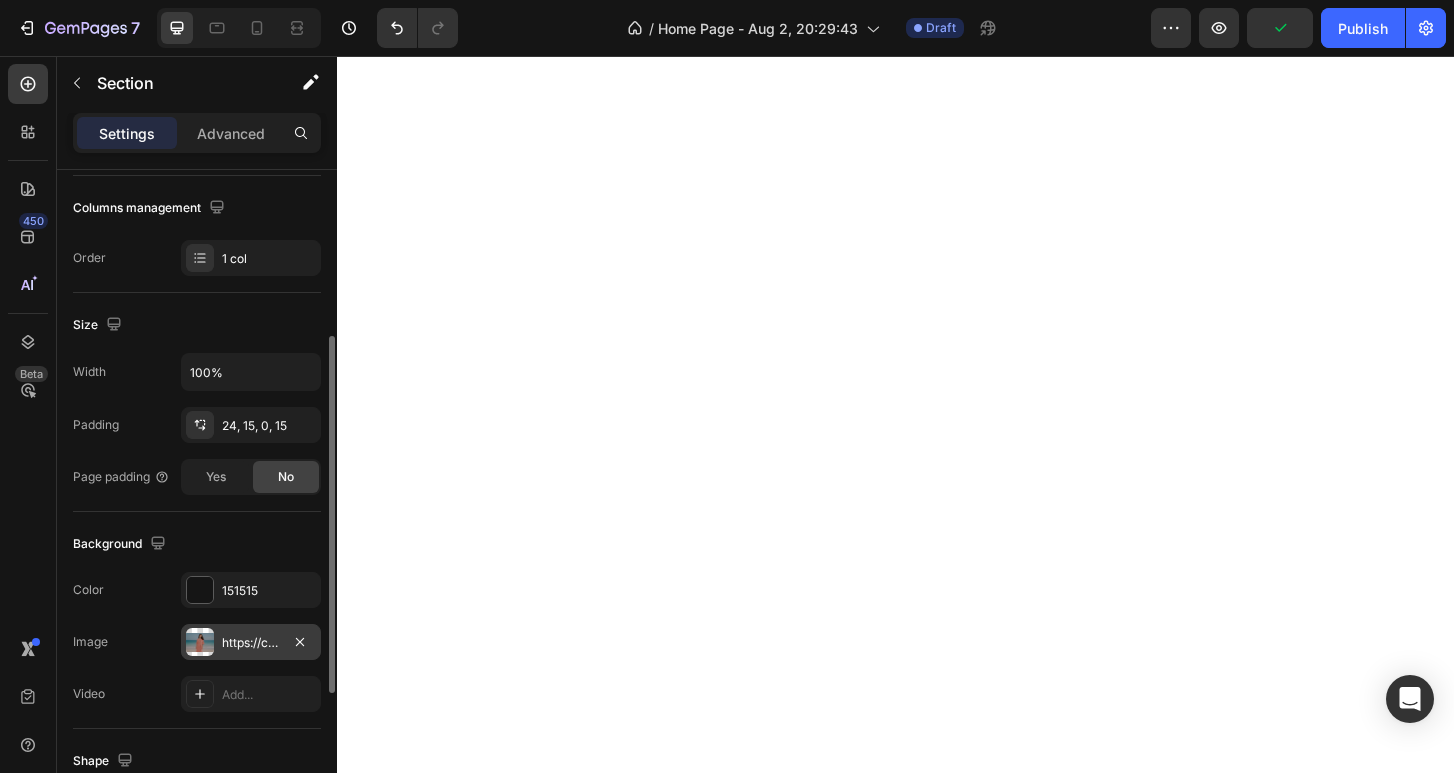 click at bounding box center [200, 642] 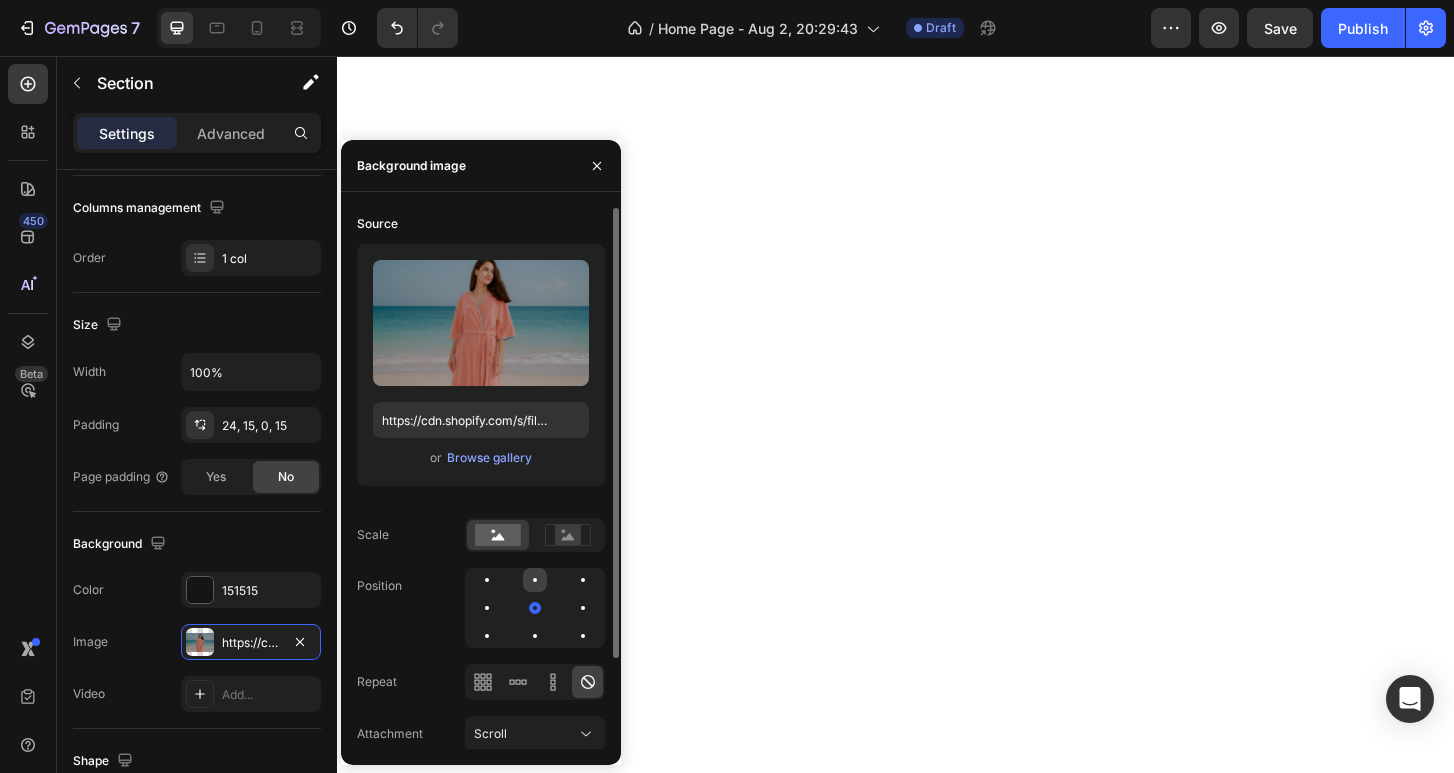 click 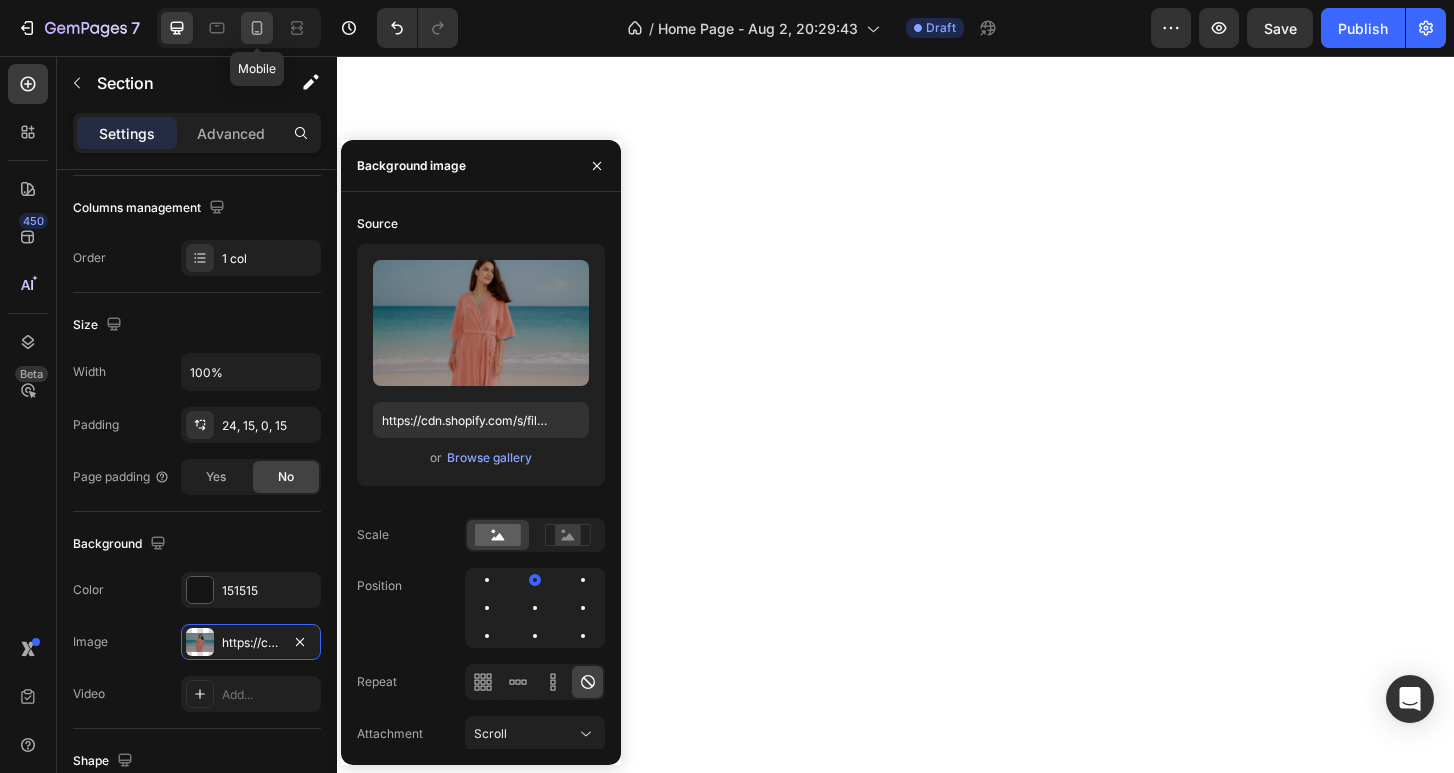 click 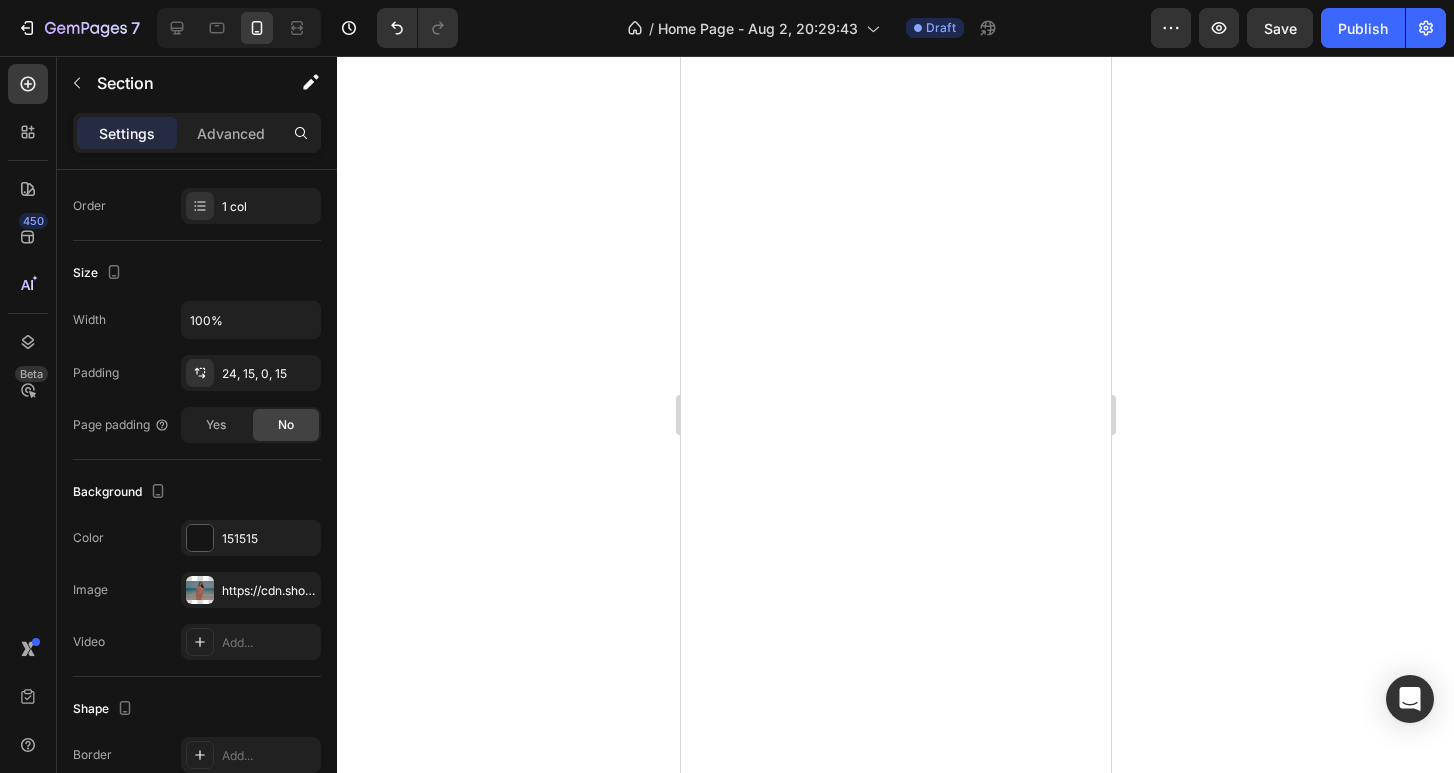 click 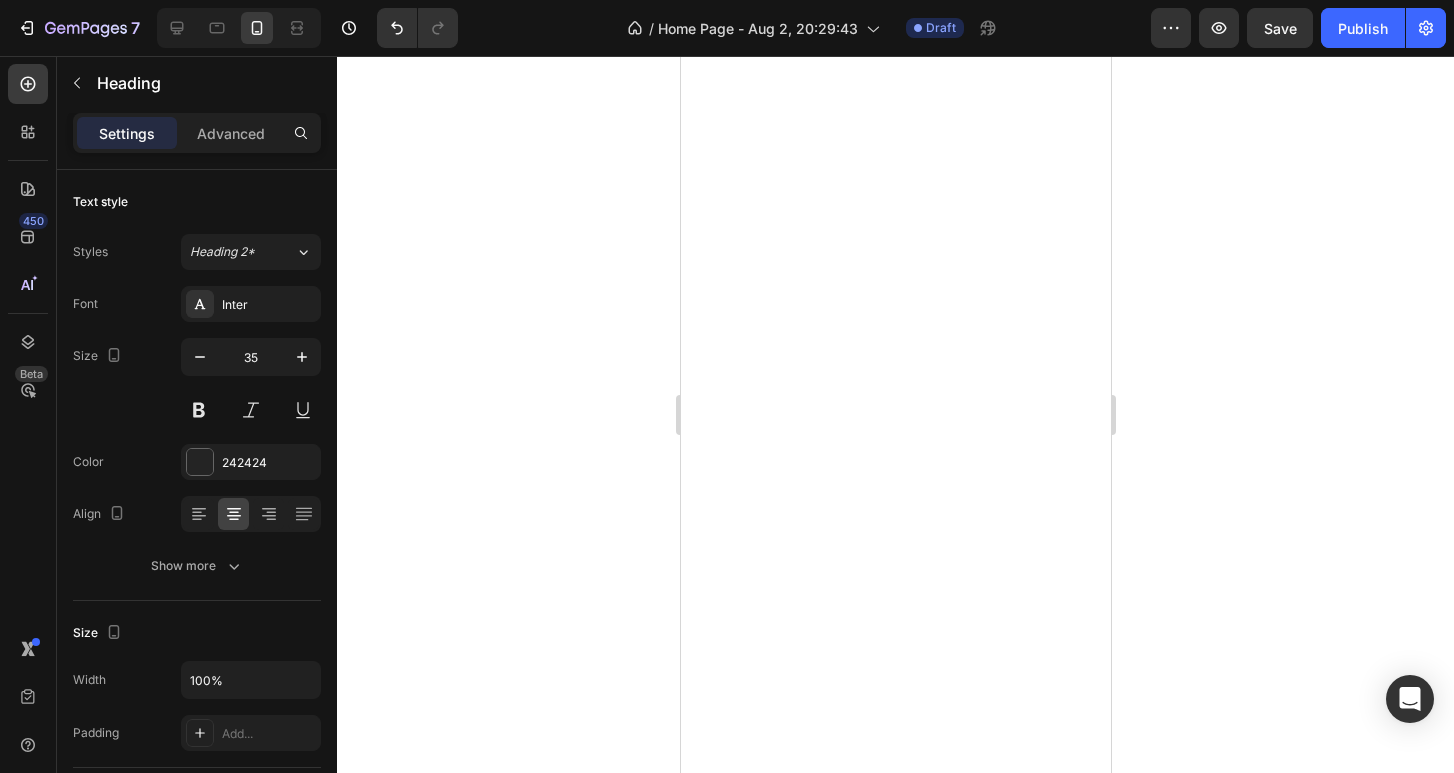 click 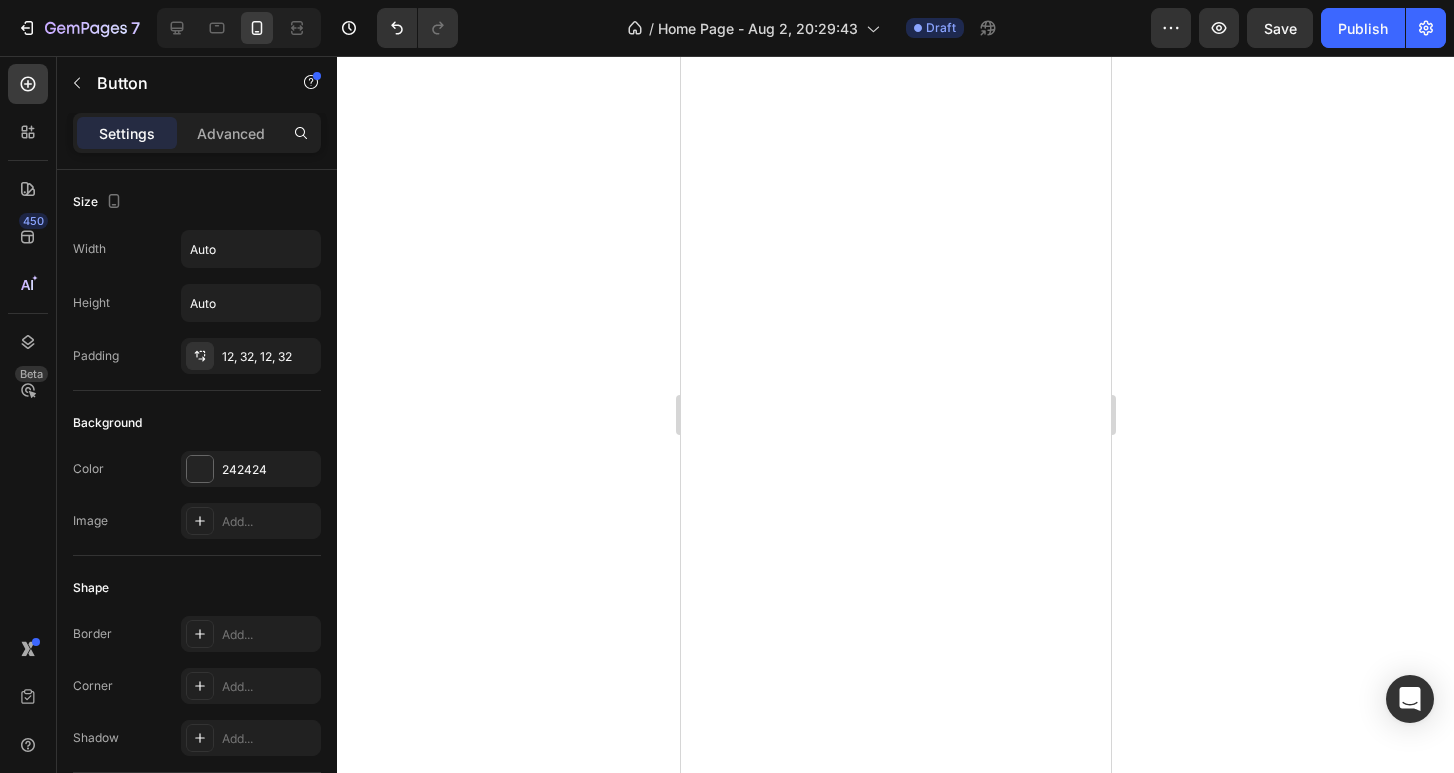 click 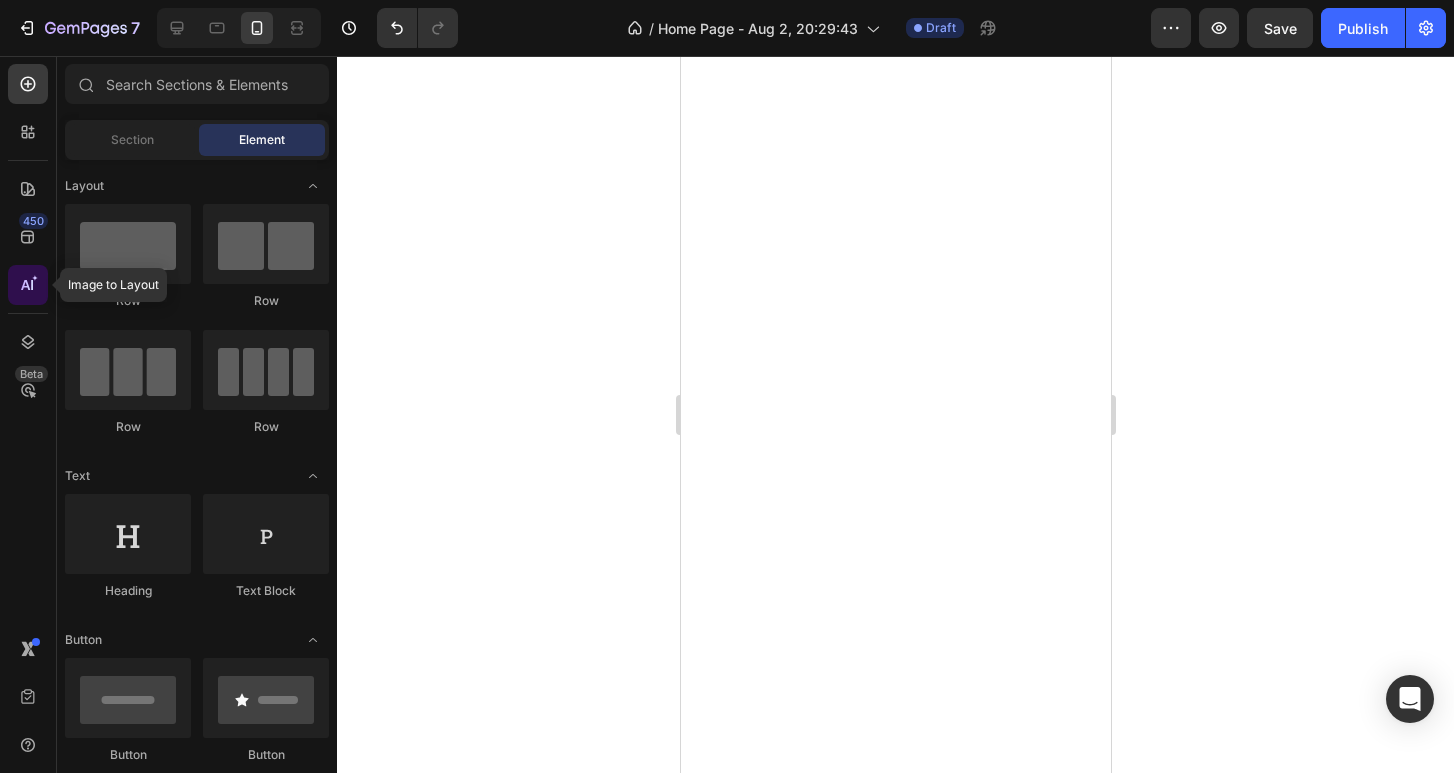 click 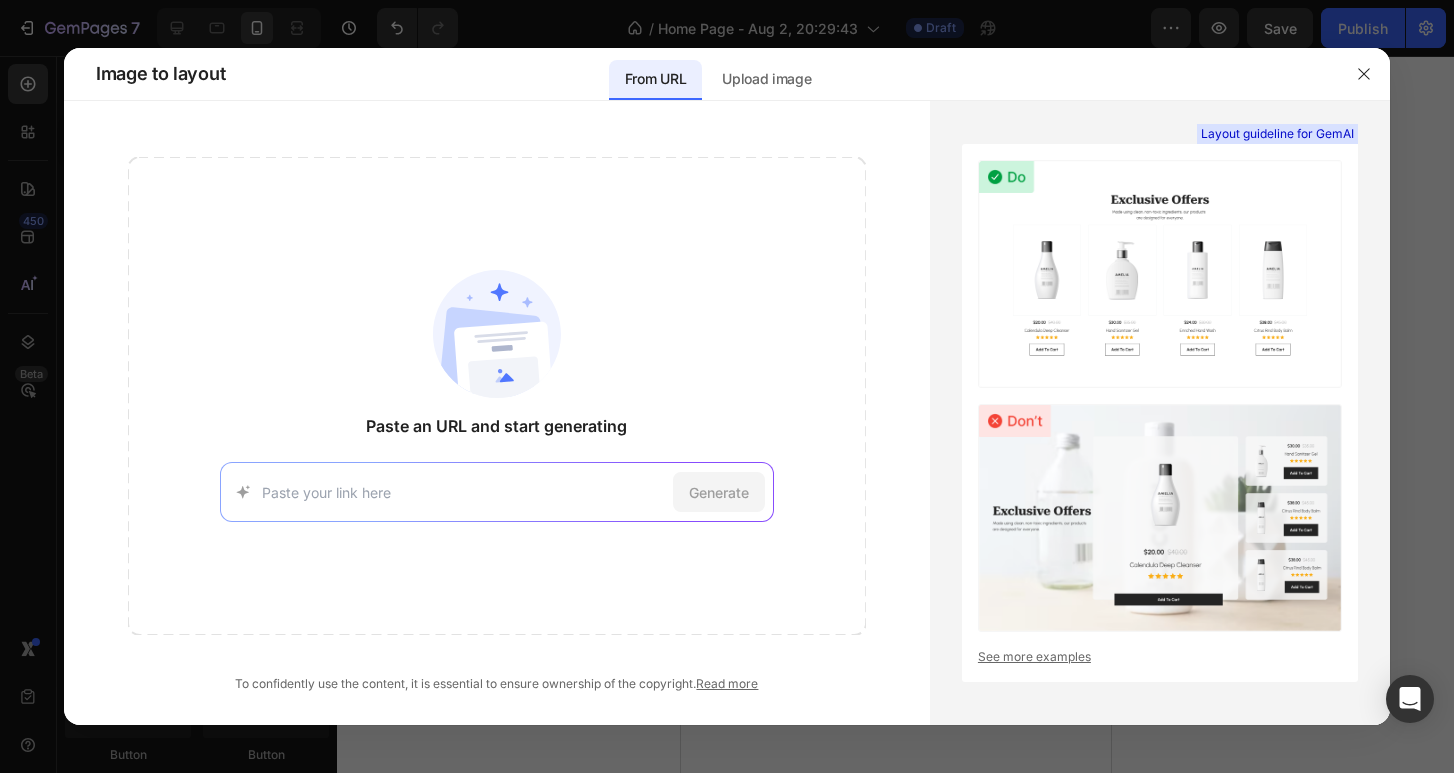 type on "https://revabornoz.com" 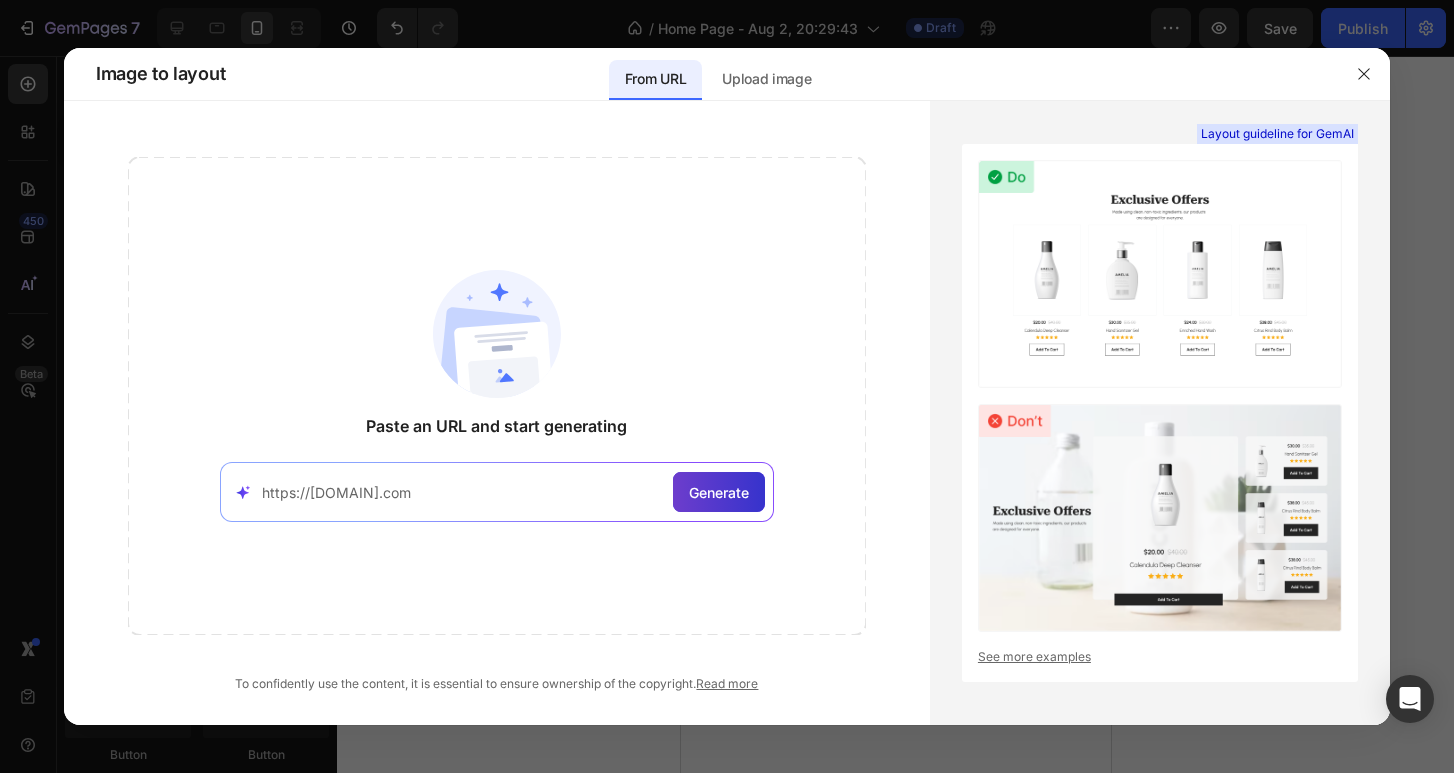 click on "Generate" 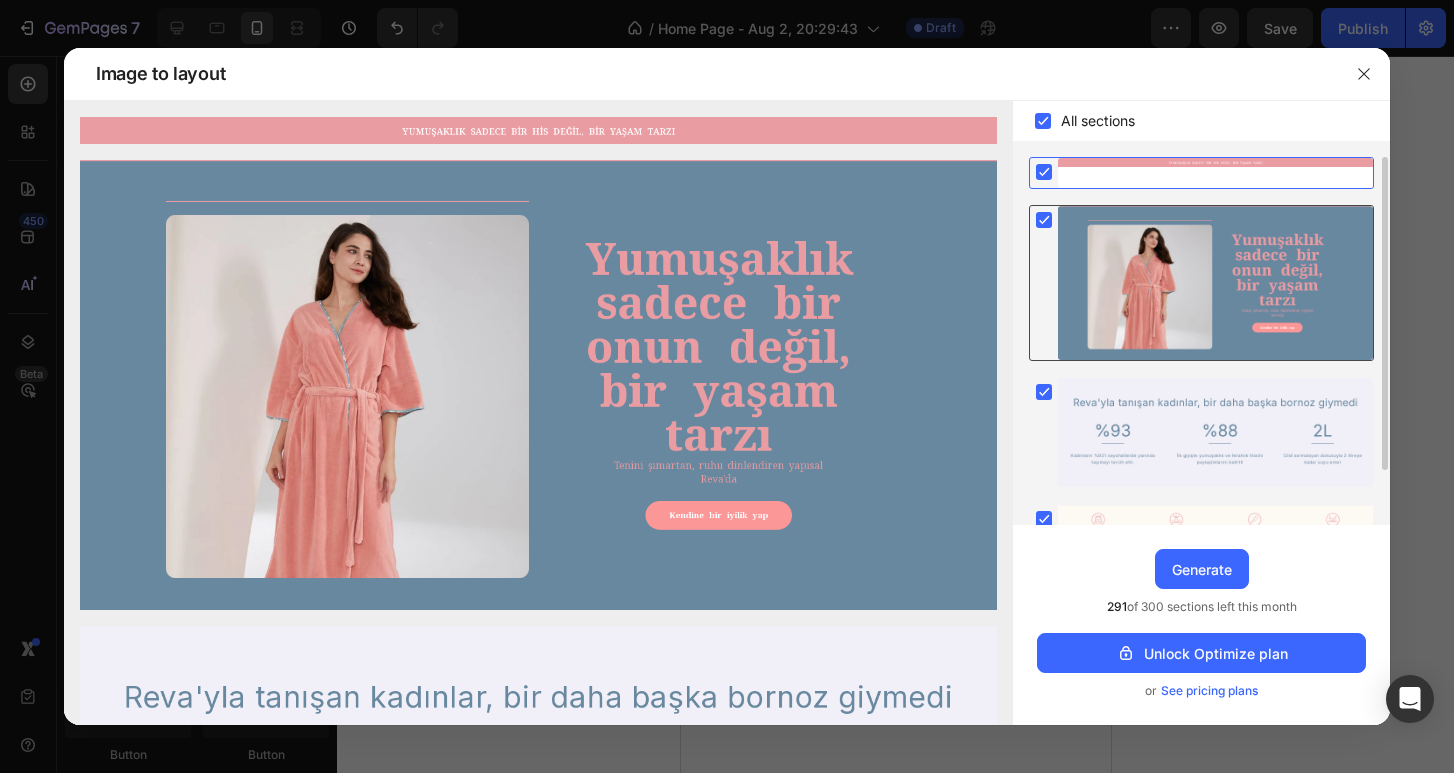 click at bounding box center [1215, 283] 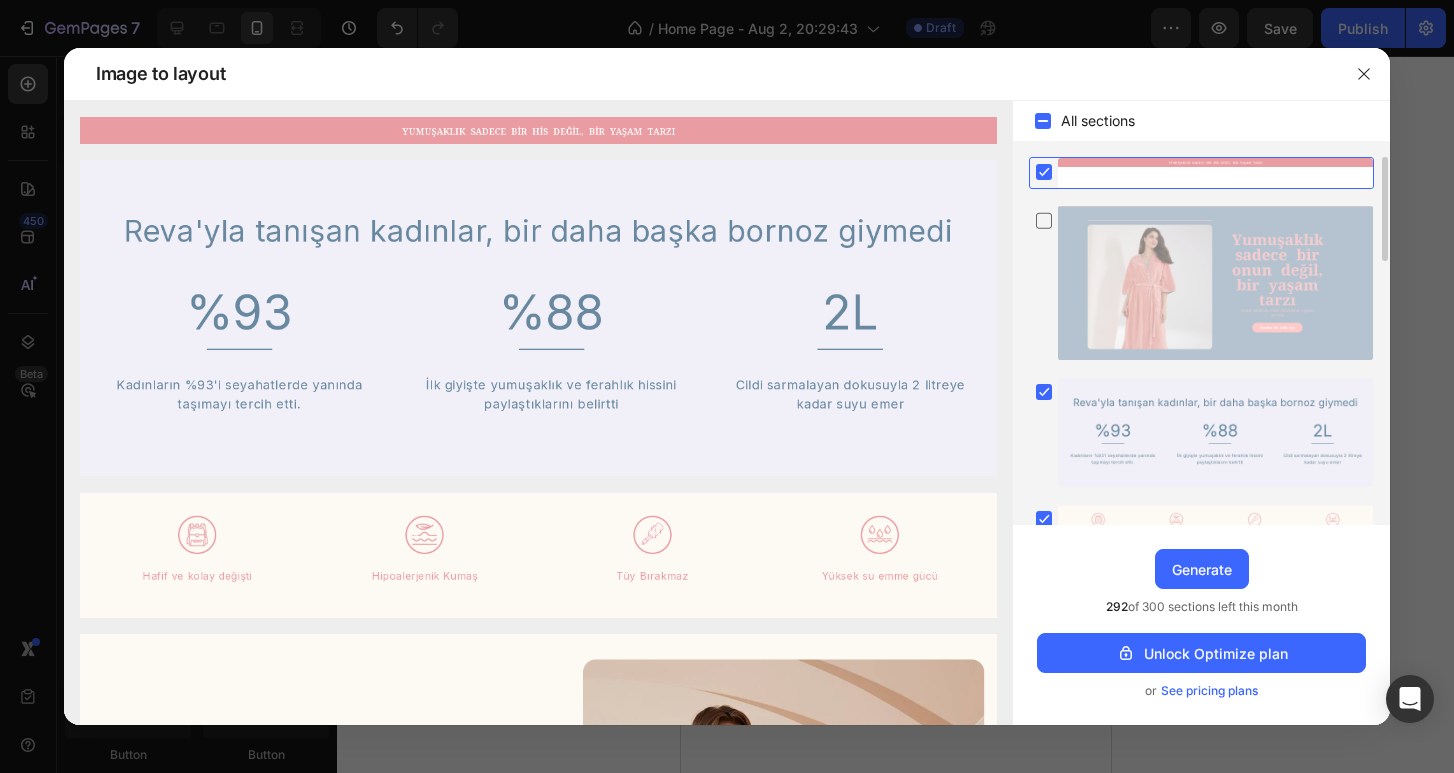click at bounding box center (1044, 172) 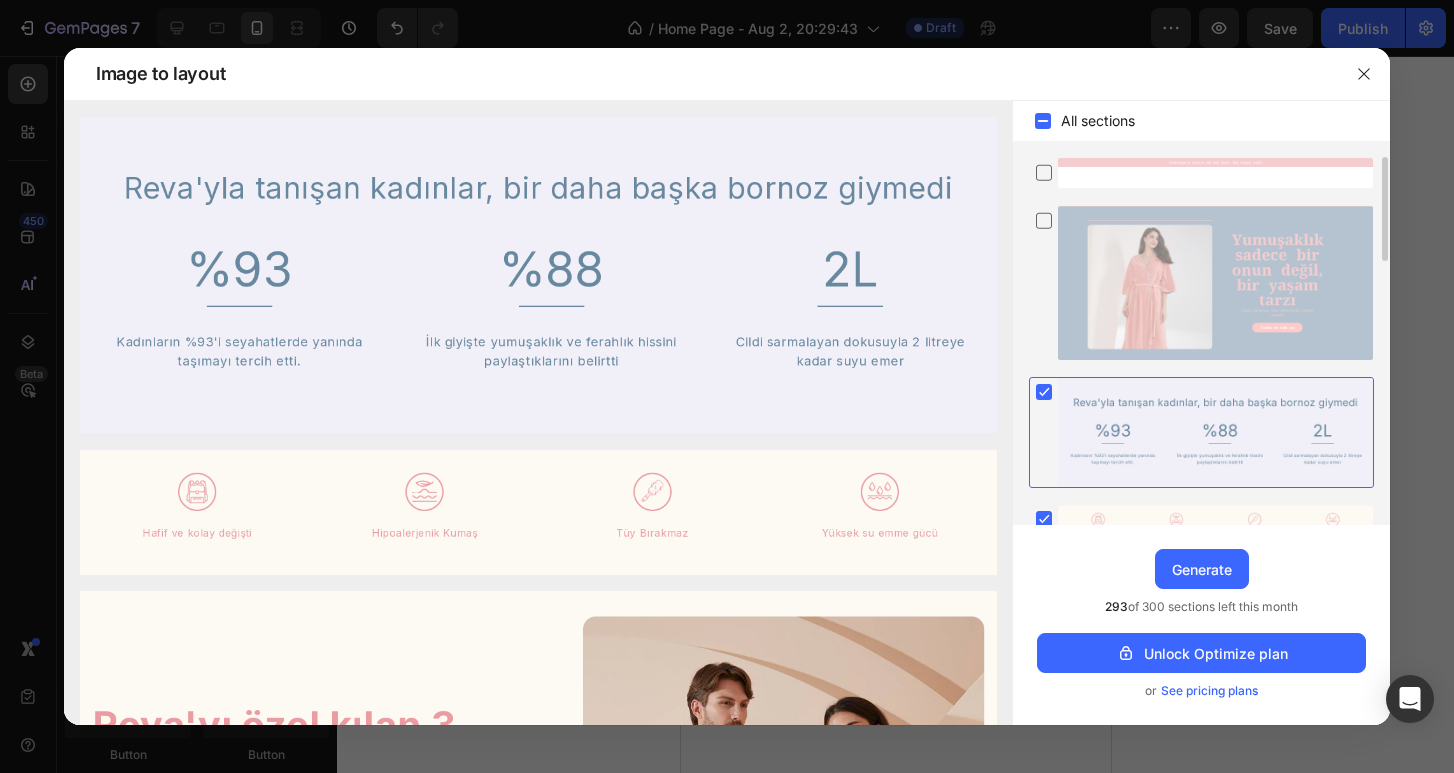 click at bounding box center [1215, 432] 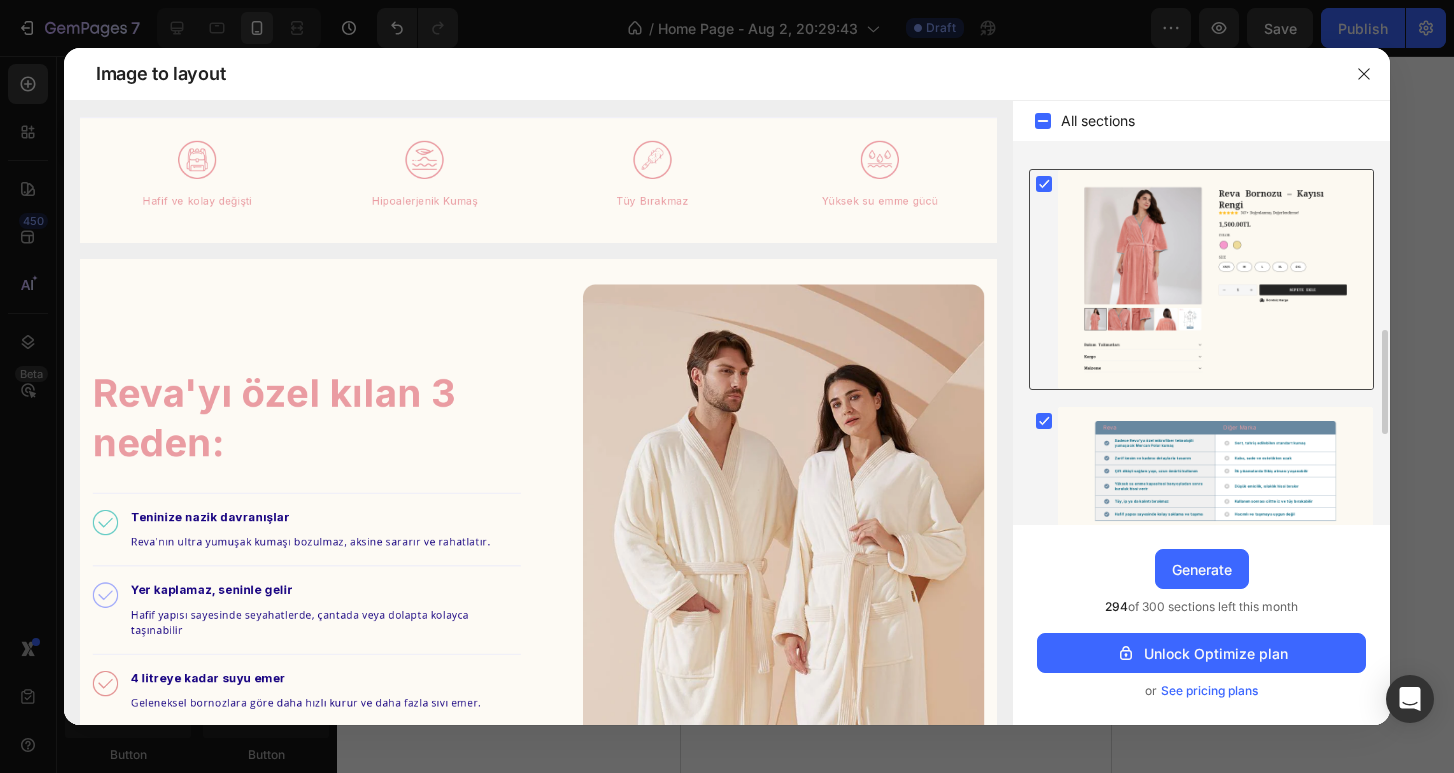 click at bounding box center (1215, 279) 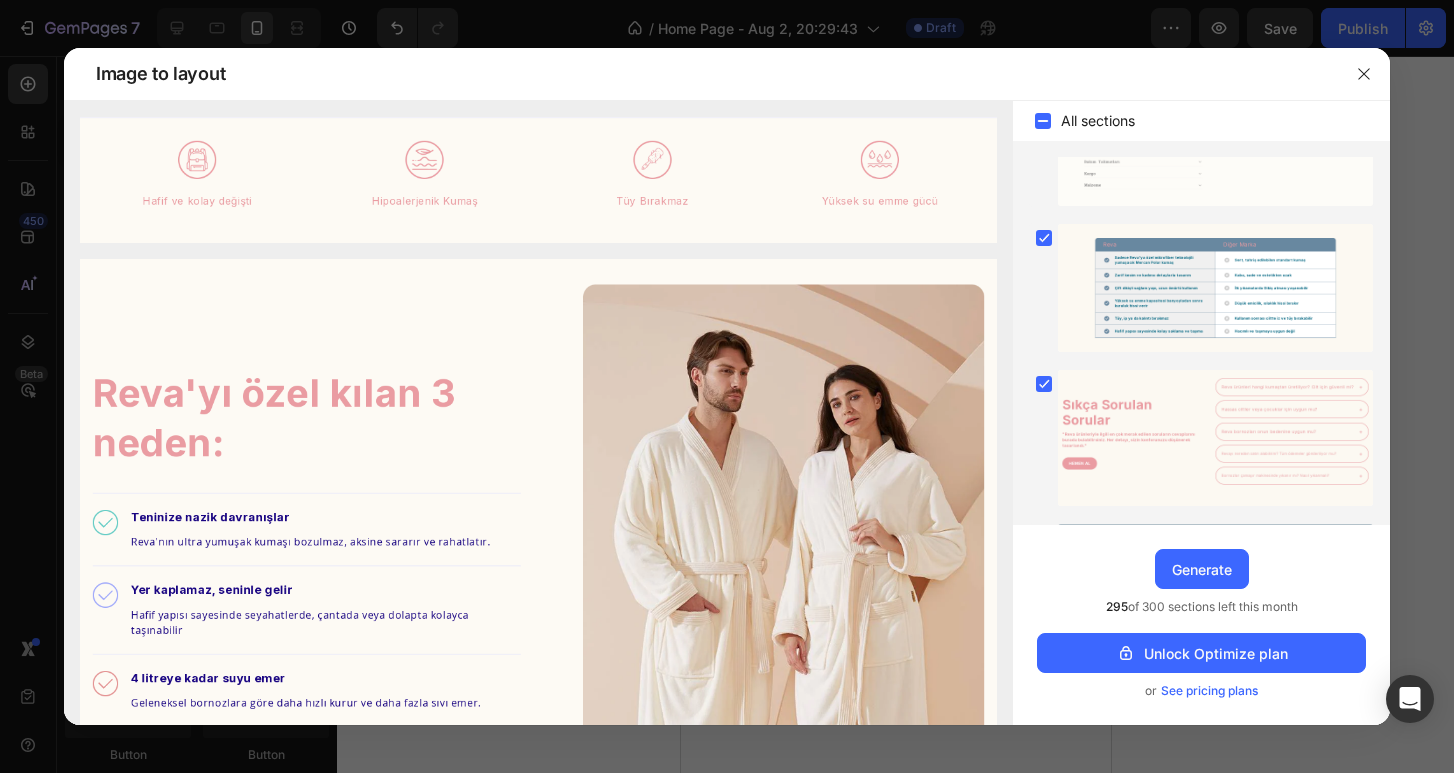 scroll, scrollTop: 928, scrollLeft: 0, axis: vertical 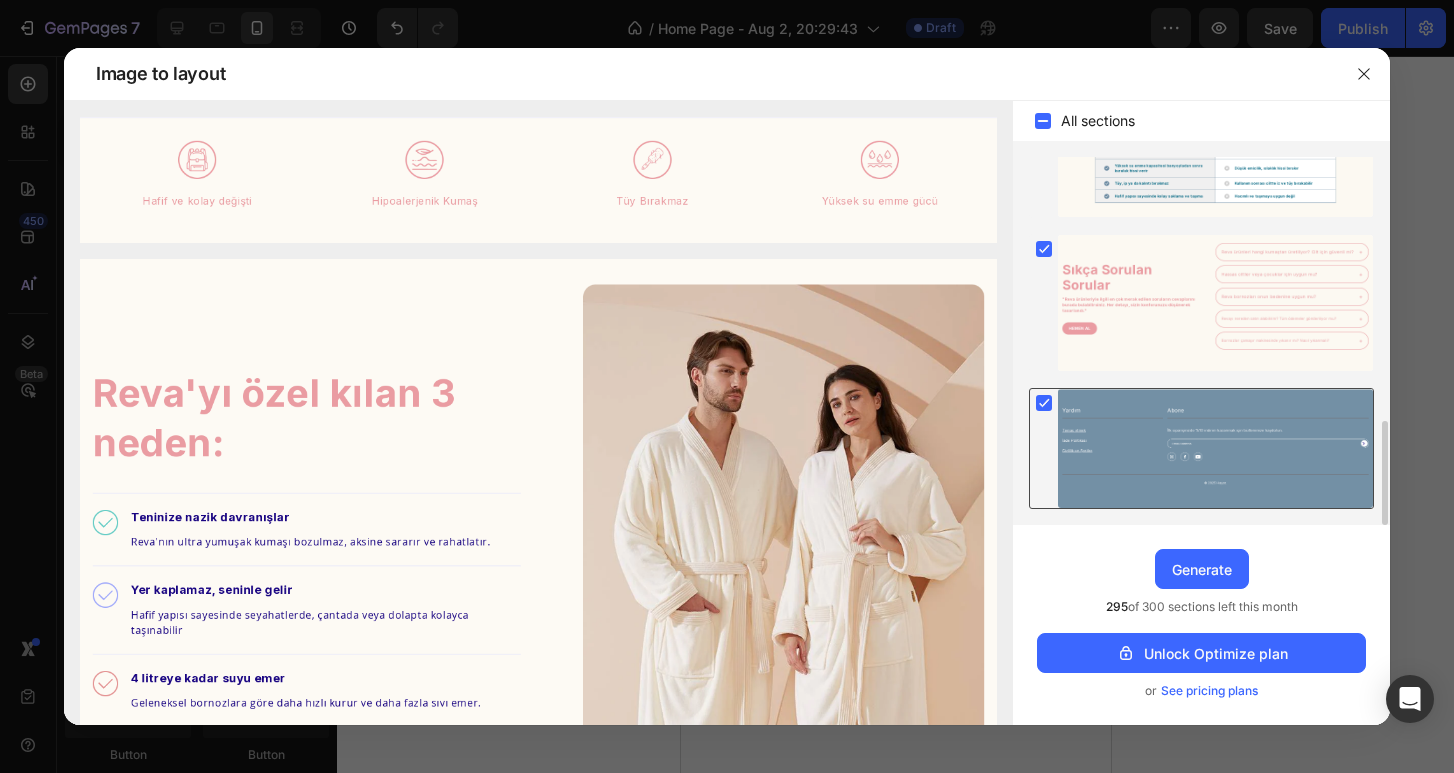 click at bounding box center (1215, 448) 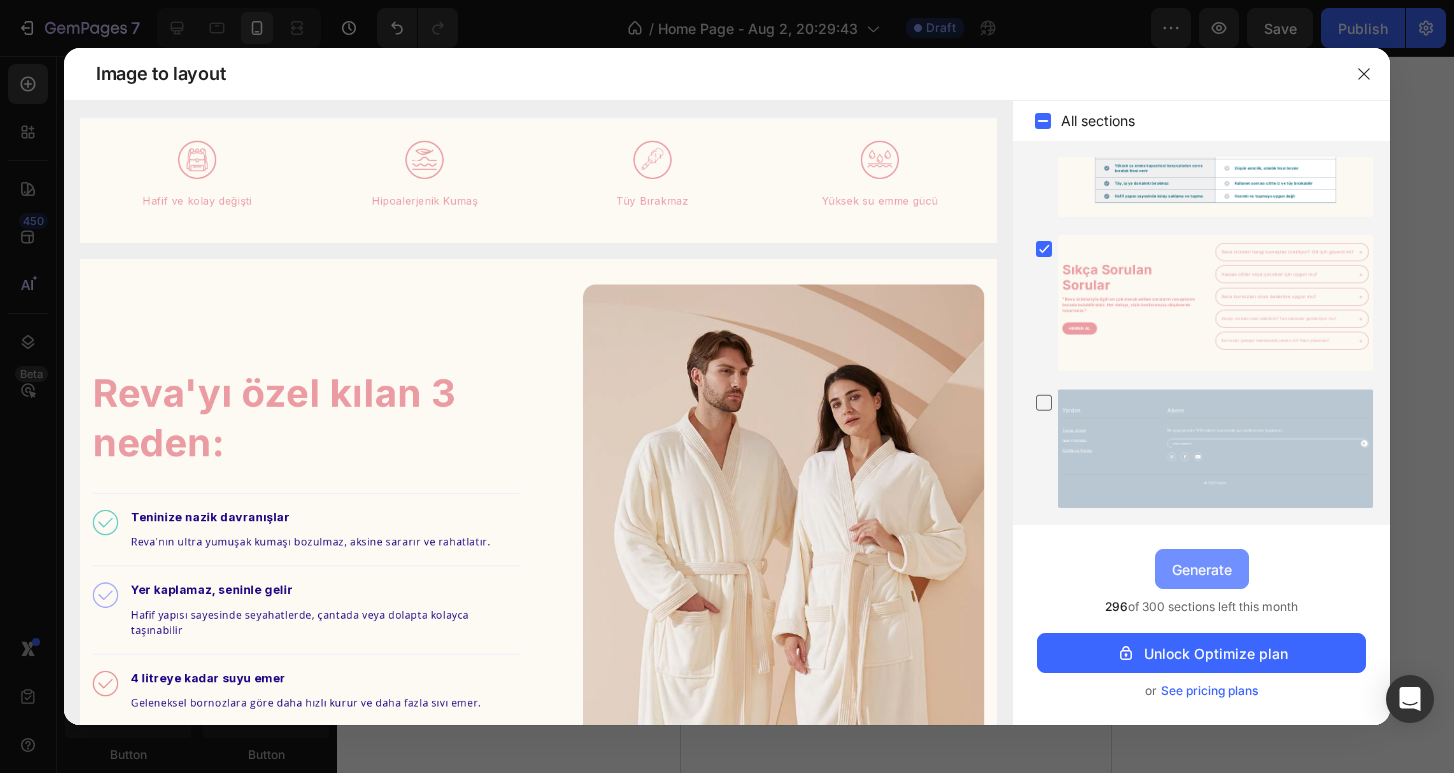 click on "Generate" at bounding box center (1202, 569) 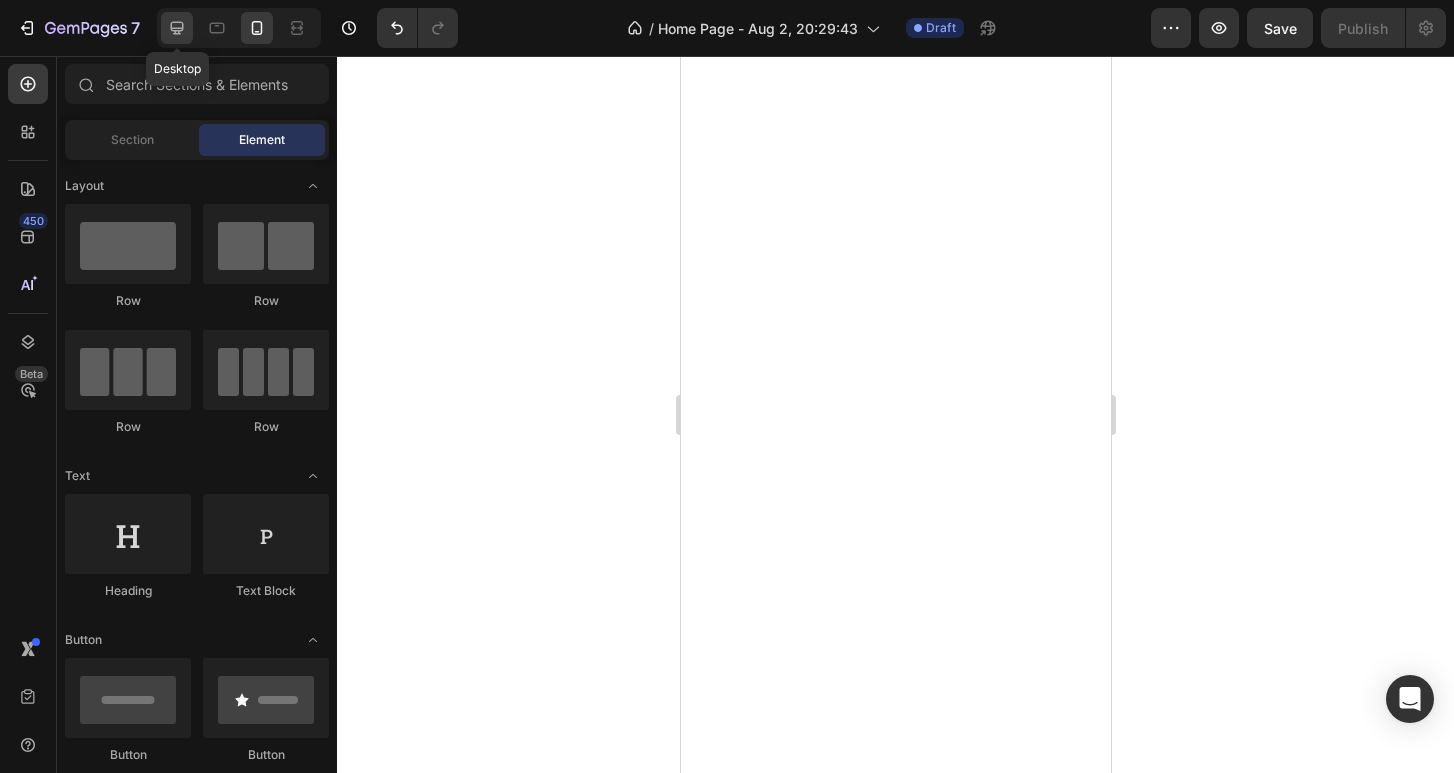 click 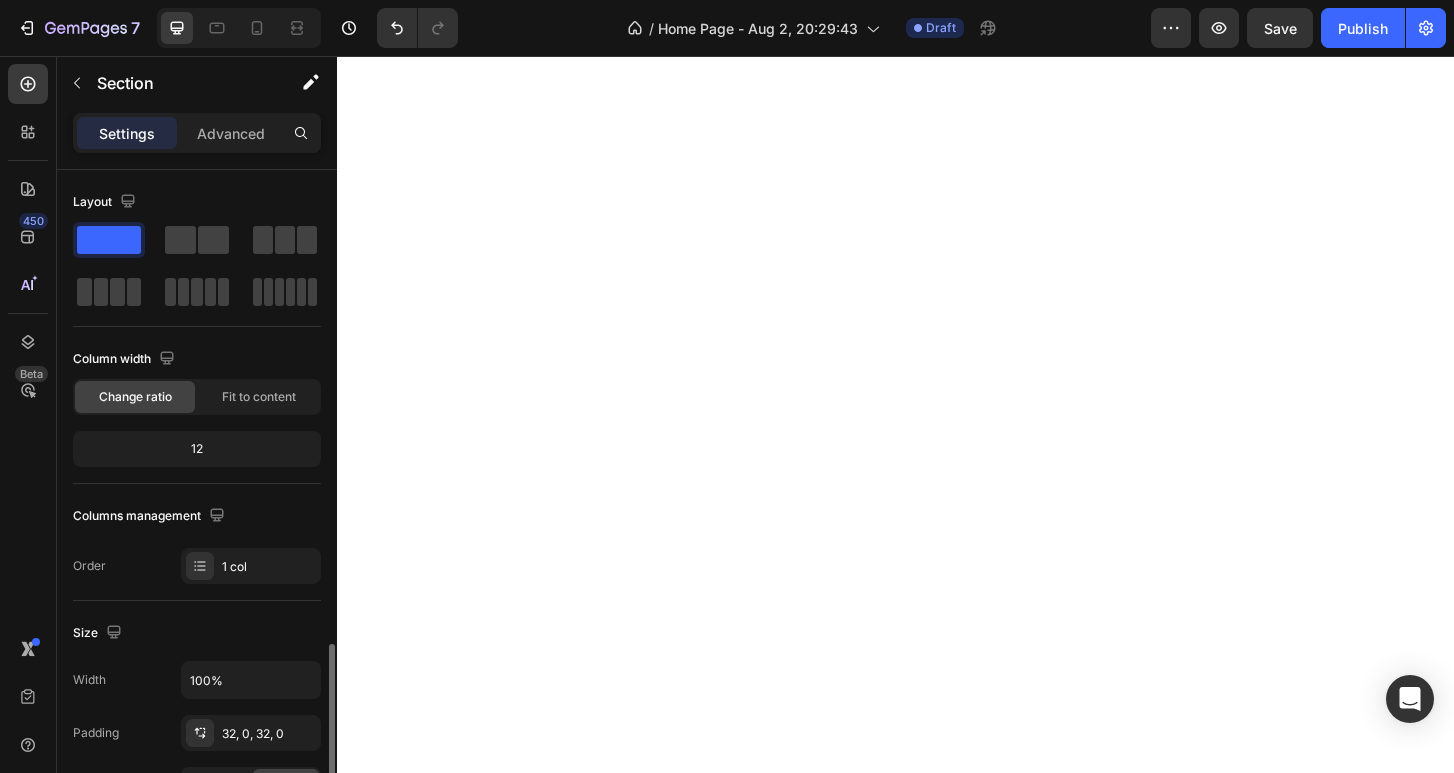 scroll, scrollTop: 308, scrollLeft: 0, axis: vertical 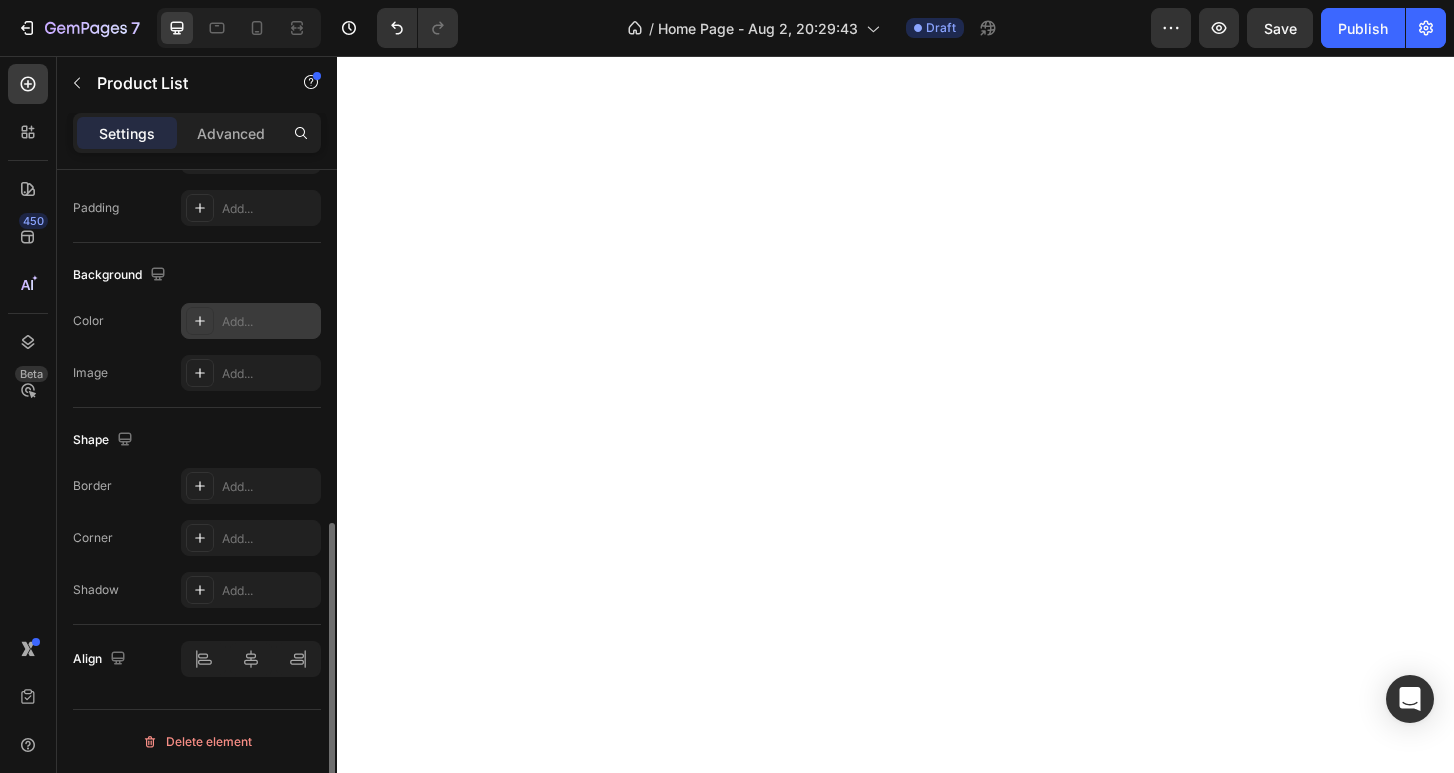 click 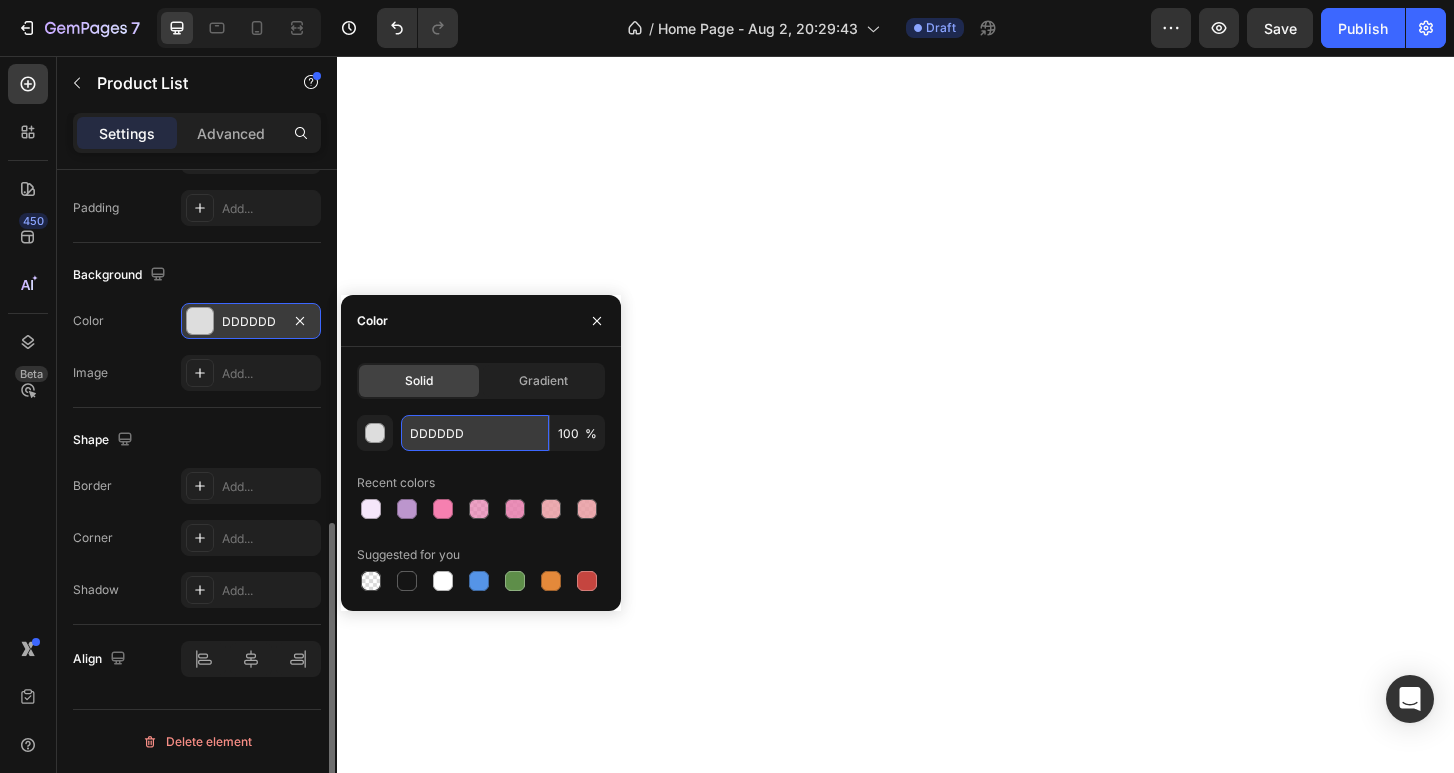 click on "DDDDDD" at bounding box center (475, 433) 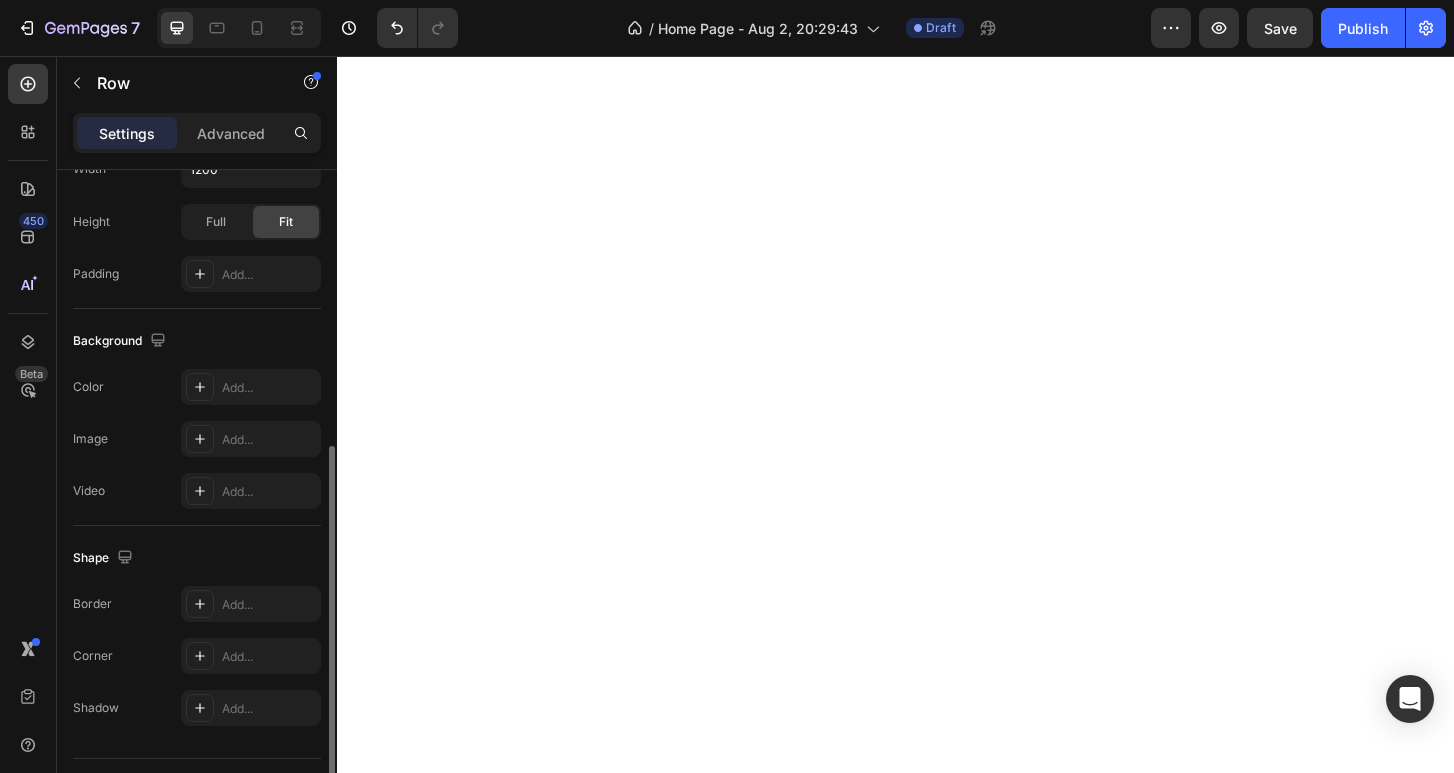 scroll, scrollTop: 560, scrollLeft: 0, axis: vertical 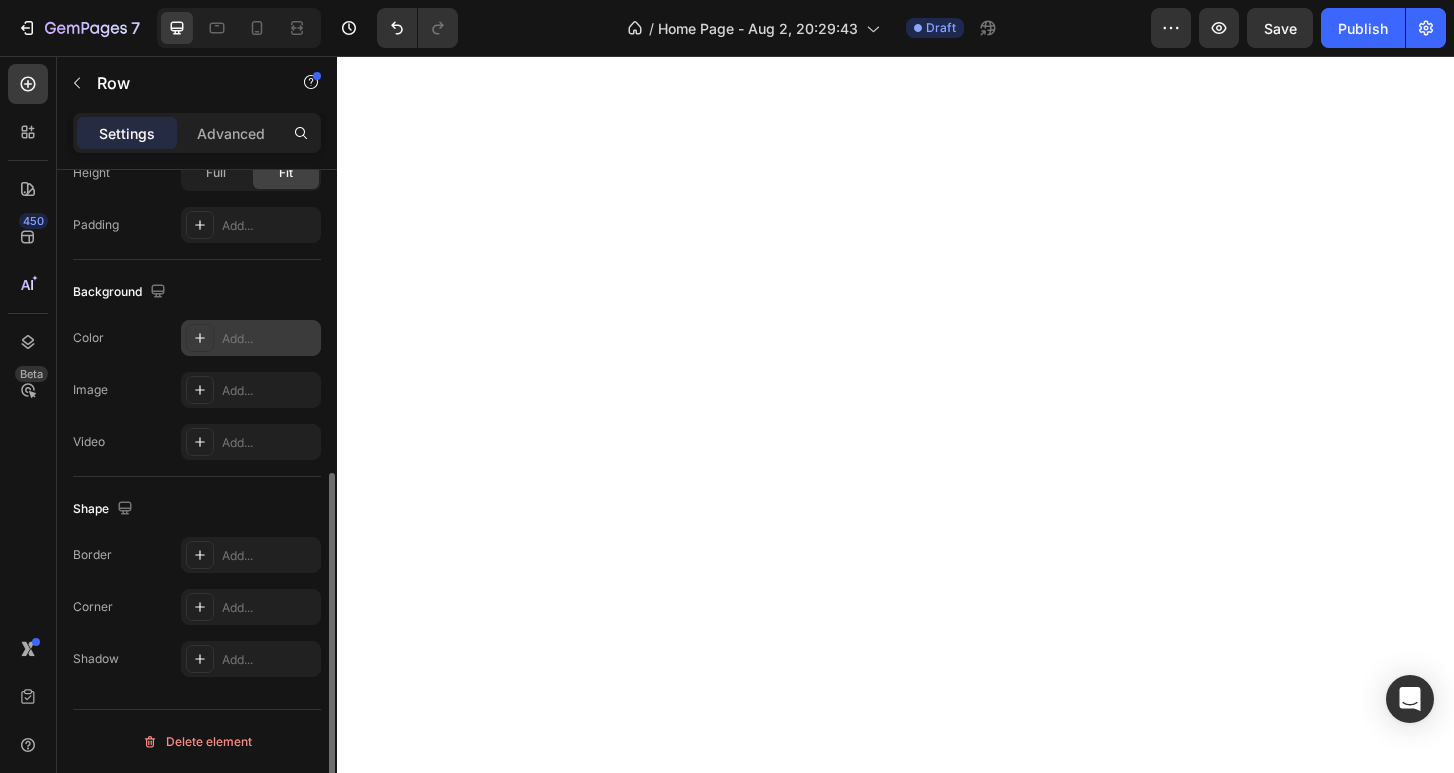 click 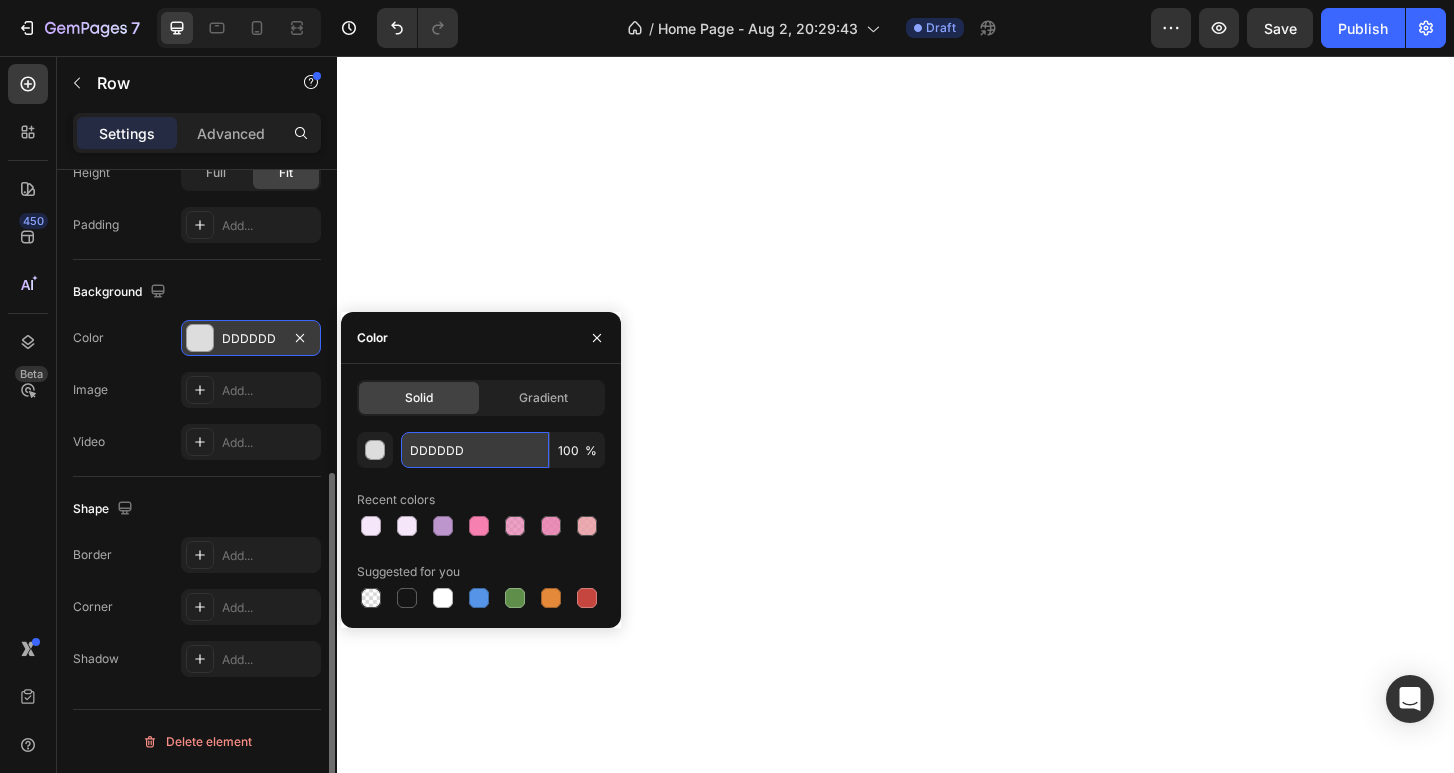 click on "DDDDDD" at bounding box center (475, 450) 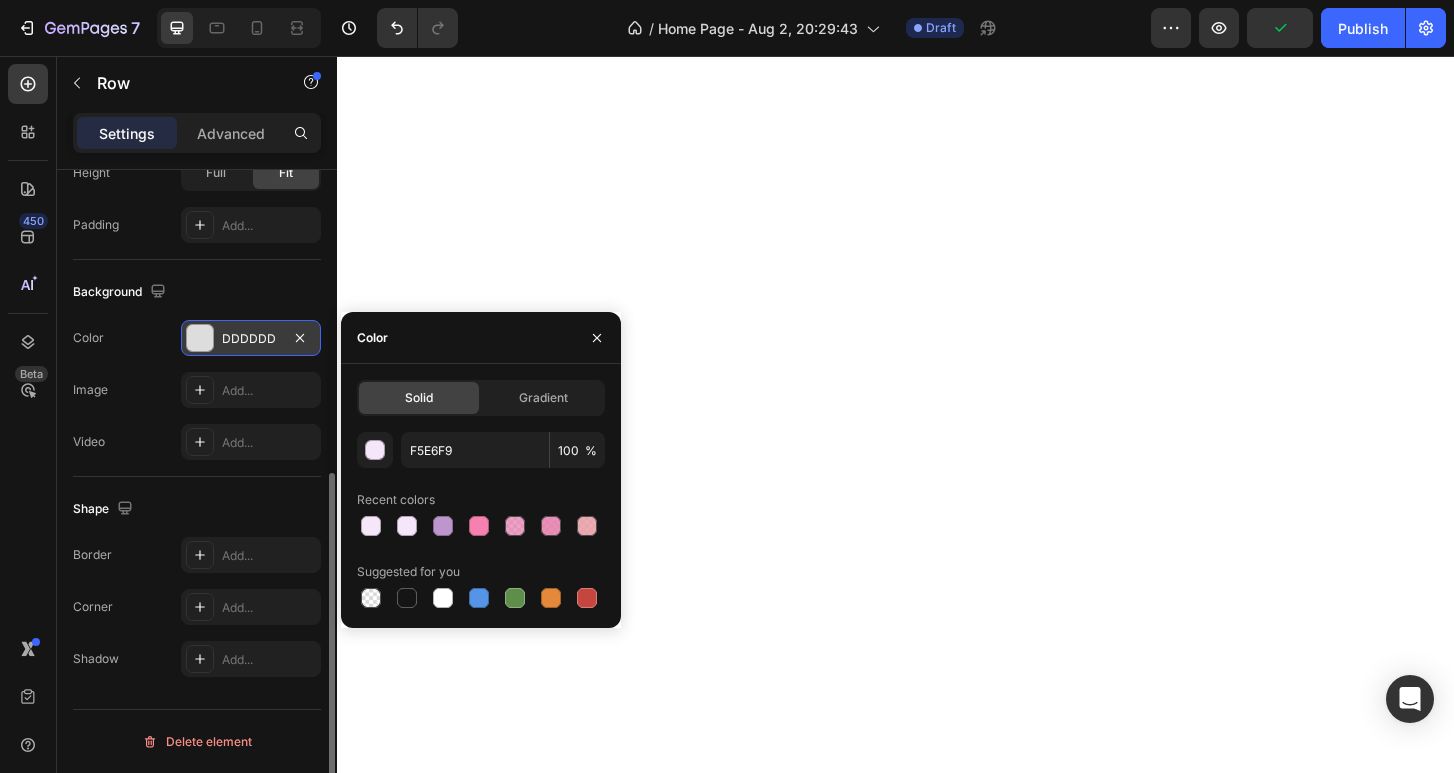 click on "450 Beta" at bounding box center [28, 346] 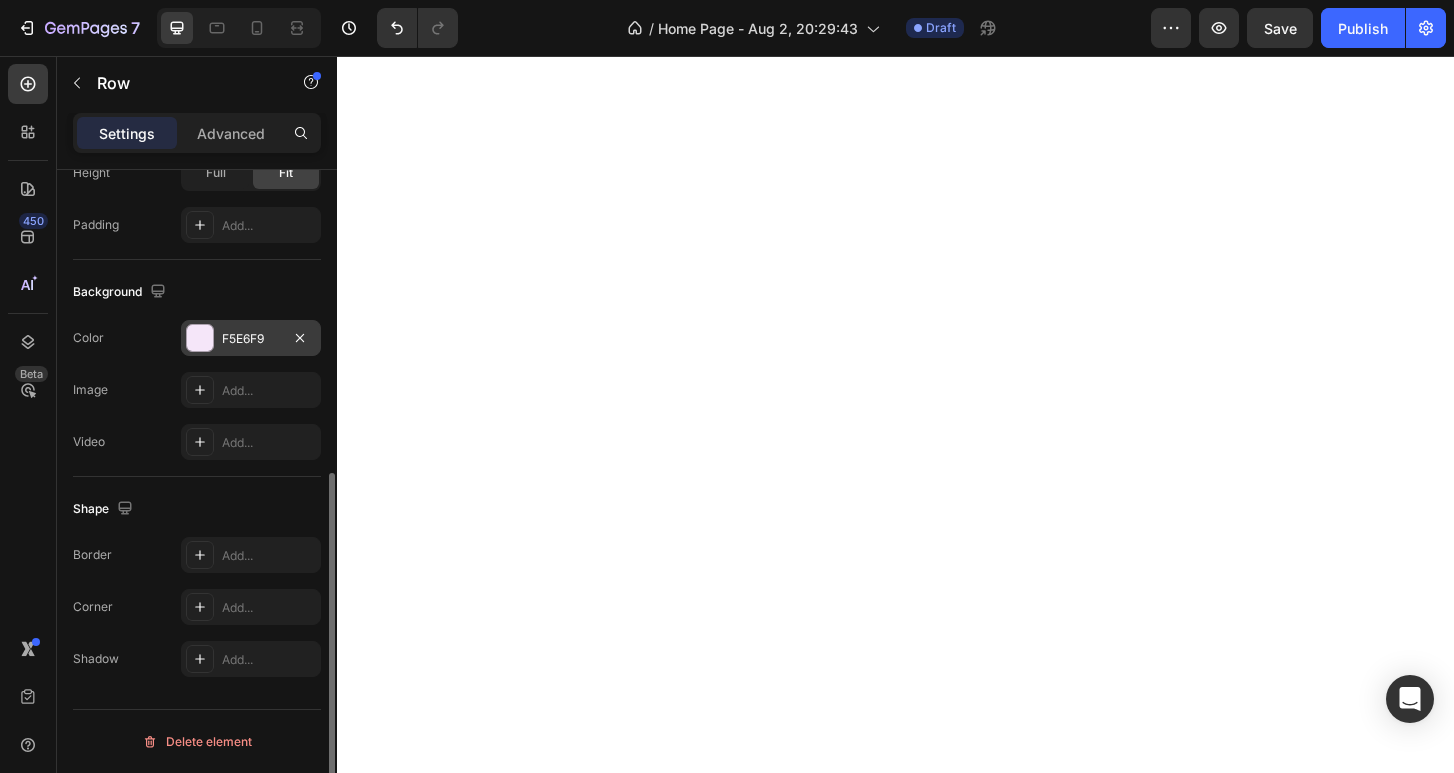 click on "F5E6F9" at bounding box center [251, 339] 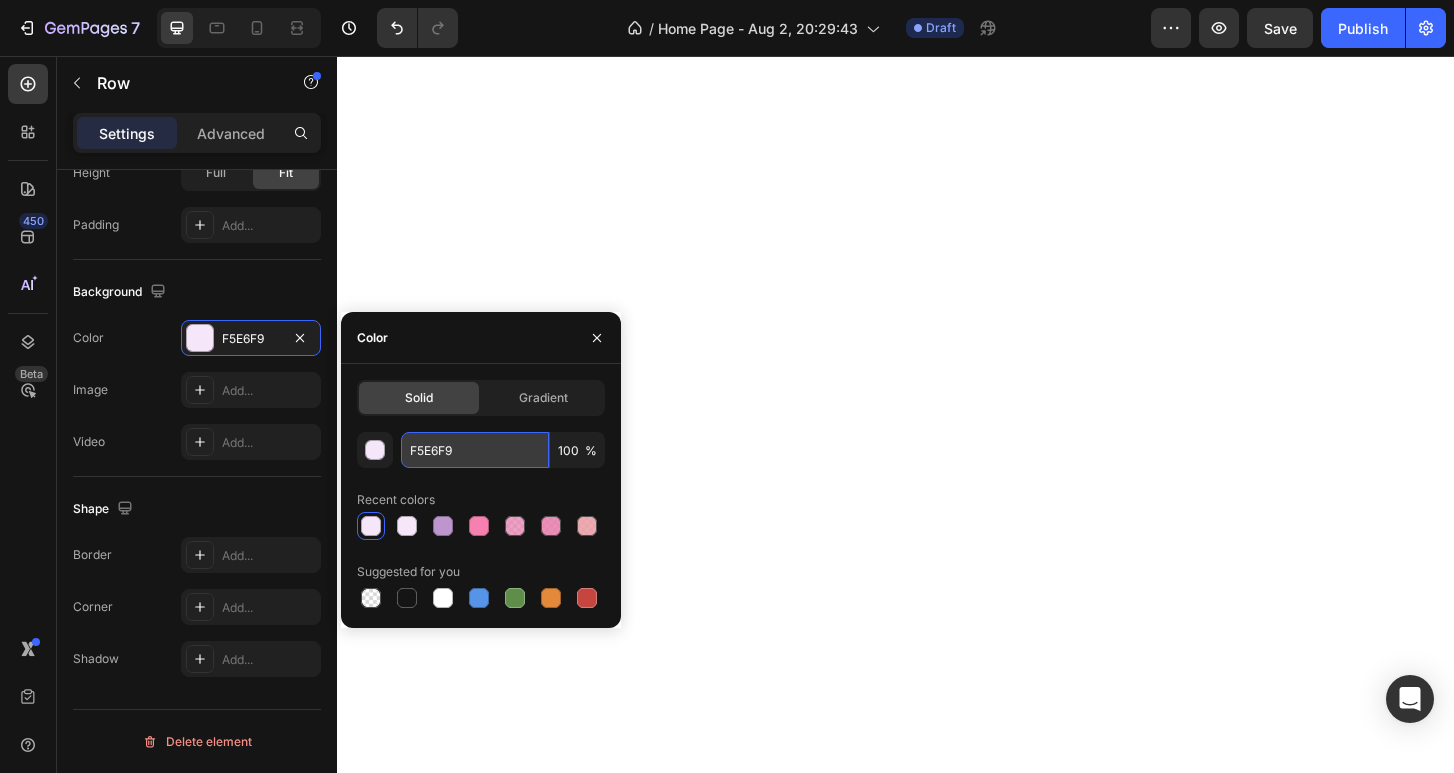 click on "F5E6F9" at bounding box center (475, 450) 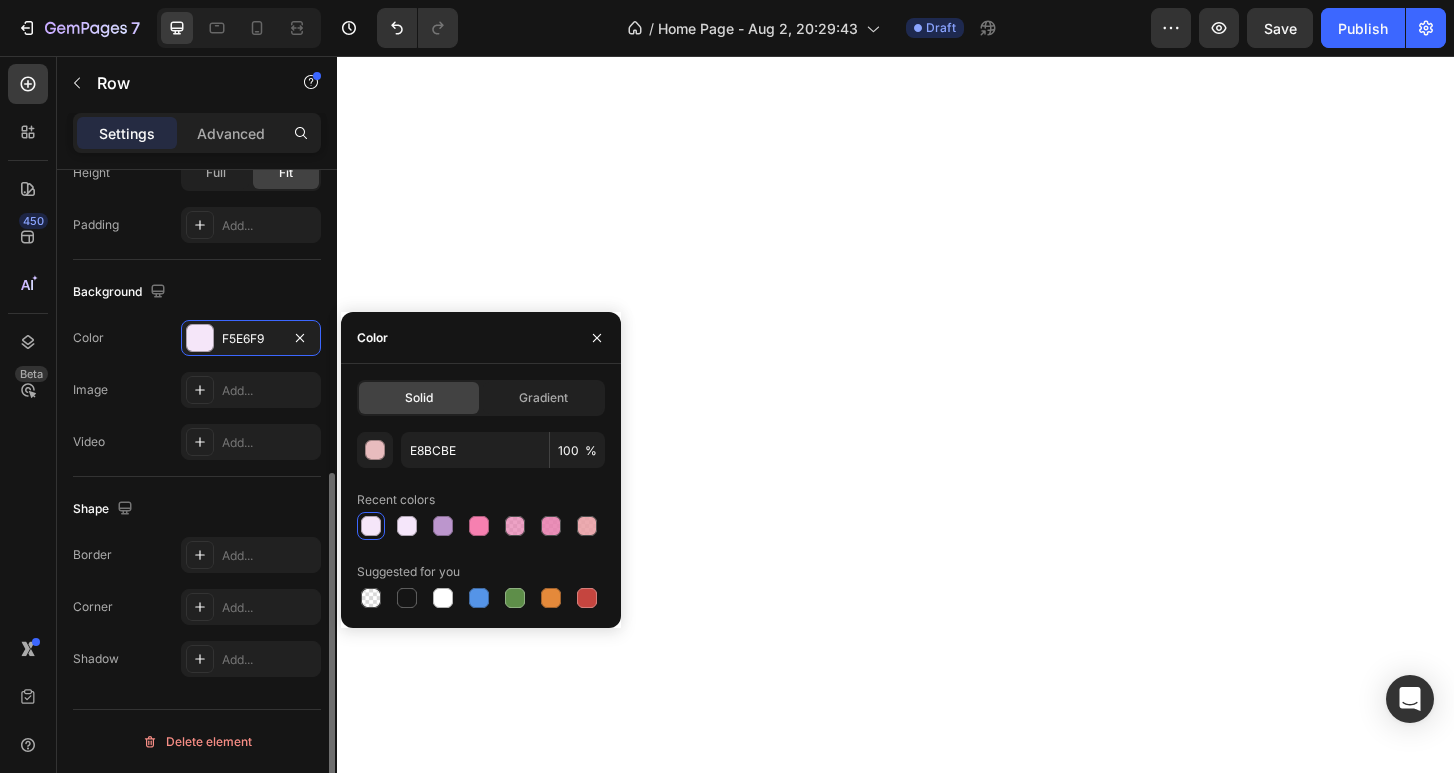 click on "Background" at bounding box center [197, 292] 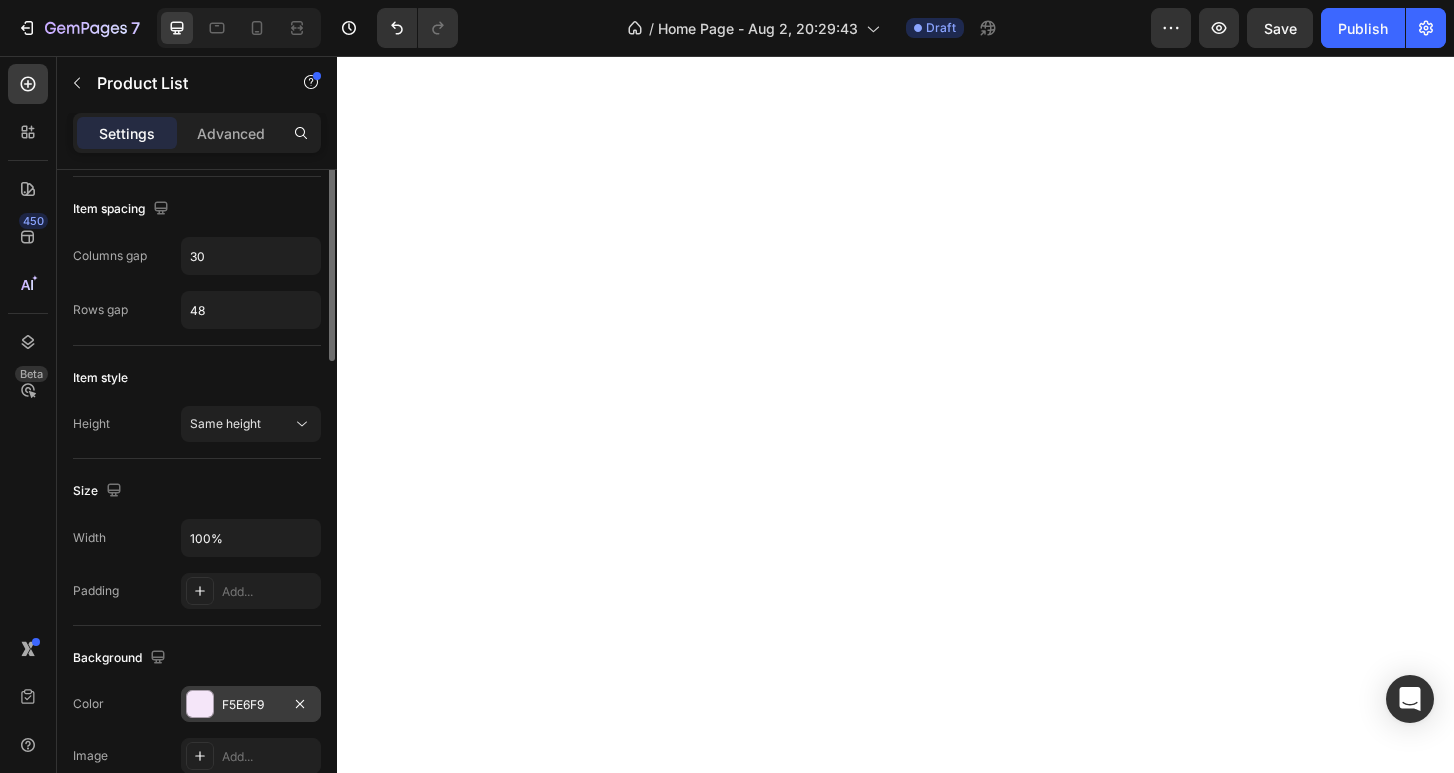scroll, scrollTop: 600, scrollLeft: 0, axis: vertical 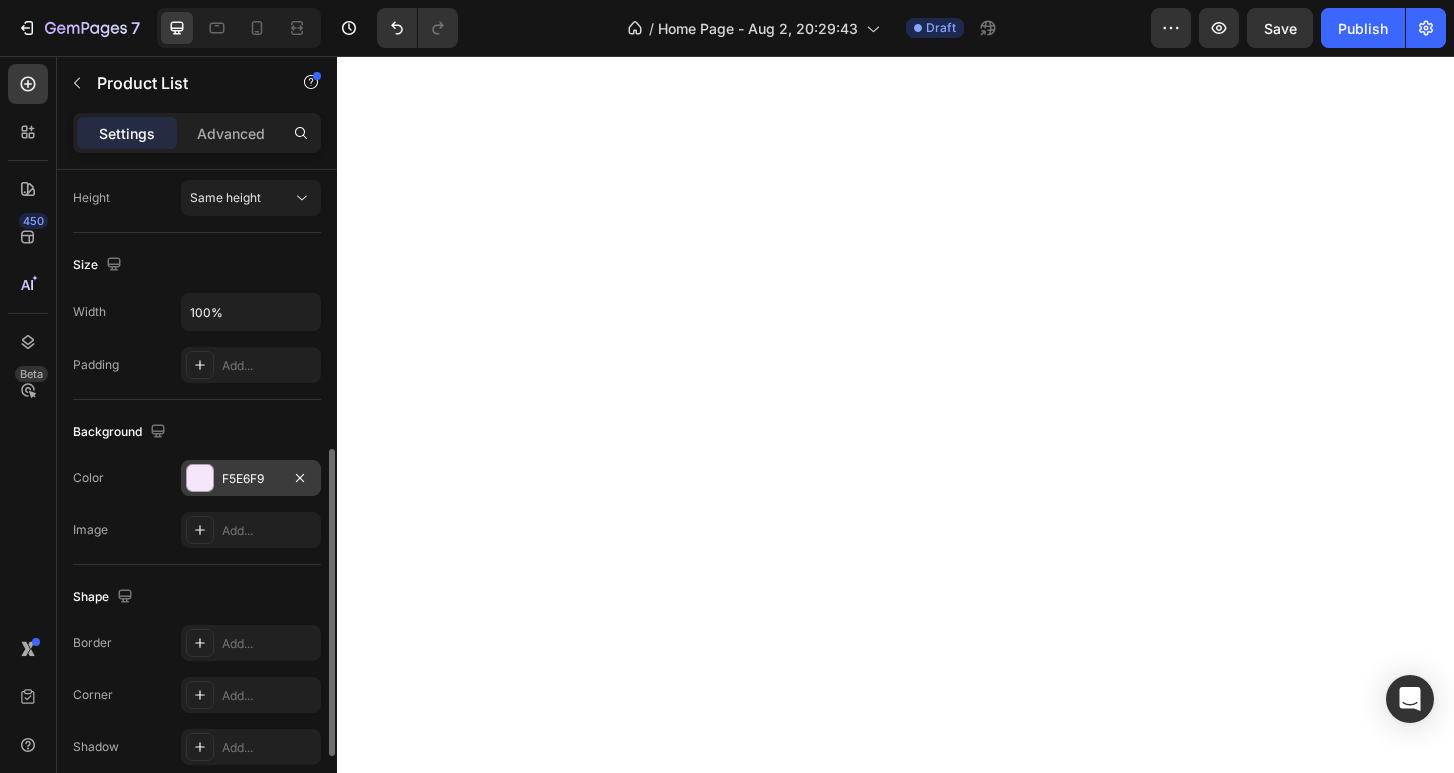 click at bounding box center (200, 478) 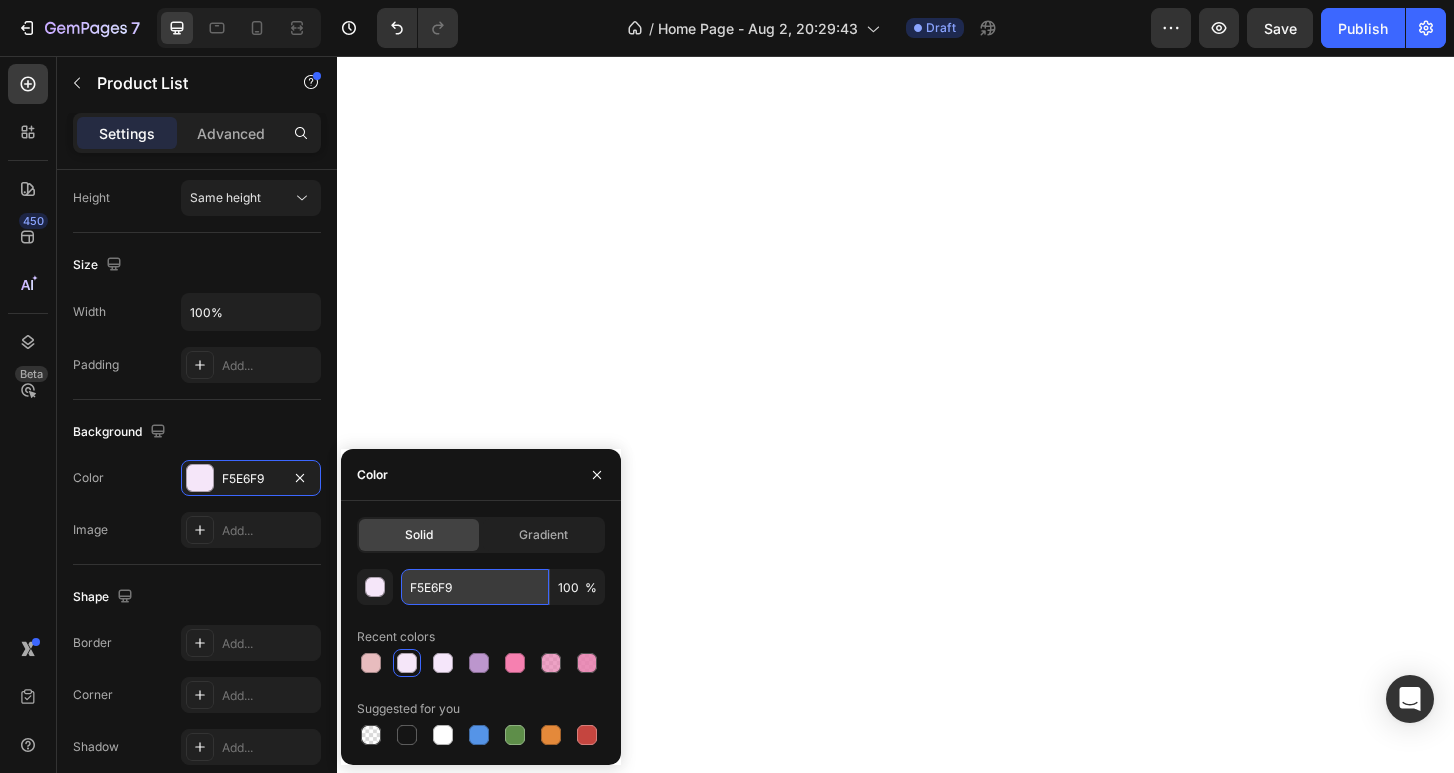 click on "F5E6F9" at bounding box center [475, 587] 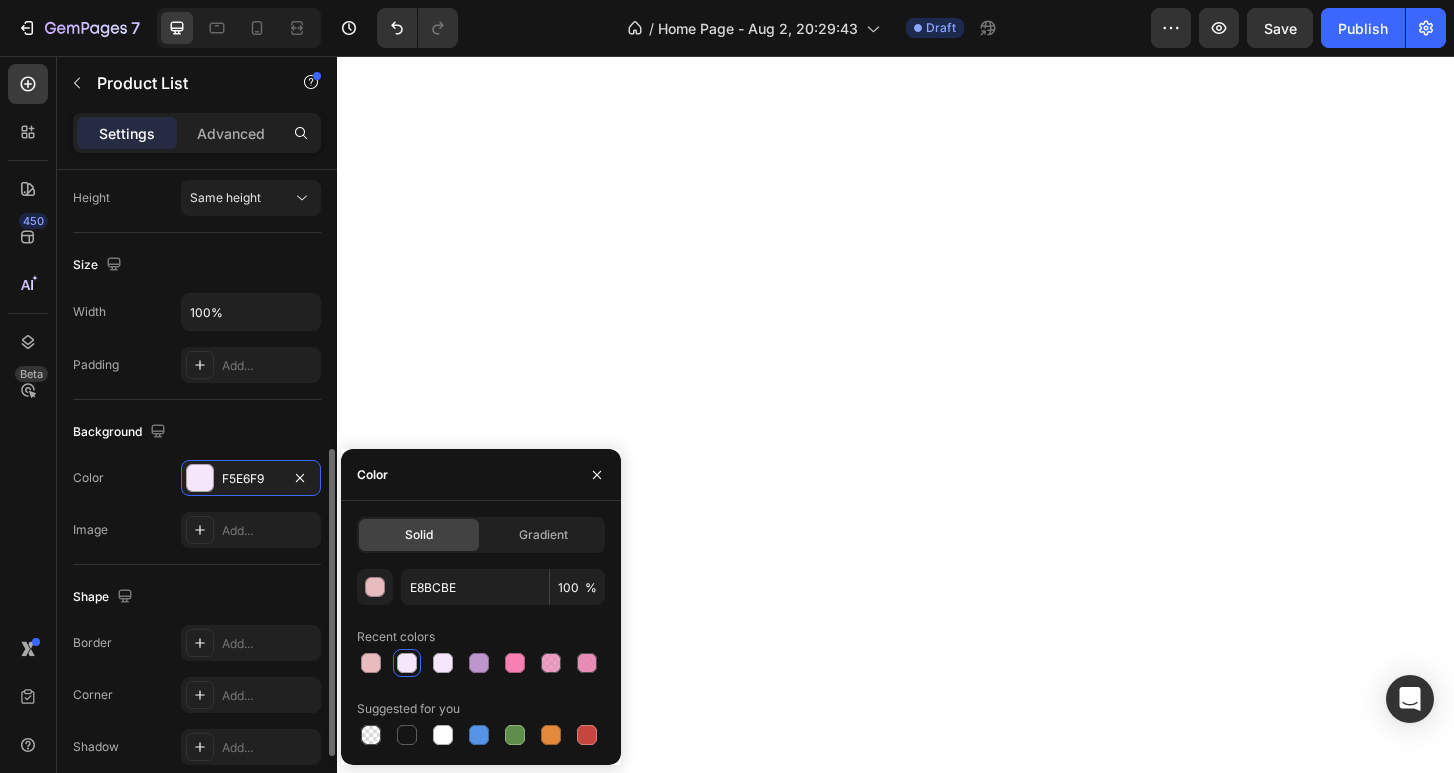 click on "Background" at bounding box center [197, 432] 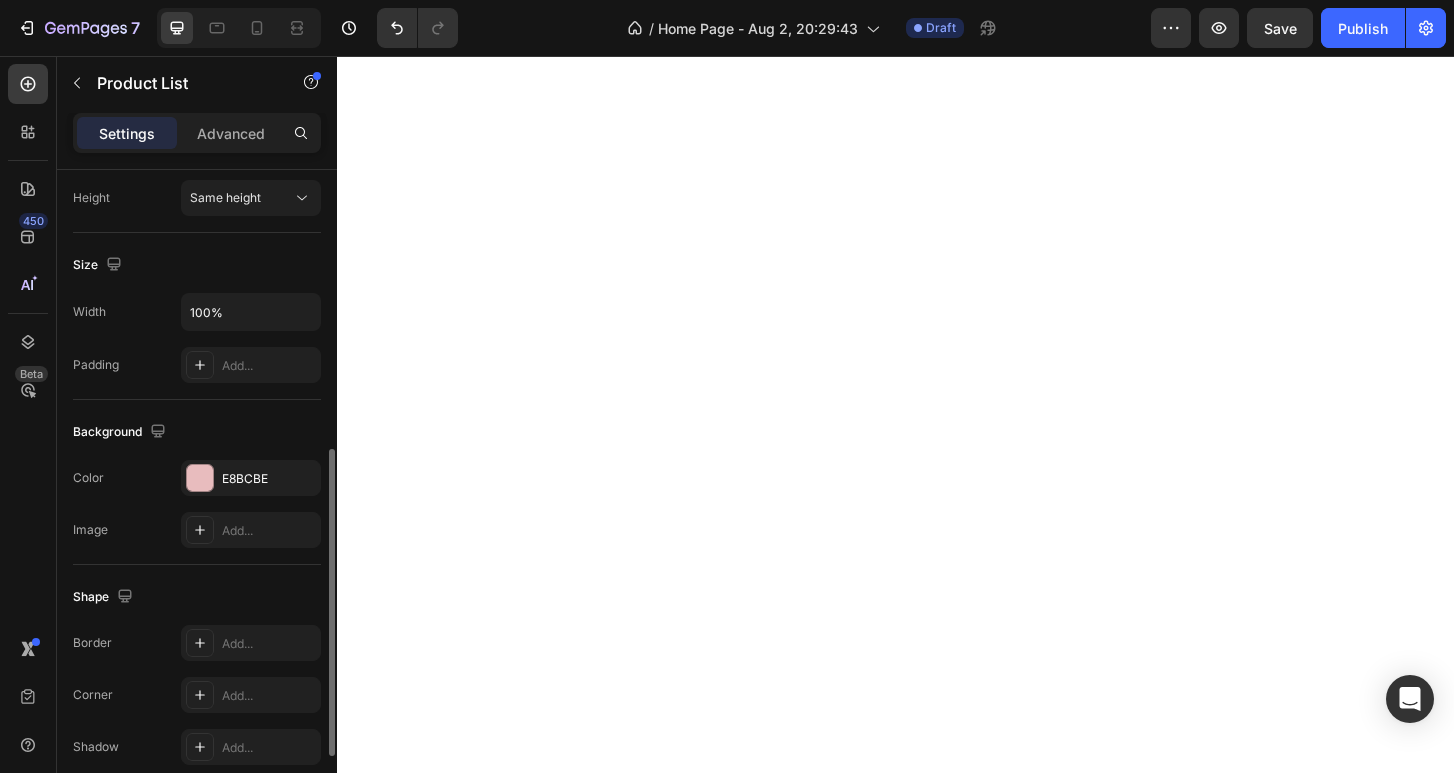 click on "Background Color E8BCBE Image Add..." 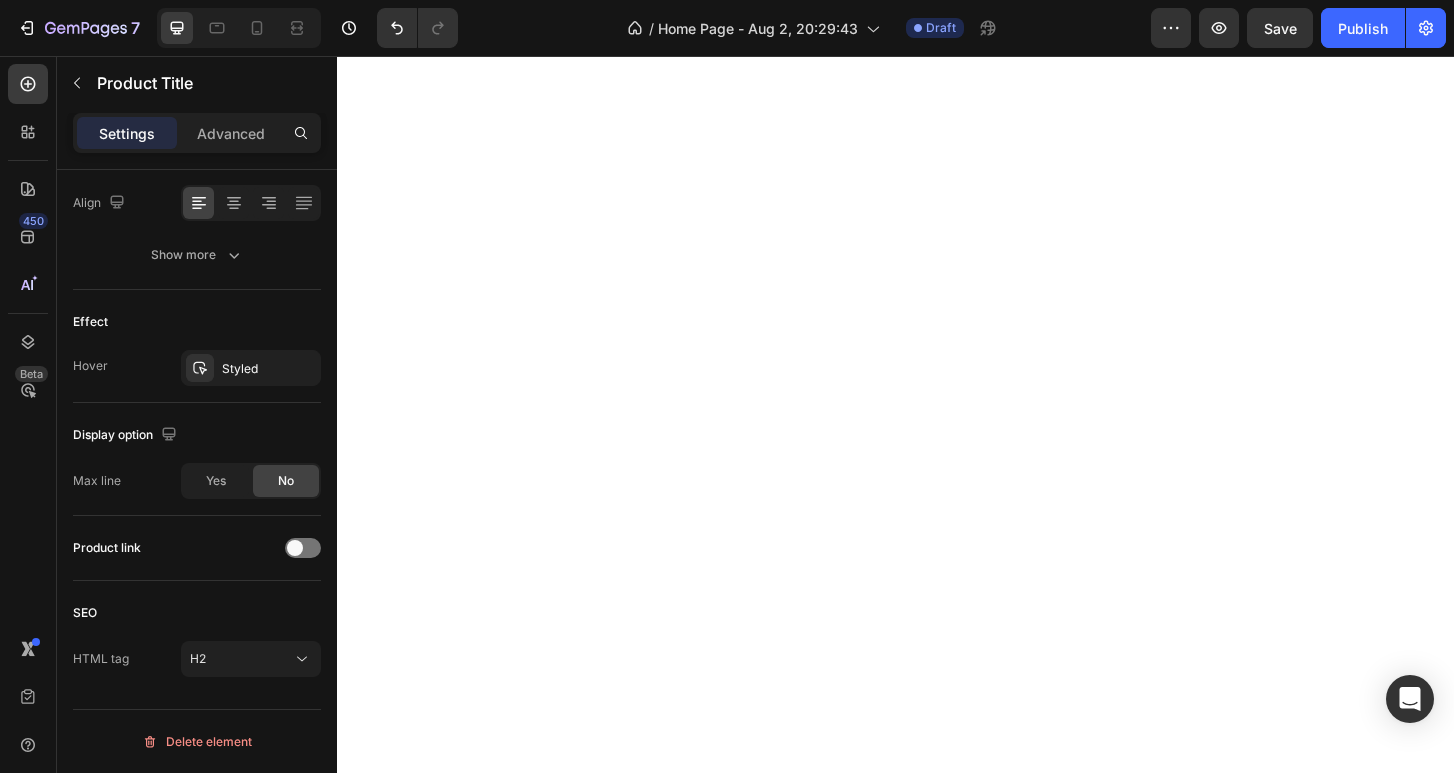 scroll, scrollTop: 0, scrollLeft: 0, axis: both 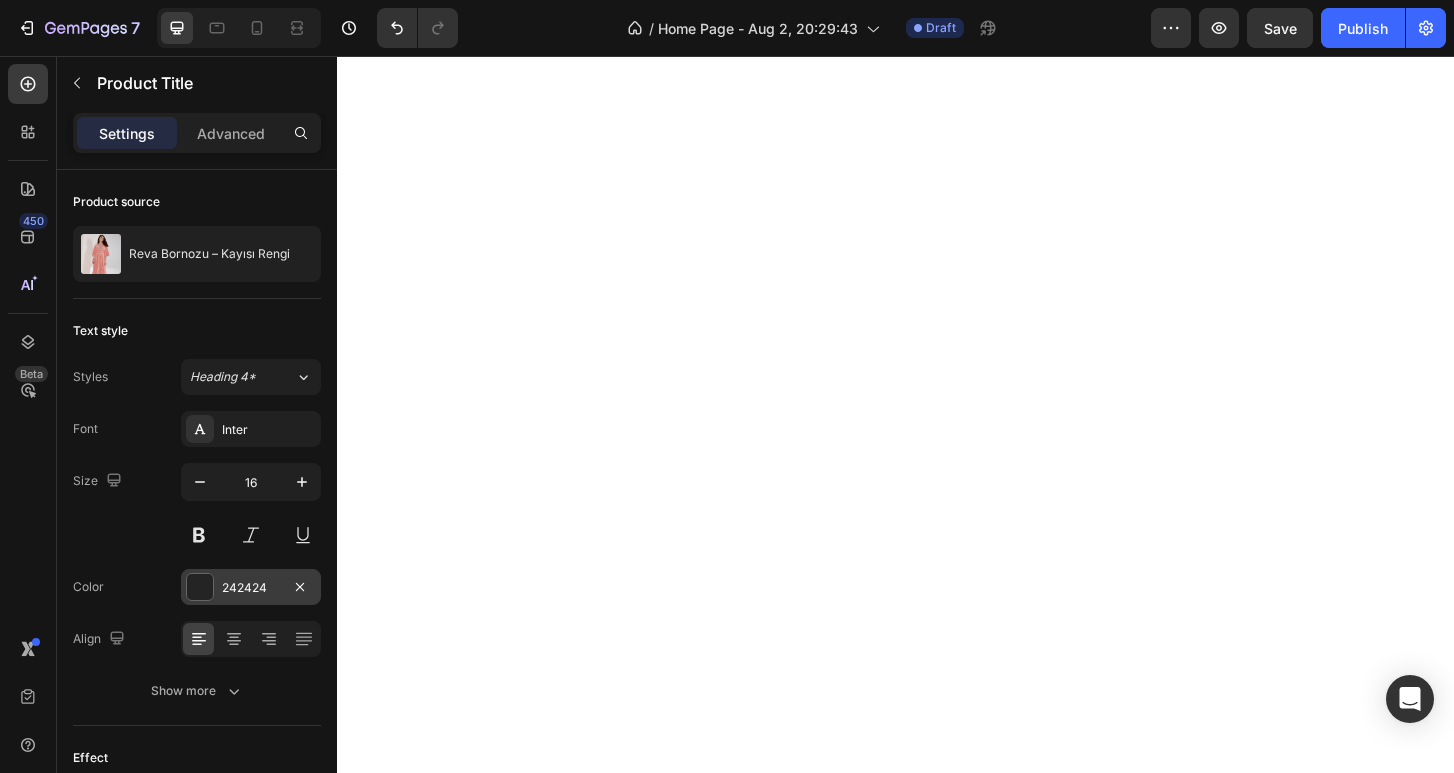 click at bounding box center [200, 587] 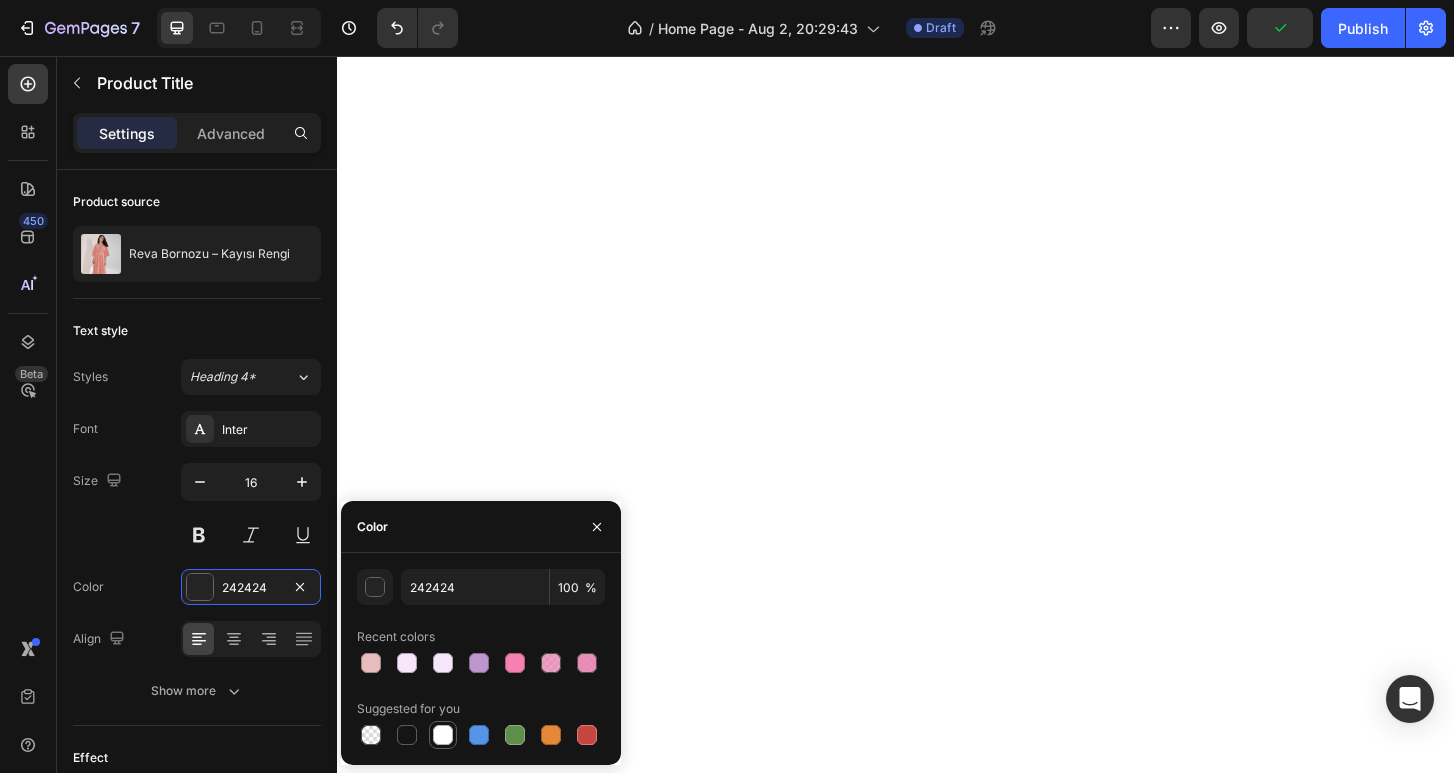 click at bounding box center (443, 735) 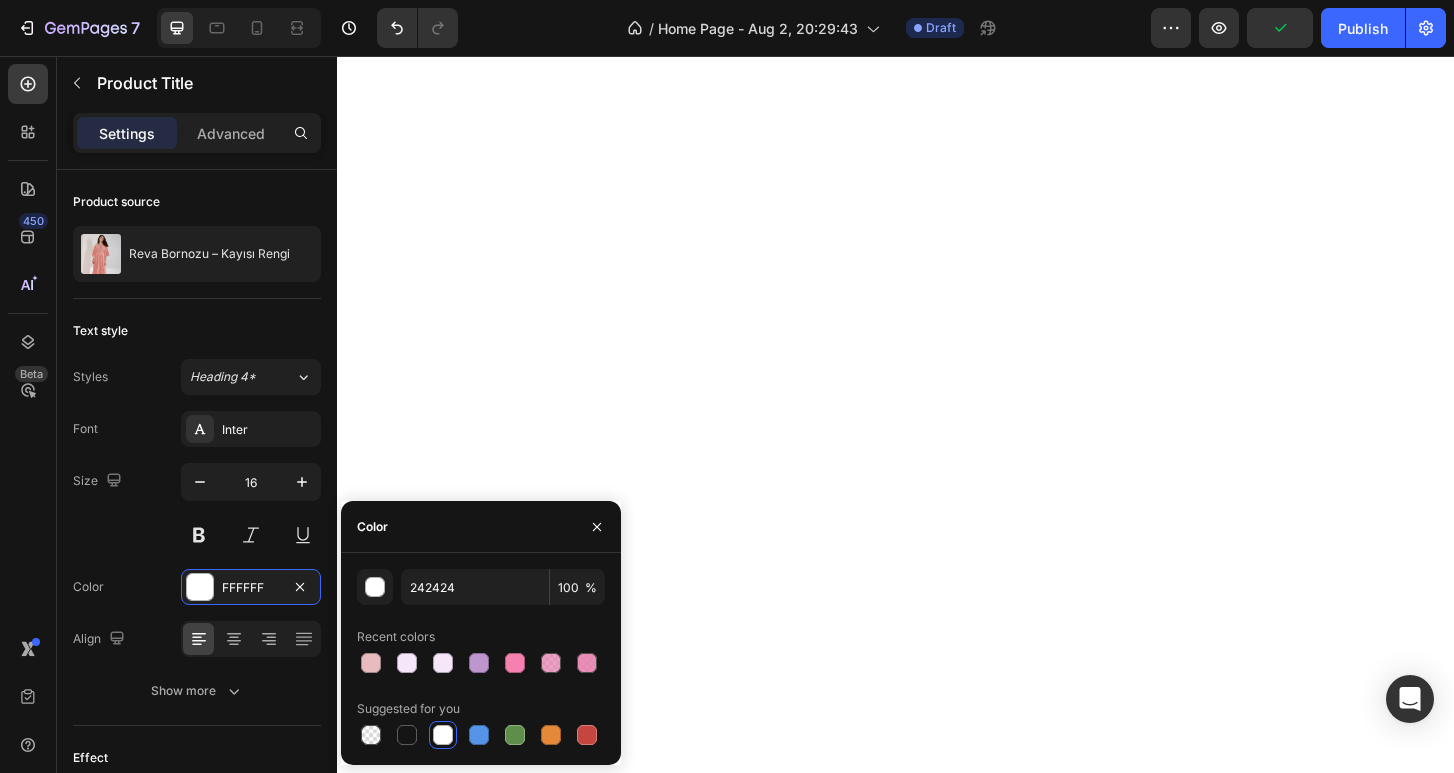 type on "FFFFFF" 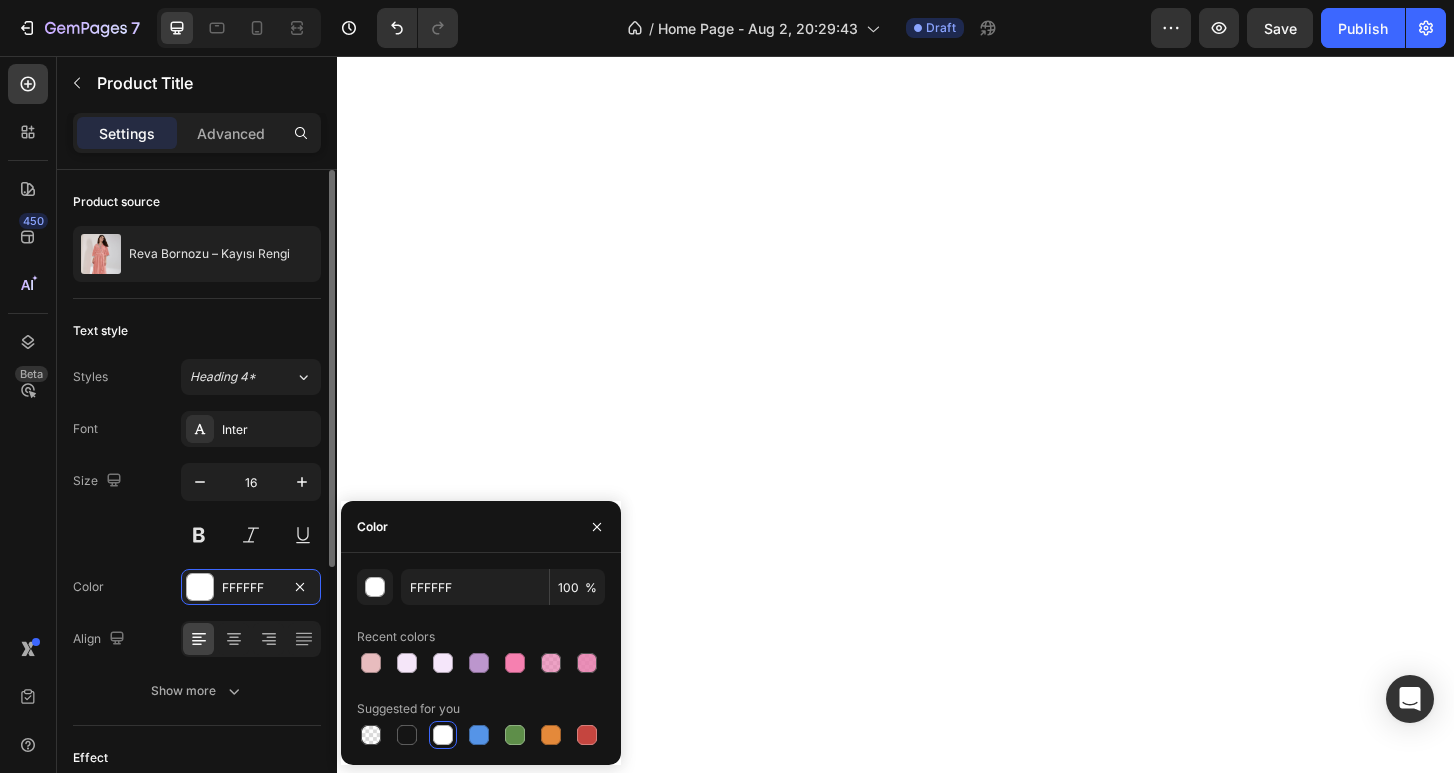 click on "Font Inter Size 16 Color FFFFFF Align Show more" at bounding box center (197, 560) 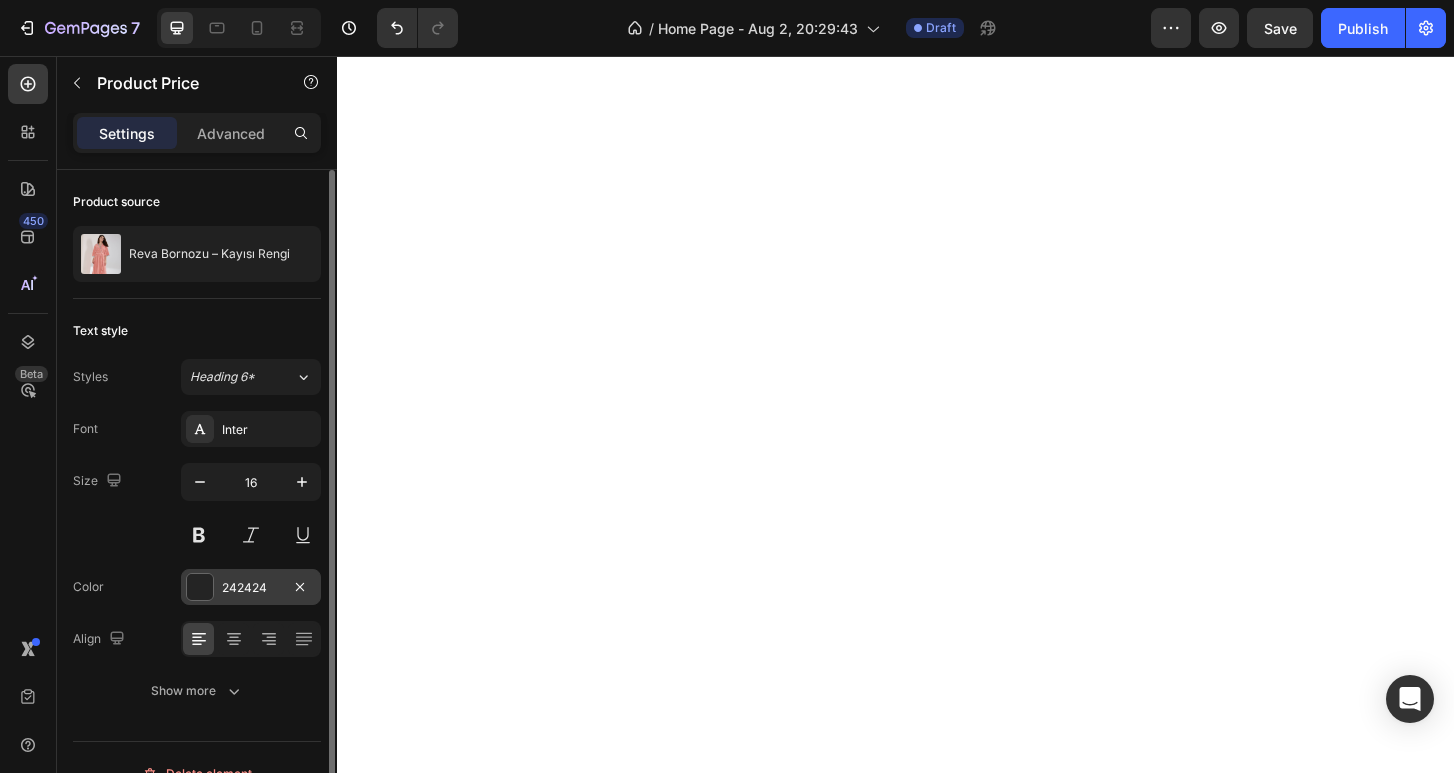 click on "242424" at bounding box center (251, 588) 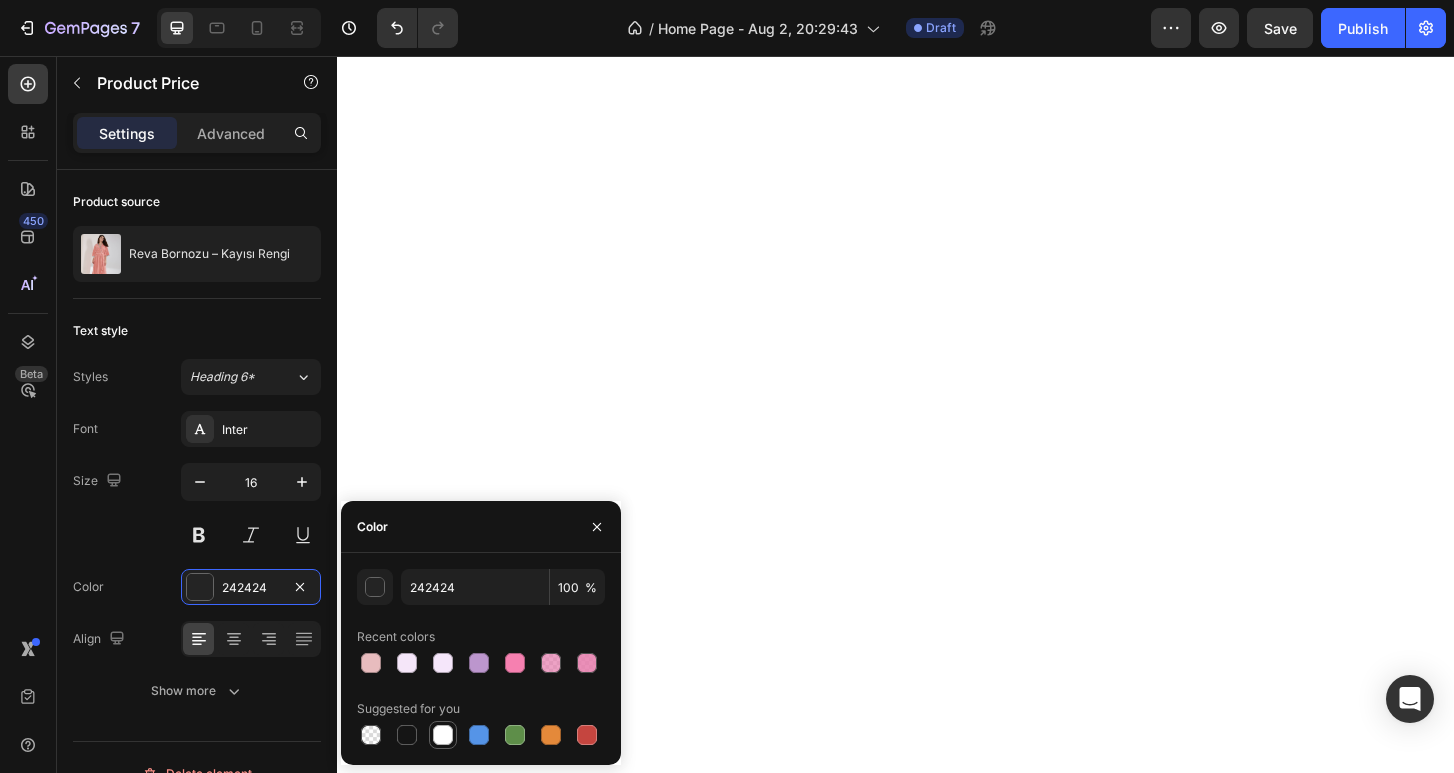 click at bounding box center (443, 735) 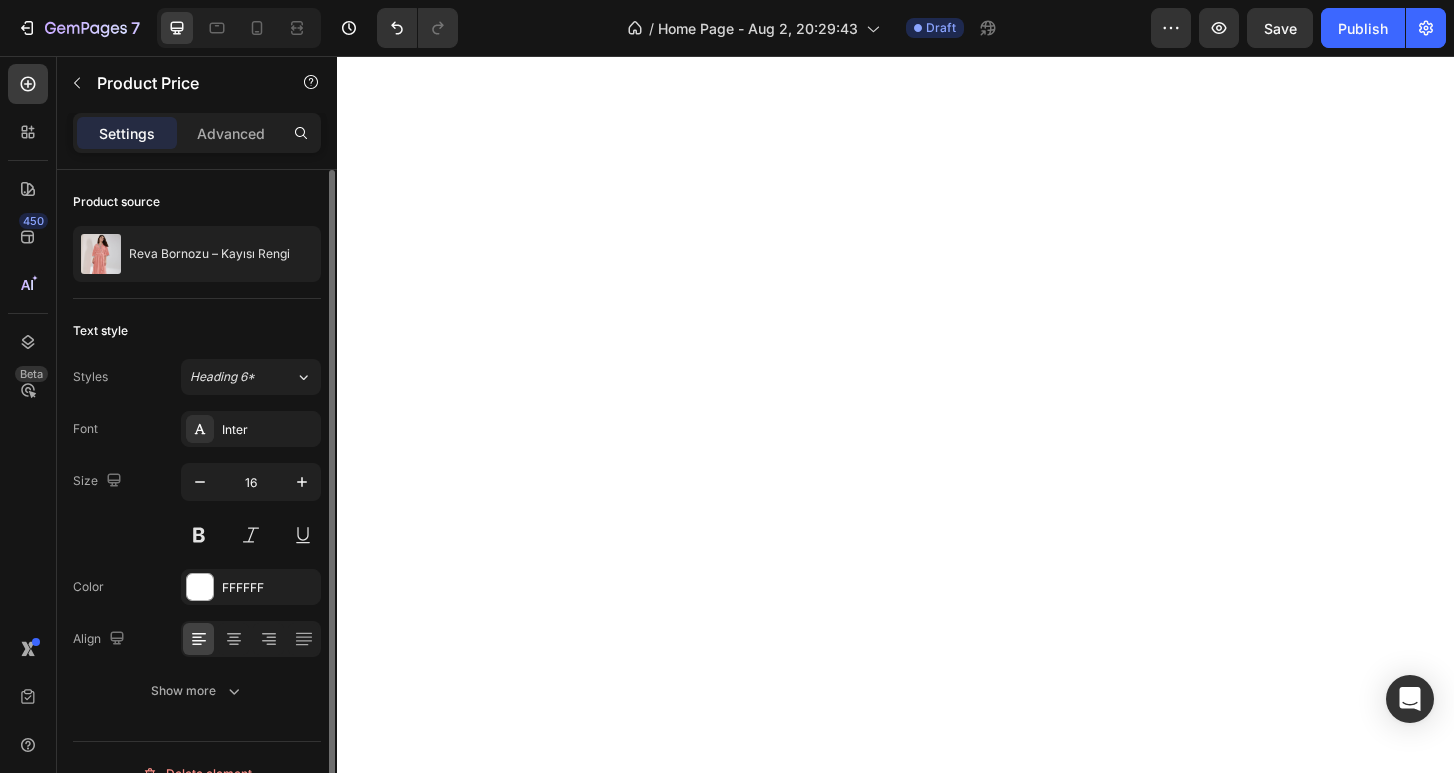 click on "Size 16" at bounding box center (197, 508) 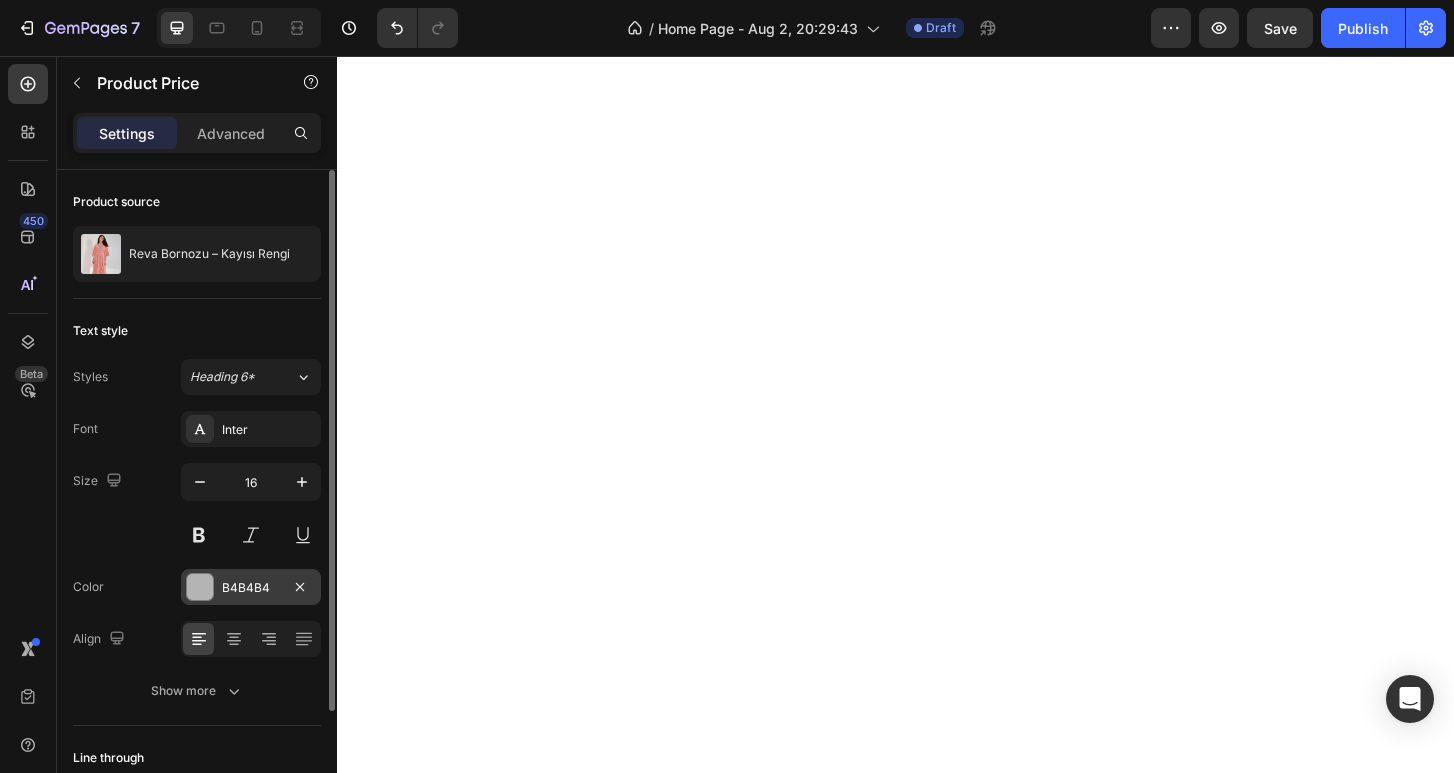click on "B4B4B4" at bounding box center (251, 587) 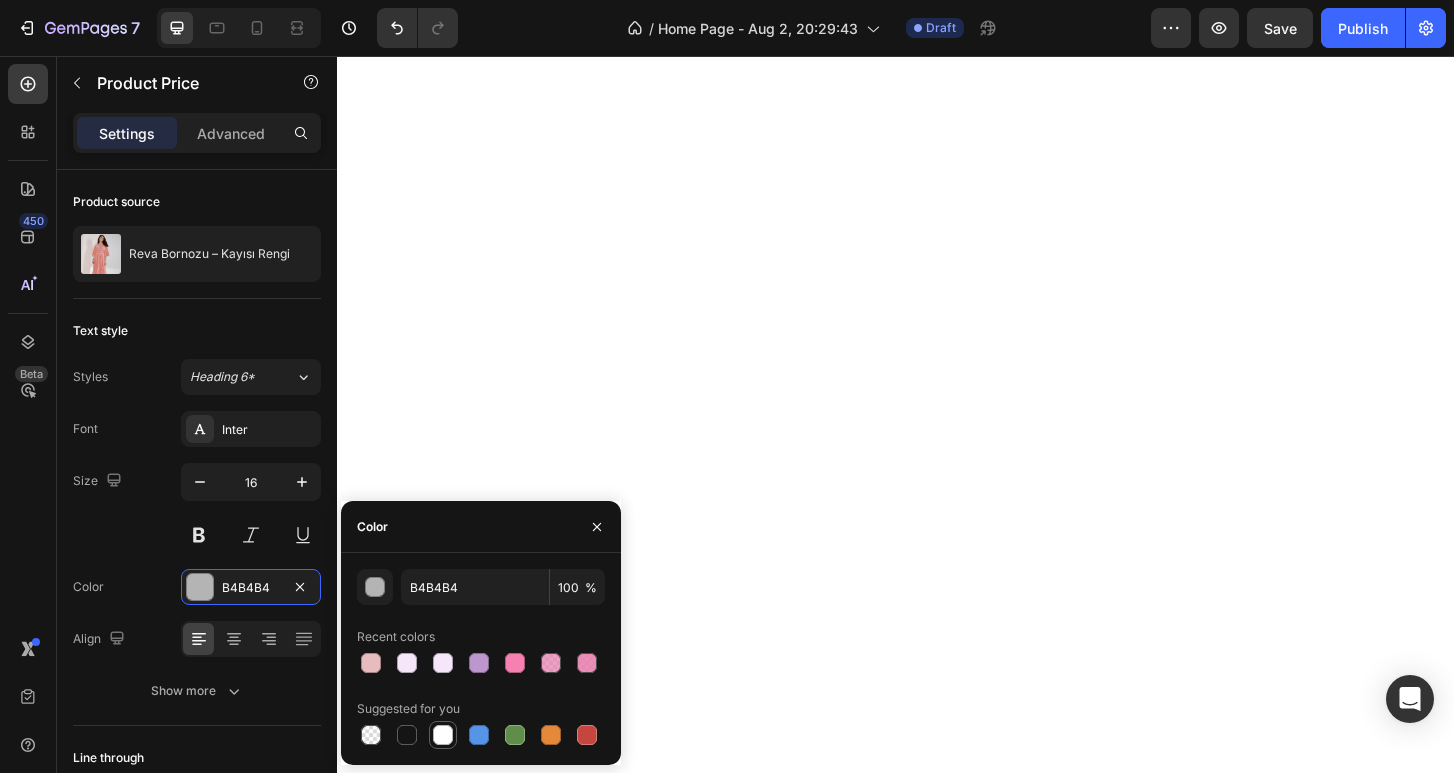 click at bounding box center [443, 735] 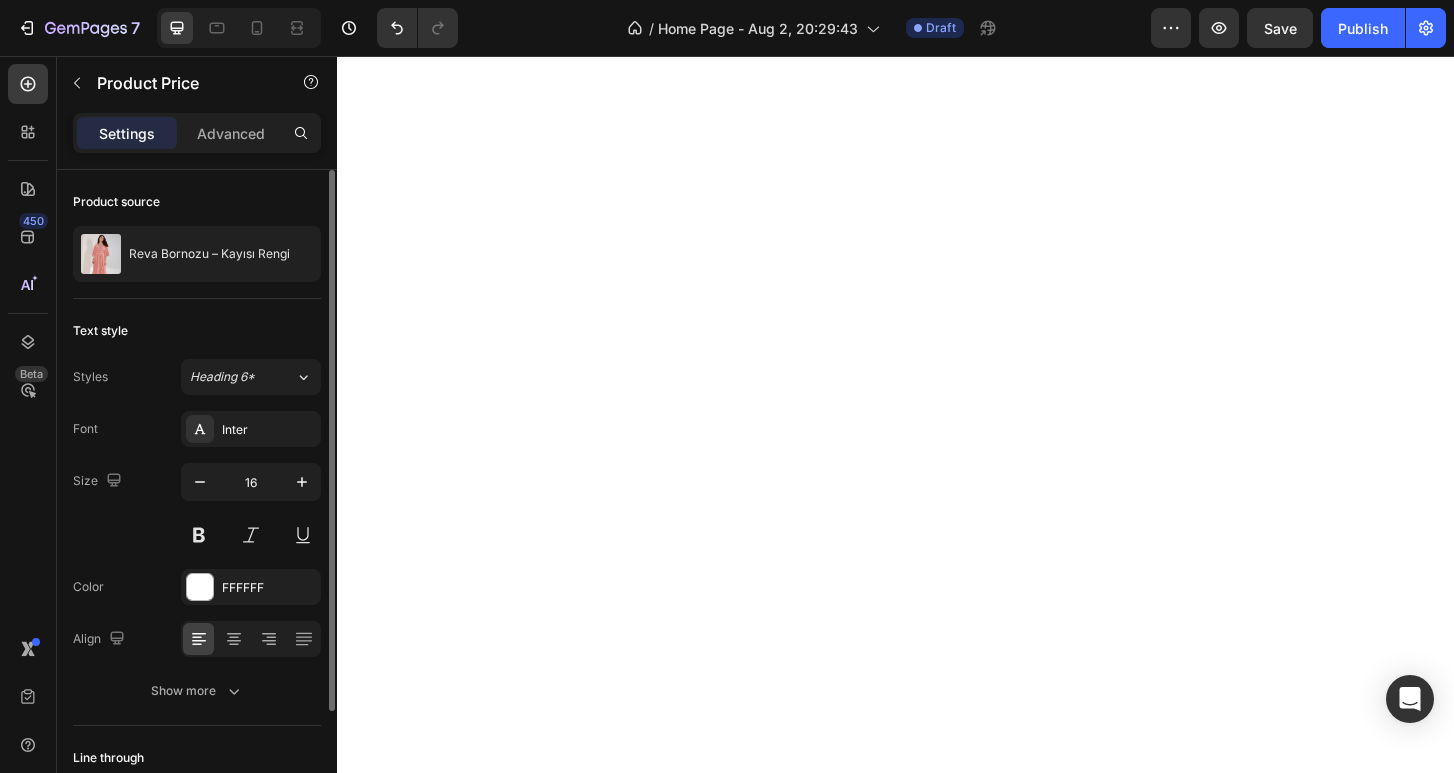 click on "Size 16" at bounding box center [197, 508] 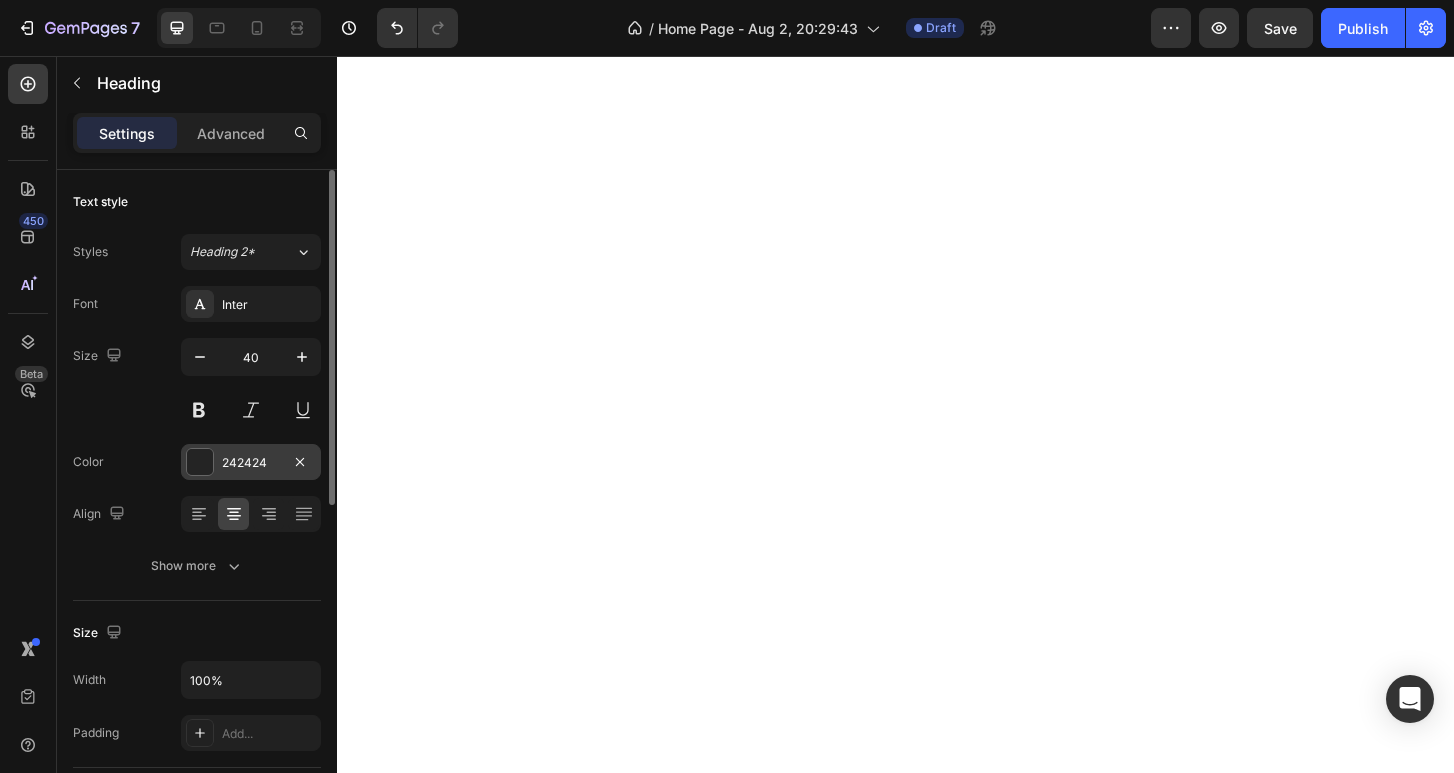 click at bounding box center [200, 462] 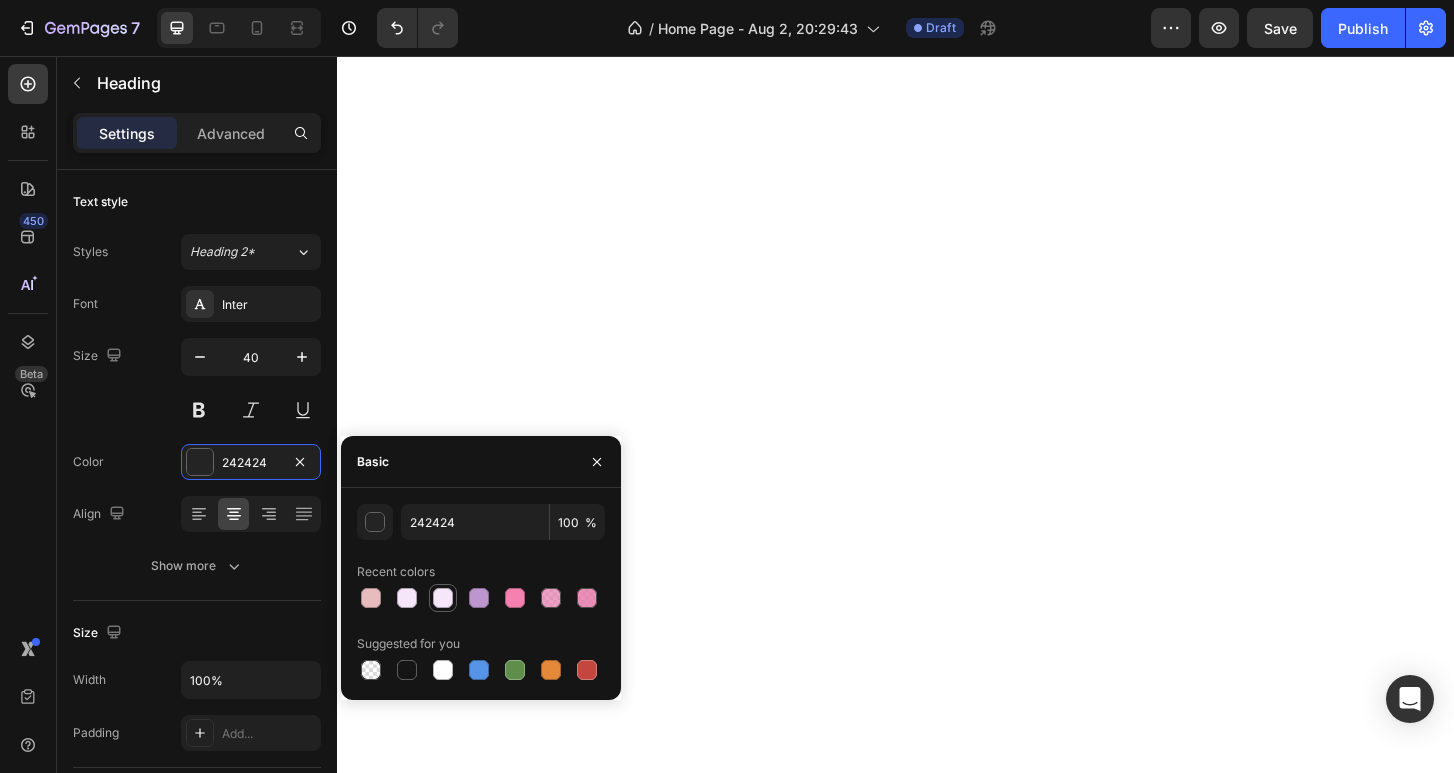 click at bounding box center [443, 598] 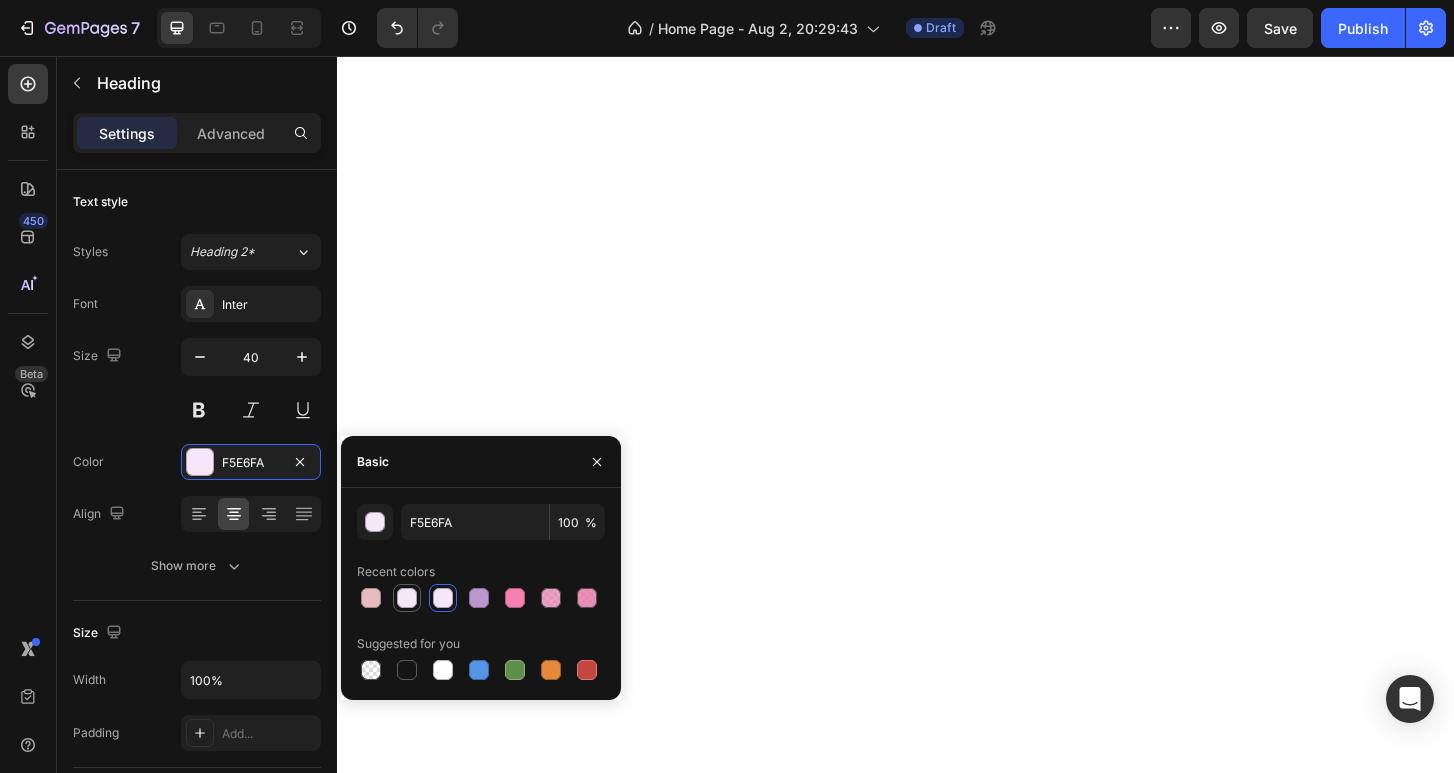 click at bounding box center (407, 598) 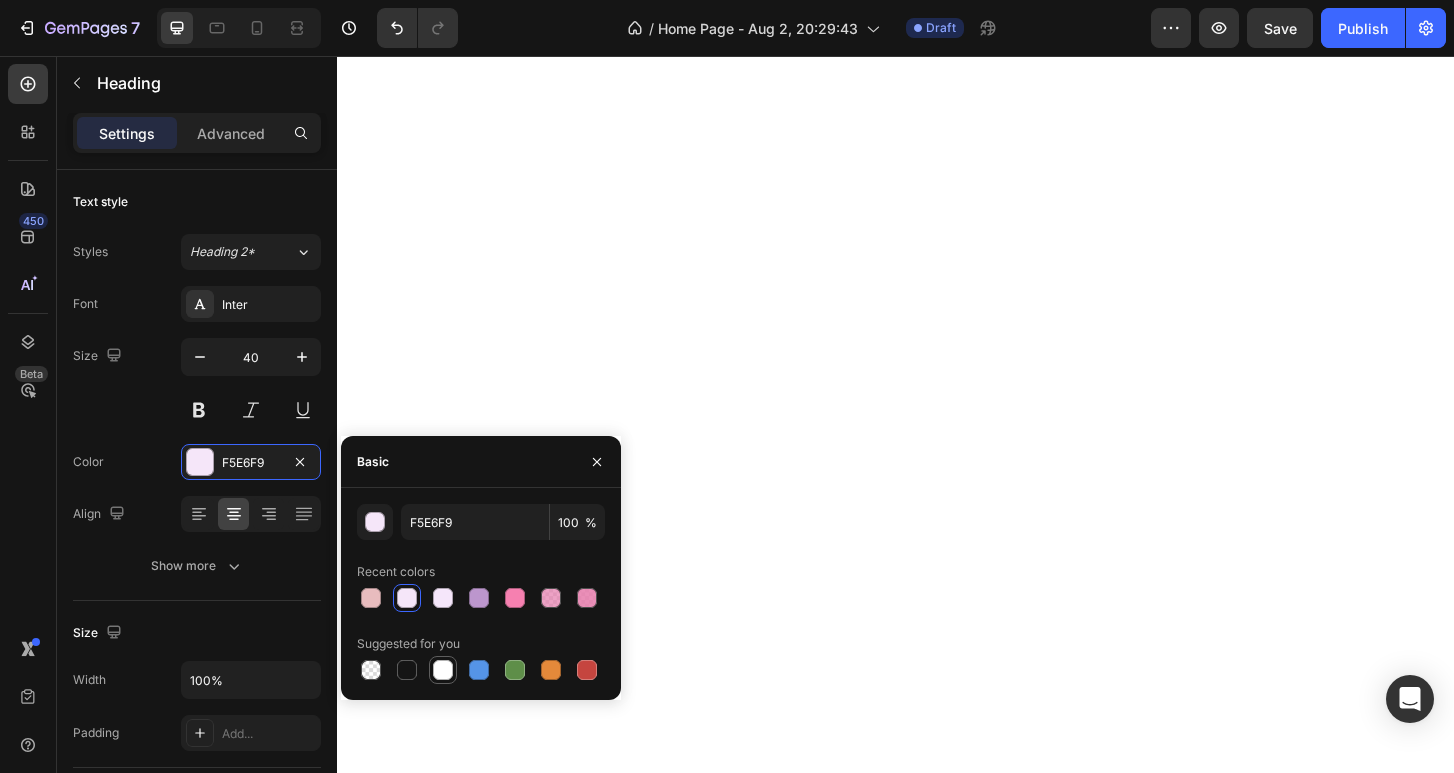 click at bounding box center [443, 670] 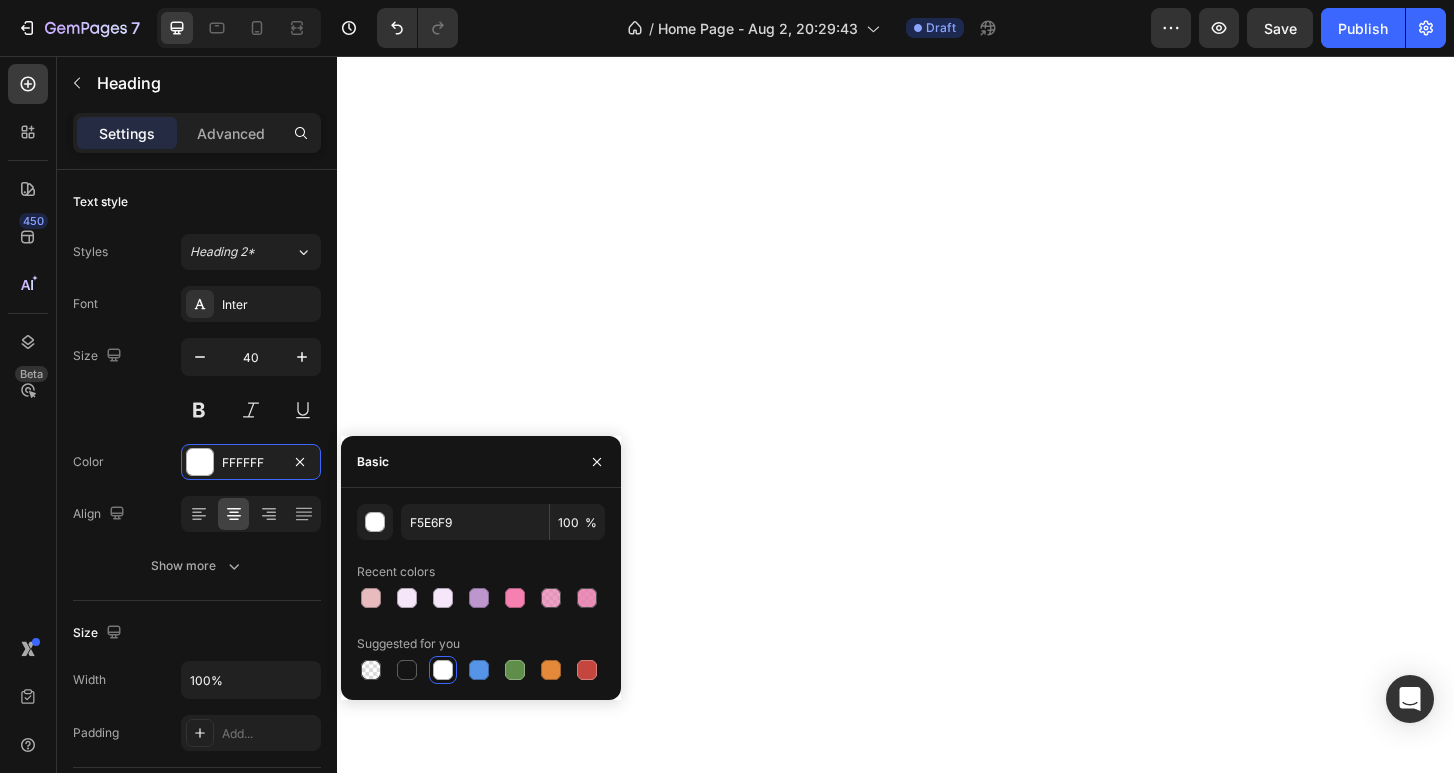 type on "FFFFFF" 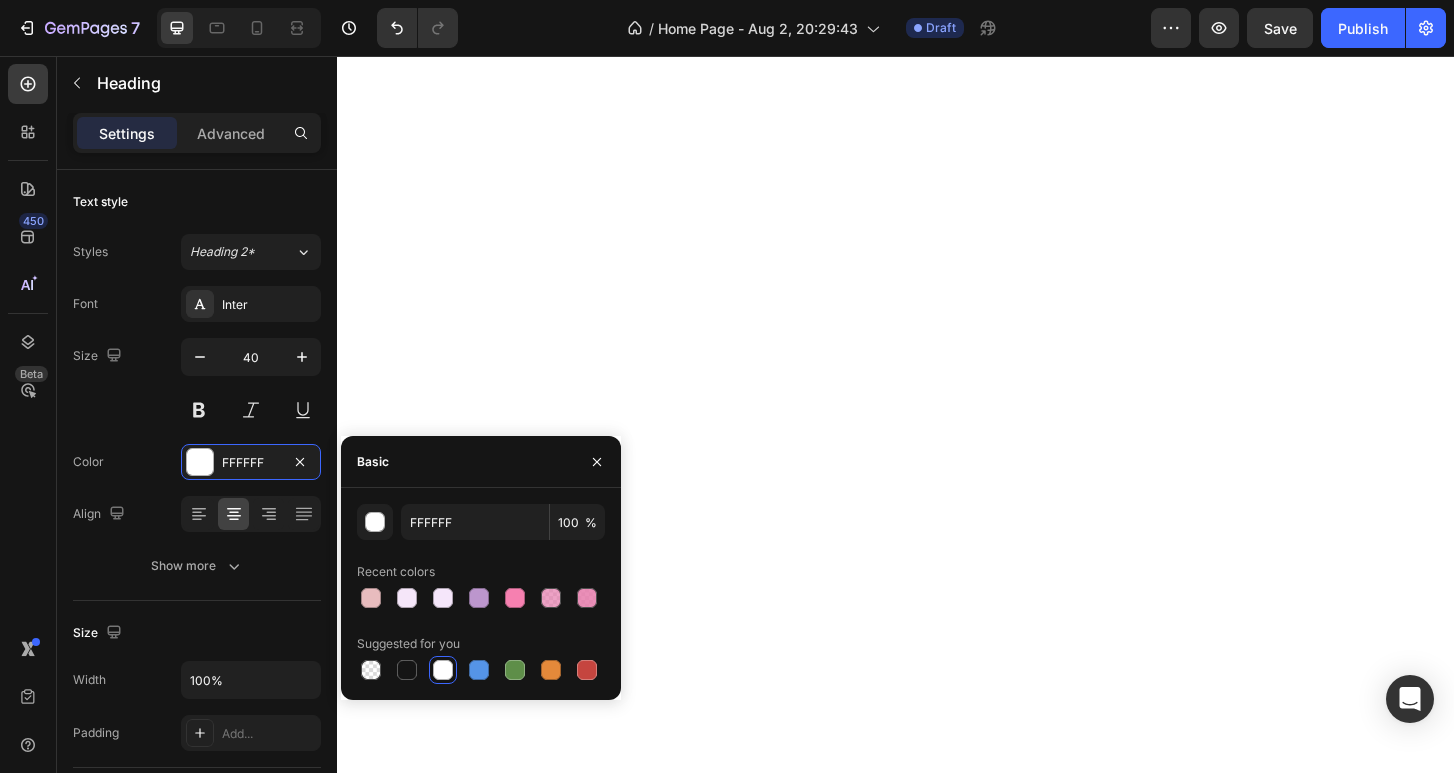 click on "450 Beta" at bounding box center (28, 346) 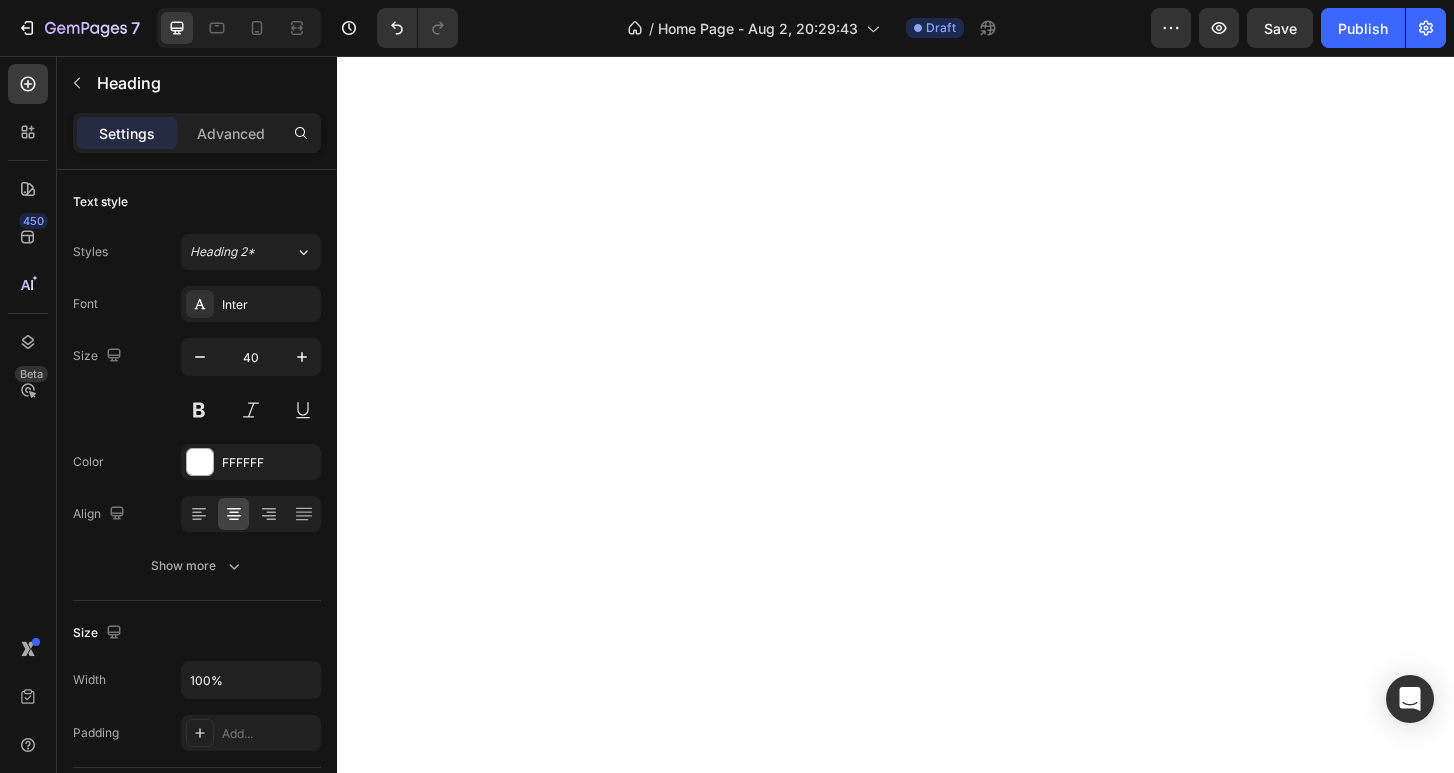 click on "450 Beta" at bounding box center (28, 346) 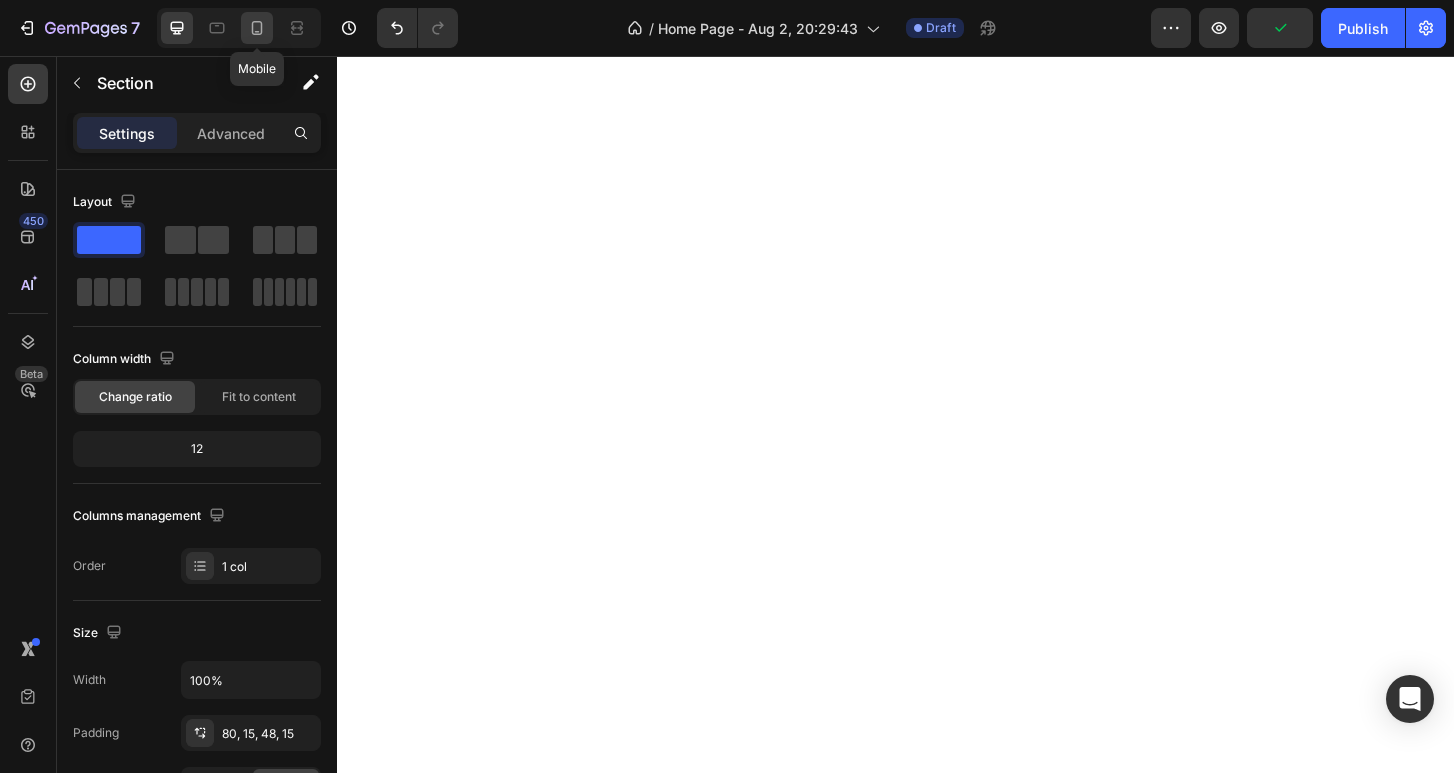 click 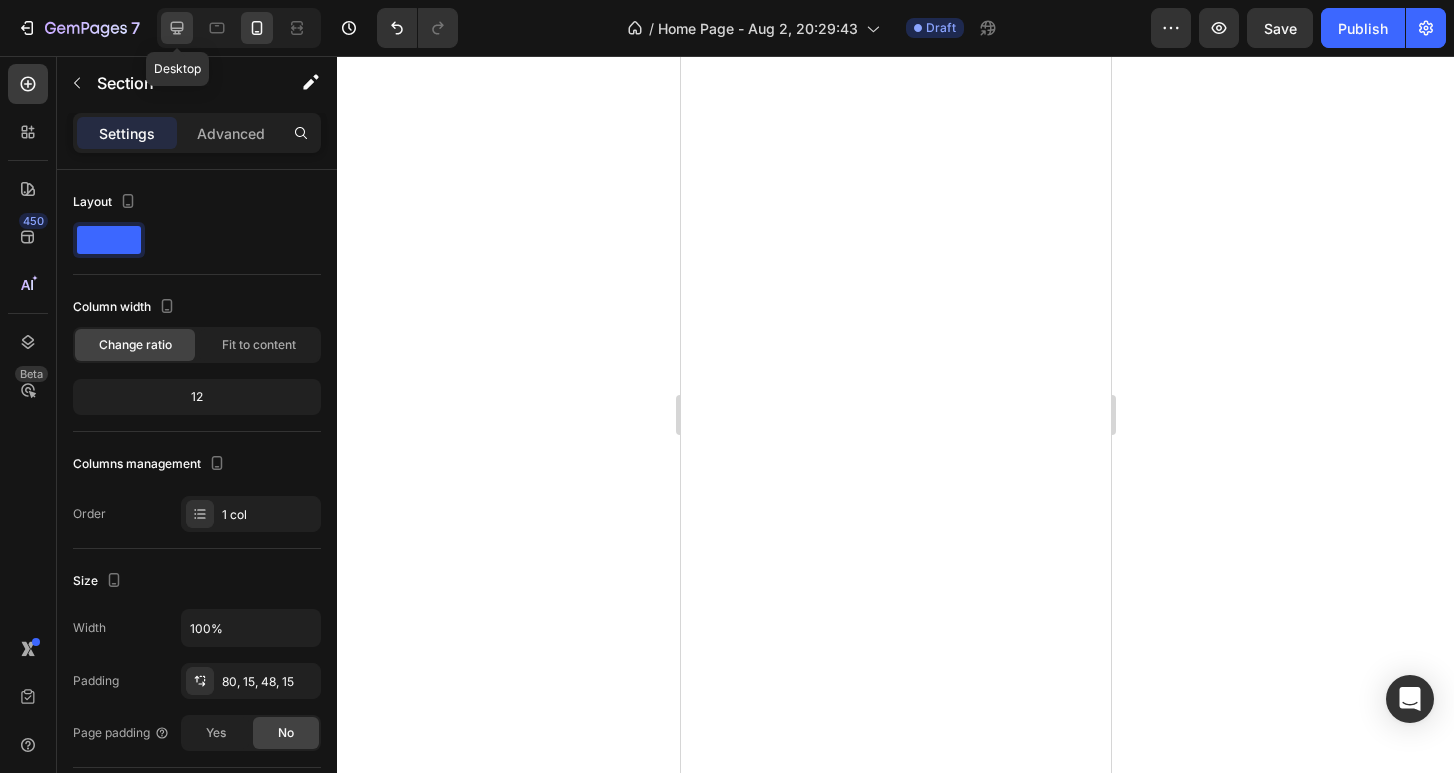 click 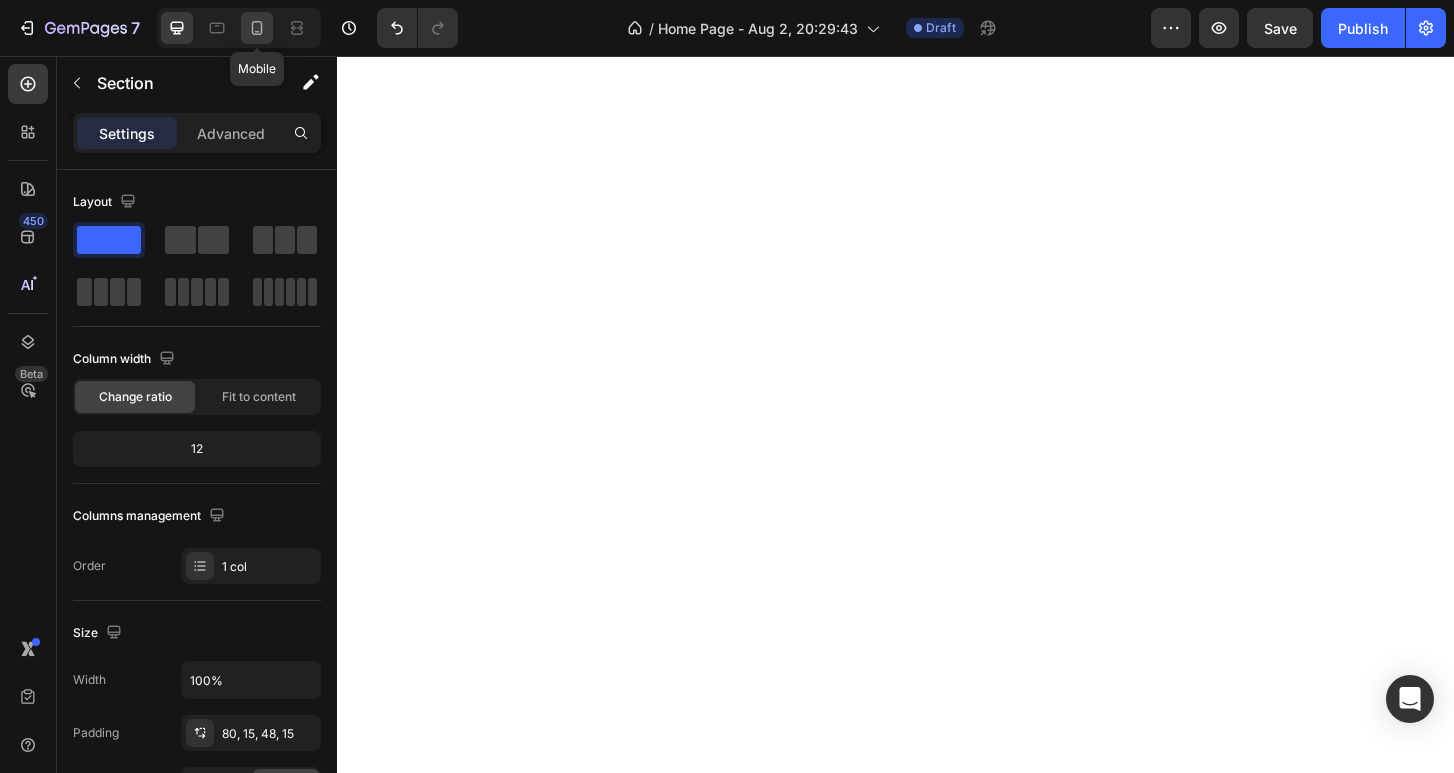 click 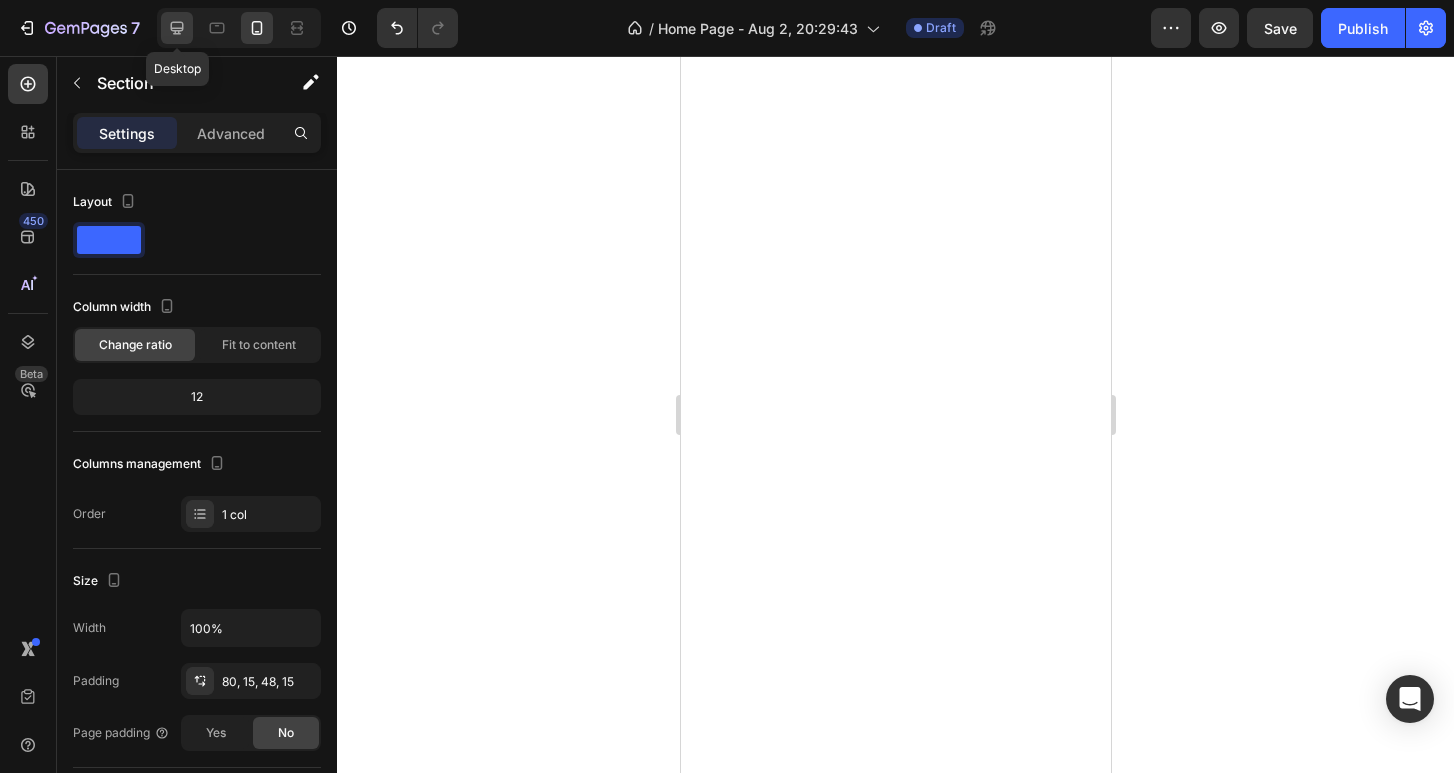 click 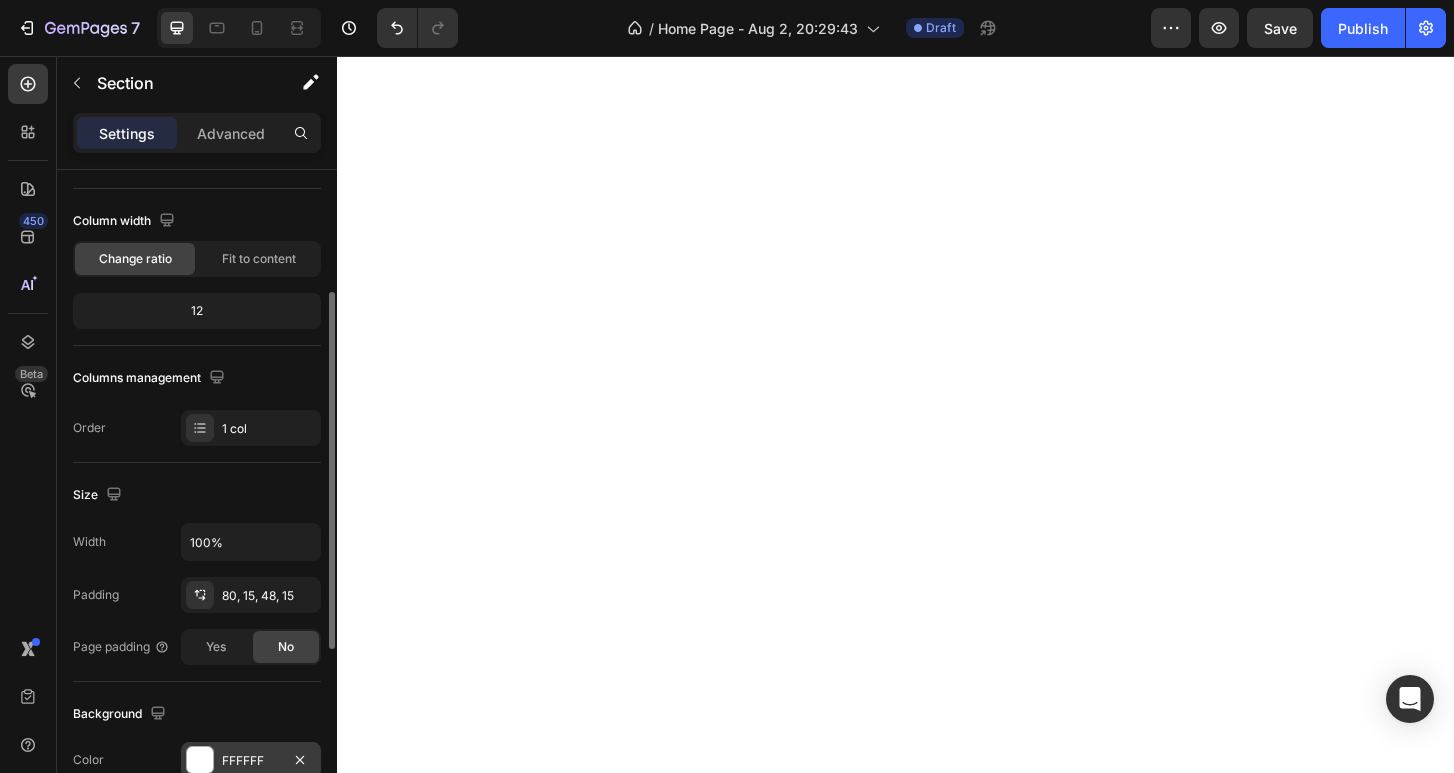 scroll, scrollTop: 269, scrollLeft: 0, axis: vertical 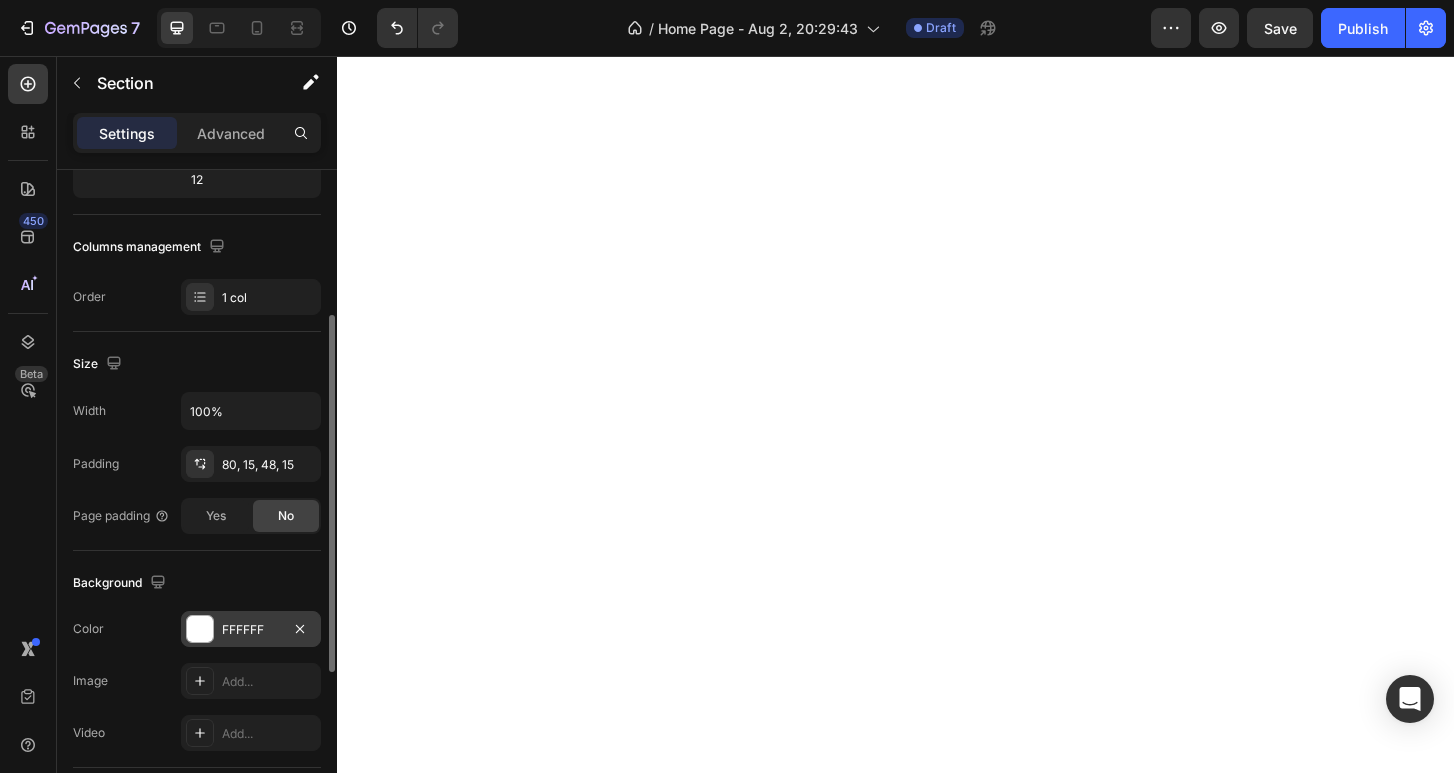 click on "FFFFFF" at bounding box center [251, 630] 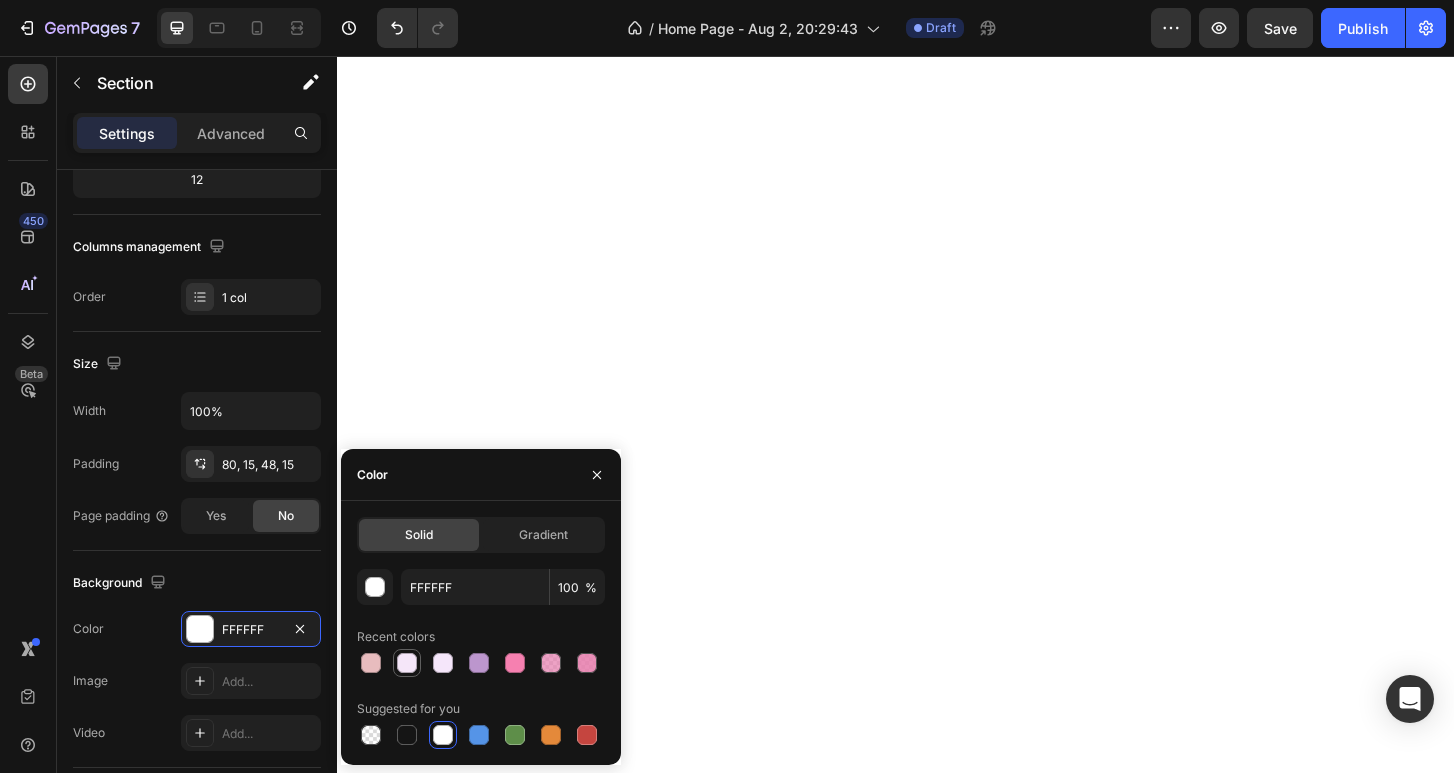 click at bounding box center [407, 663] 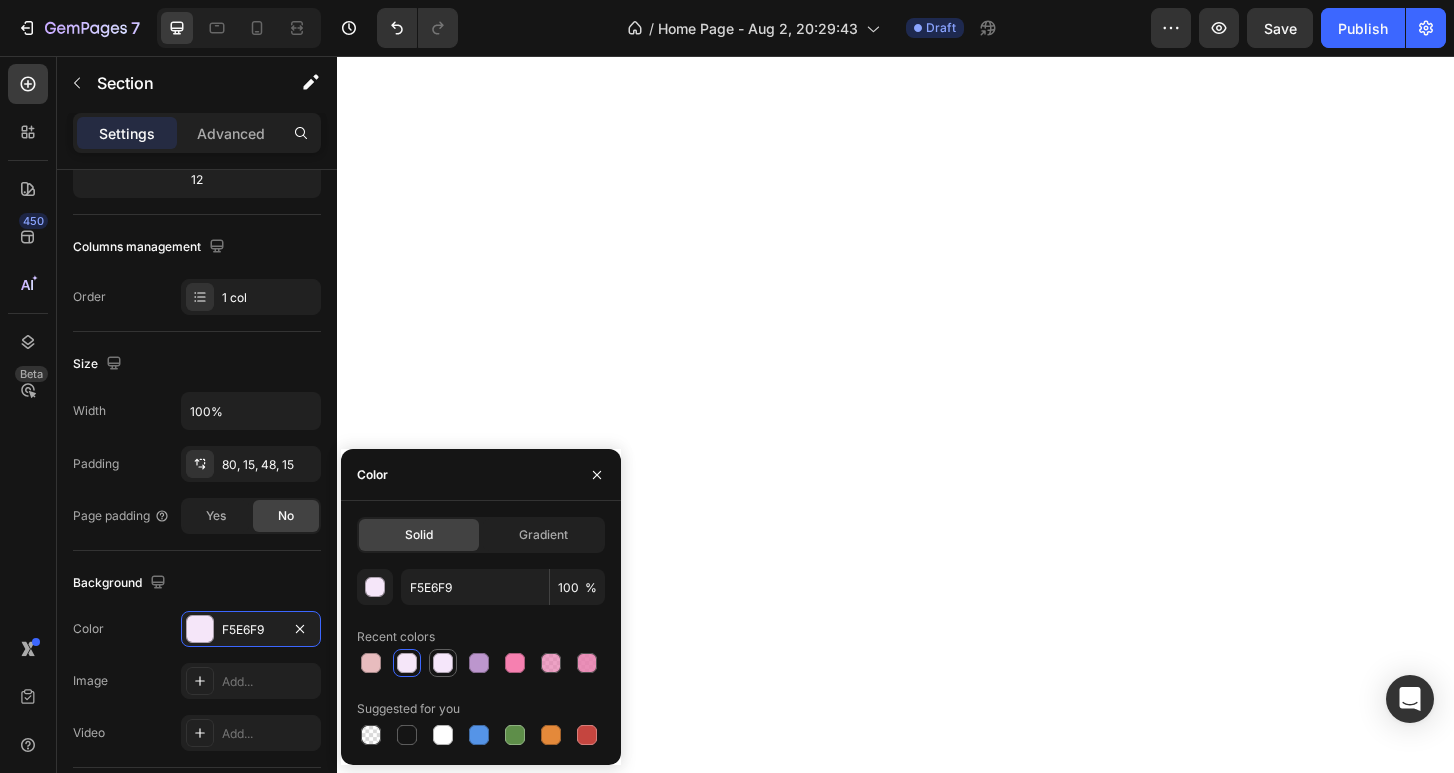 click at bounding box center [443, 663] 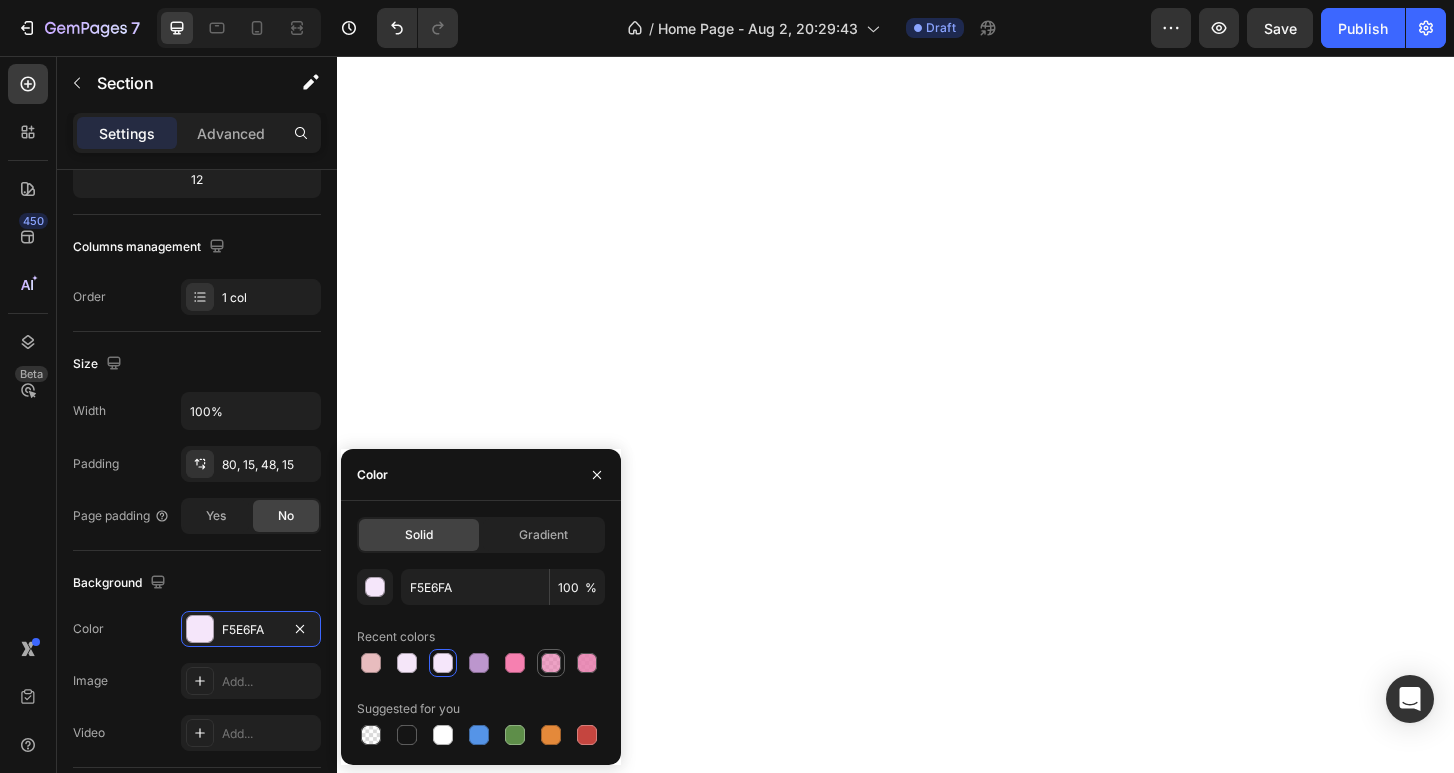 click at bounding box center [551, 663] 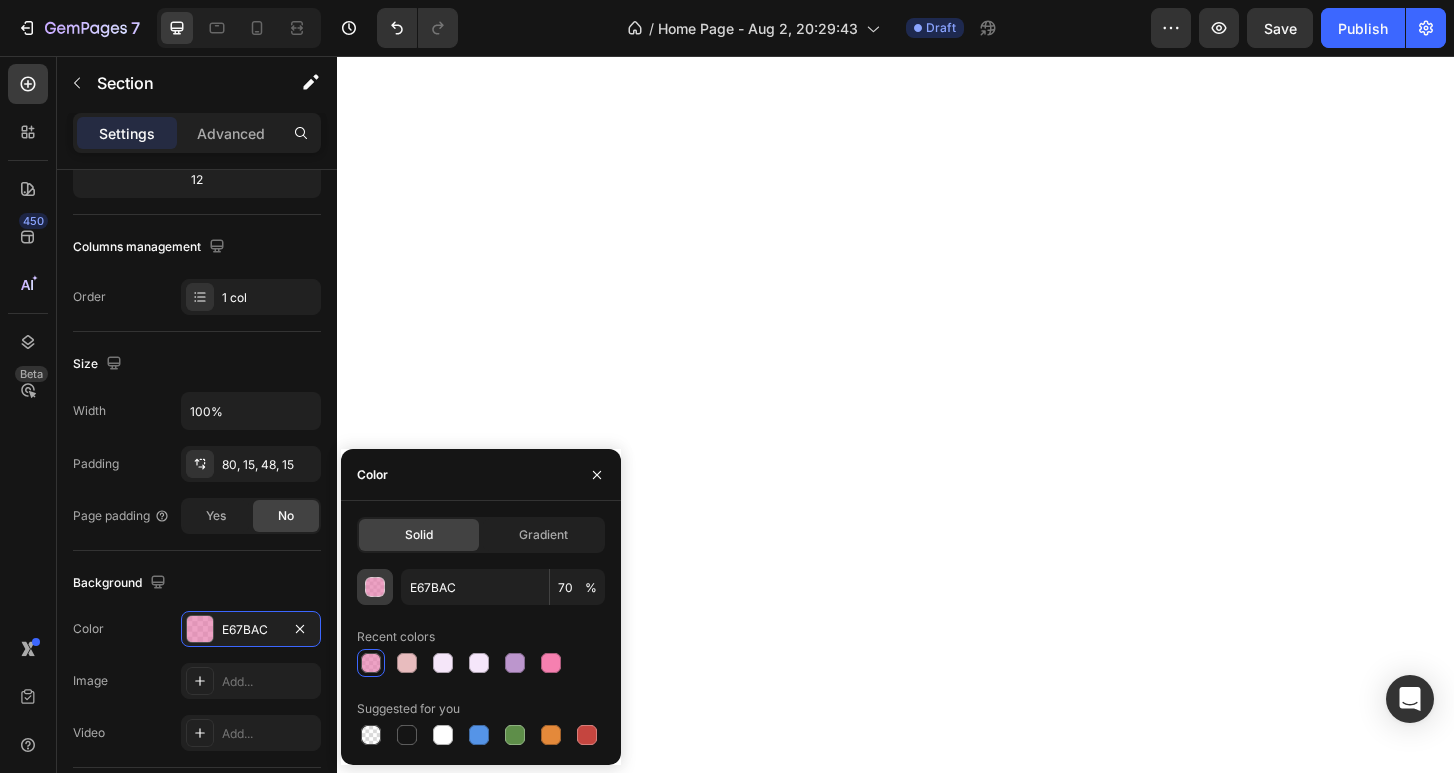 click at bounding box center (376, 588) 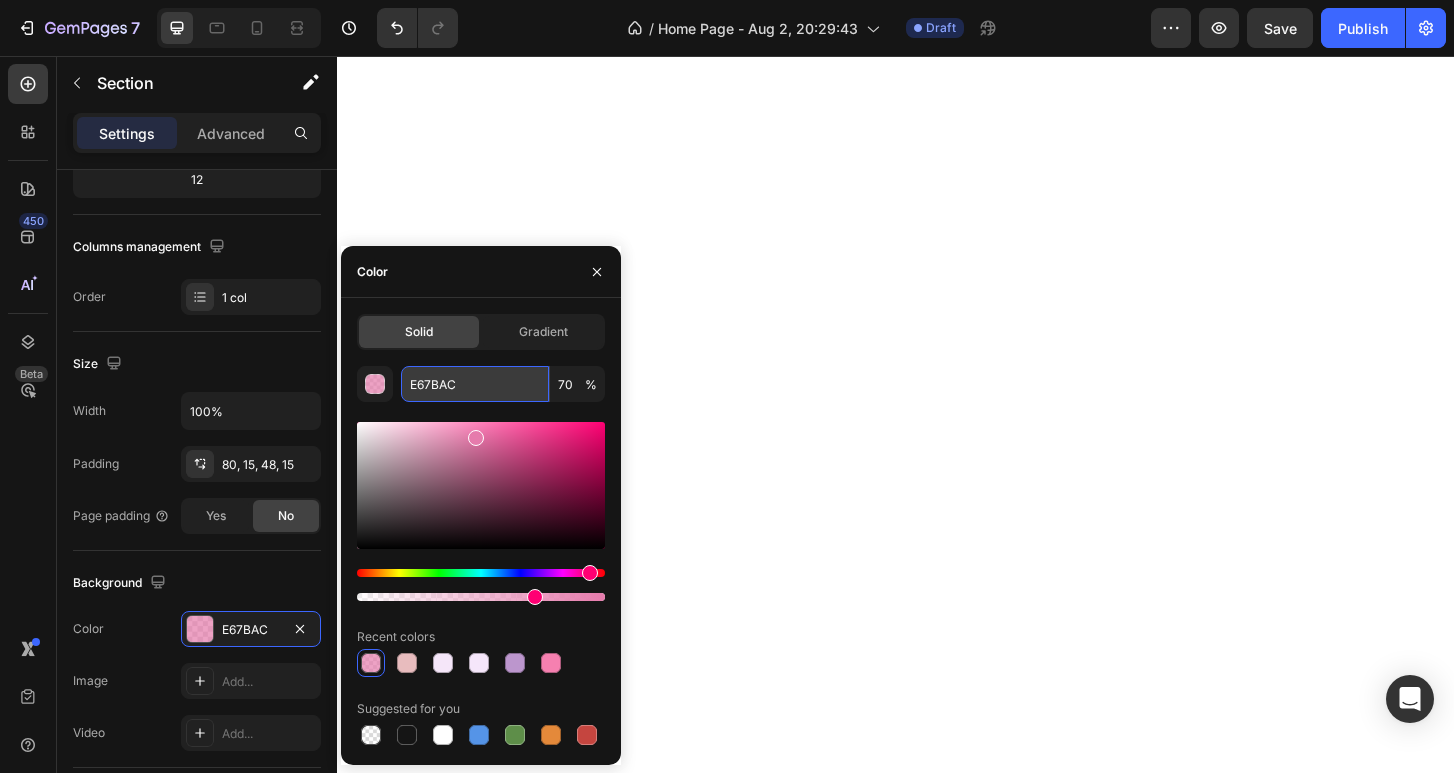 click on "E67BAC" at bounding box center [475, 384] 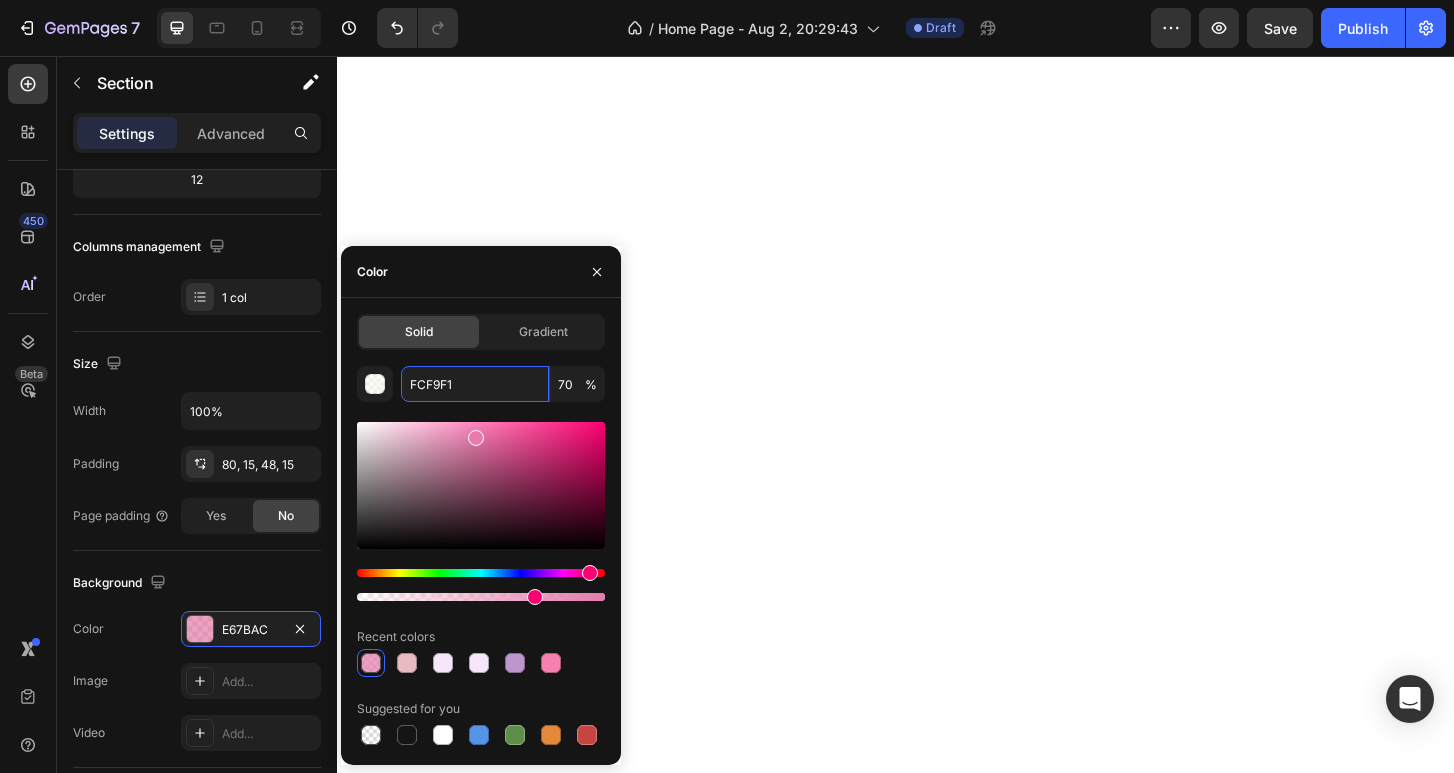 type on "FCF9F1" 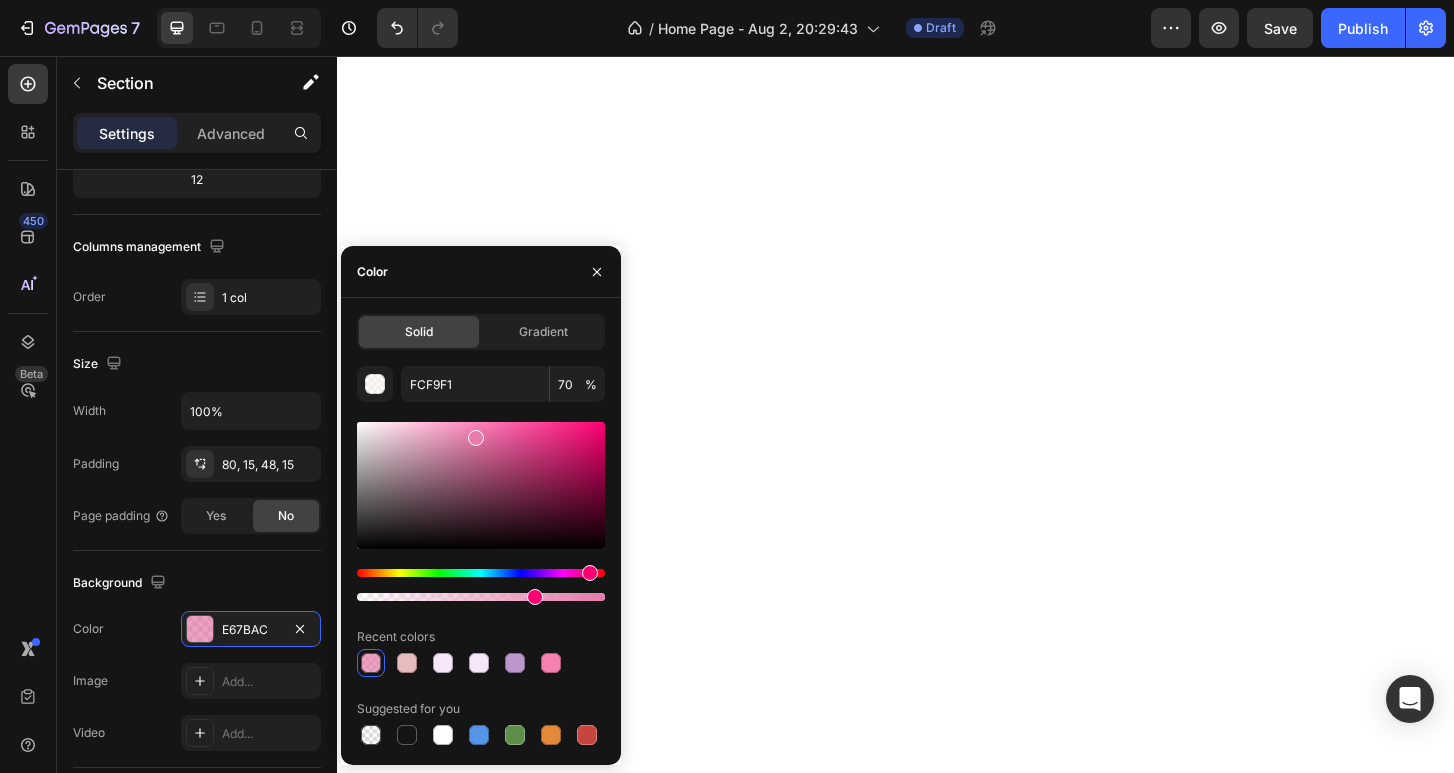 click on "Solid Gradient FCF9F1 70 % Recent colors Suggested for you" at bounding box center [481, 531] 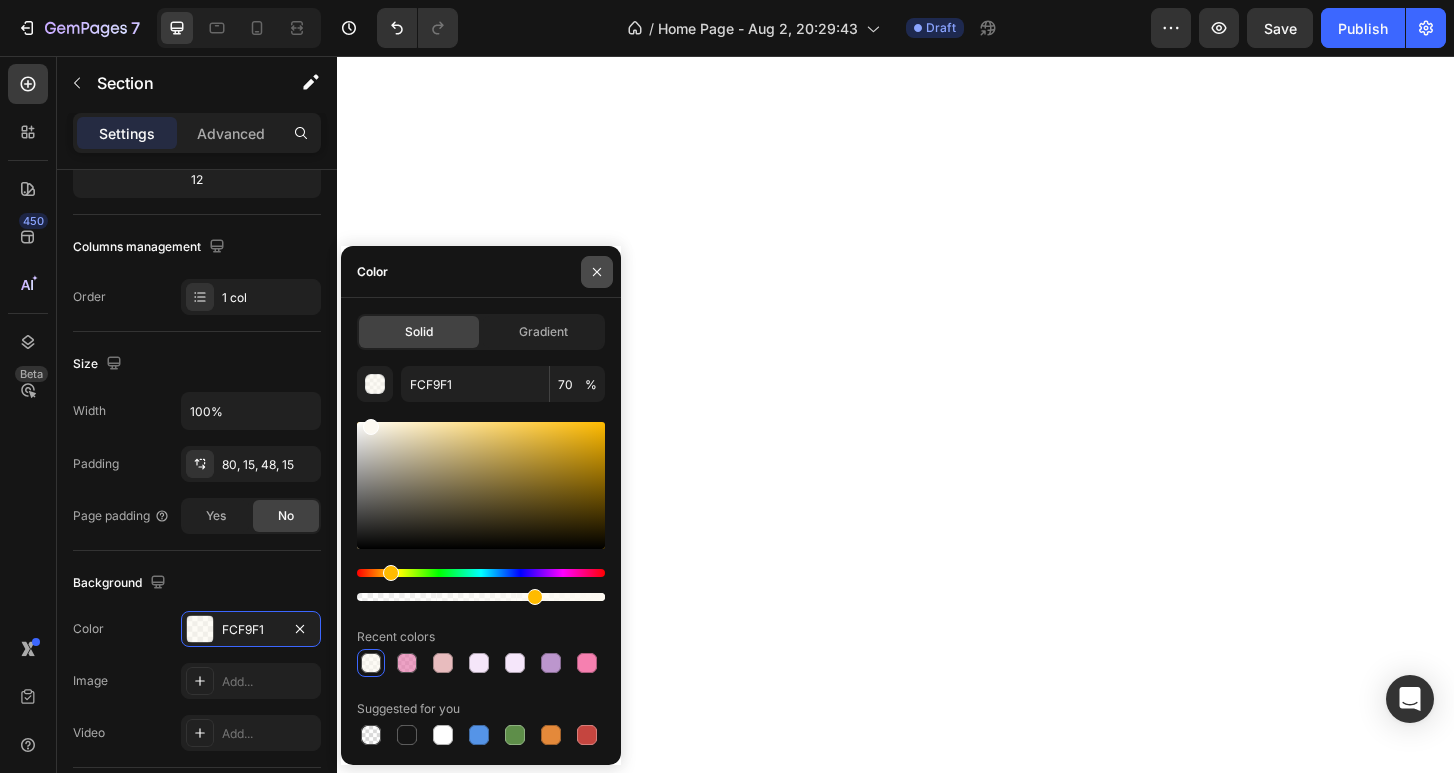 click at bounding box center [597, 272] 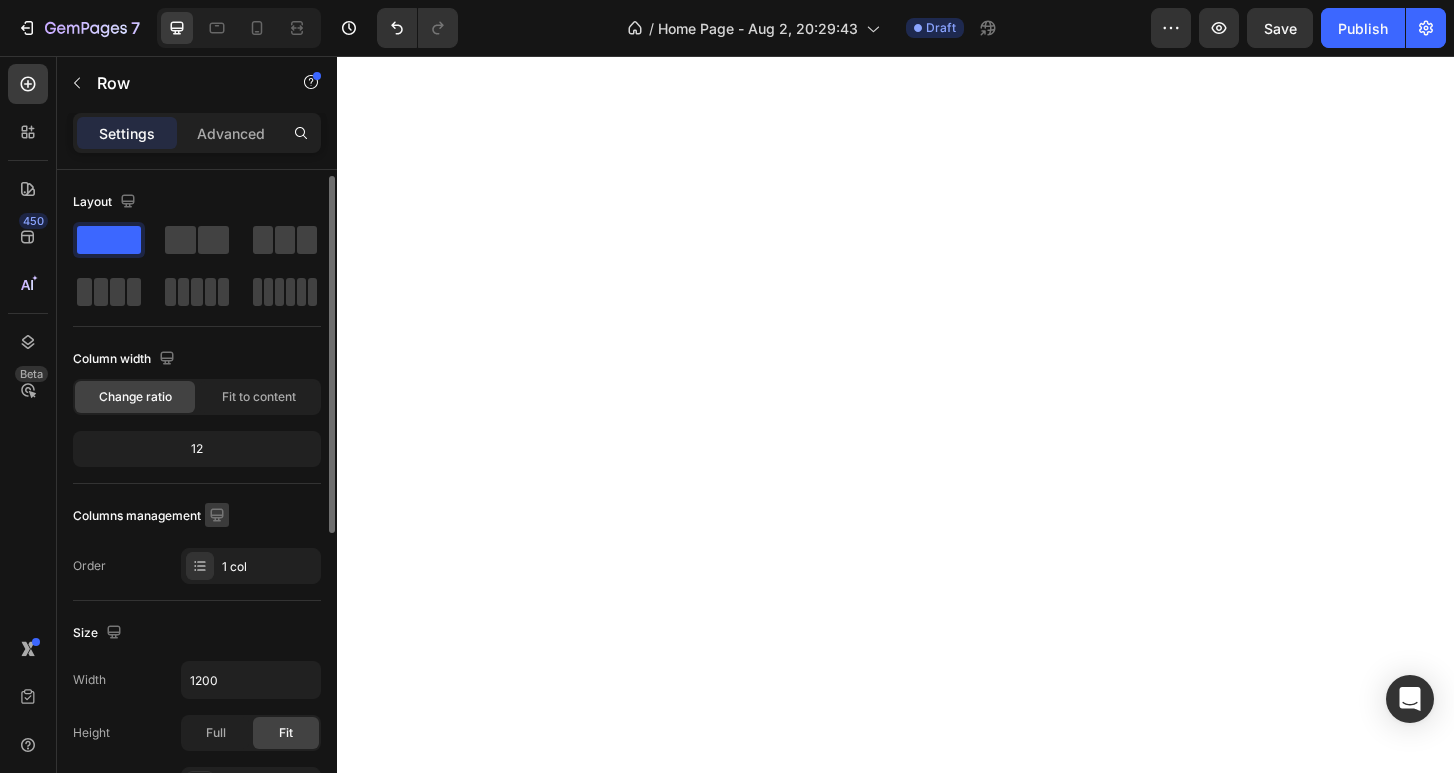 scroll, scrollTop: 328, scrollLeft: 0, axis: vertical 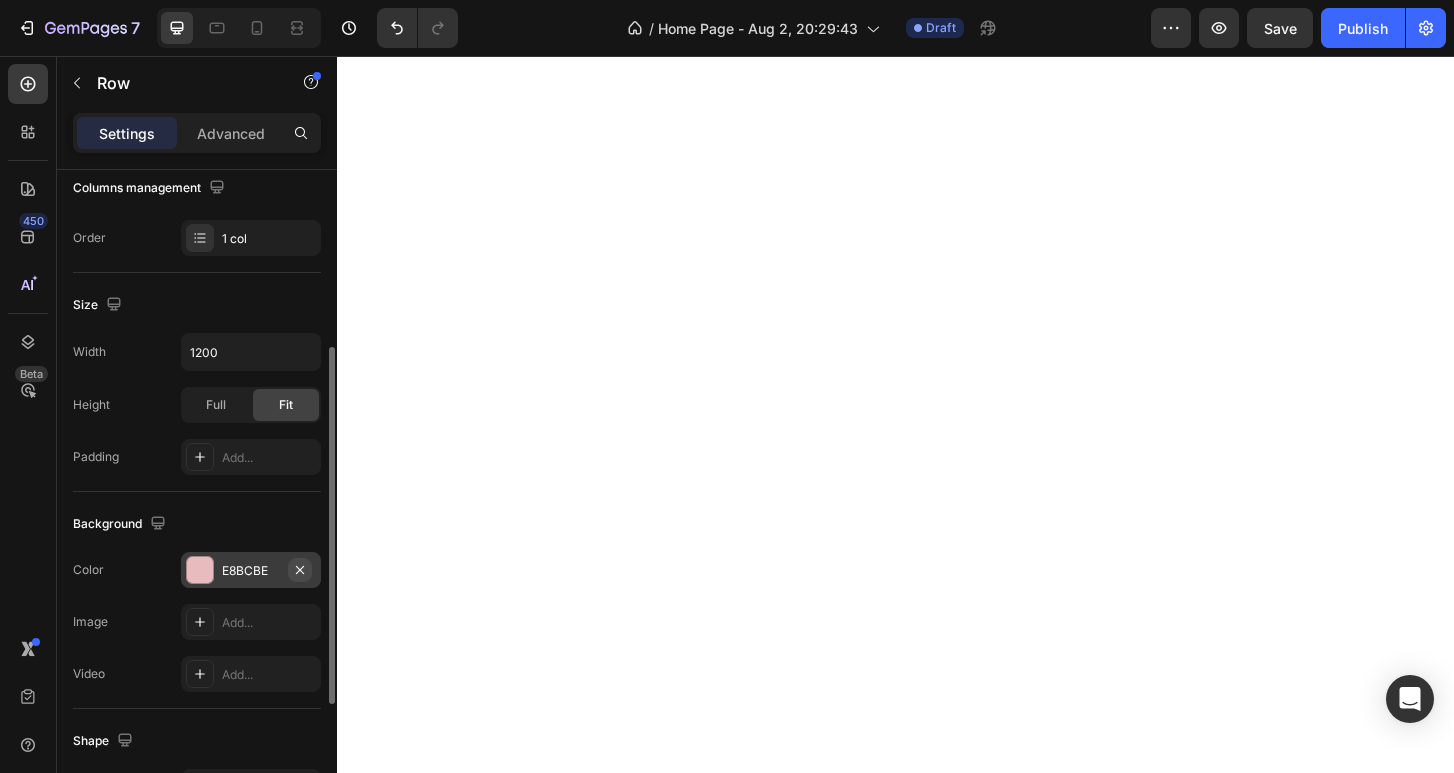 click 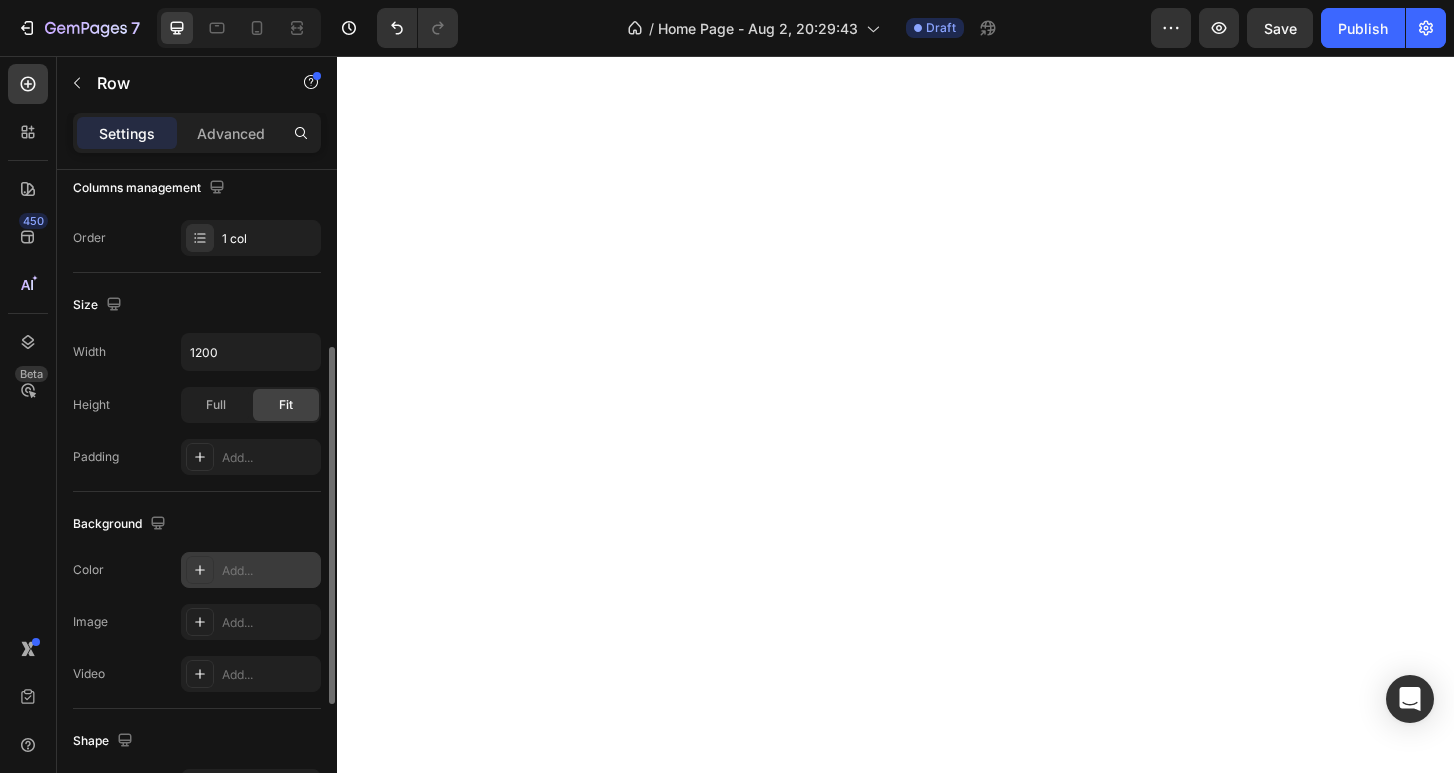 click on "Add..." at bounding box center (269, 571) 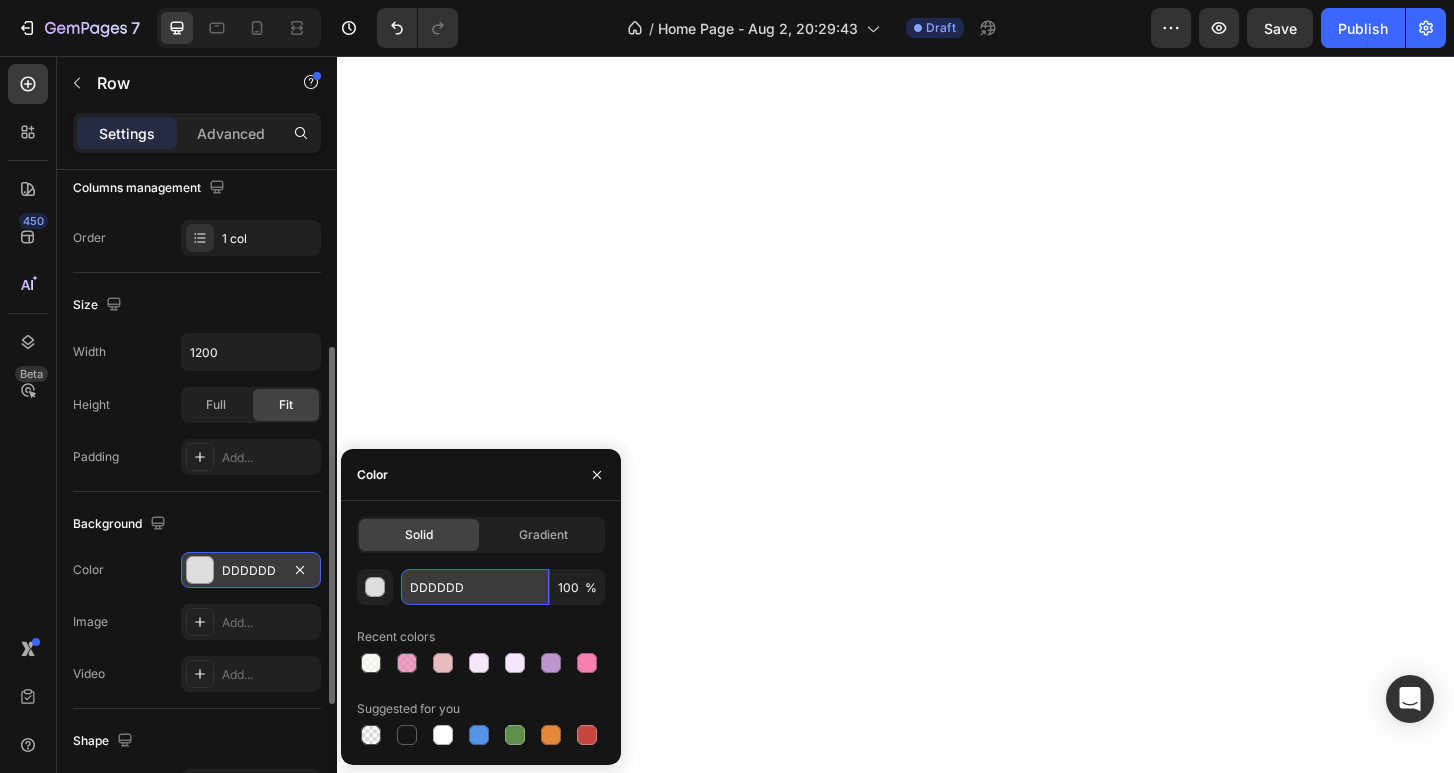 click on "DDDDDD" at bounding box center [475, 587] 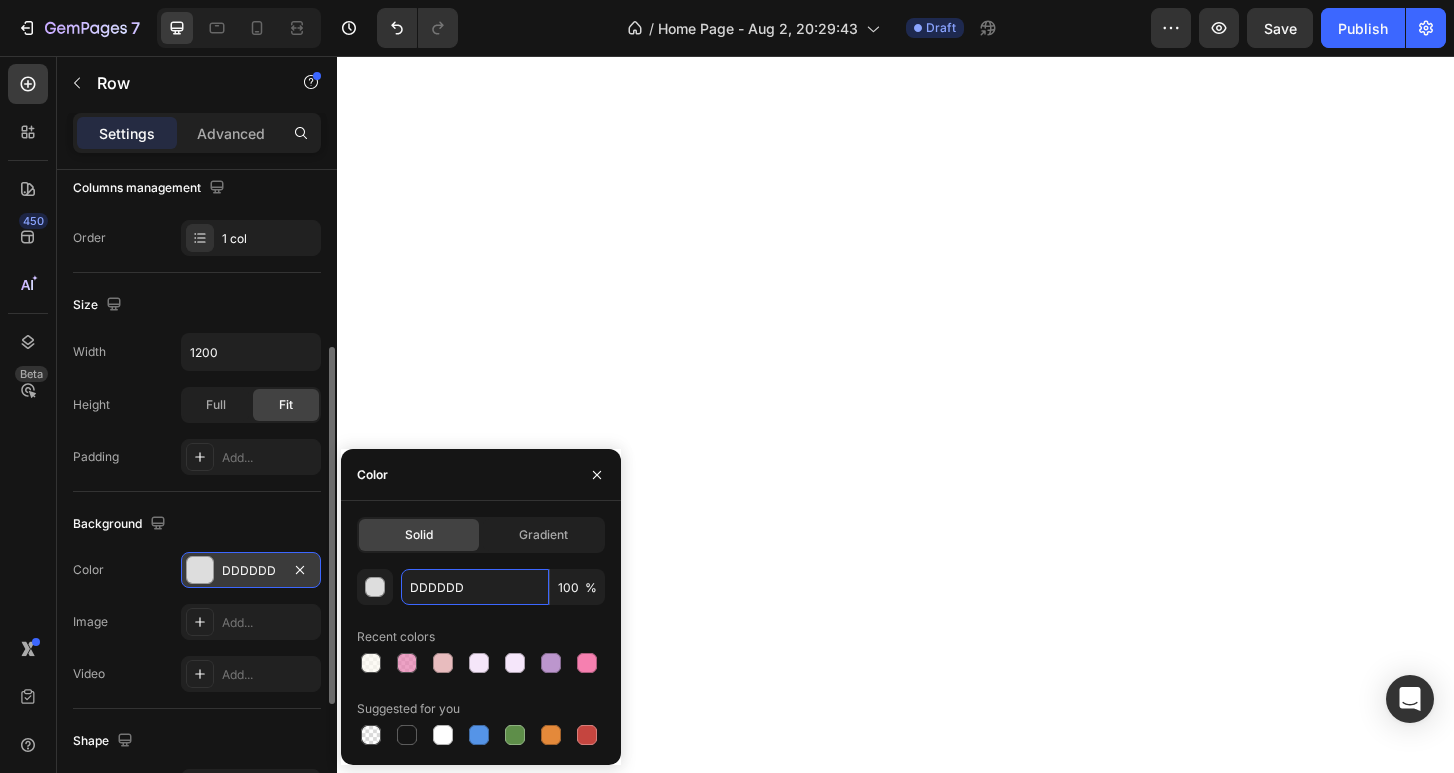 paste on "FCF9F1" 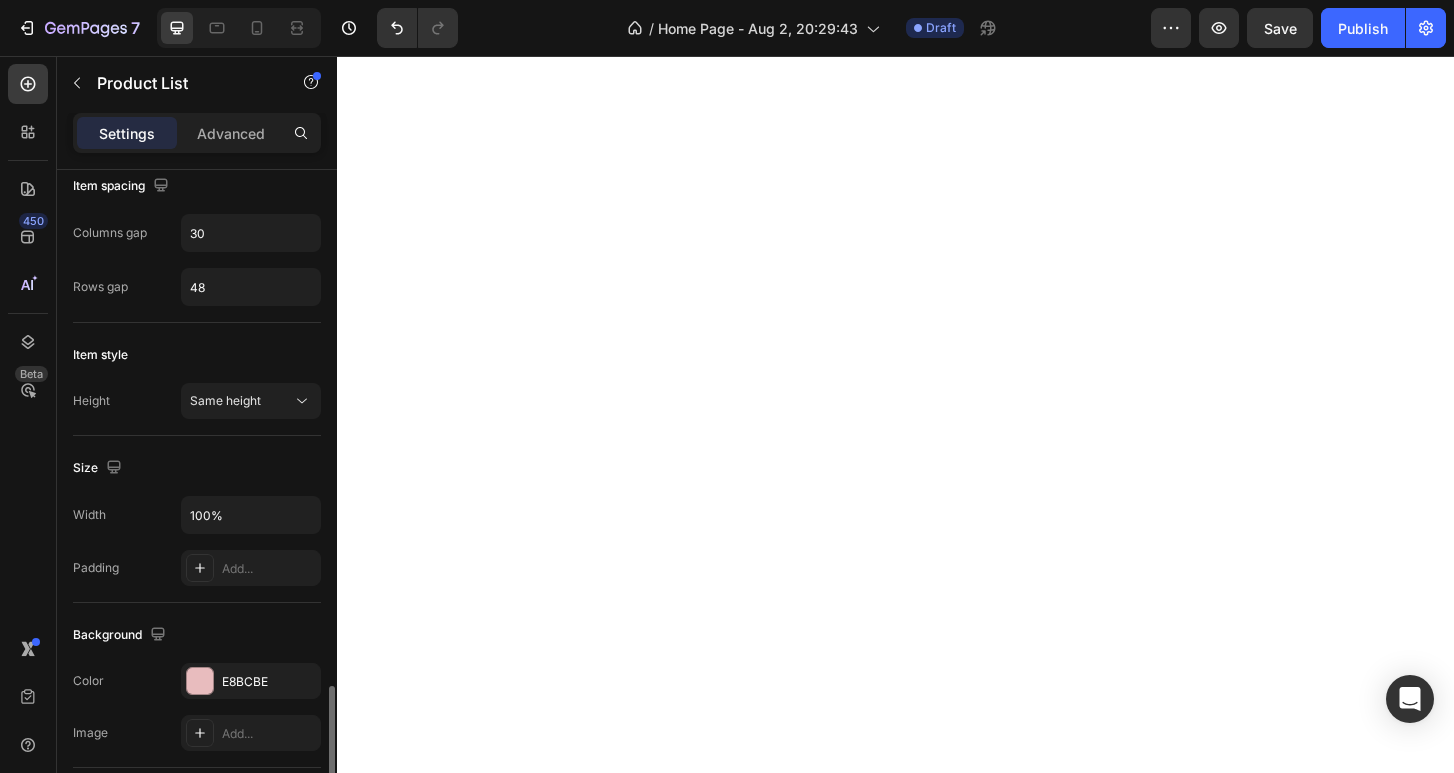 scroll, scrollTop: 623, scrollLeft: 0, axis: vertical 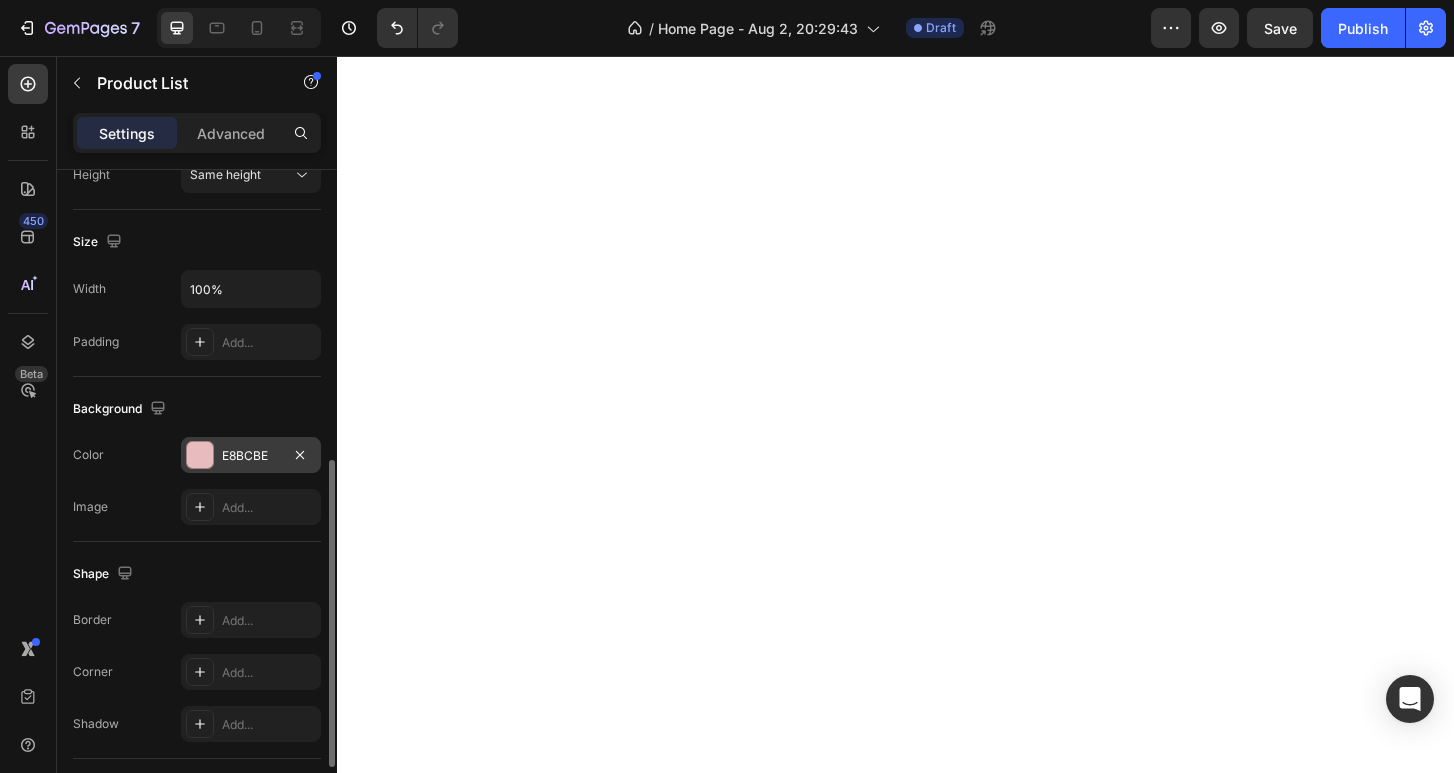 click on "E8BCBE" at bounding box center (251, 455) 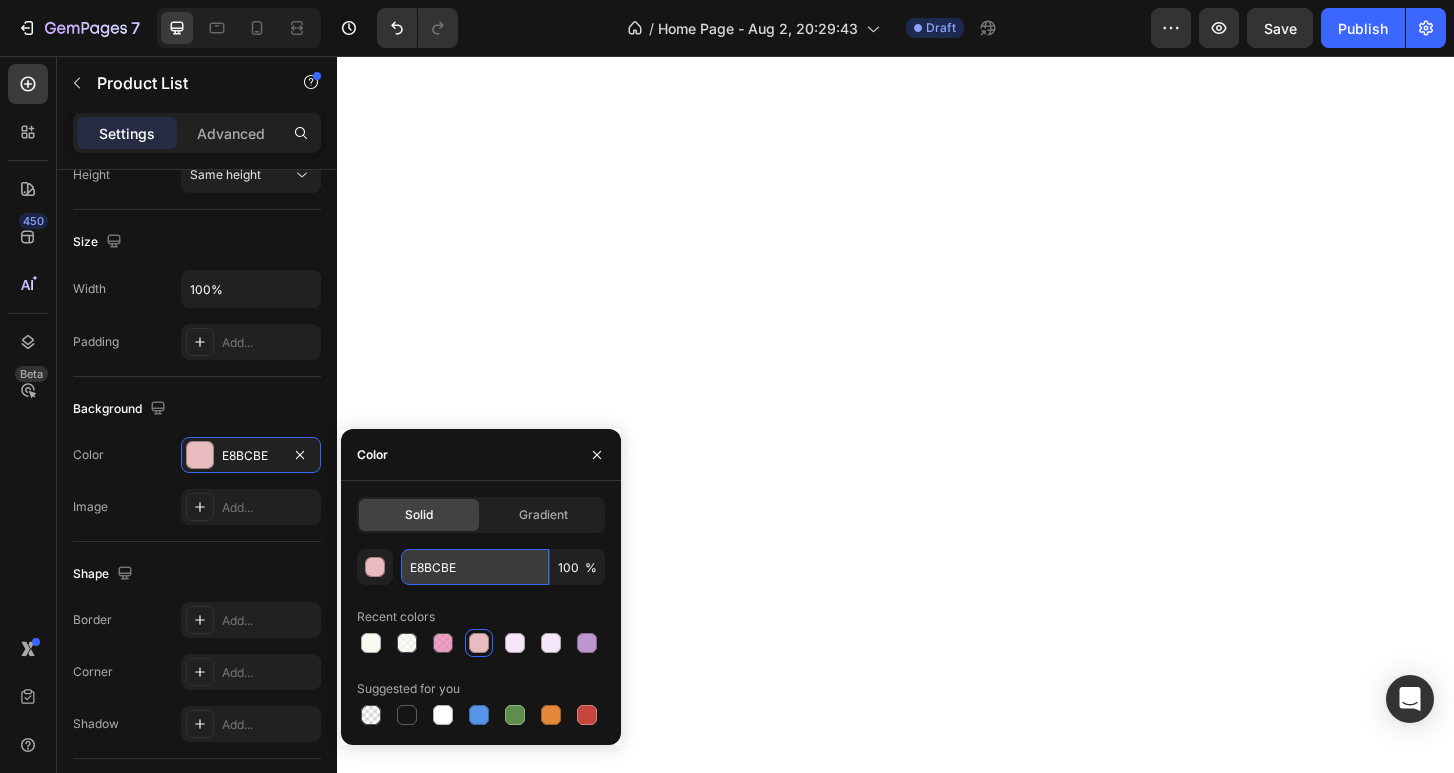 click on "E8BCBE" at bounding box center [475, 567] 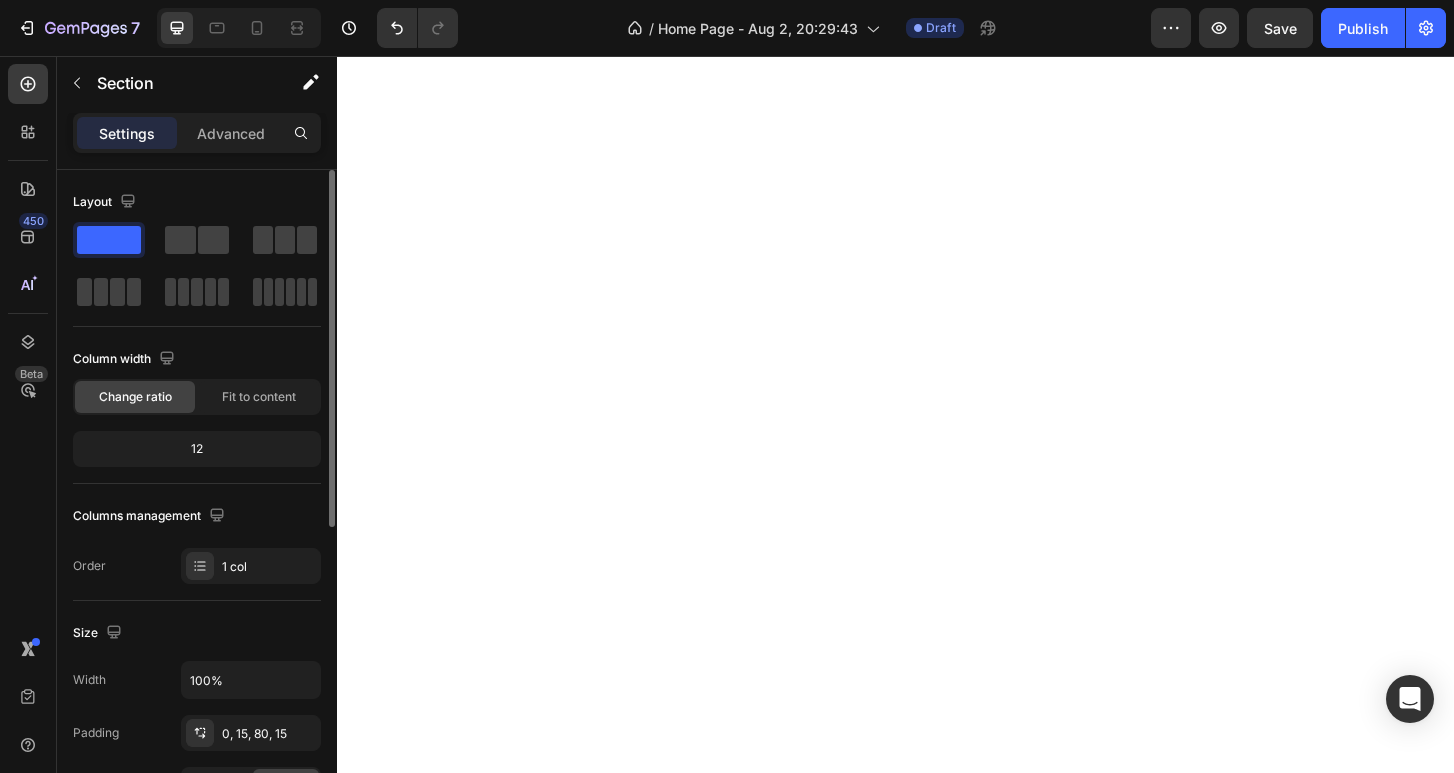 scroll, scrollTop: 156, scrollLeft: 0, axis: vertical 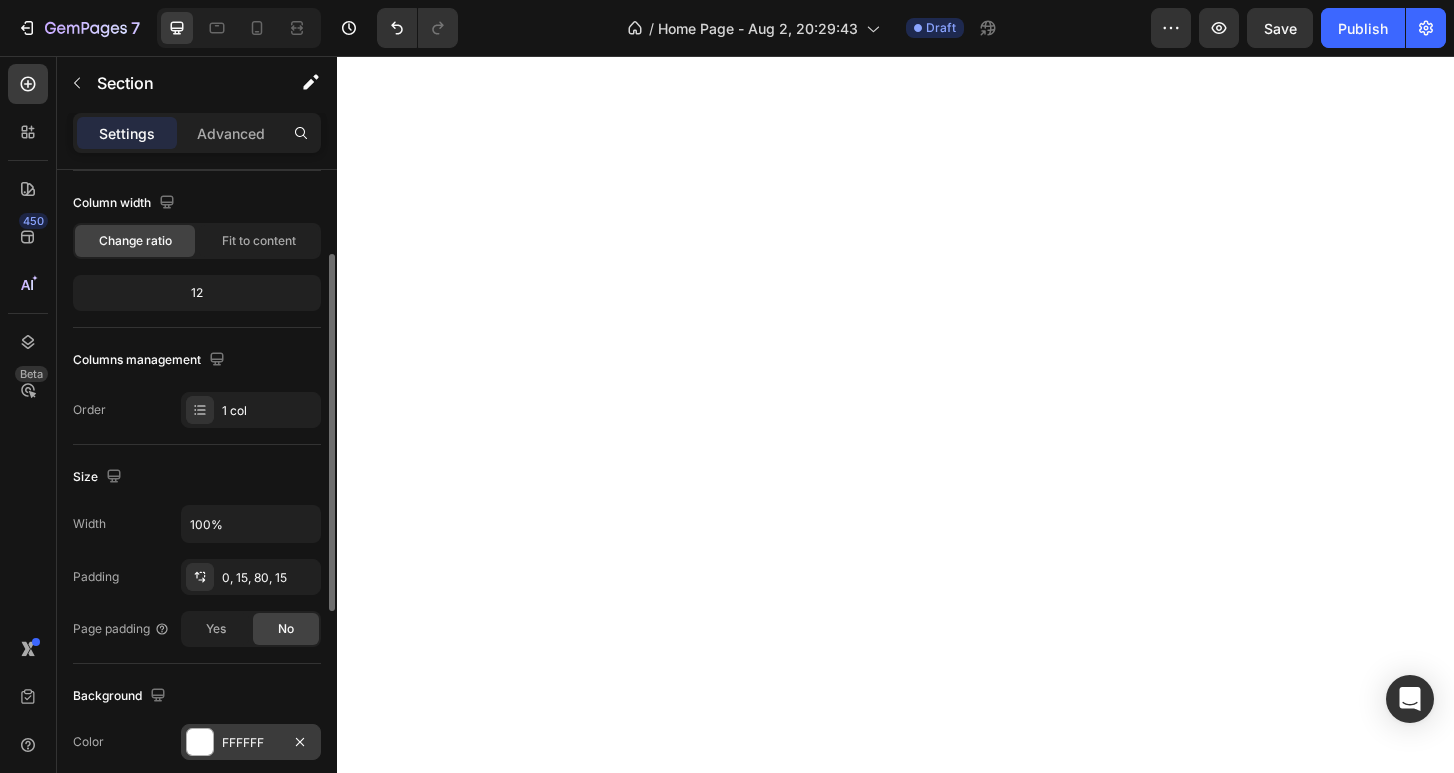 click at bounding box center [200, 742] 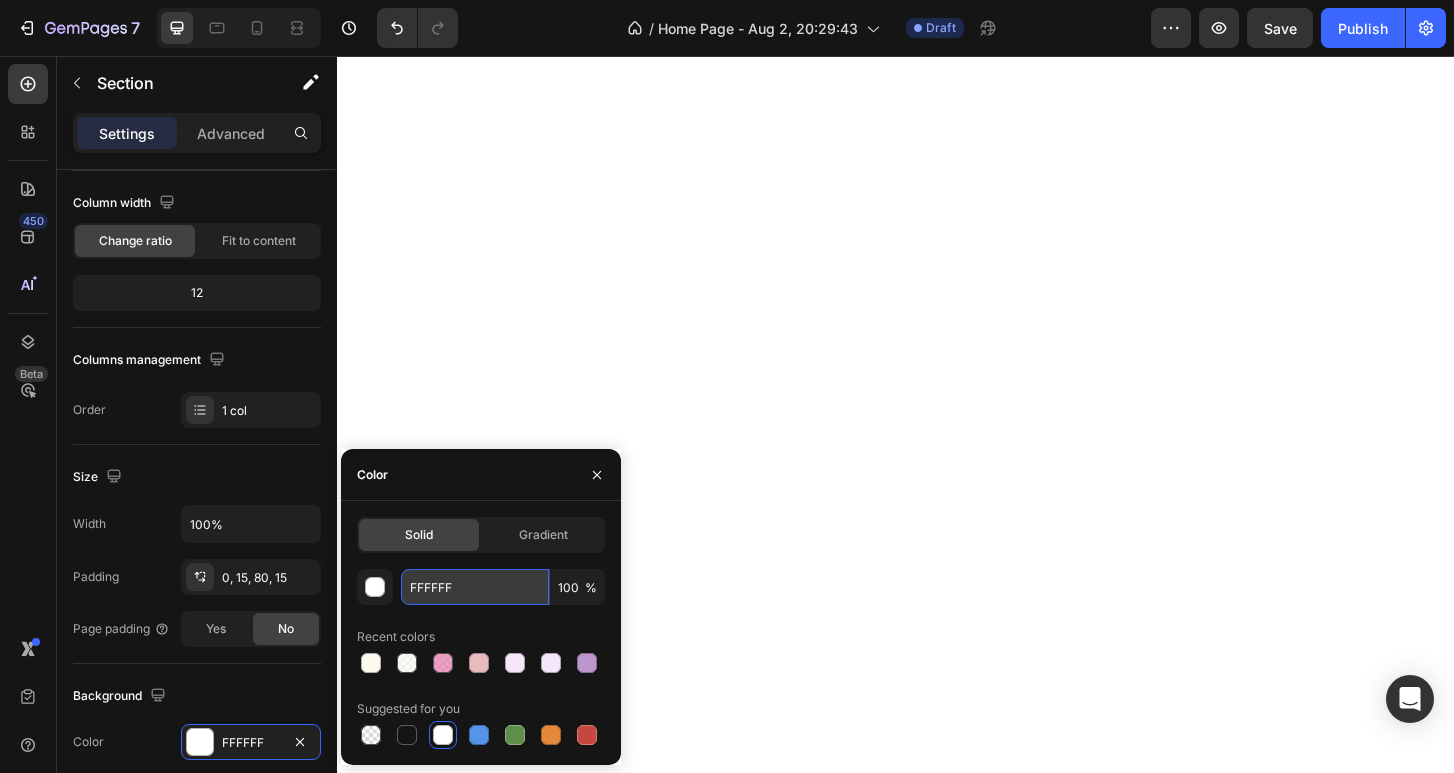 click on "FFFFFF" at bounding box center [475, 587] 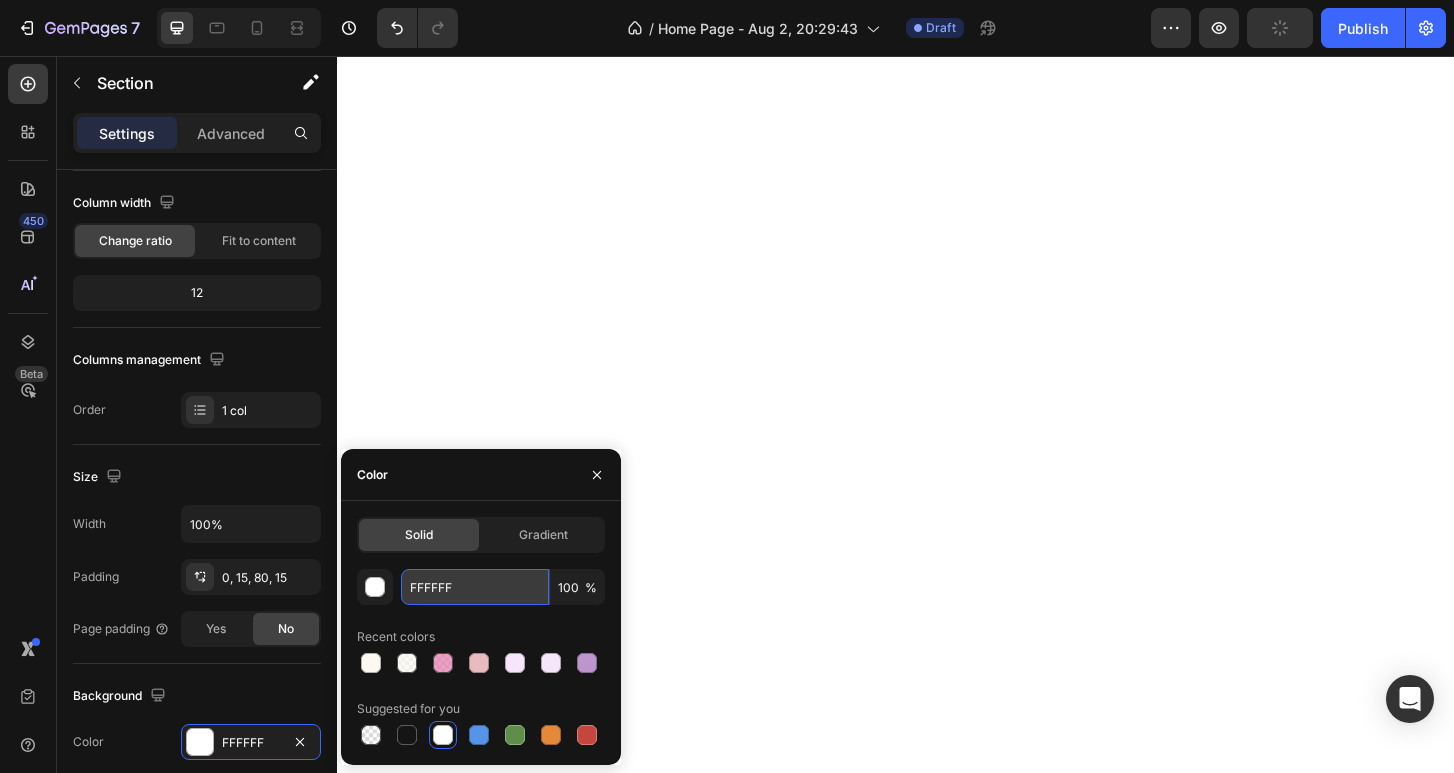 paste on "CF9F1" 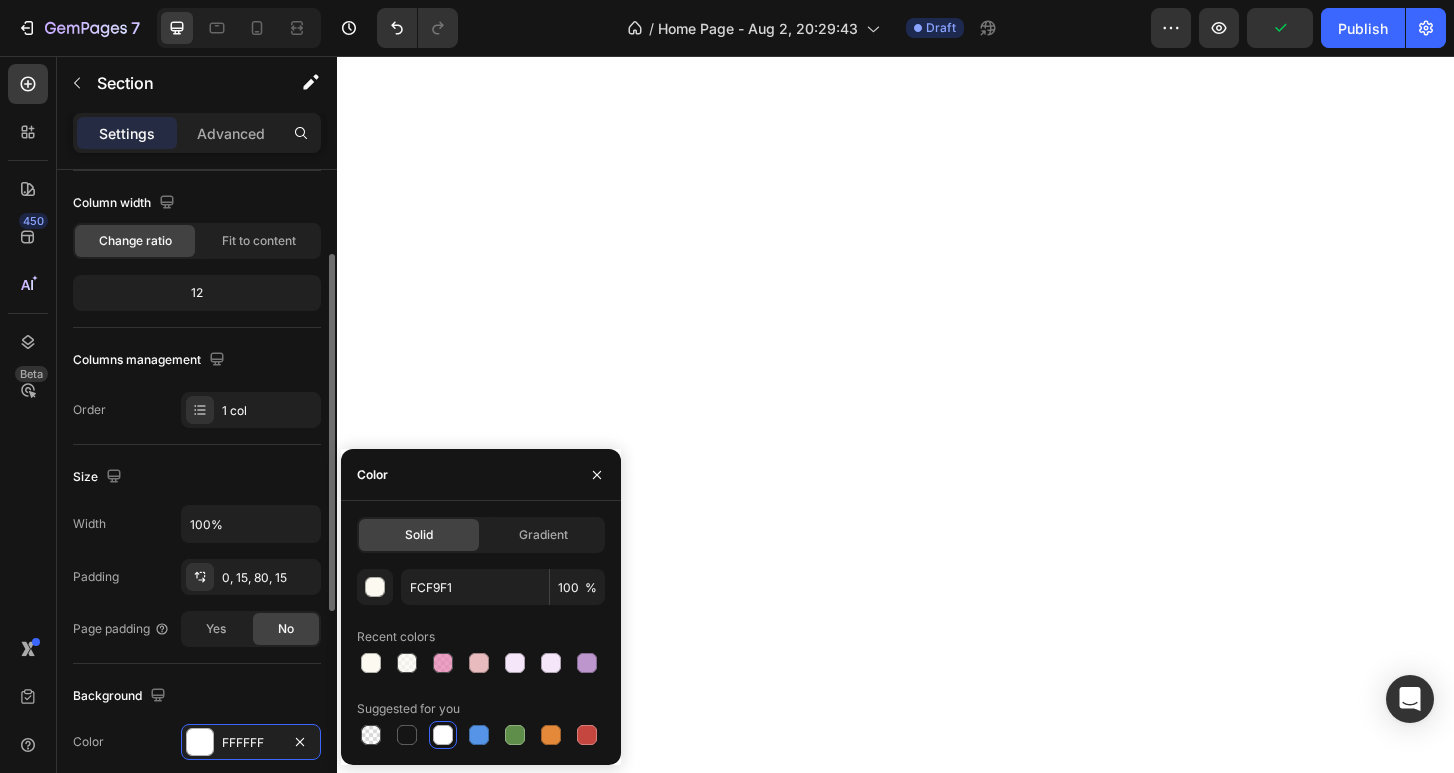 click on "Size Width 100% Padding 0, 15, 80, 15 Page padding Yes No" 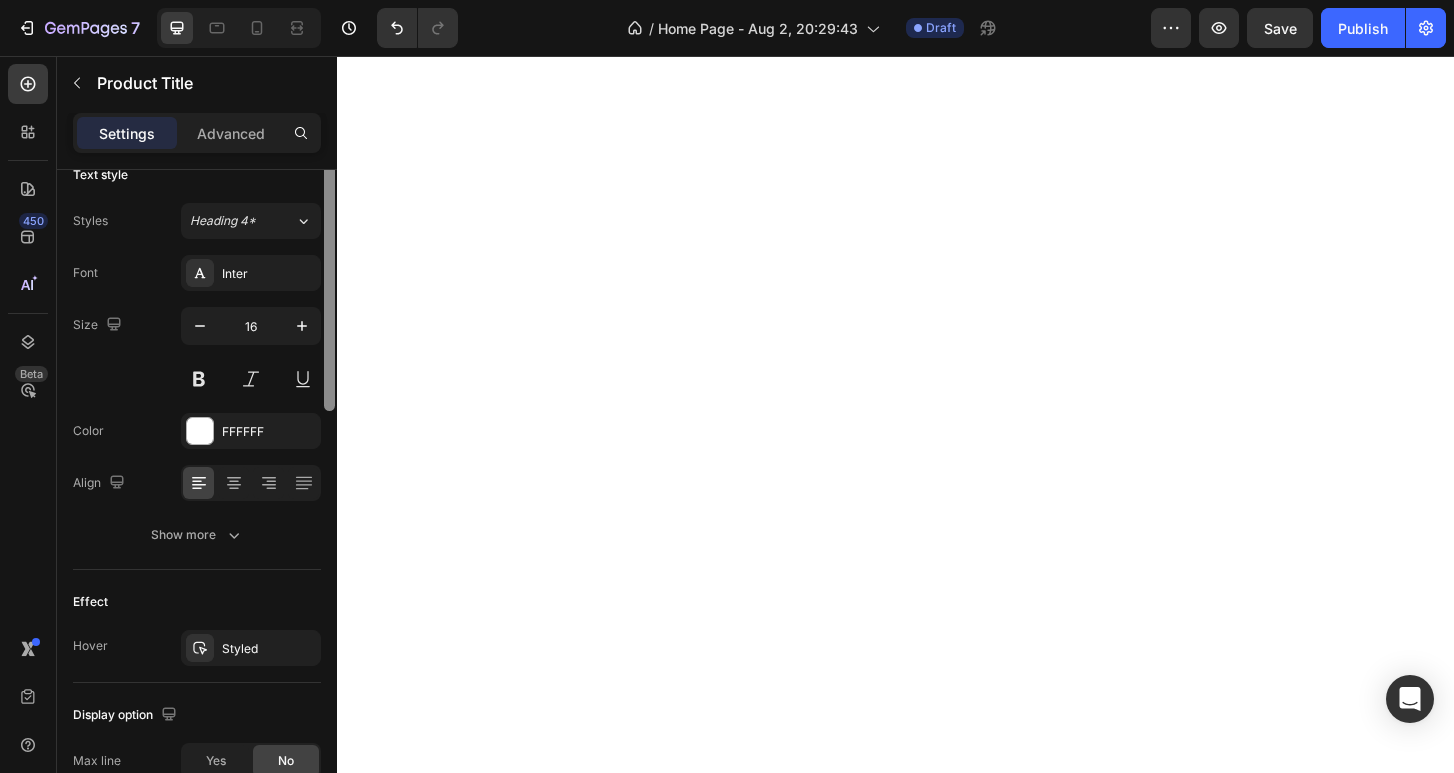 scroll, scrollTop: 0, scrollLeft: 0, axis: both 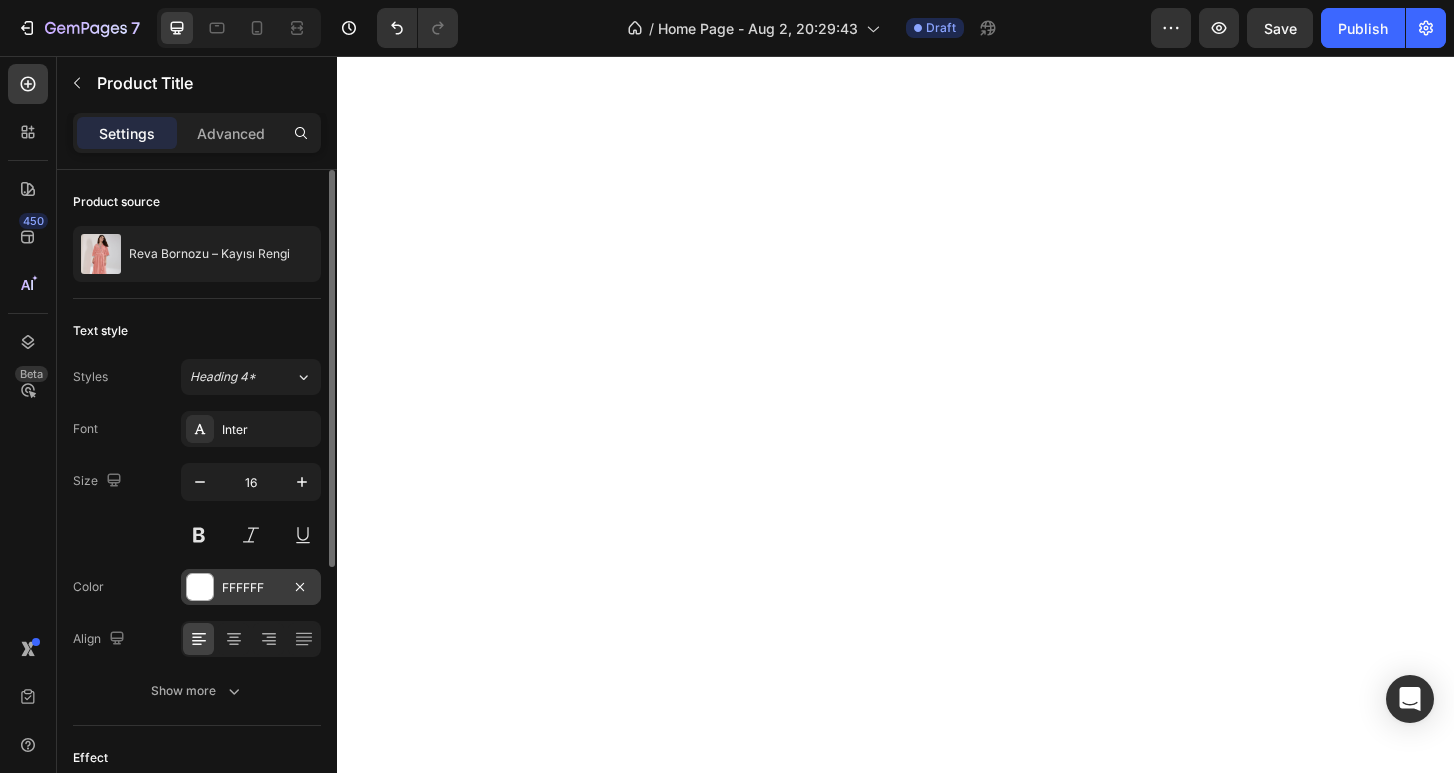 click at bounding box center (200, 587) 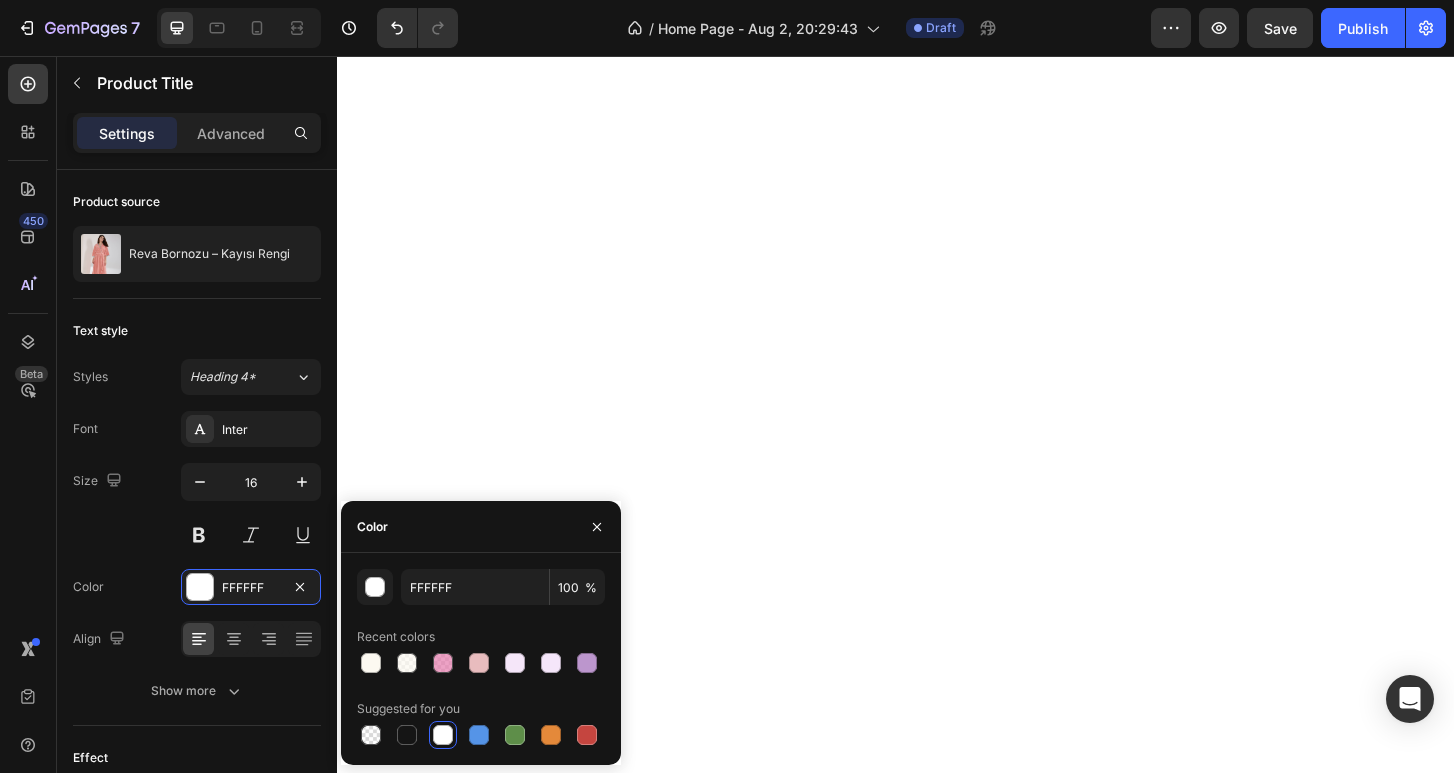 click 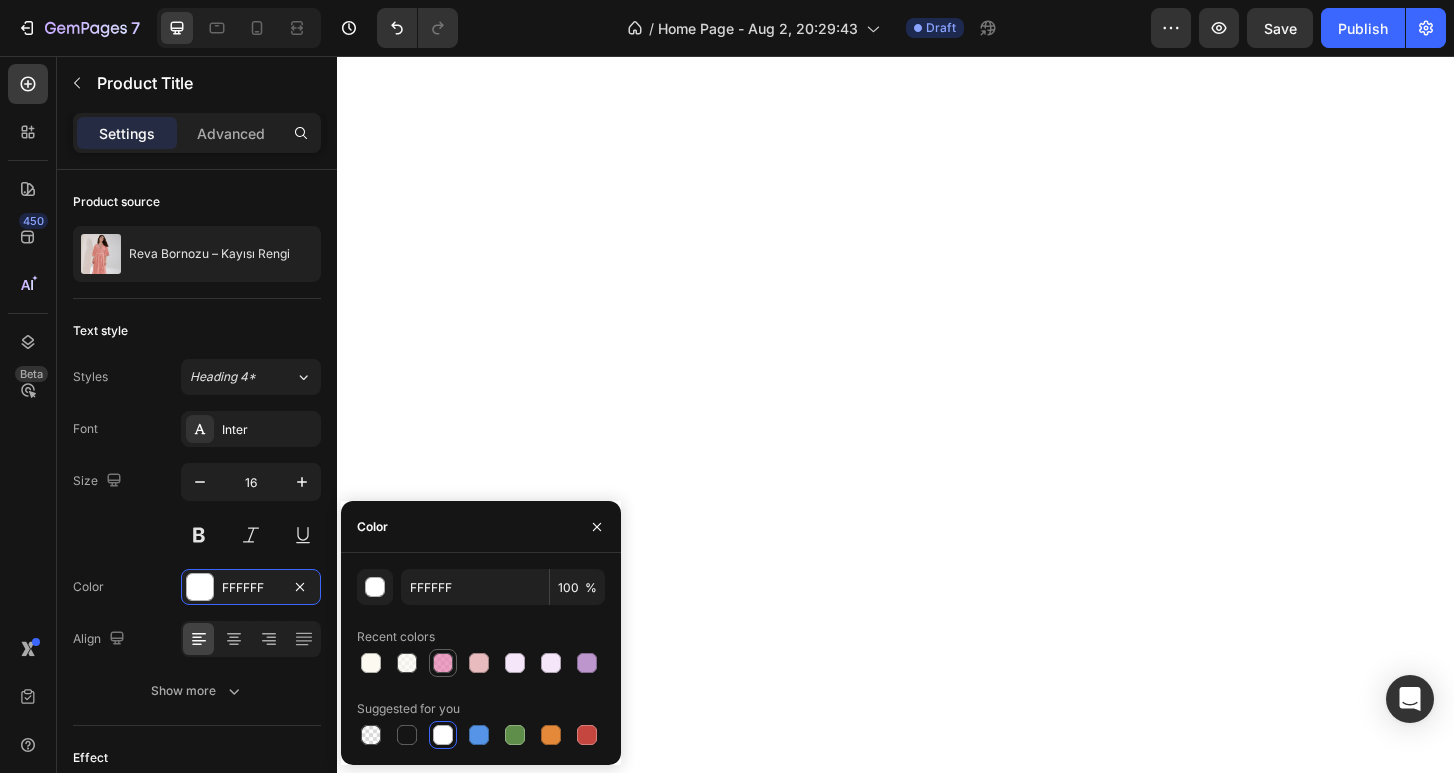 click at bounding box center [443, 663] 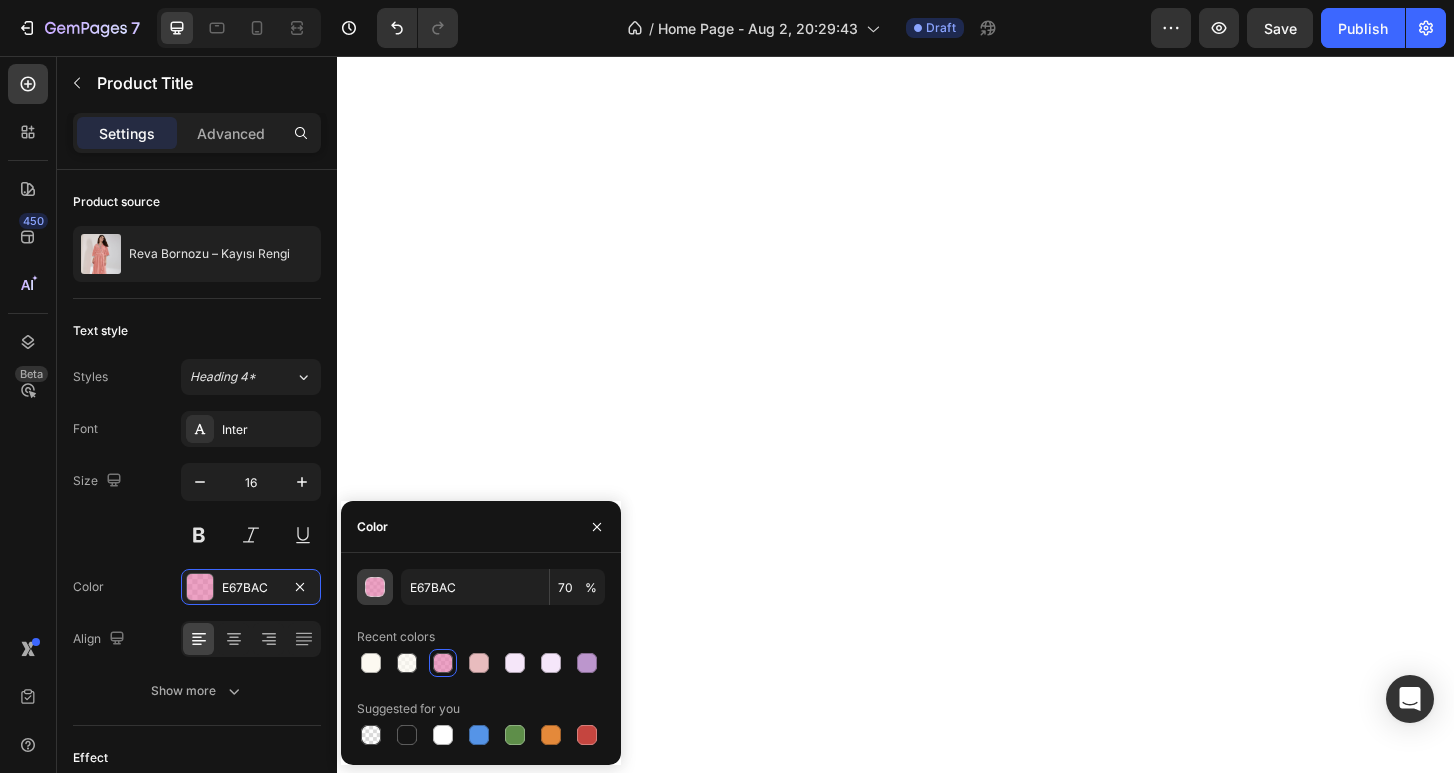 click at bounding box center (375, 587) 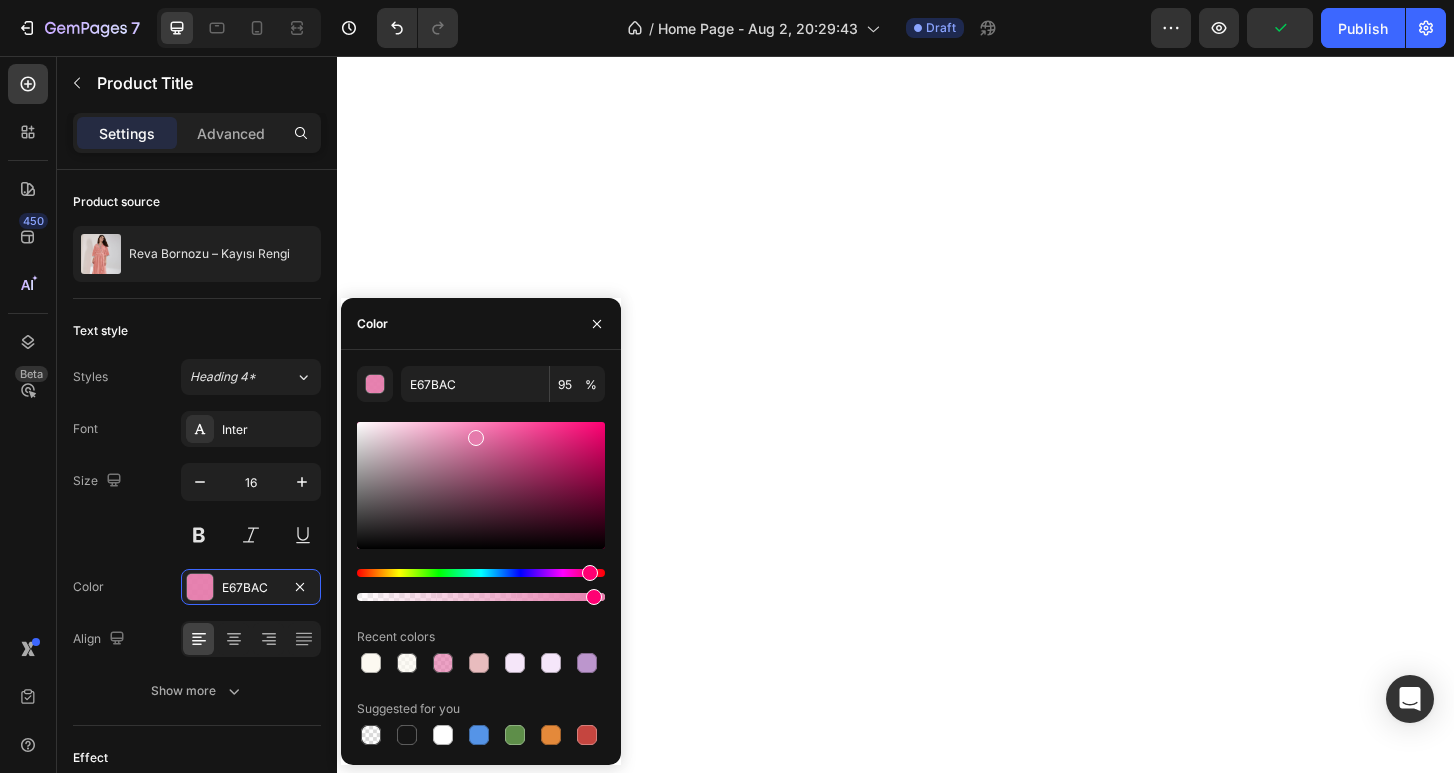 type on "96" 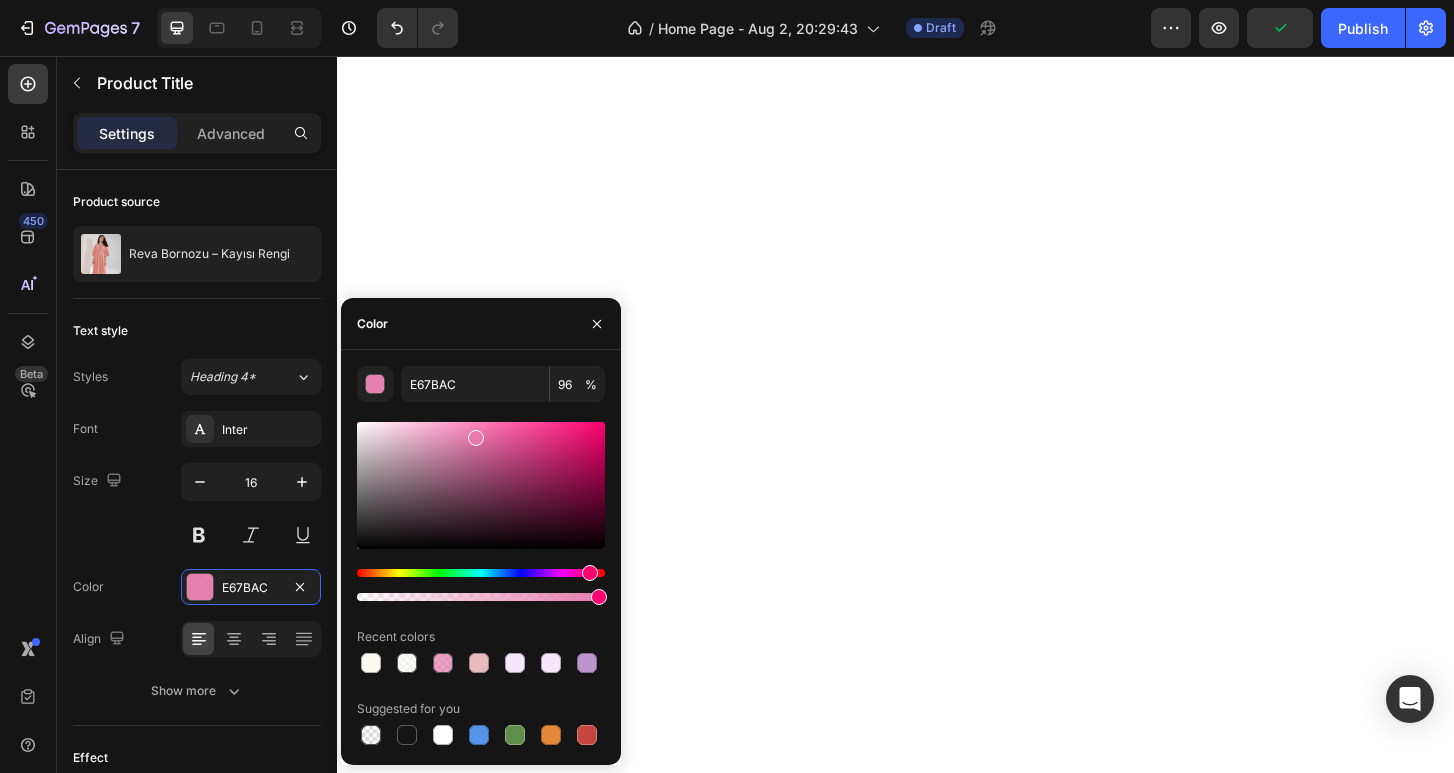 drag, startPoint x: 541, startPoint y: 593, endPoint x: 595, endPoint y: 603, distance: 54.91812 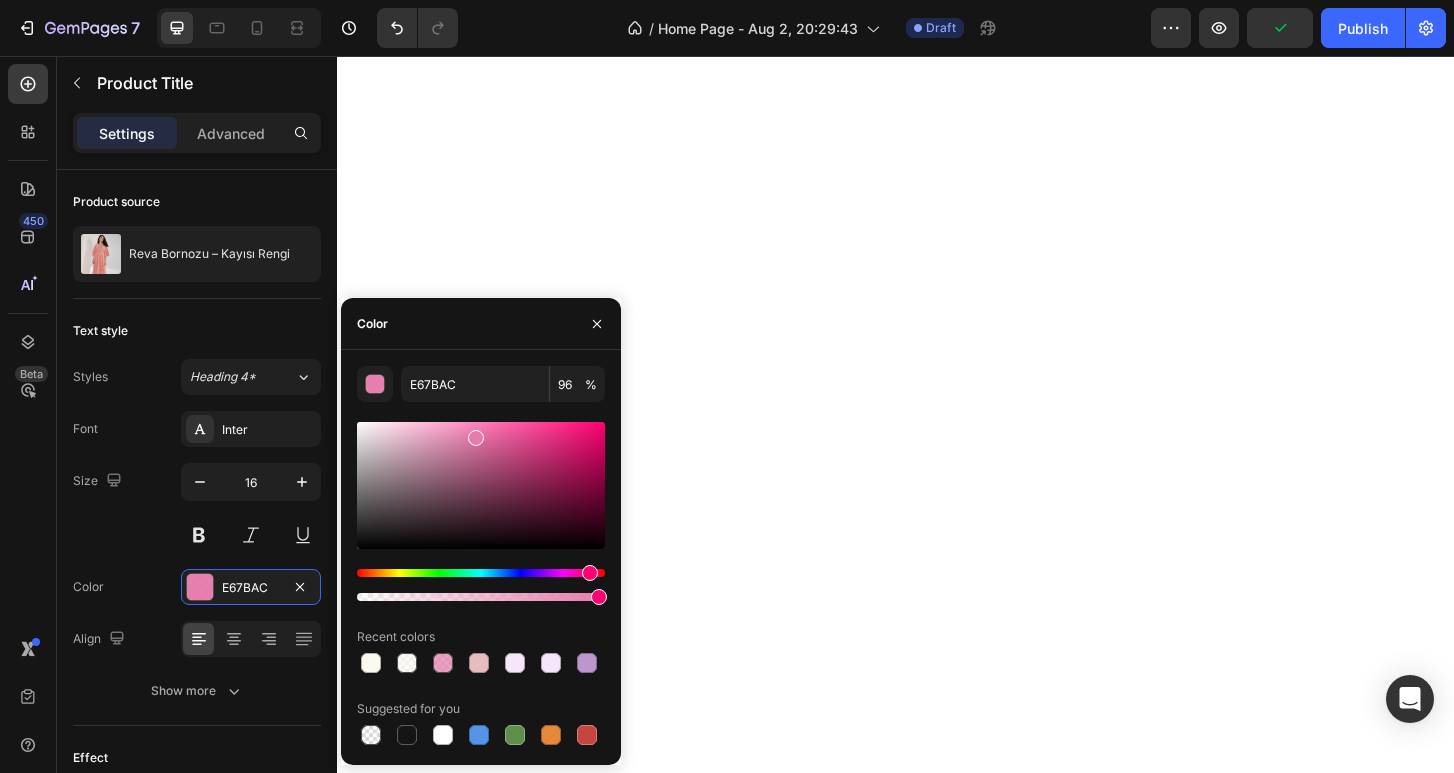 click at bounding box center (599, 597) 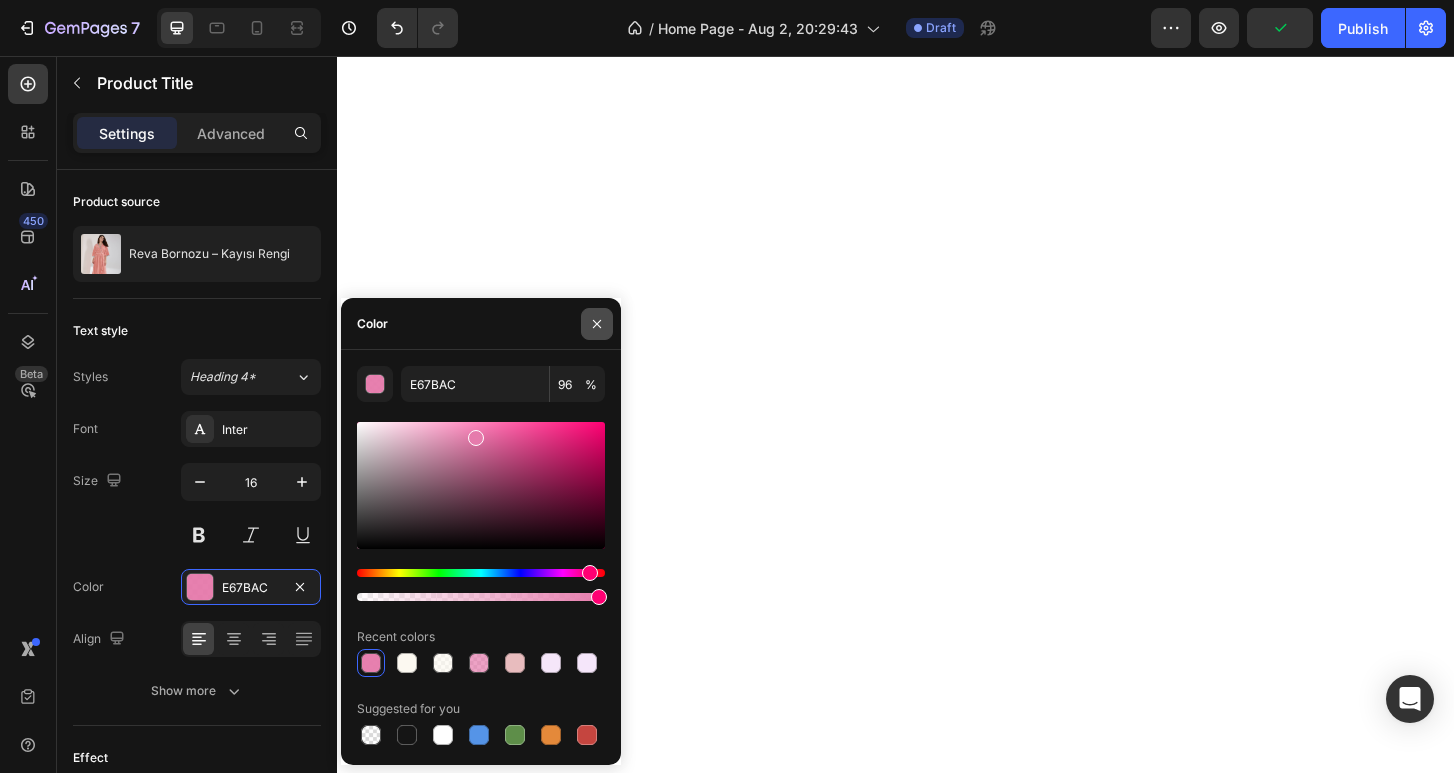 click 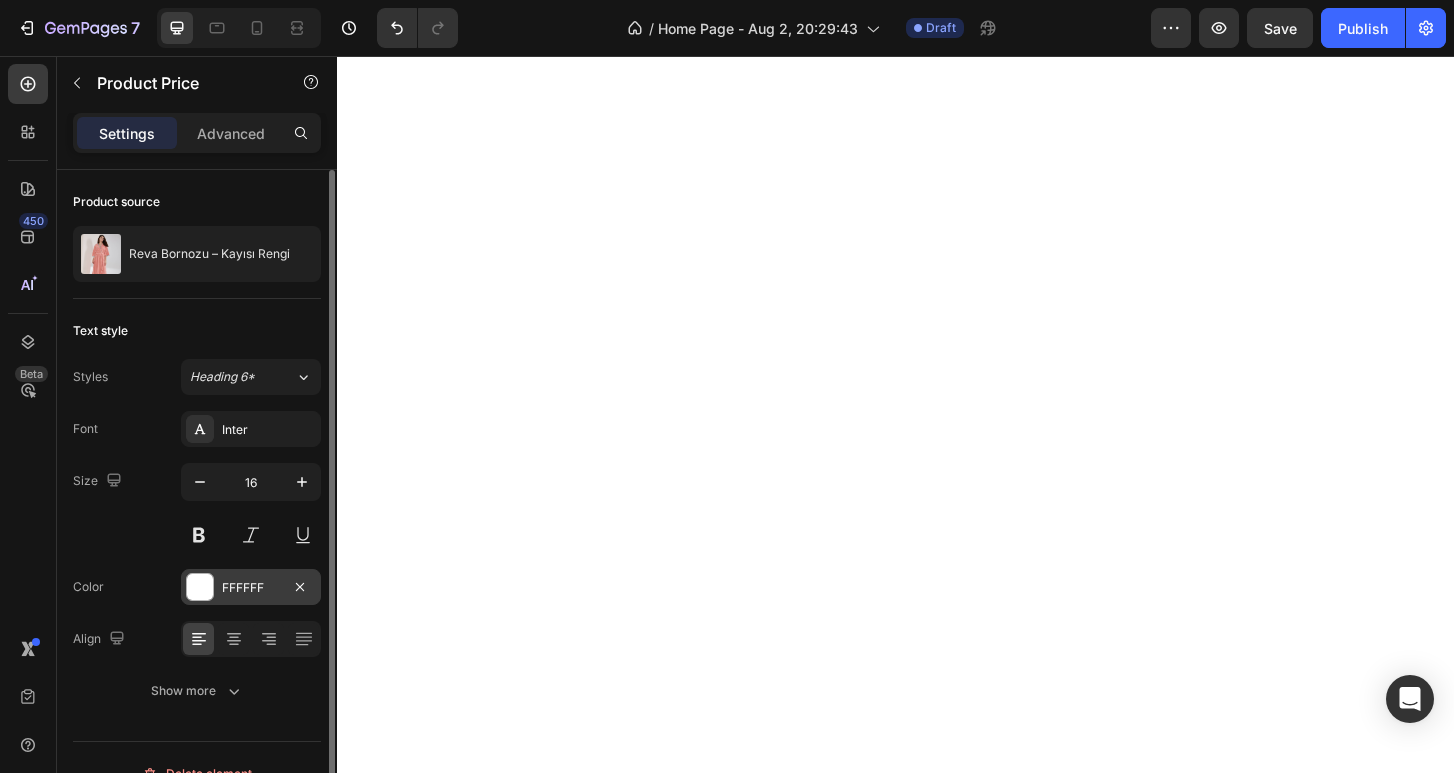 click at bounding box center [200, 587] 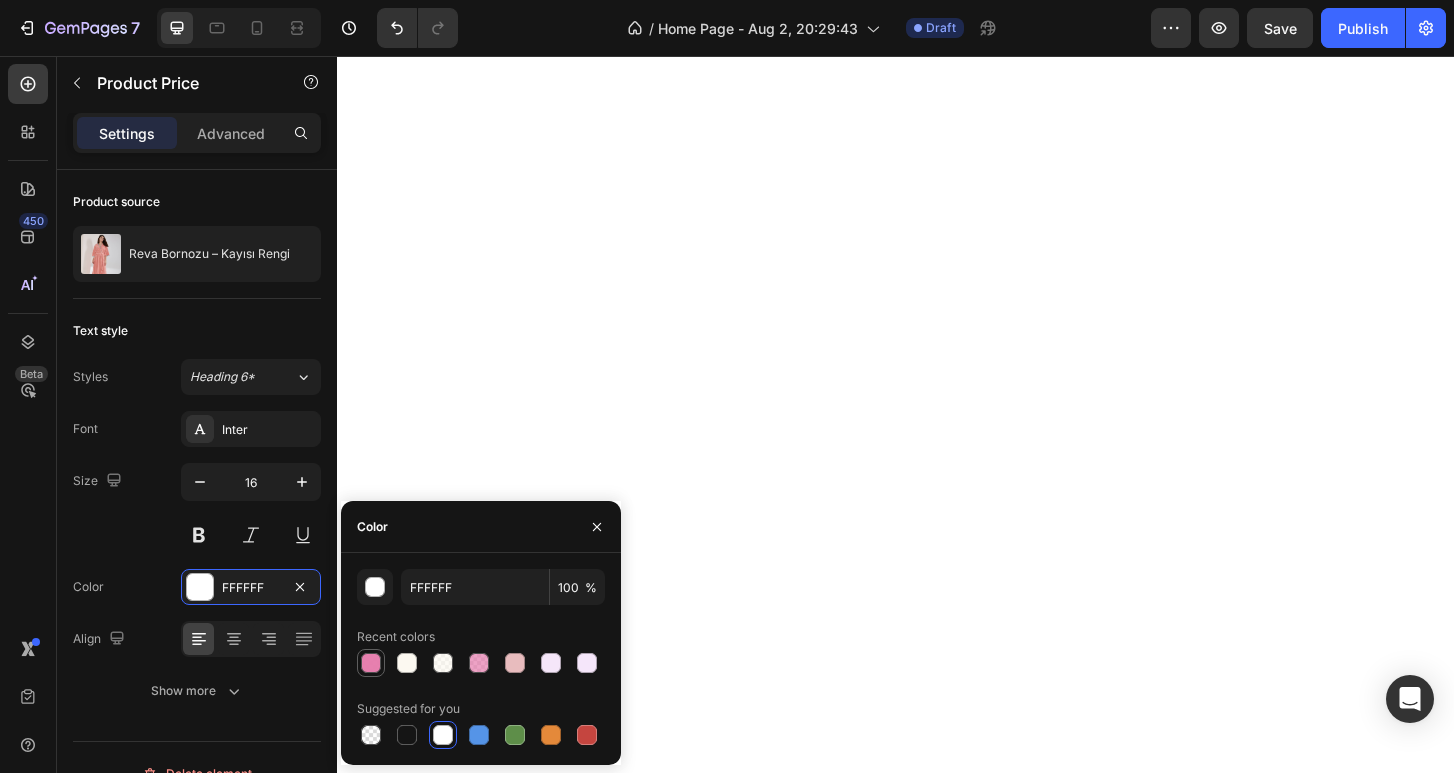 click at bounding box center (371, 663) 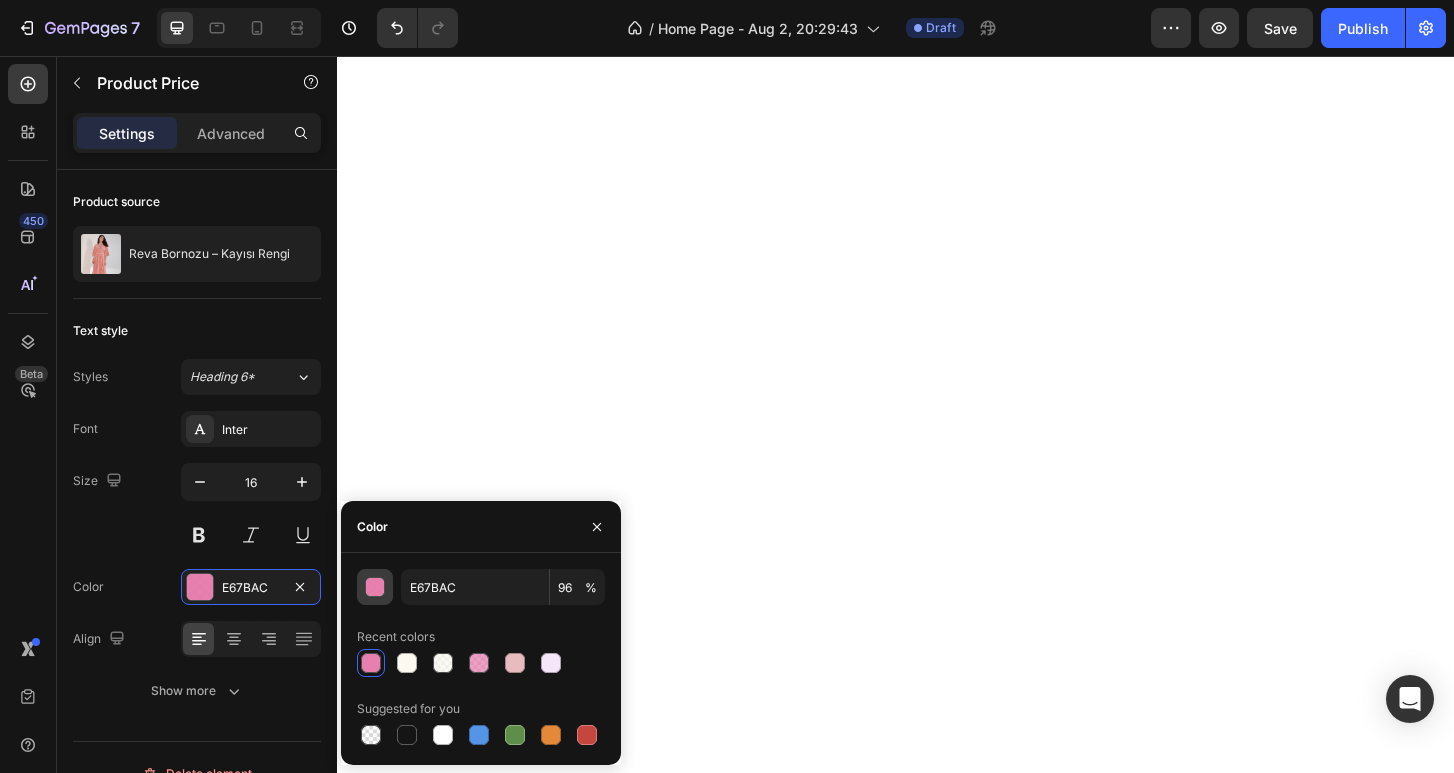 click at bounding box center [376, 588] 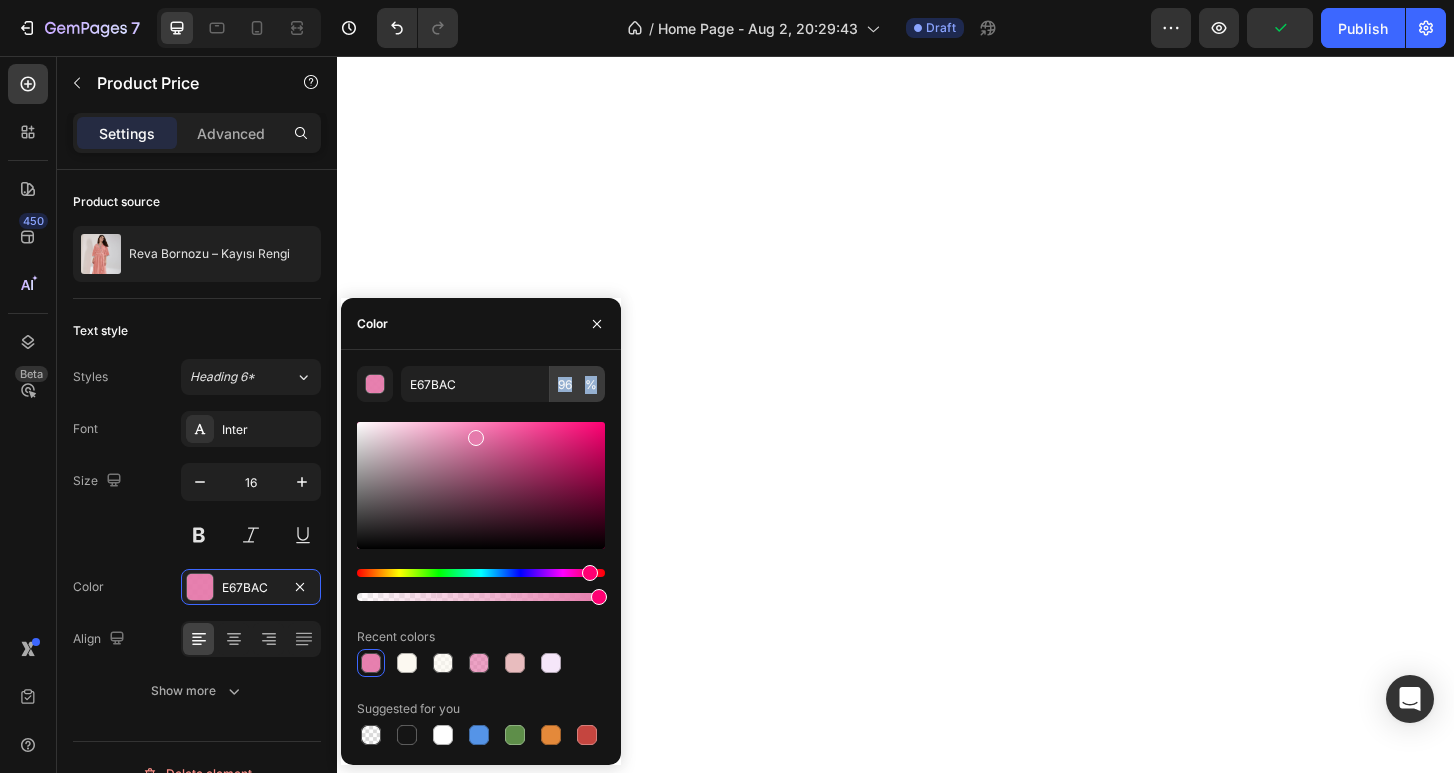 click on "E67BAC 96 %" at bounding box center (503, 384) 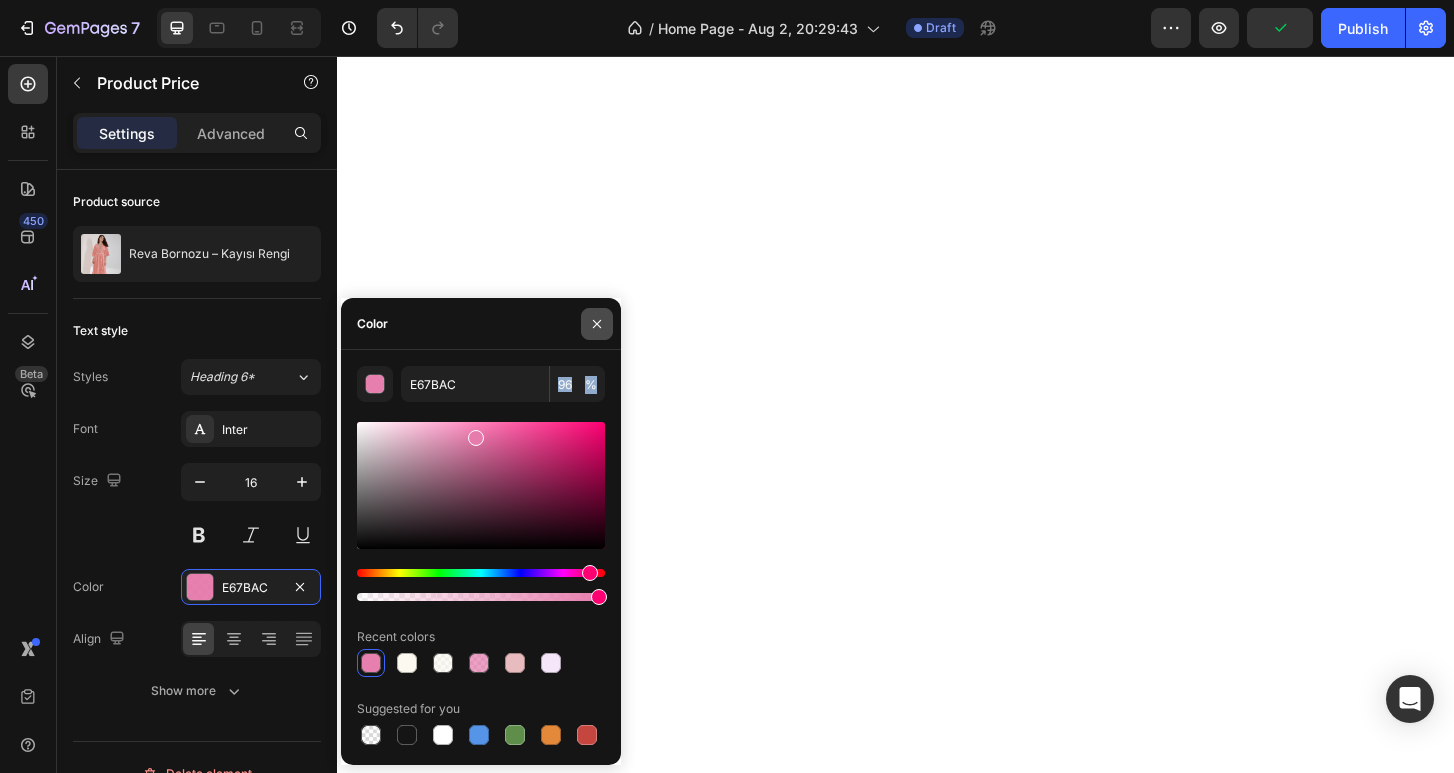 click 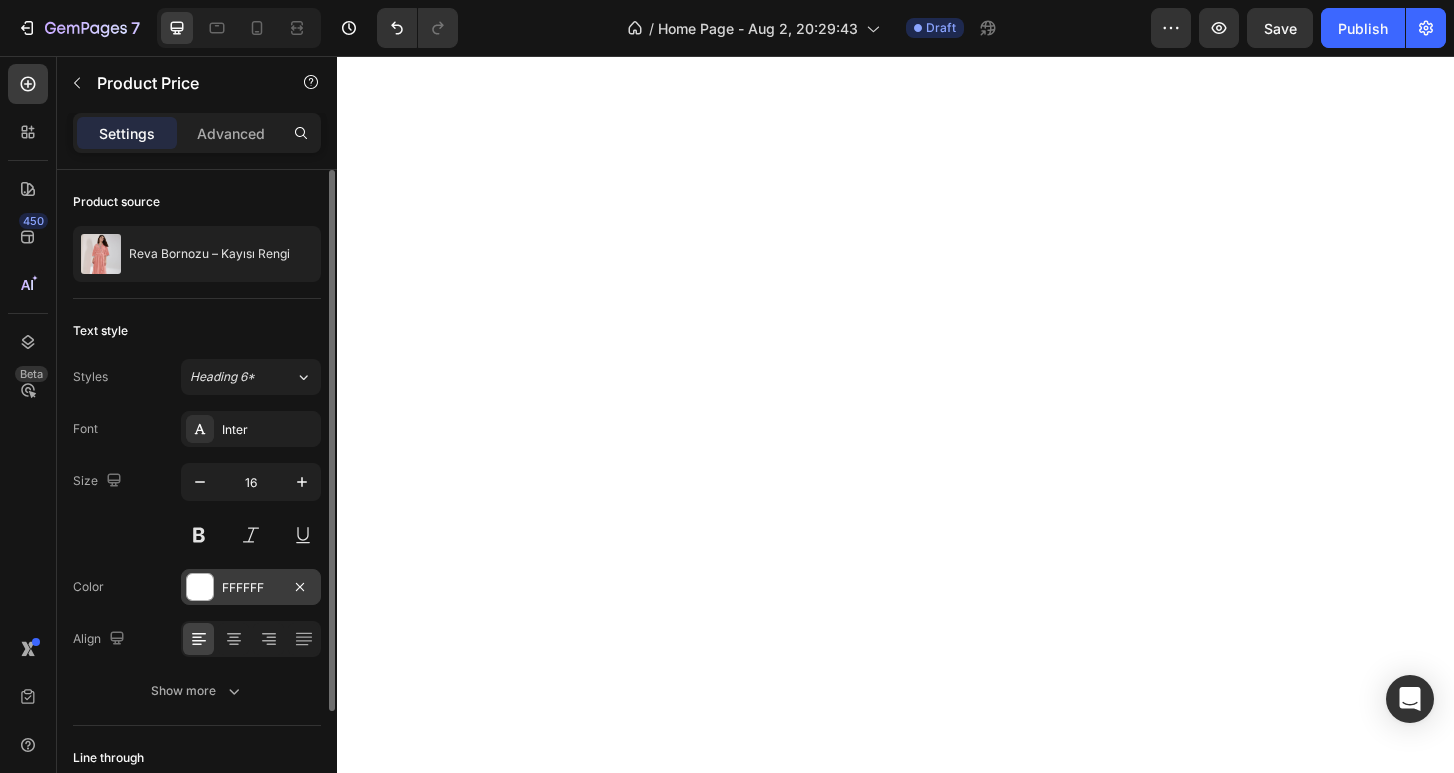 click at bounding box center (200, 587) 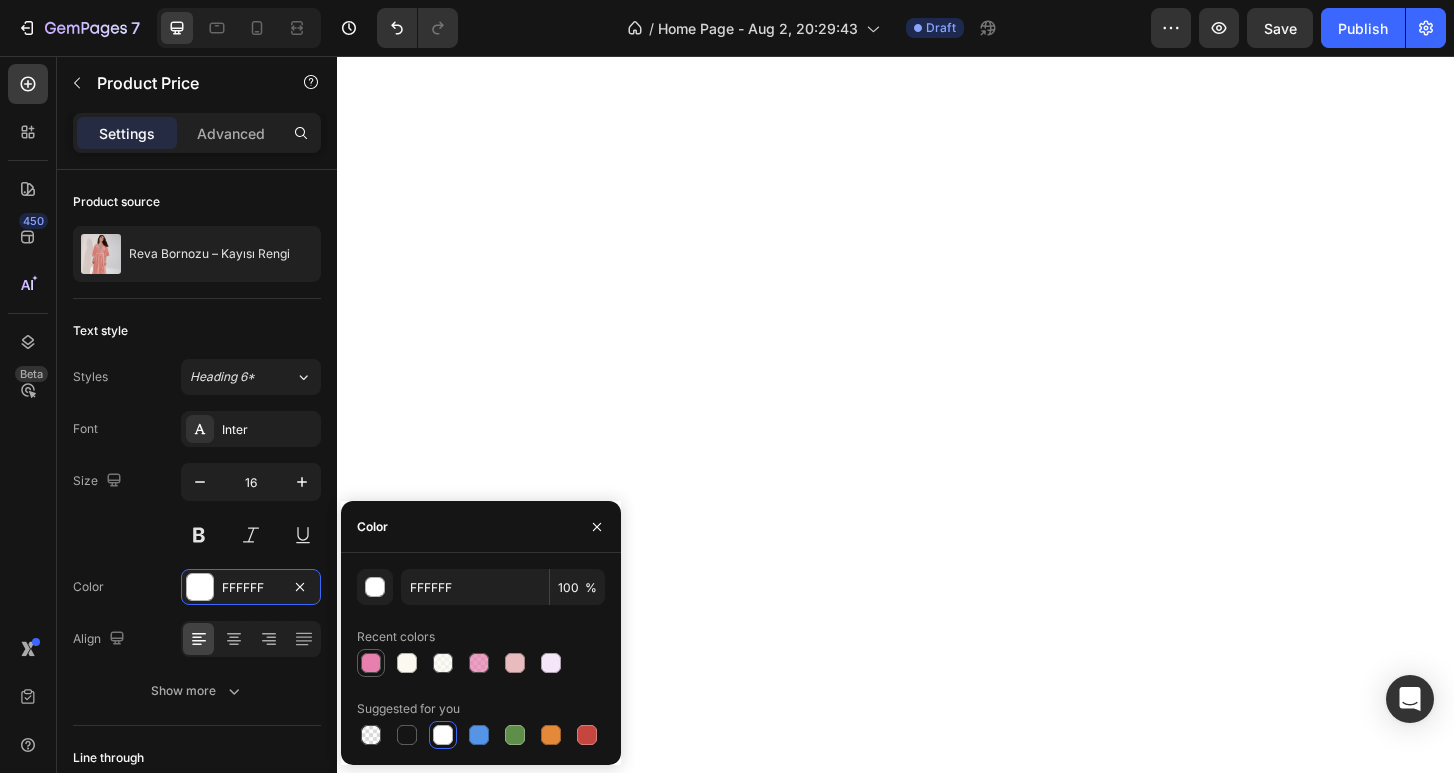 click at bounding box center [371, 663] 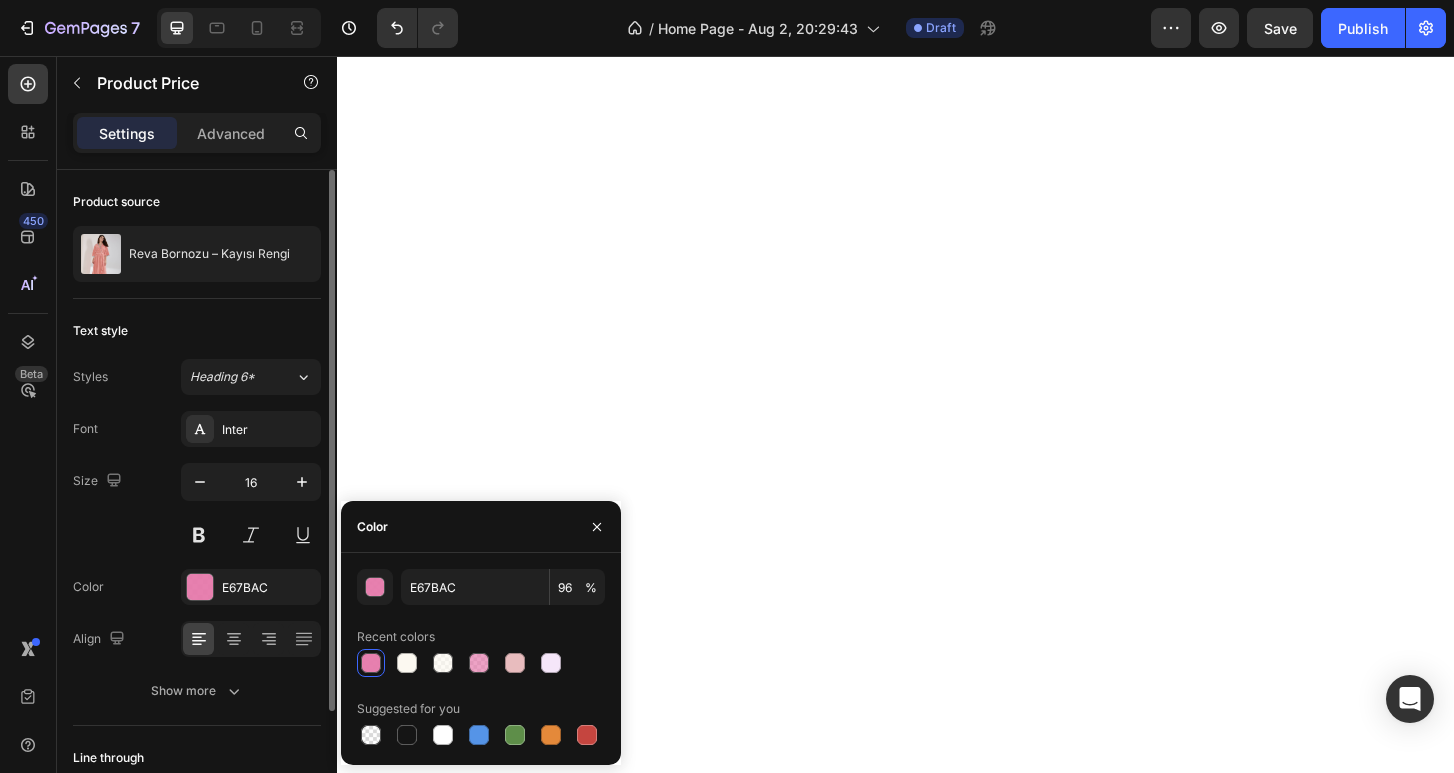click on "Font Inter Size 16 Color E67BAC Align Show more" at bounding box center (197, 560) 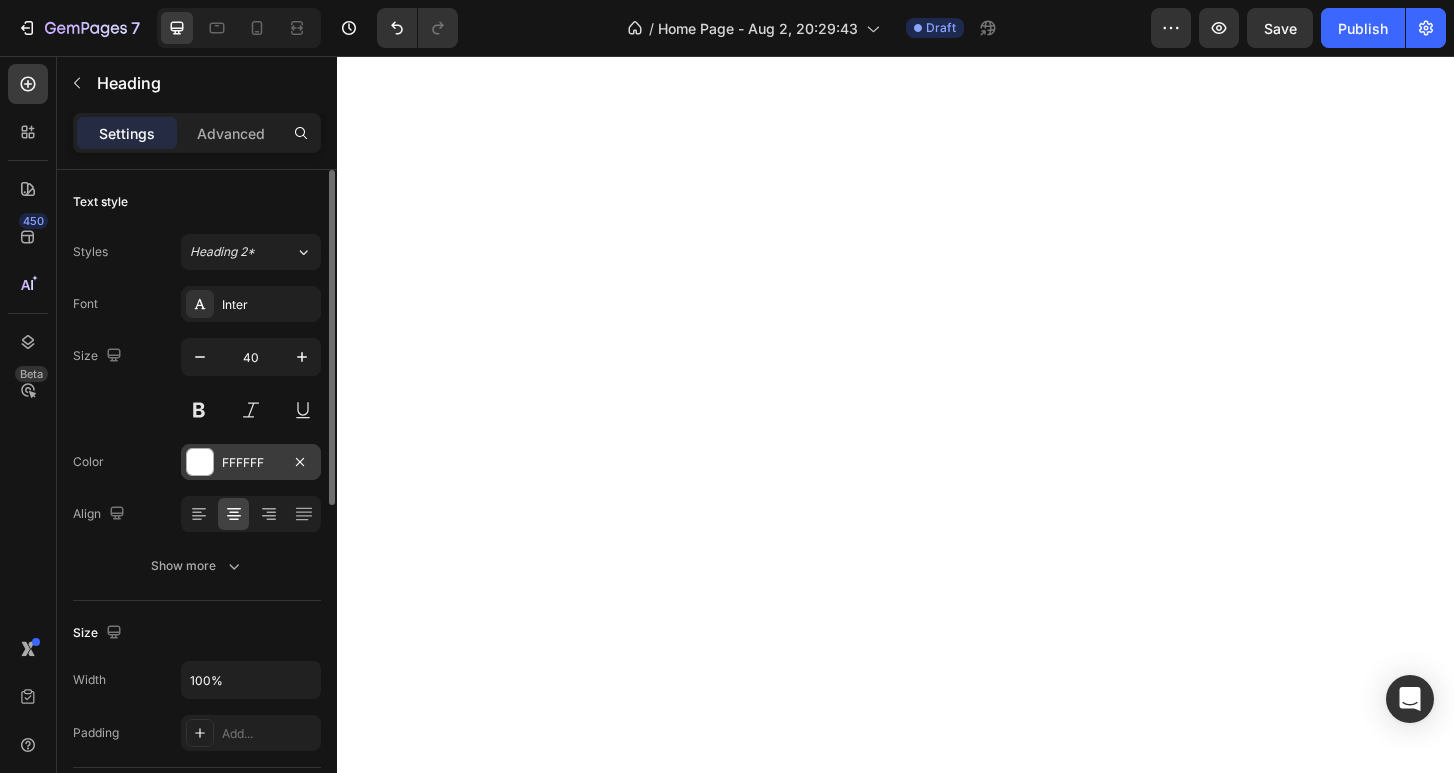 click on "FFFFFF" at bounding box center [251, 462] 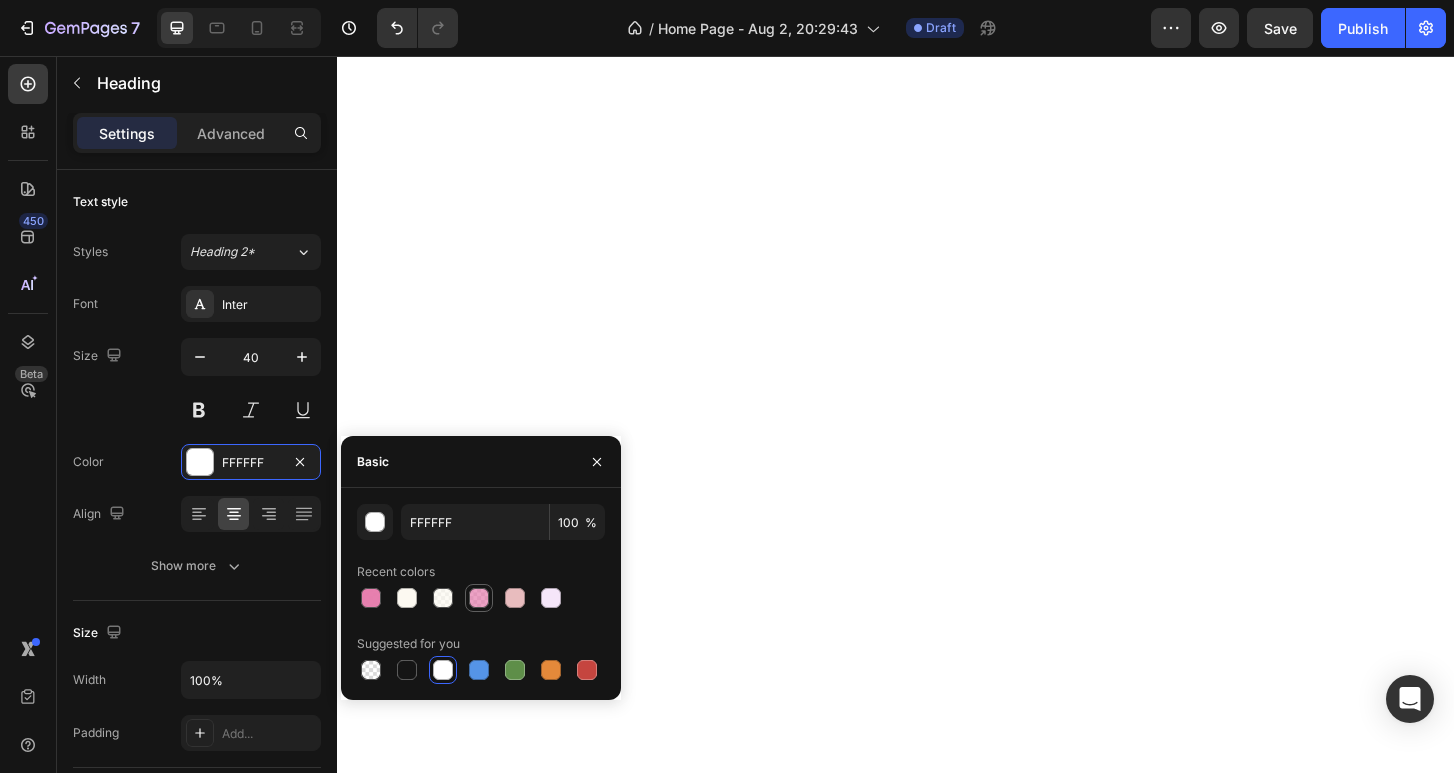 click at bounding box center [479, 598] 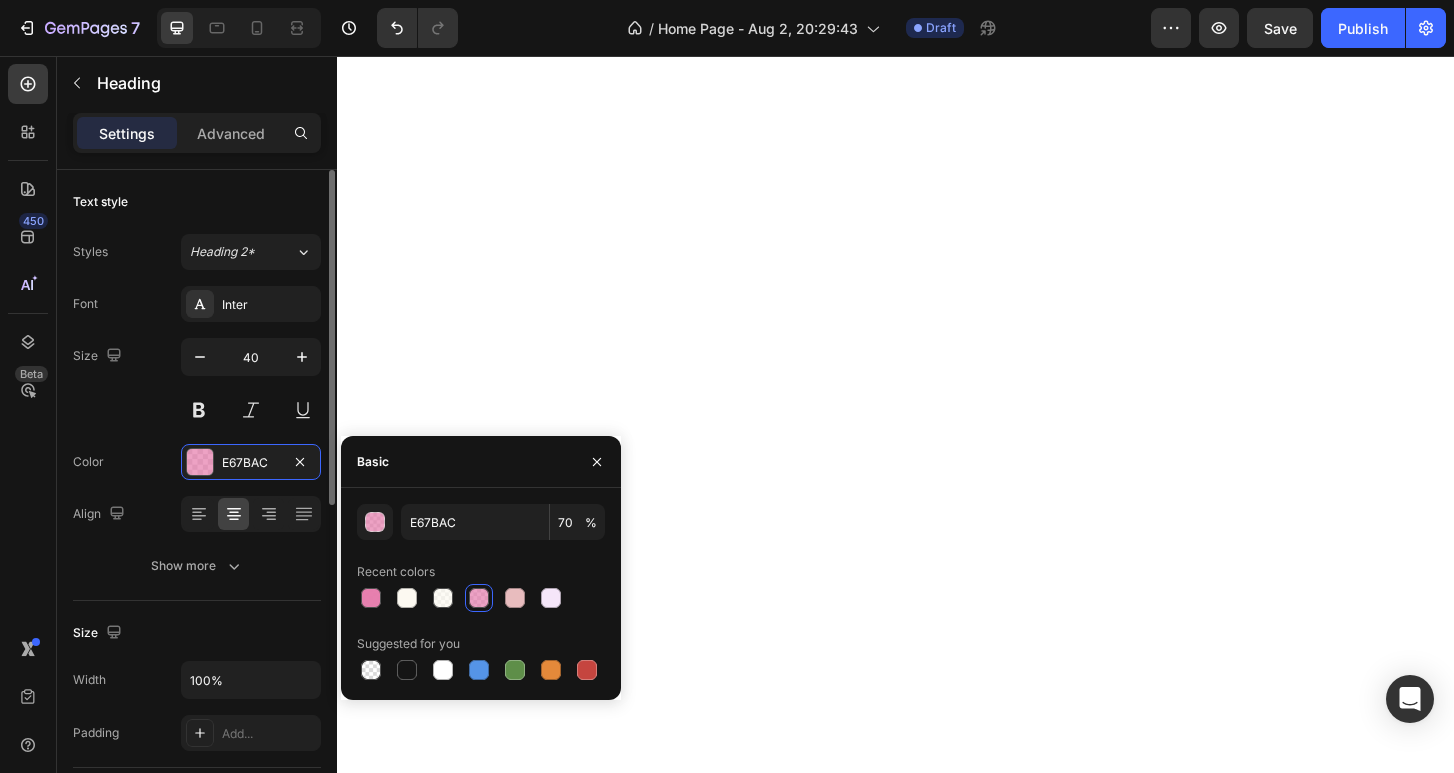 click on "Size 40" at bounding box center (197, 383) 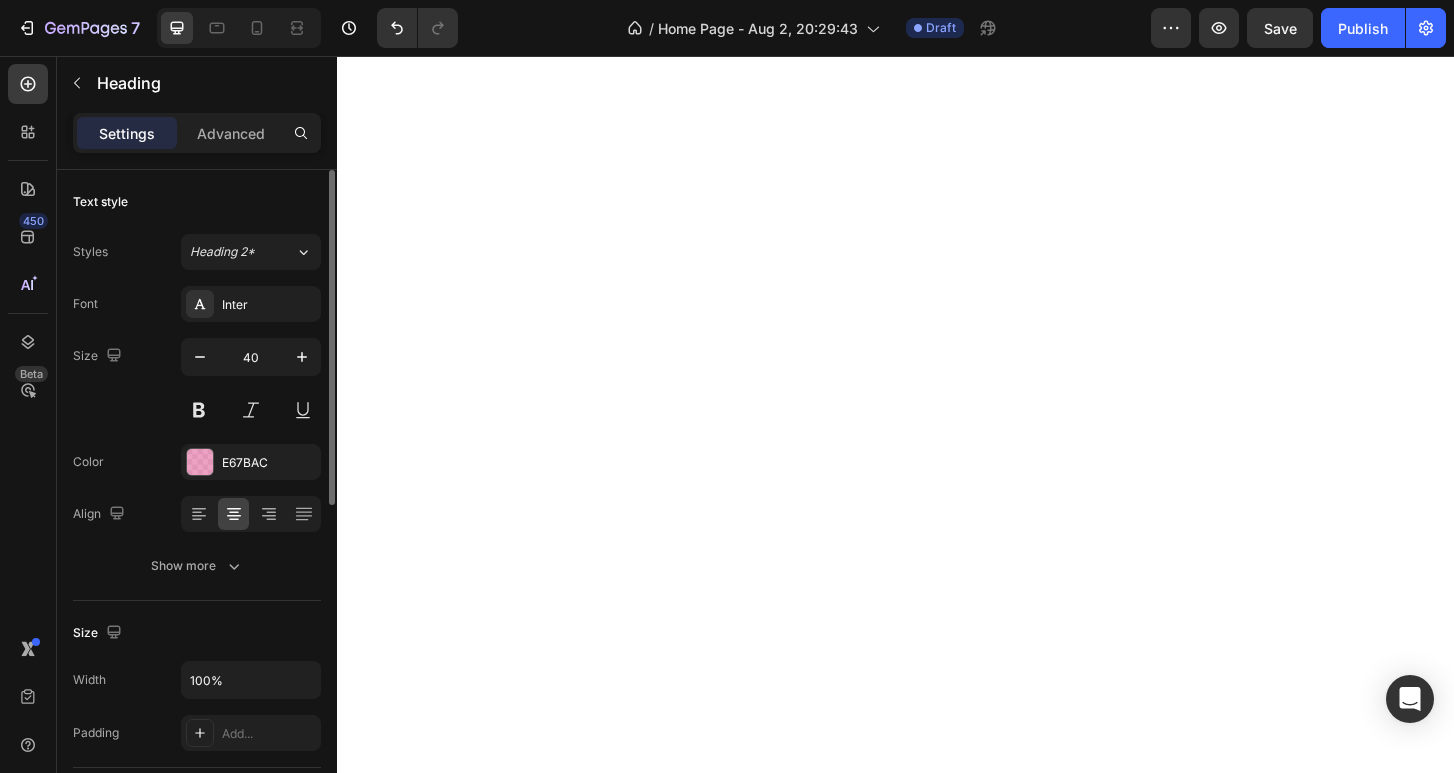 click on "Size 40" at bounding box center [197, 383] 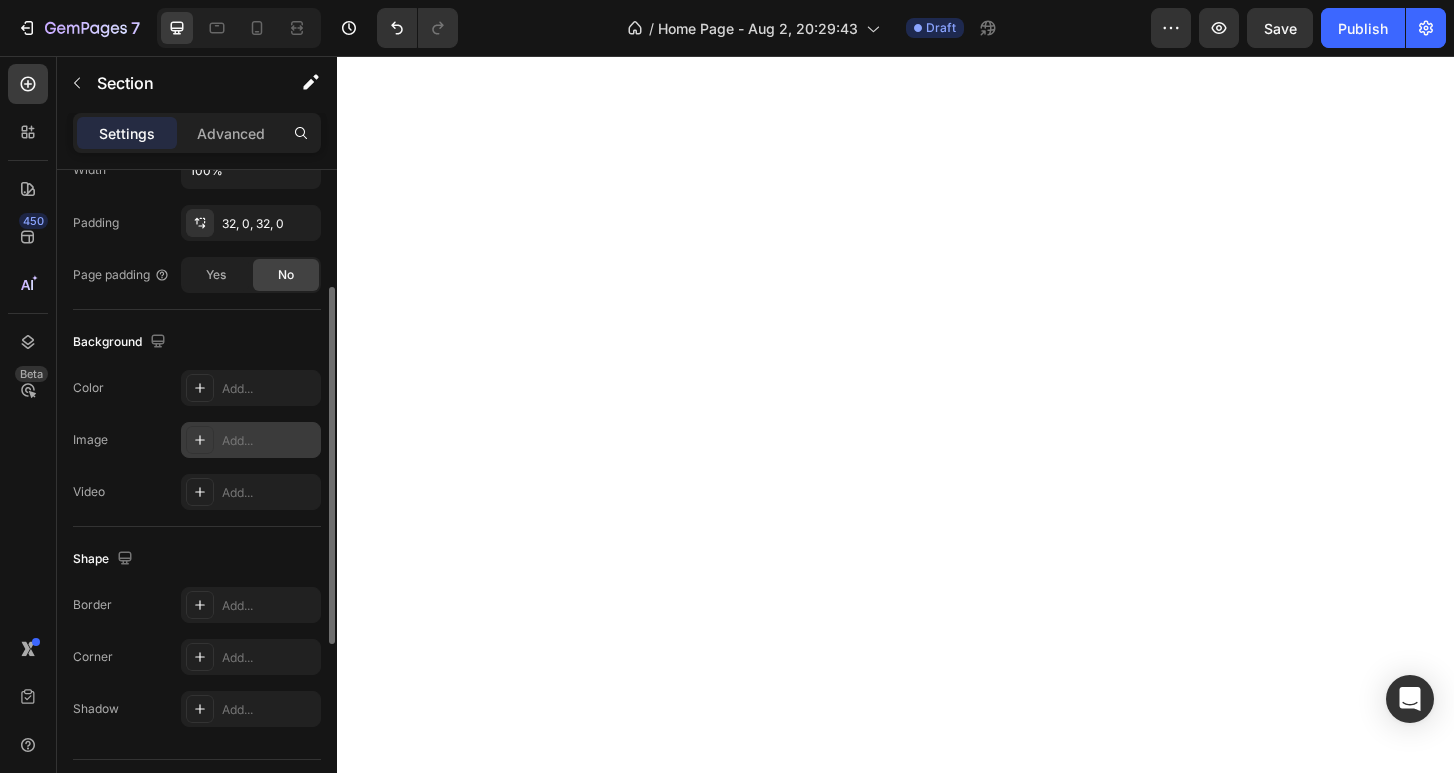 scroll, scrollTop: 560, scrollLeft: 0, axis: vertical 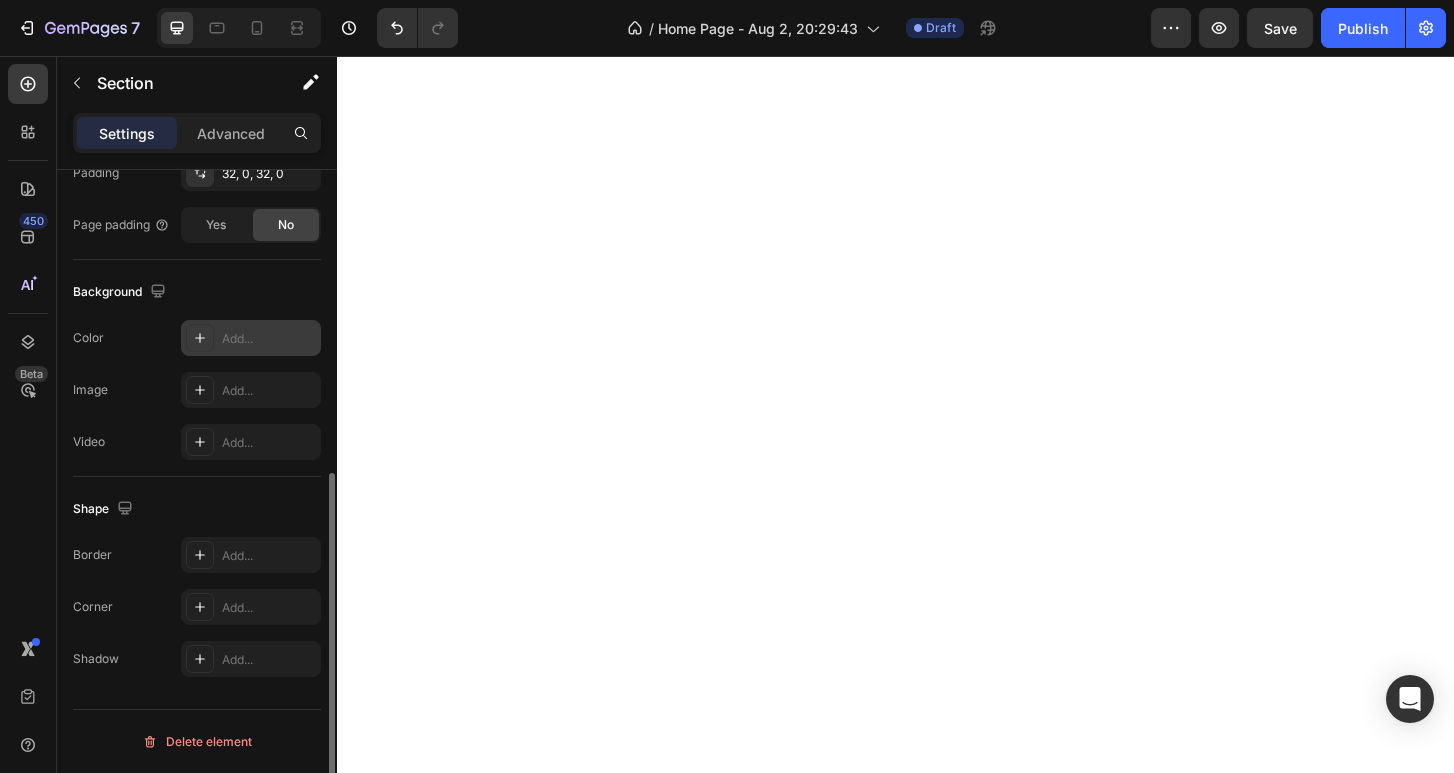 click 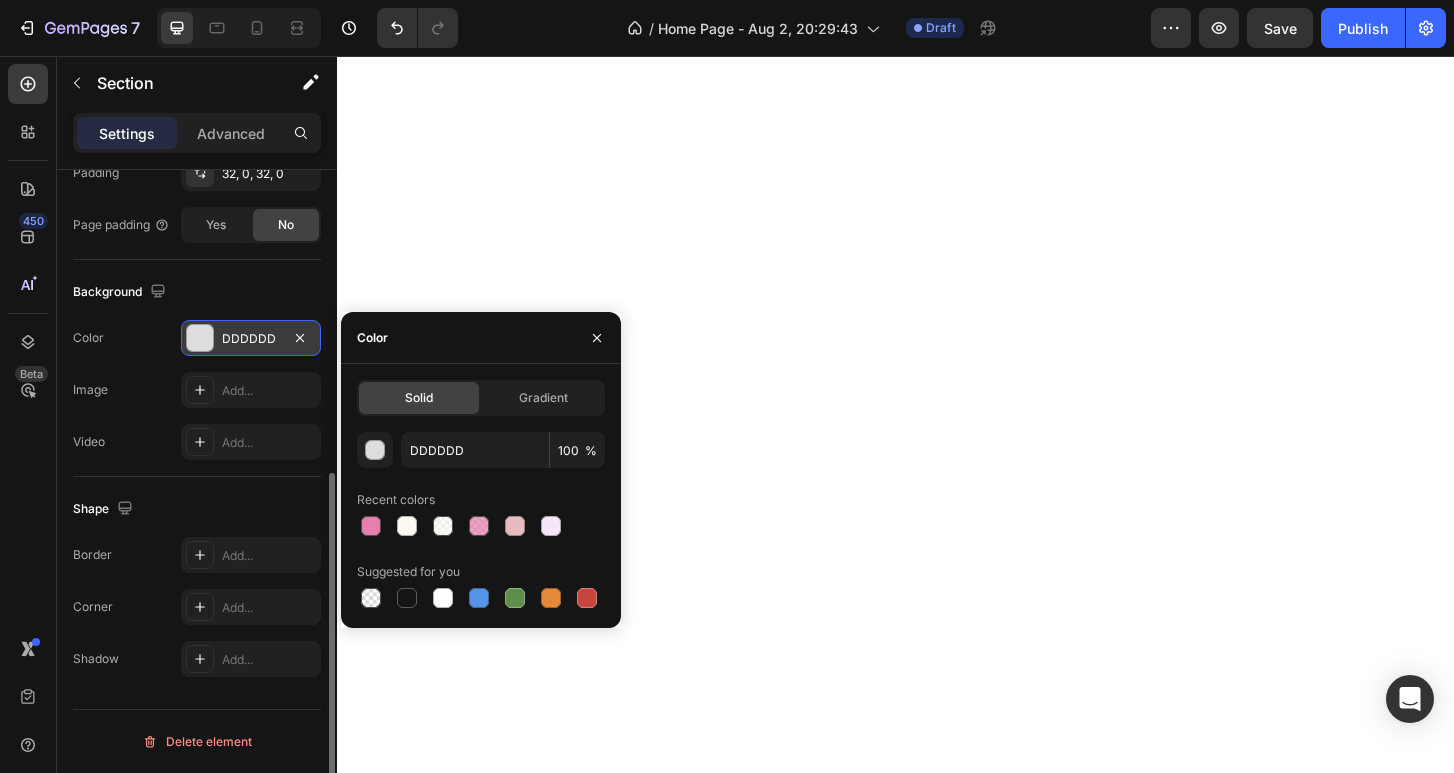 click on "DDDDDD" at bounding box center [251, 339] 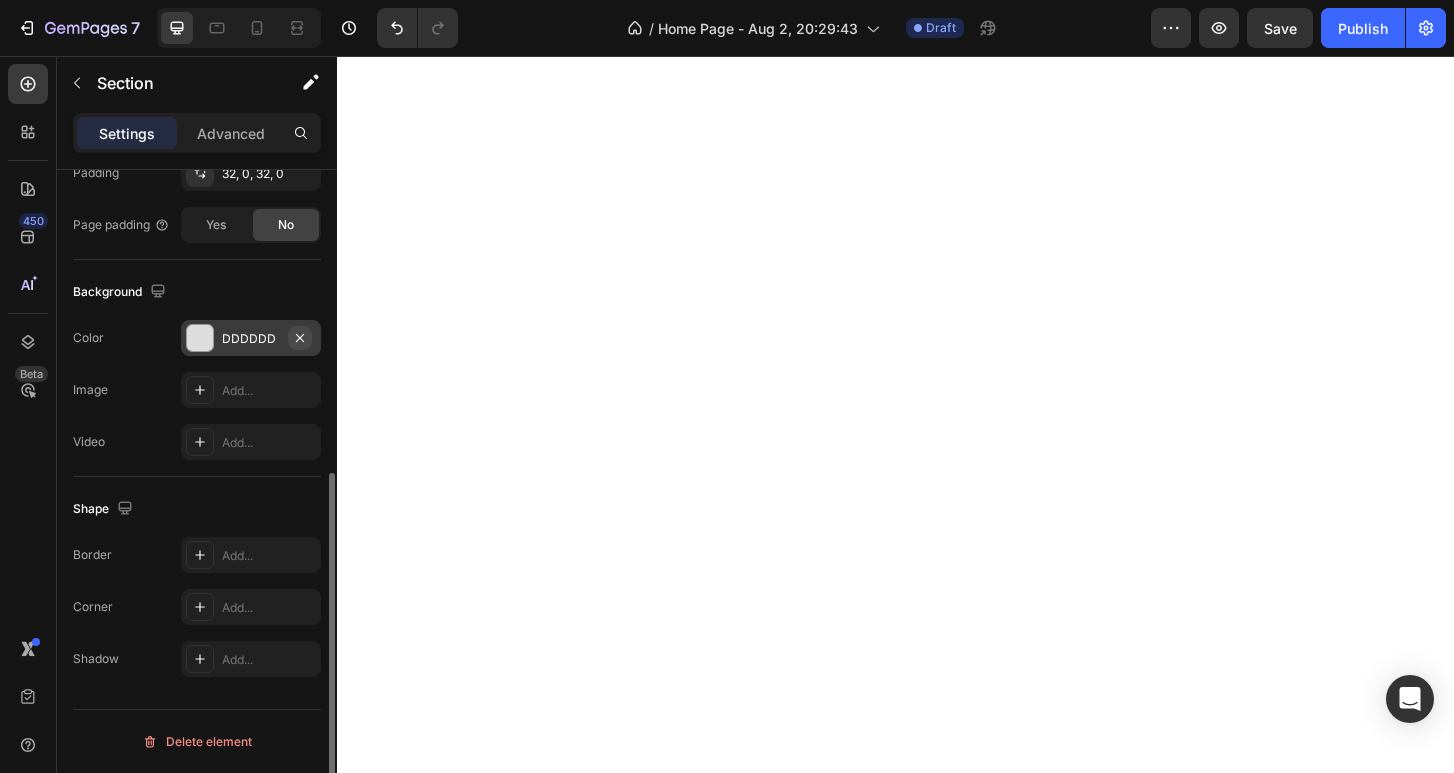 click 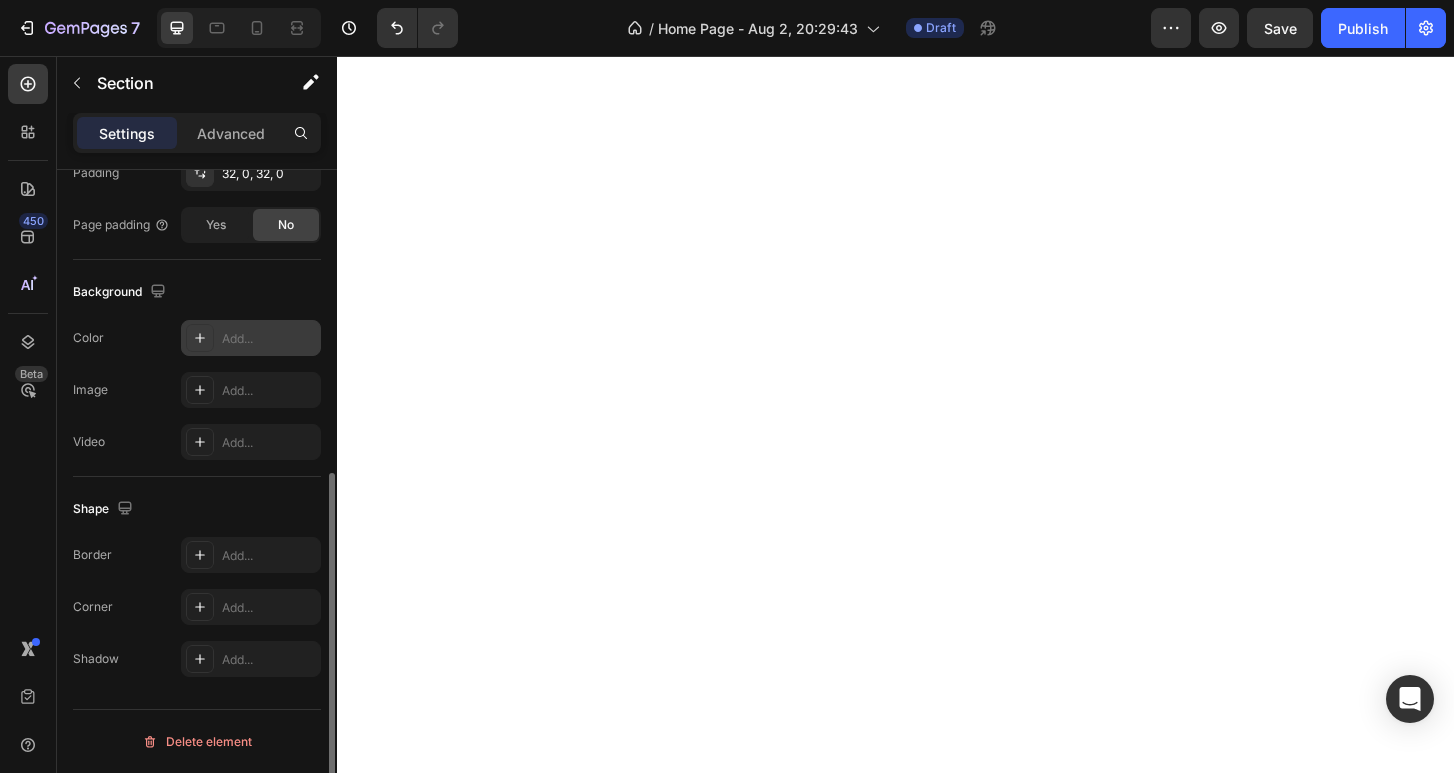 click on "Add..." at bounding box center (269, 339) 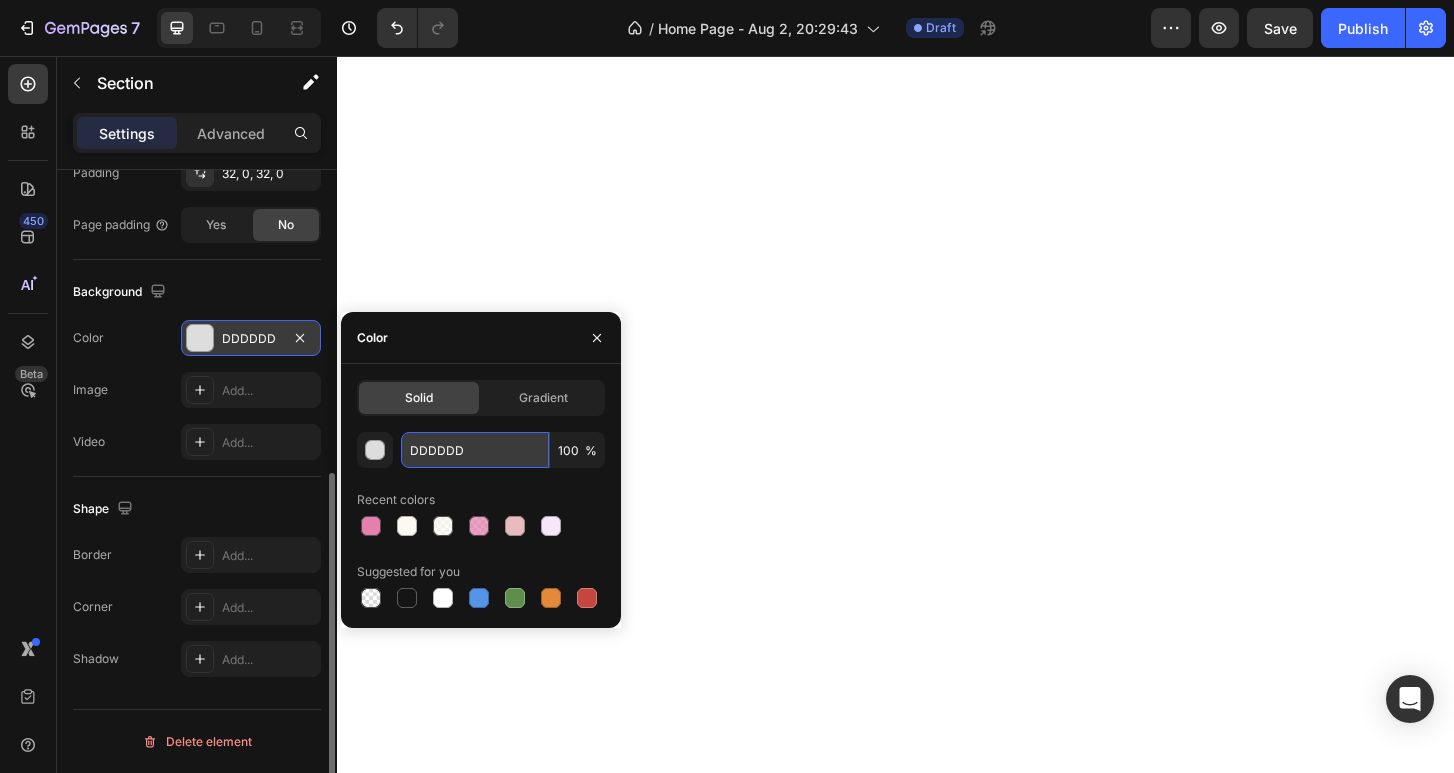 click on "DDDDDD" at bounding box center [475, 450] 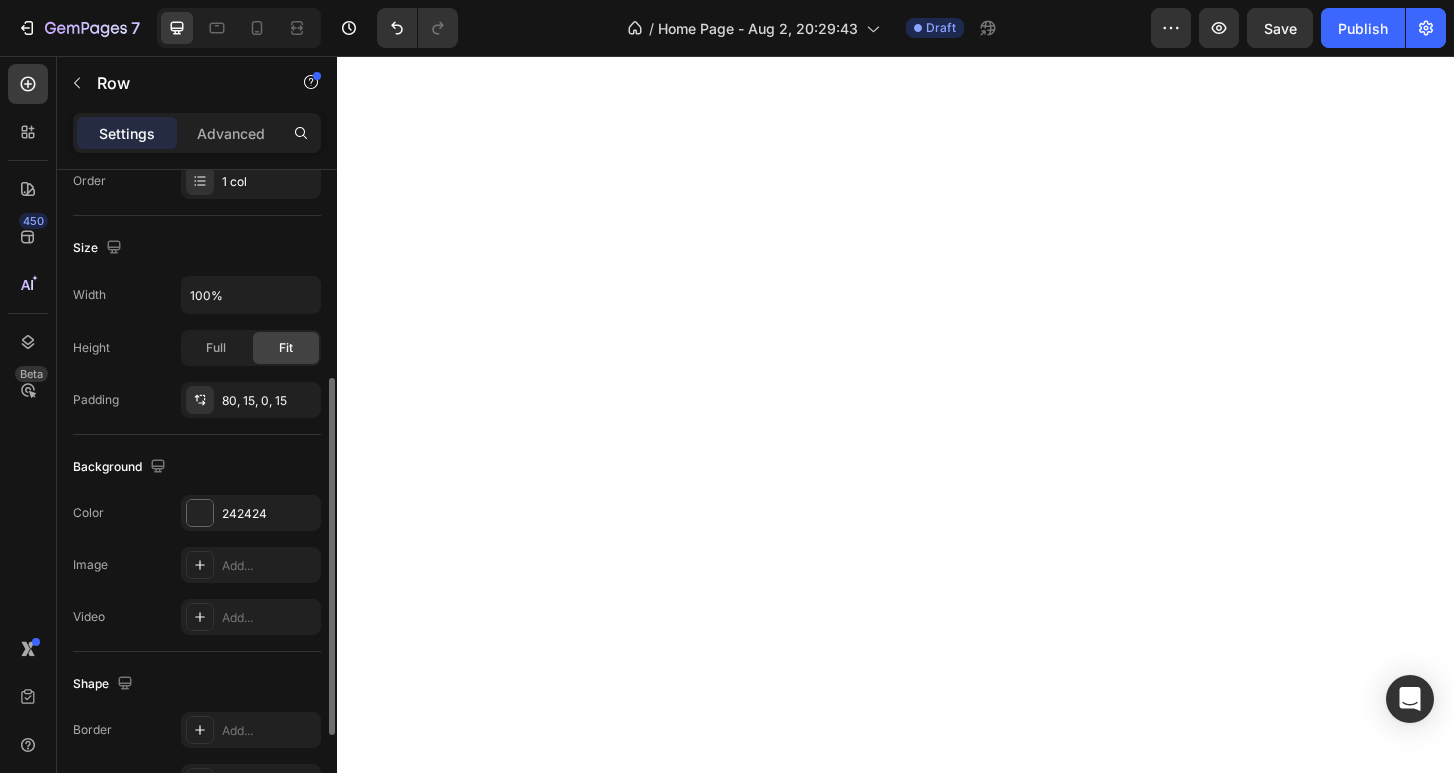 scroll, scrollTop: 423, scrollLeft: 0, axis: vertical 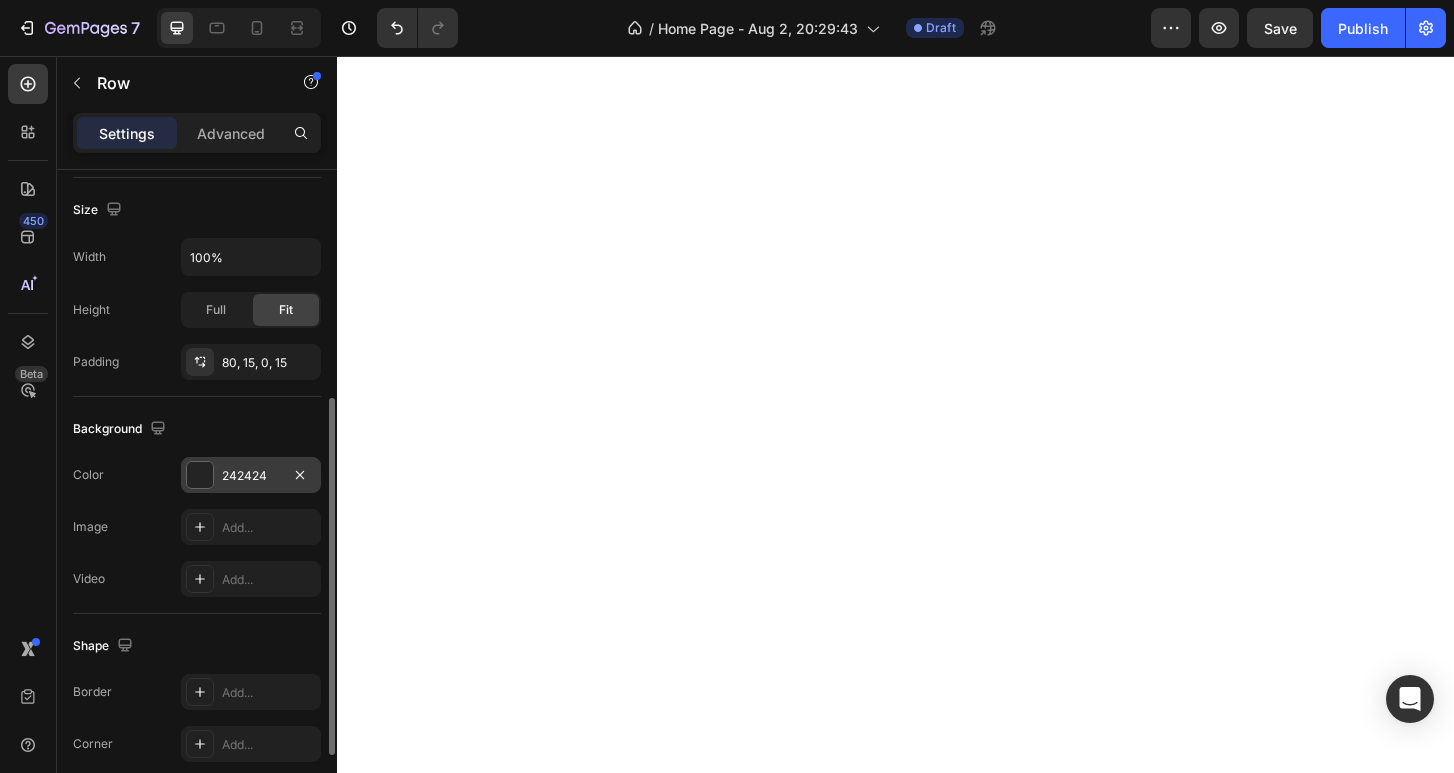 click on "242424" at bounding box center [251, 475] 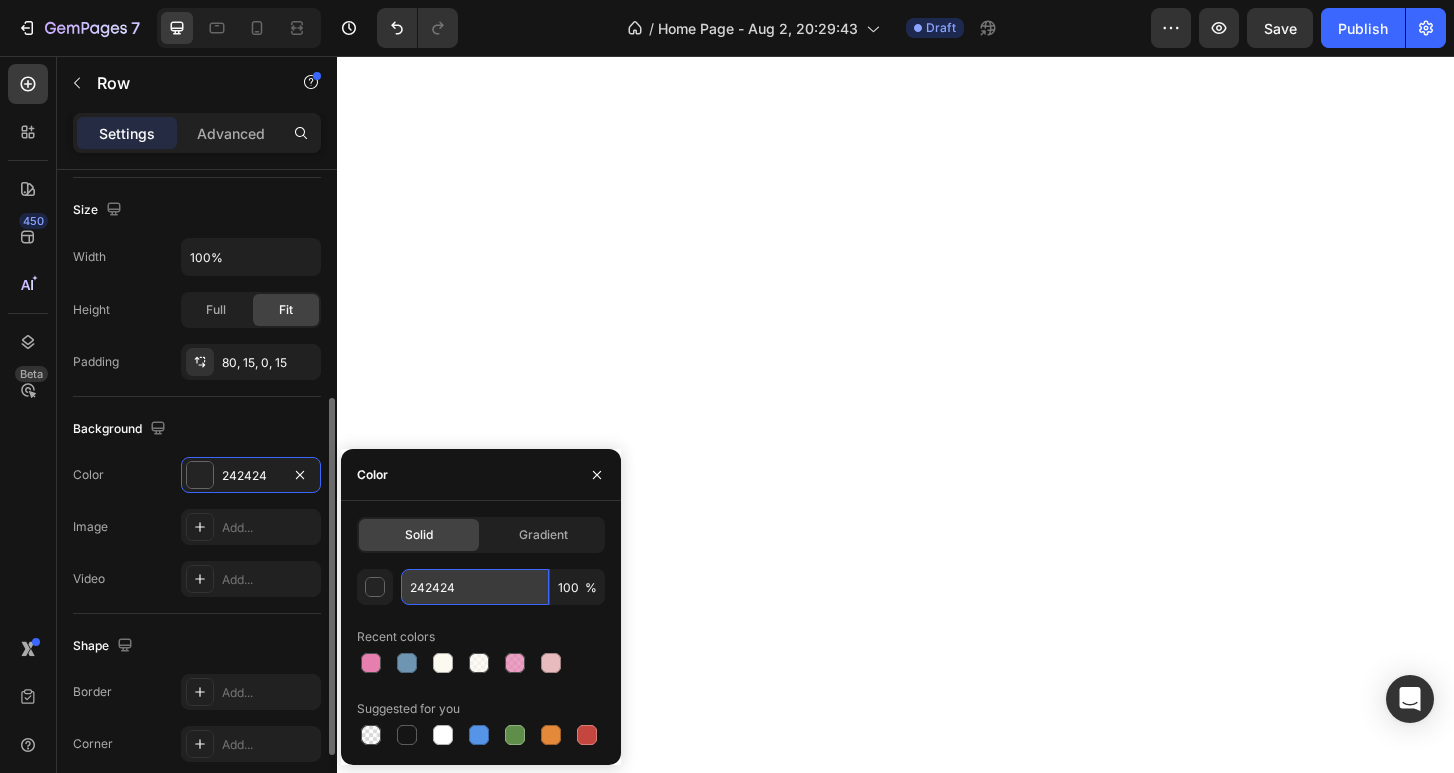 click on "242424" at bounding box center [475, 587] 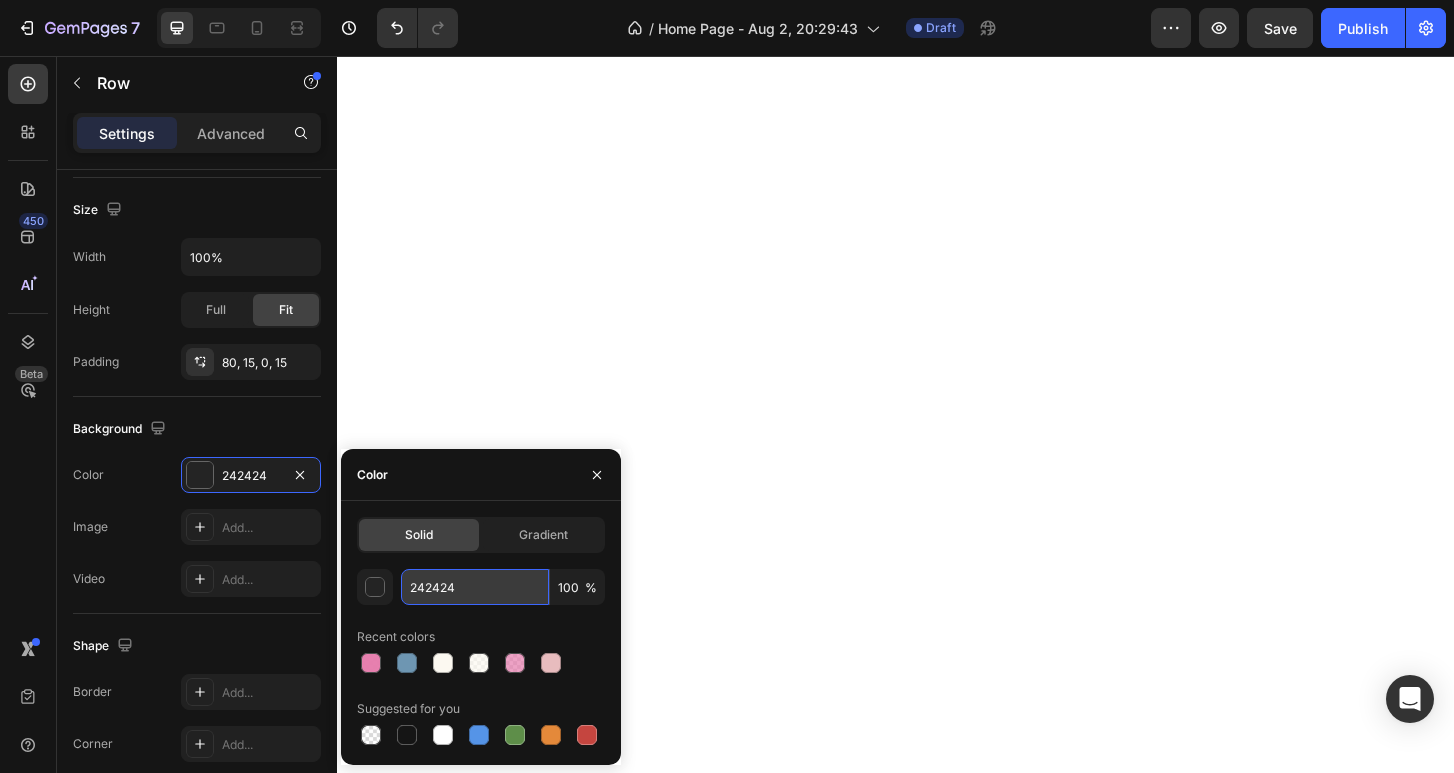 click on "242424" at bounding box center [475, 587] 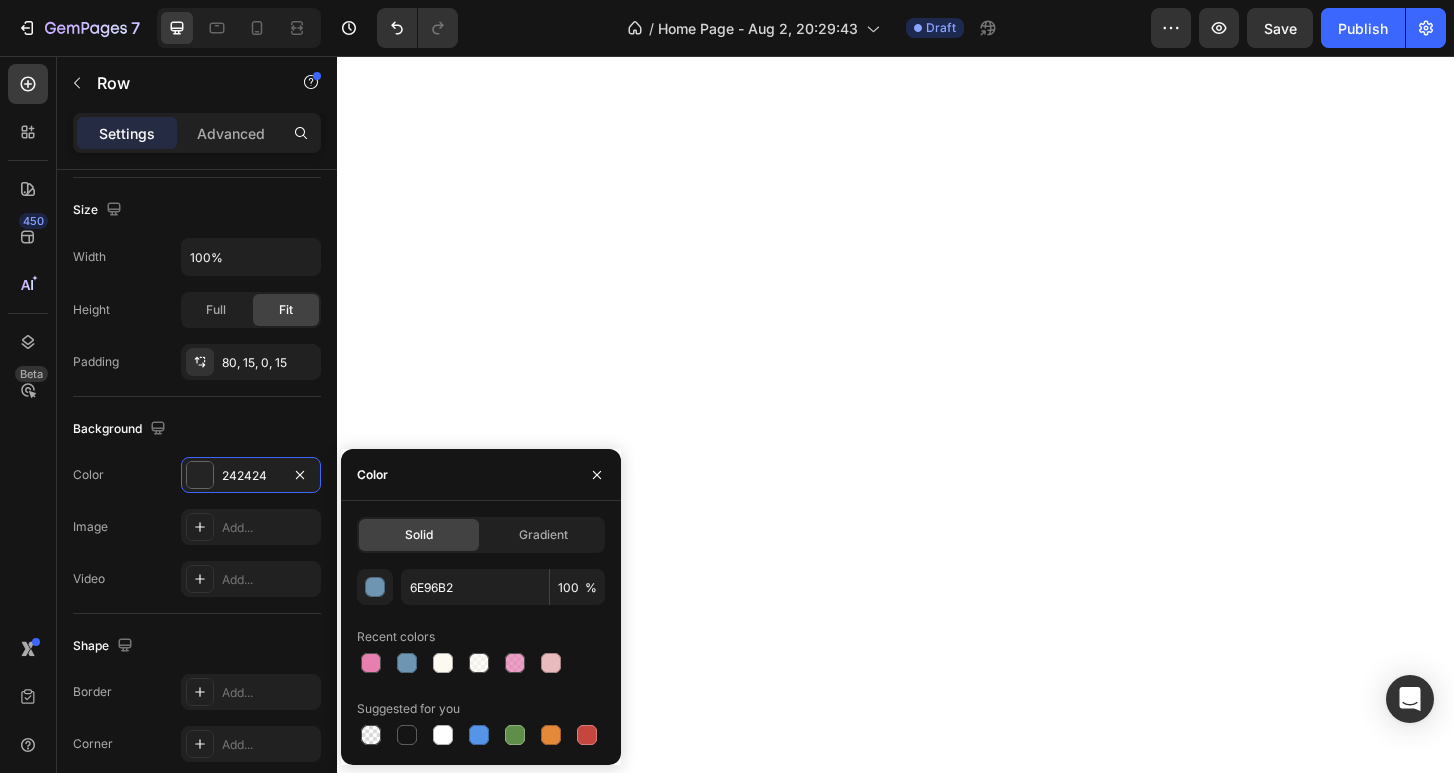 click on "450 Beta" at bounding box center [28, 346] 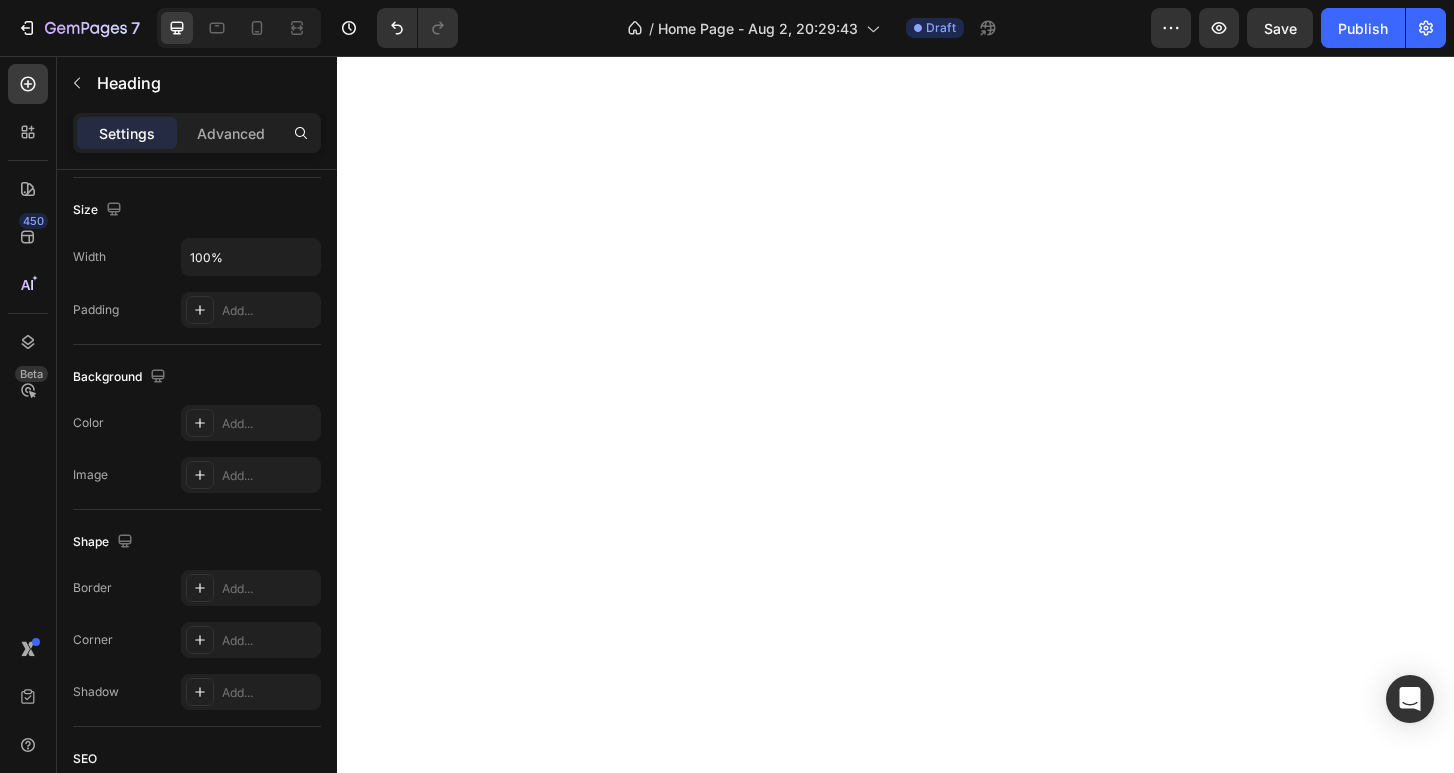 scroll, scrollTop: 0, scrollLeft: 0, axis: both 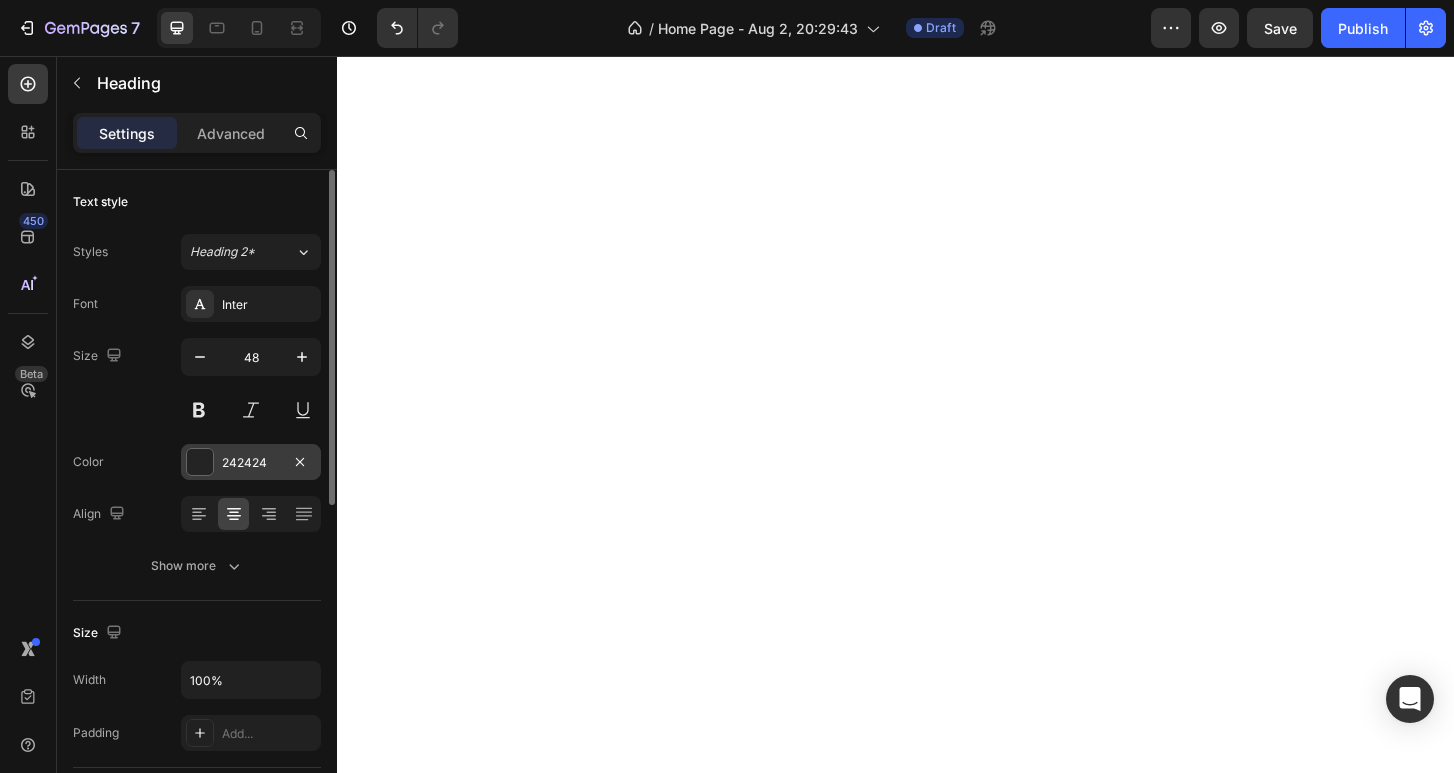 click on "242424" at bounding box center (251, 462) 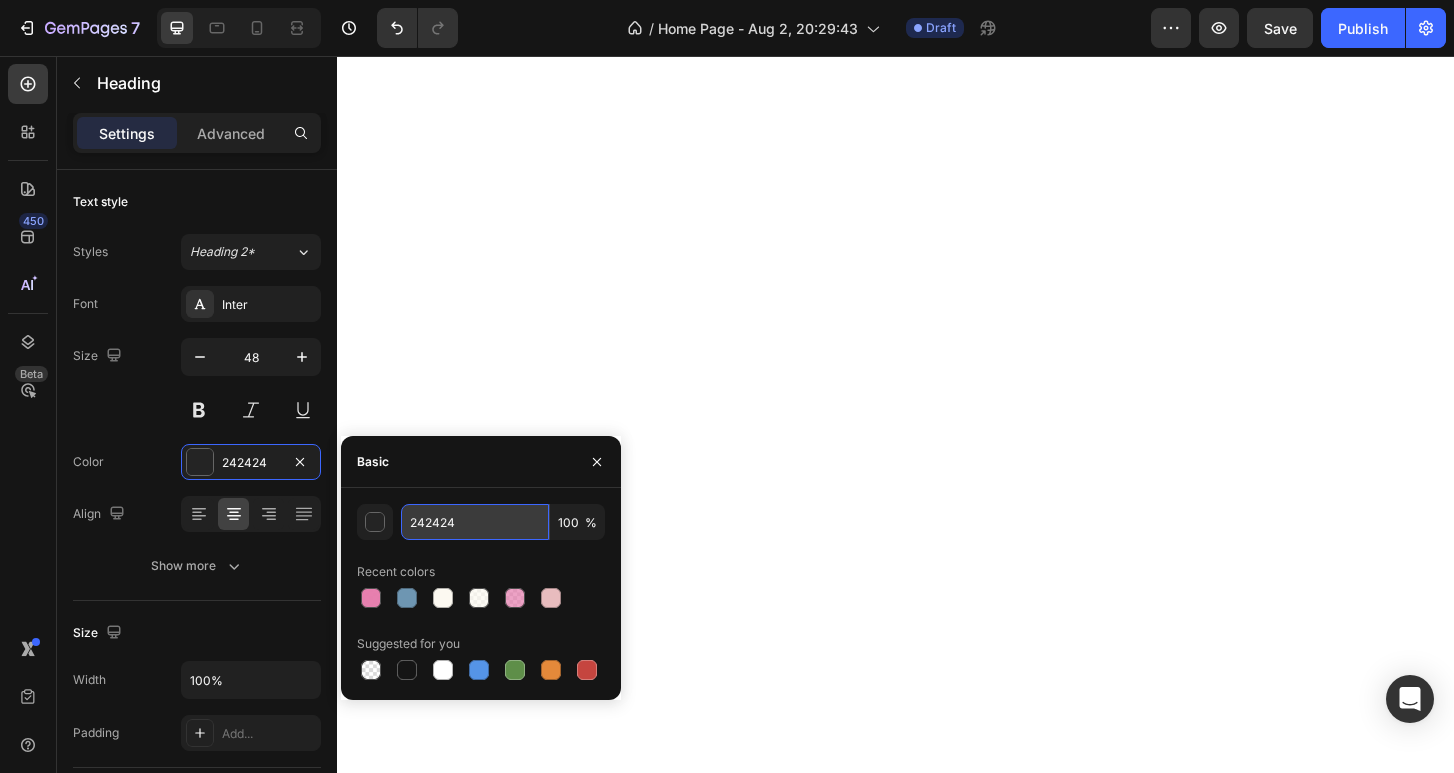 click on "242424" at bounding box center (475, 522) 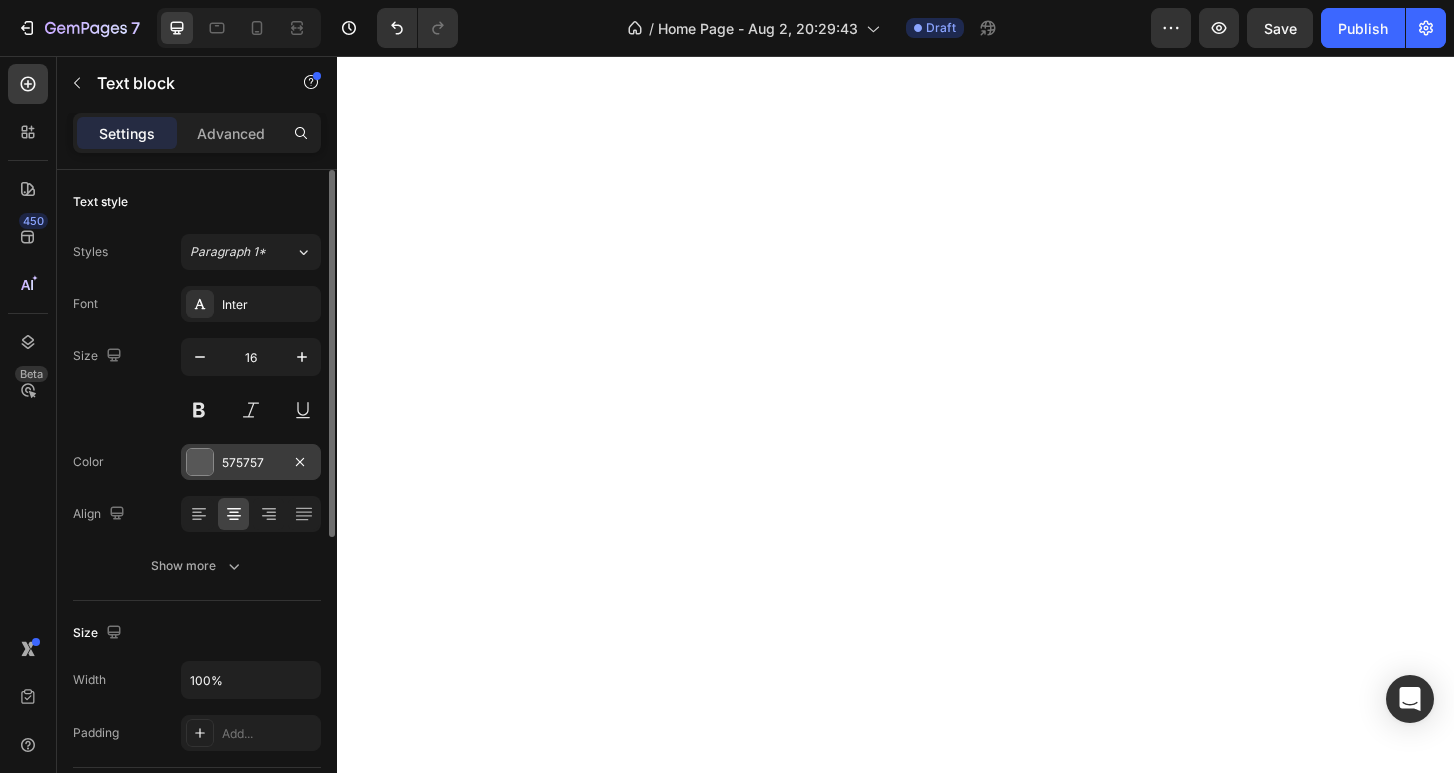 click on "575757" at bounding box center [251, 463] 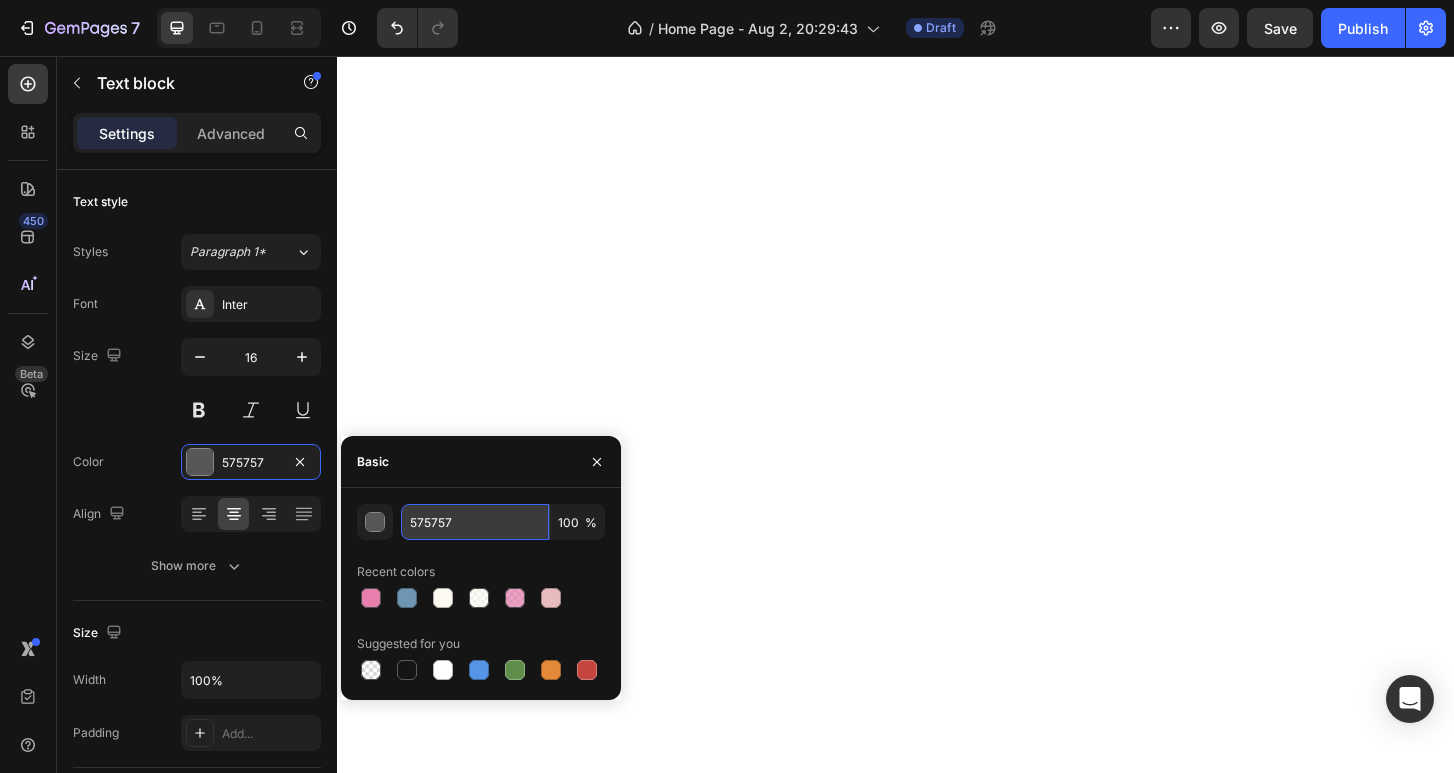 click on "575757" at bounding box center [475, 522] 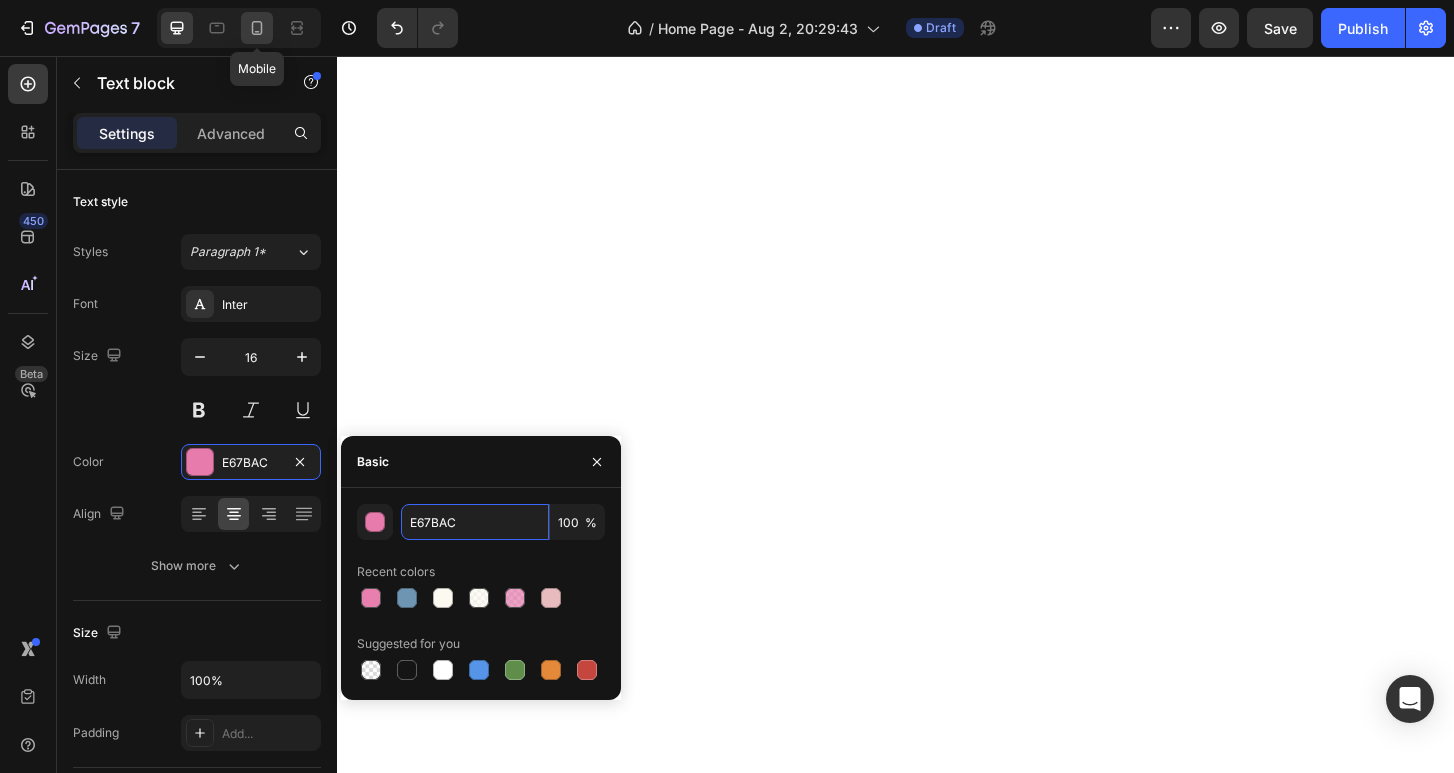 type on "E67BAC" 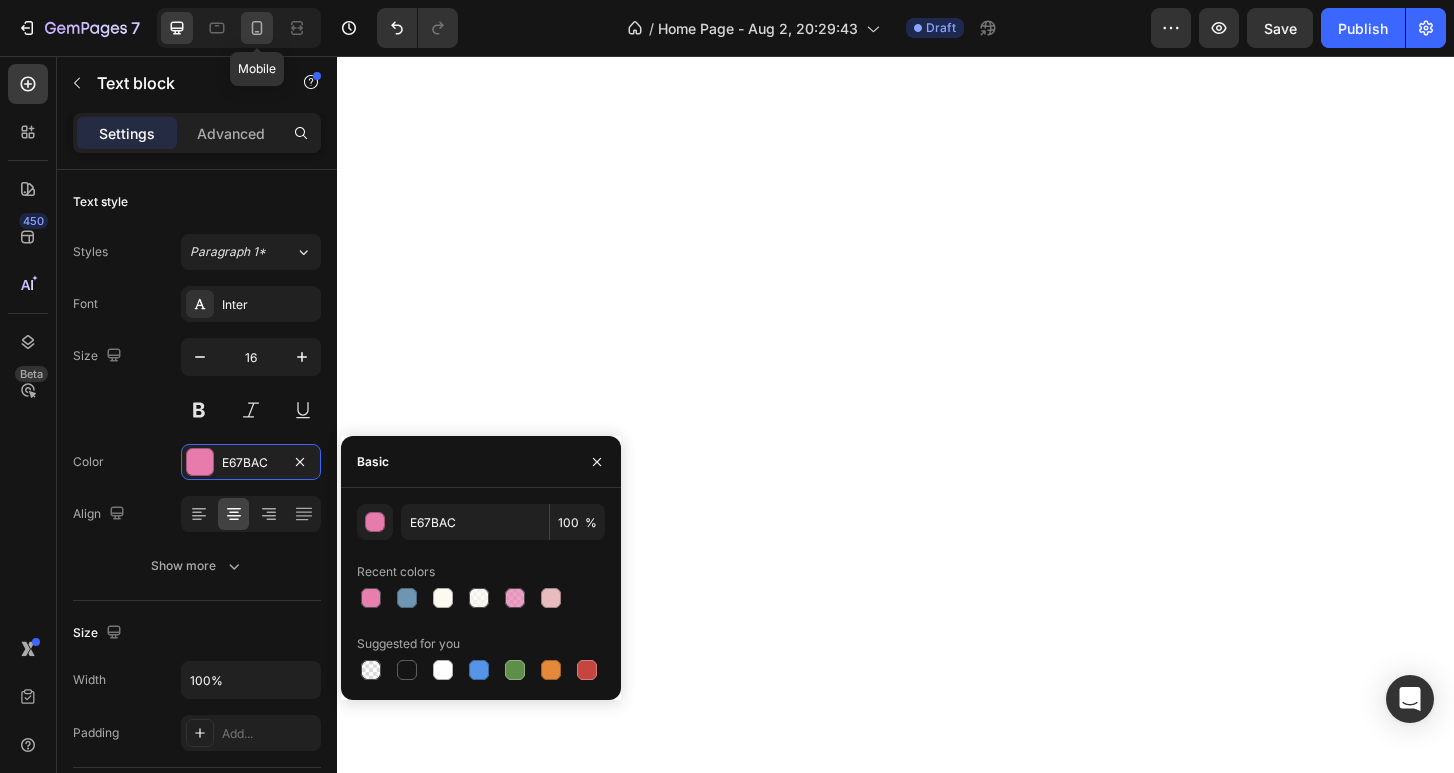 click 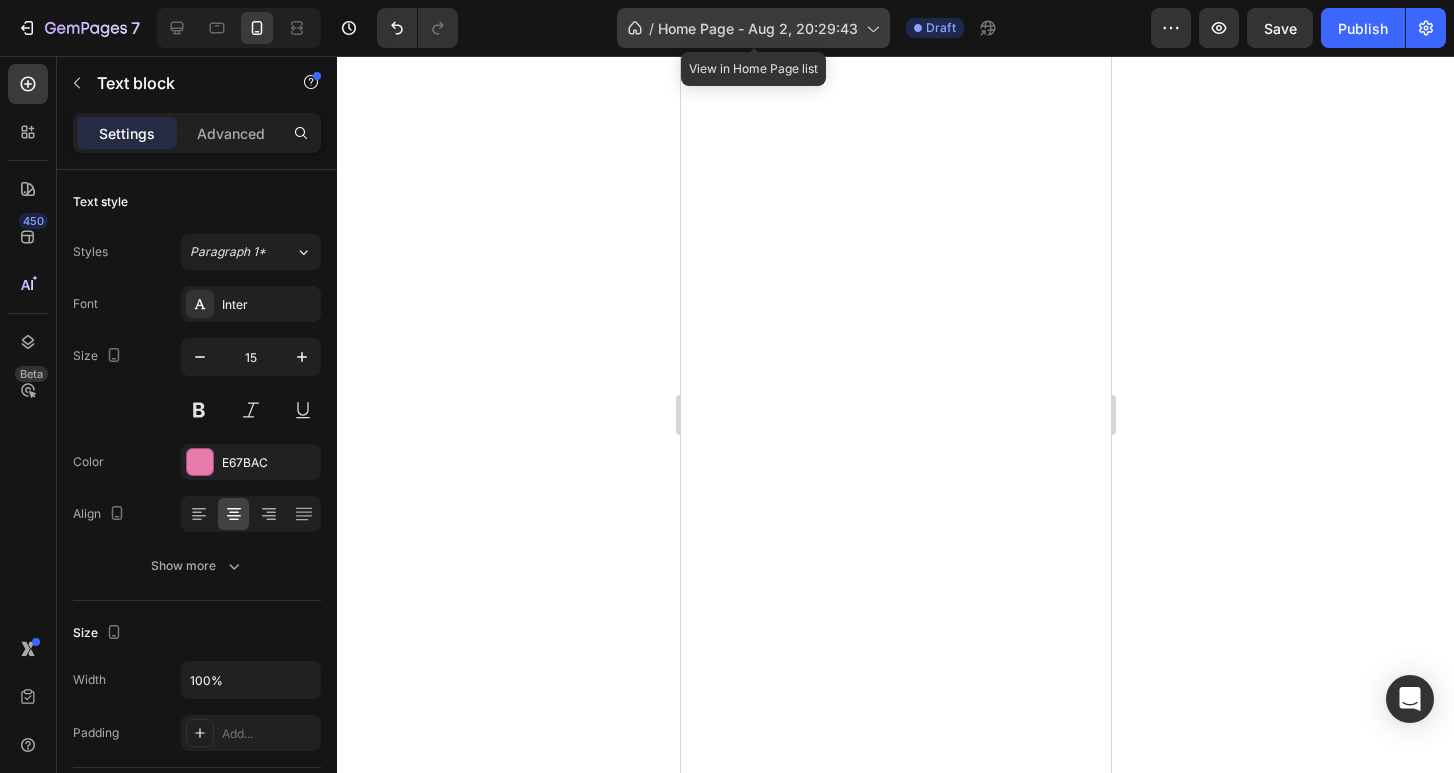 click on "Home Page - Aug 2, 20:29:43" at bounding box center (758, 28) 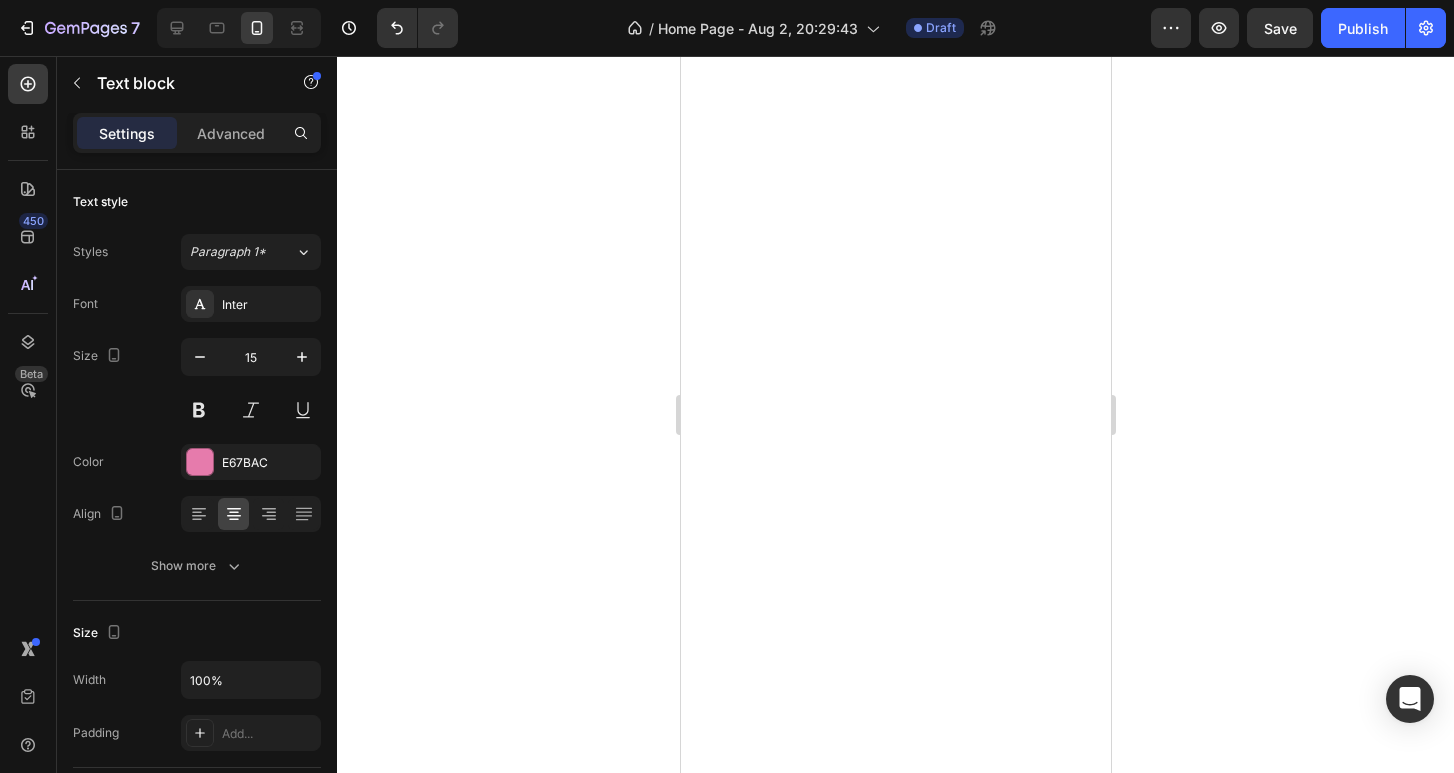 click 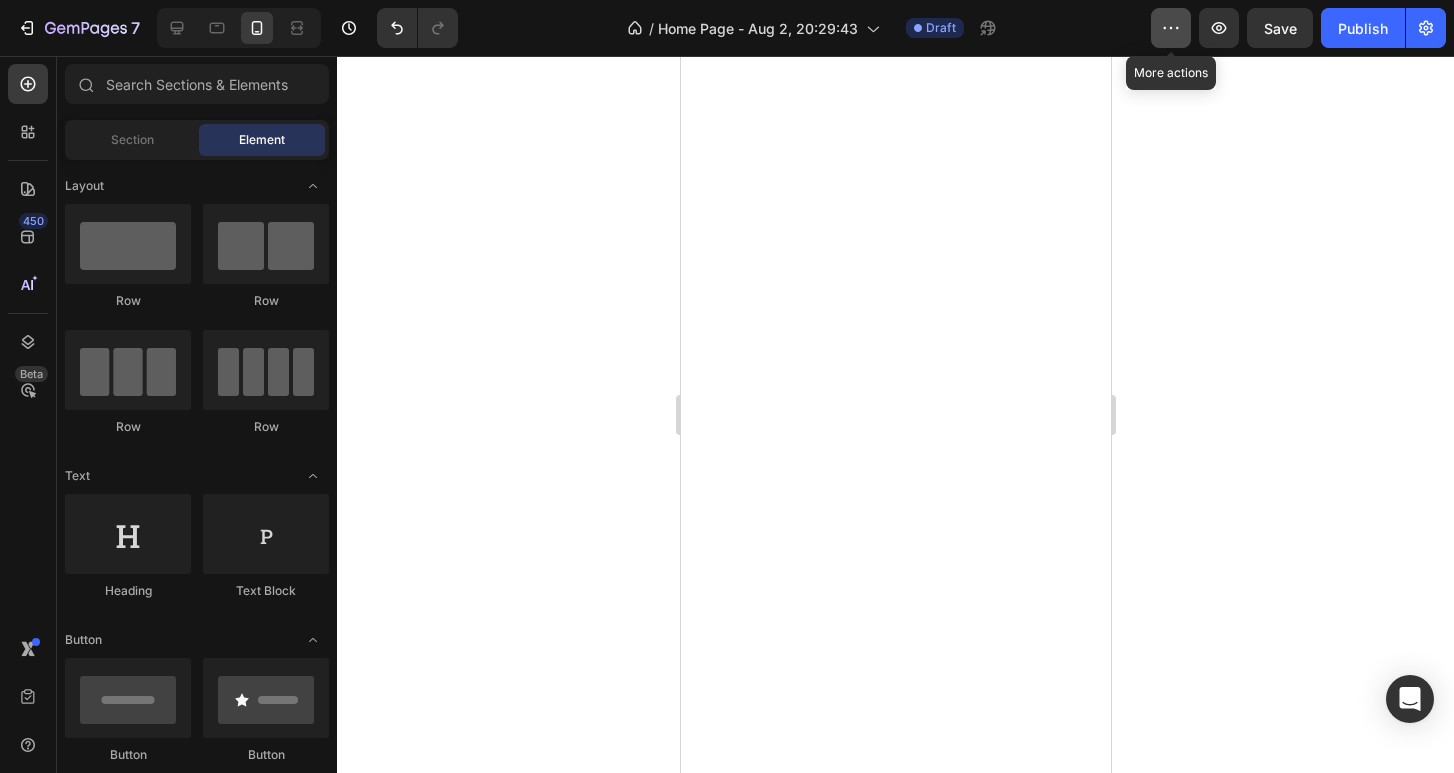 click 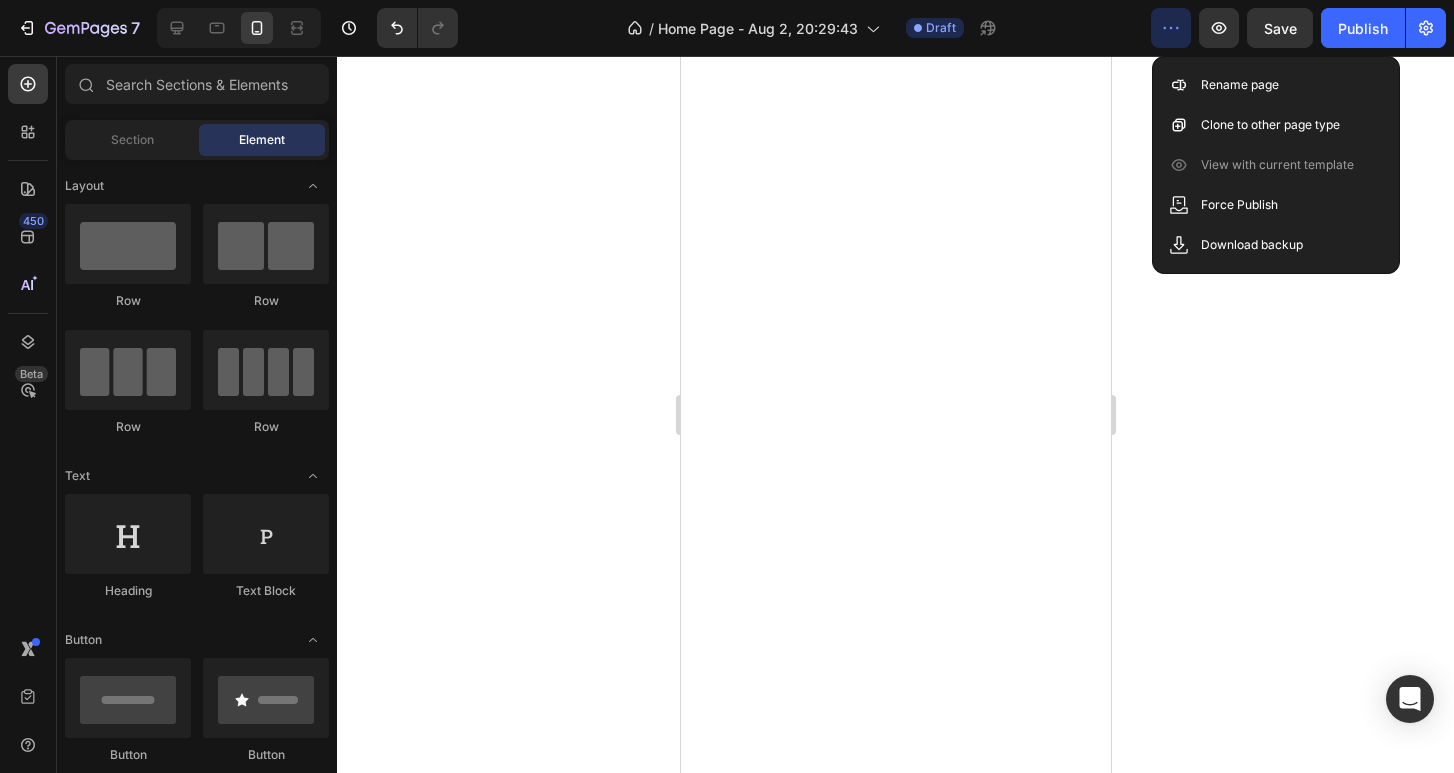 click 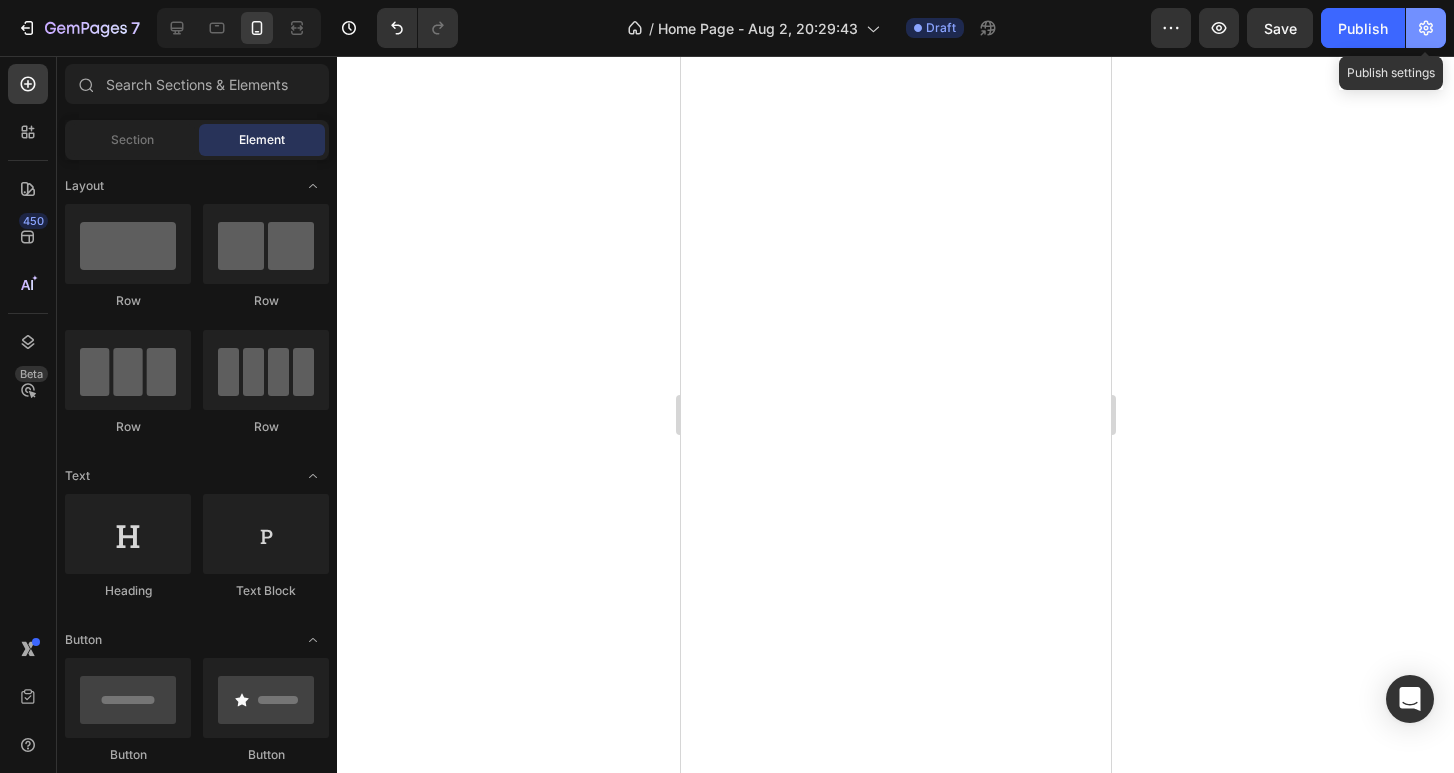 click 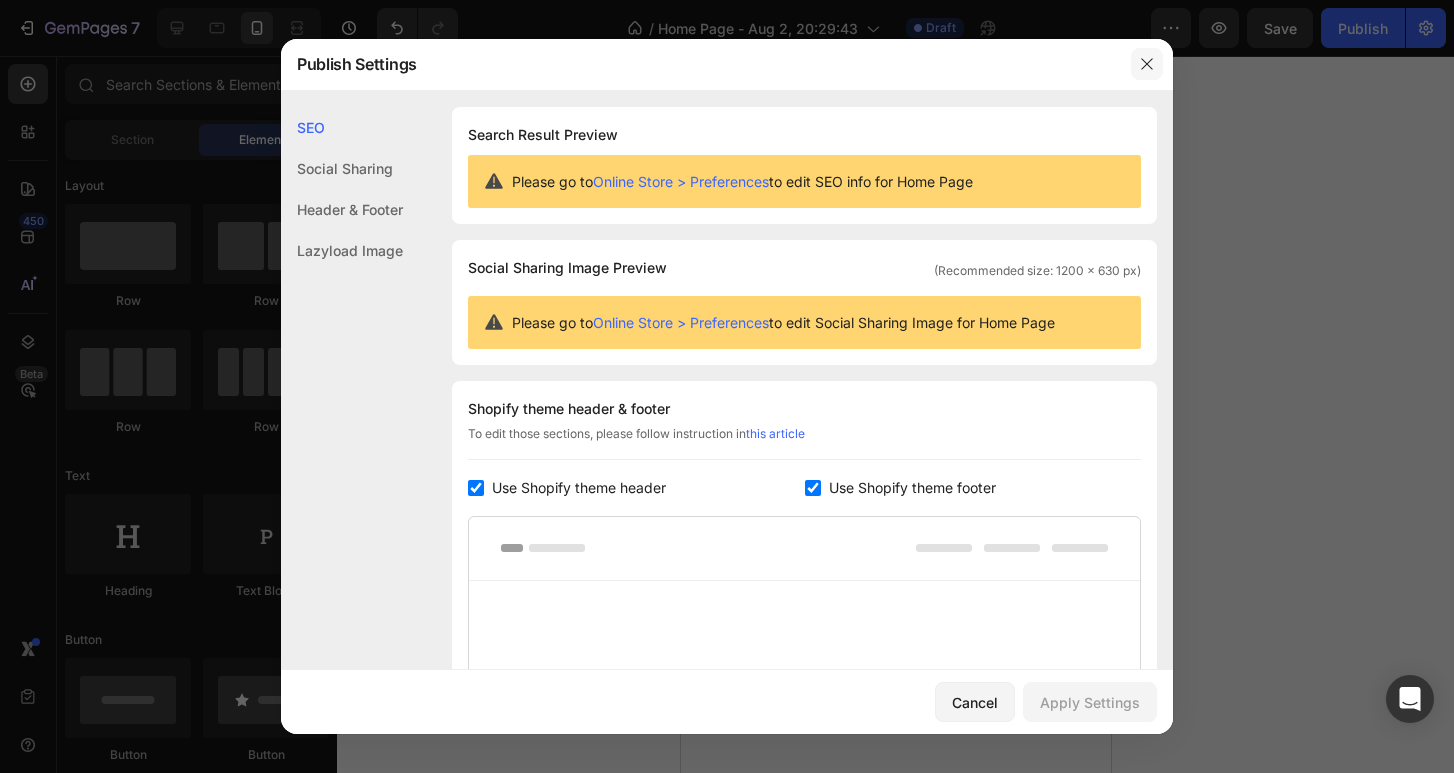 click at bounding box center [1147, 64] 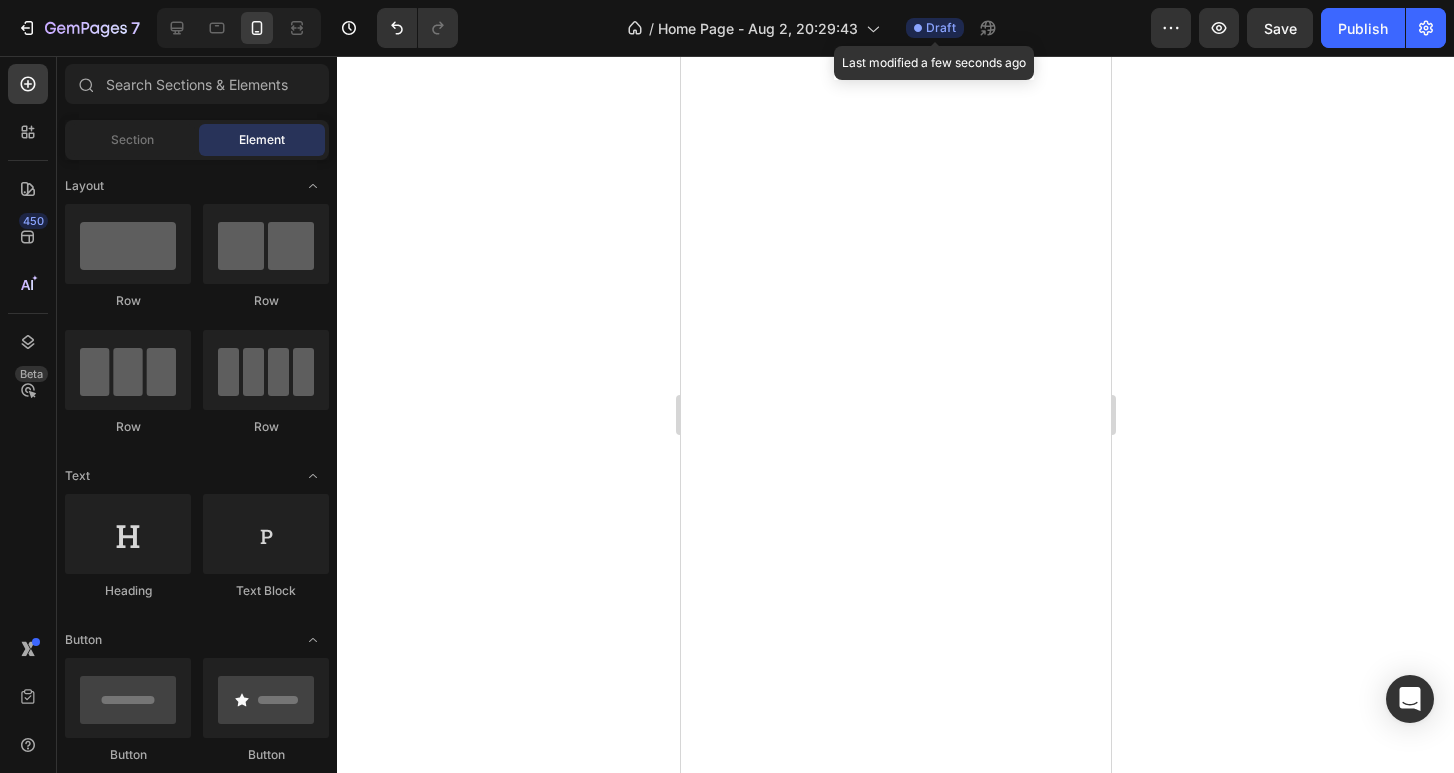 click on "Draft" at bounding box center [941, 28] 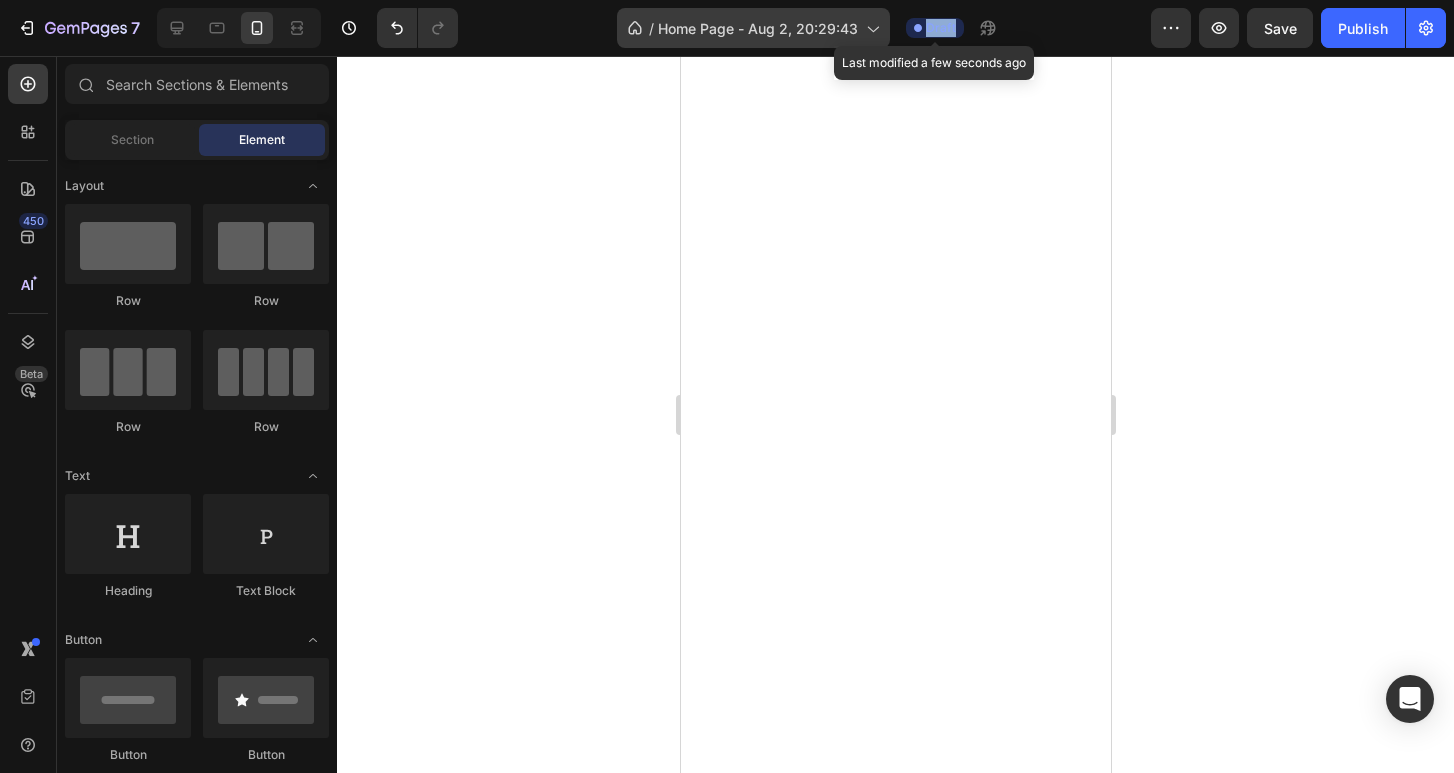 drag, startPoint x: 918, startPoint y: 31, endPoint x: 863, endPoint y: 31, distance: 55 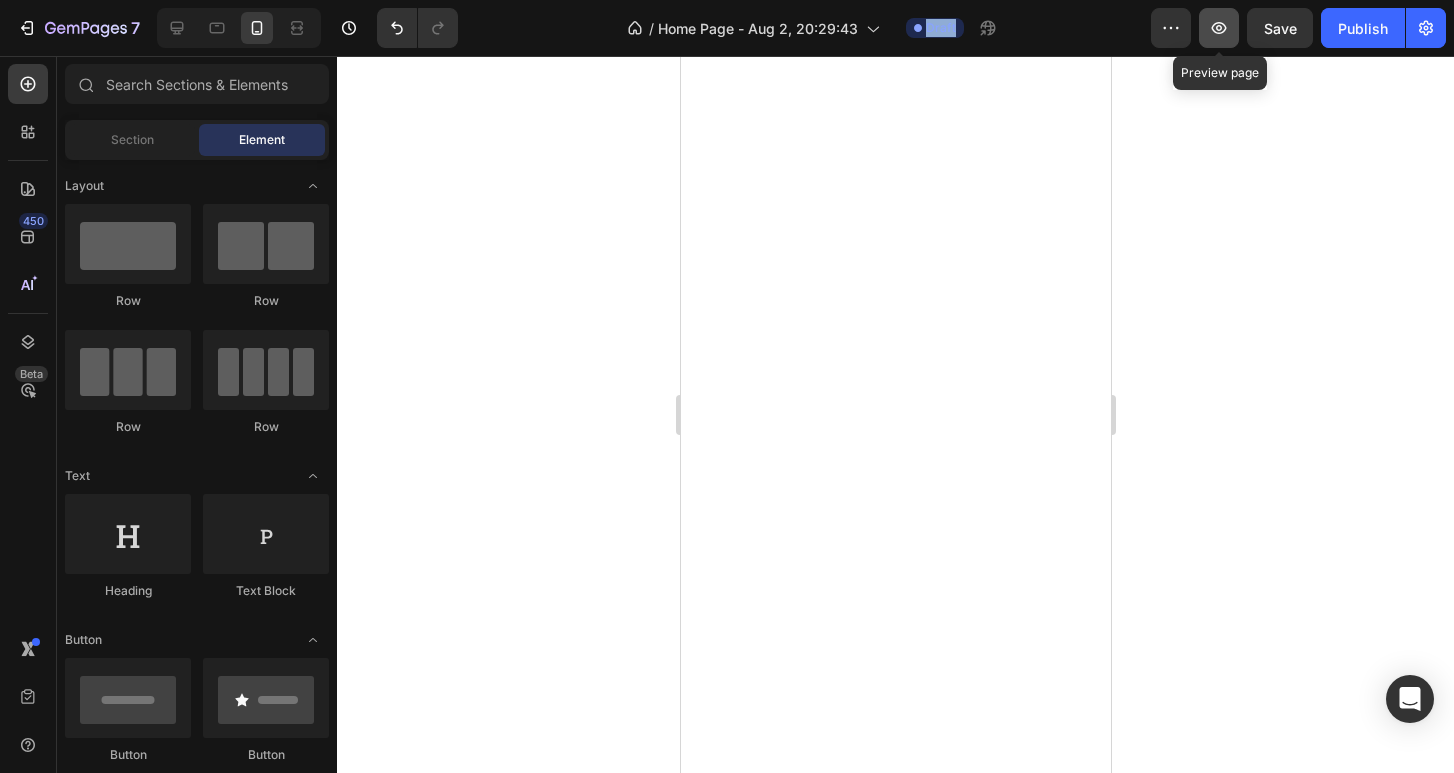 click 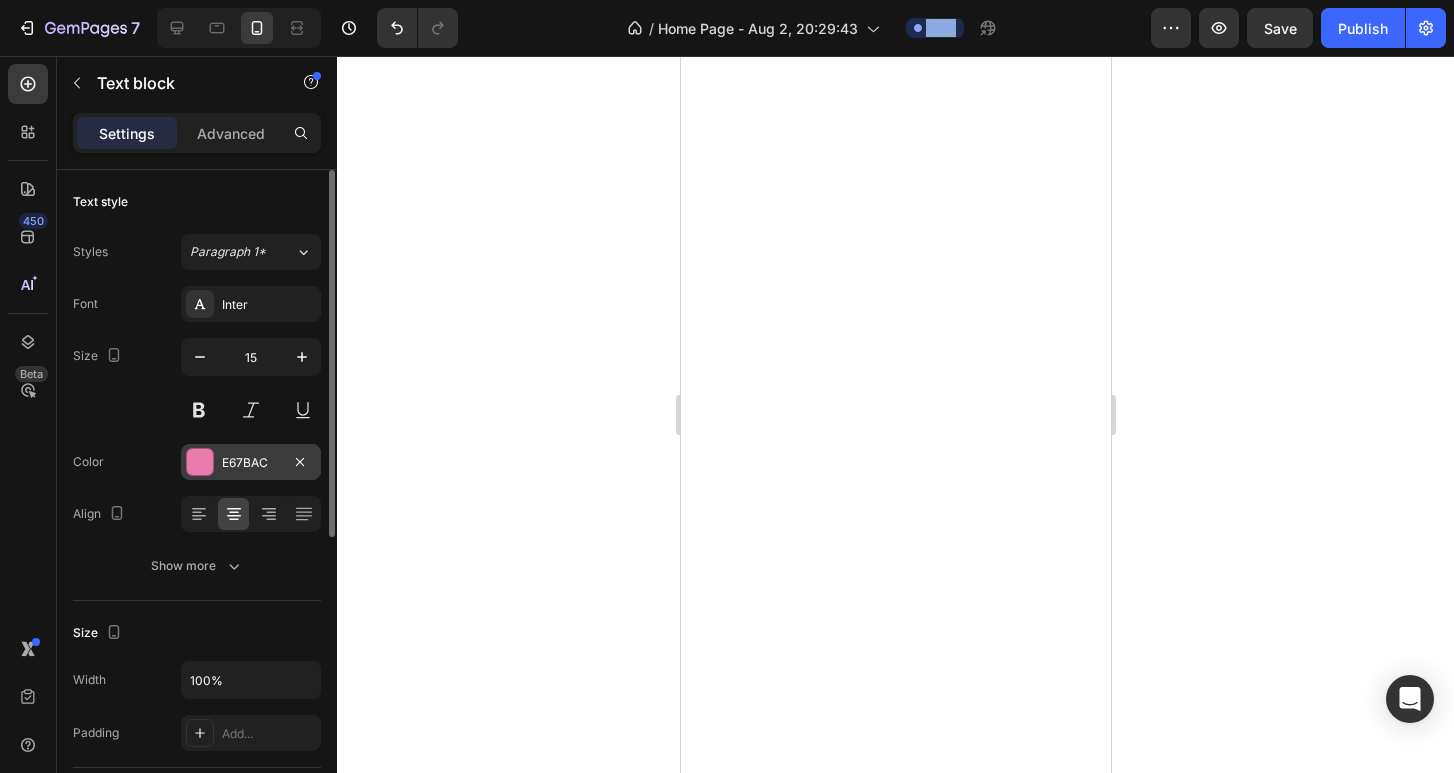 click on "E67BAC" at bounding box center [251, 463] 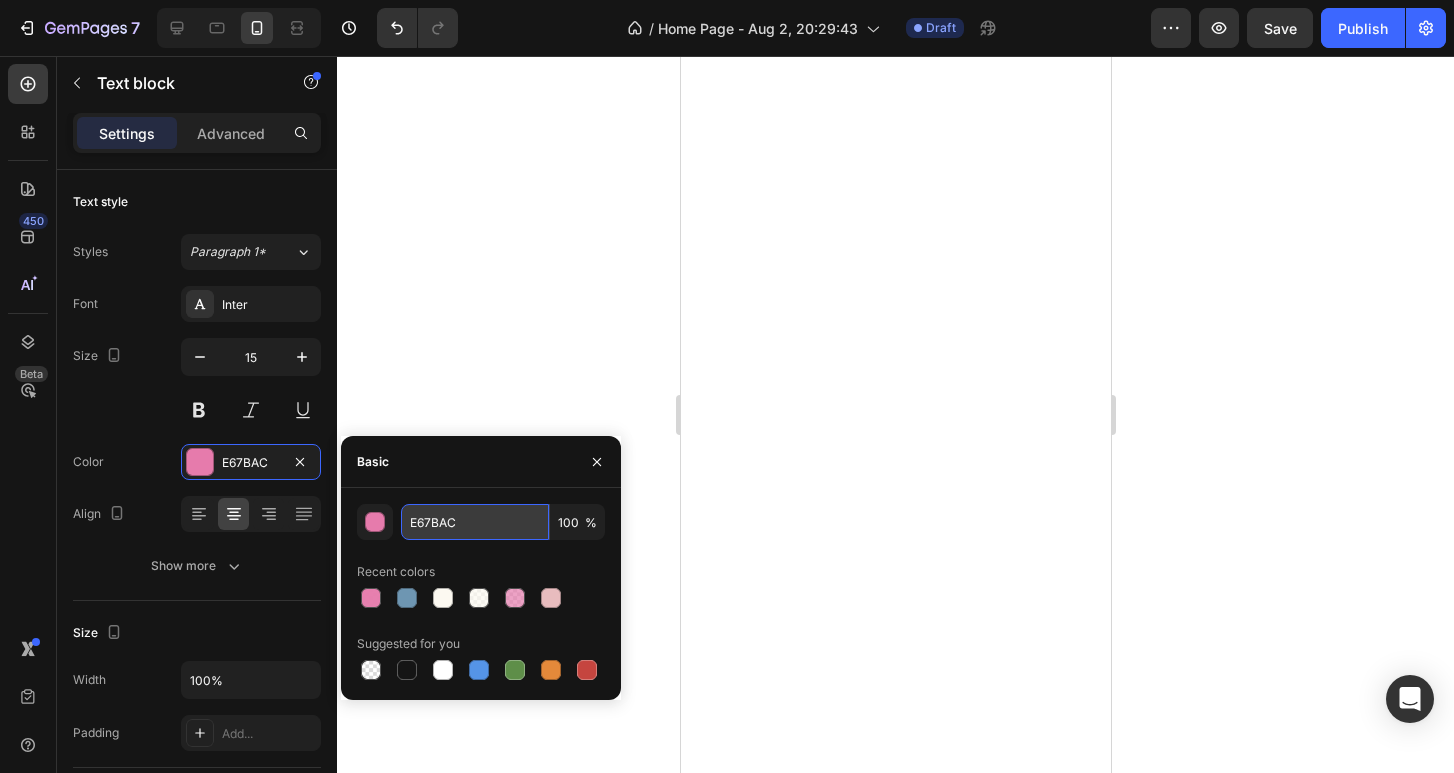 click on "E67BAC" at bounding box center (475, 522) 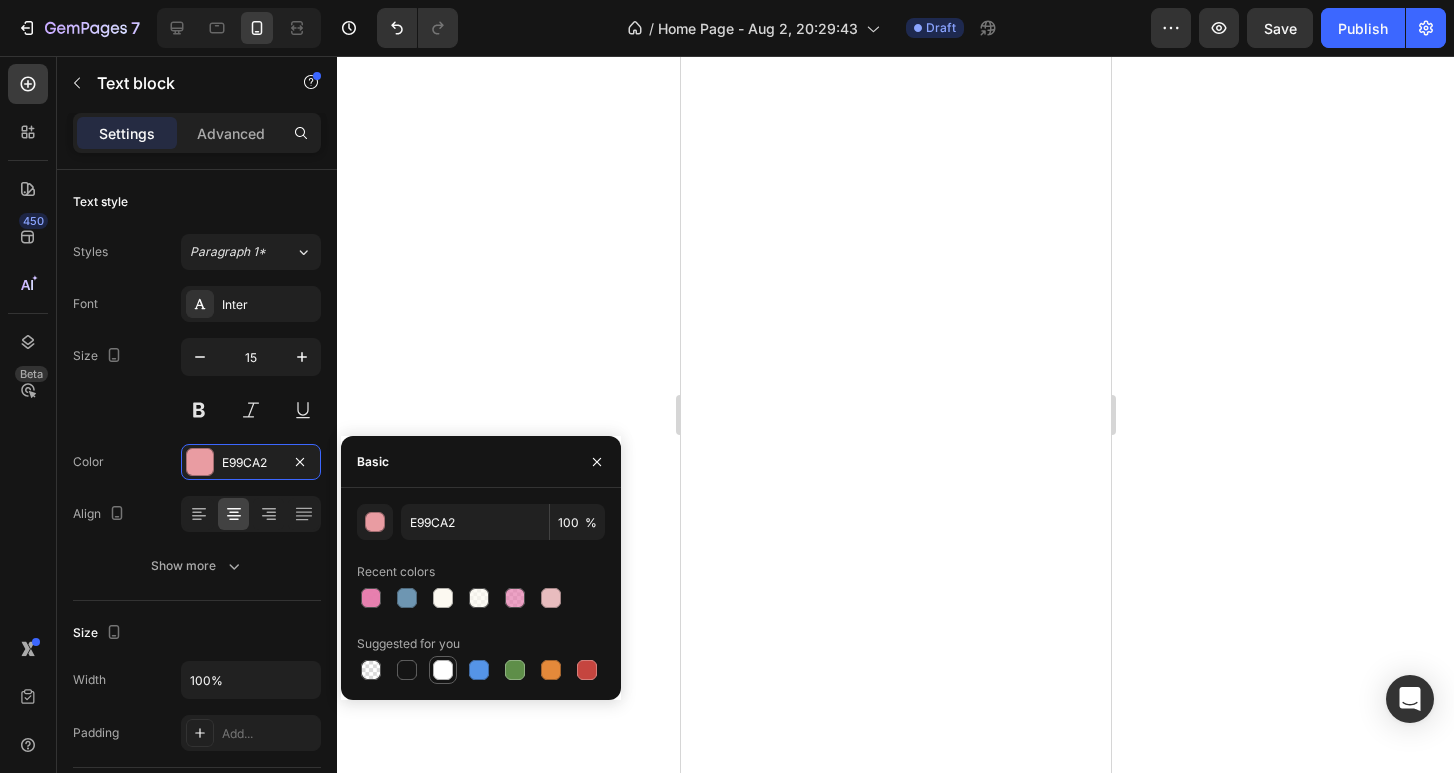 click at bounding box center (443, 670) 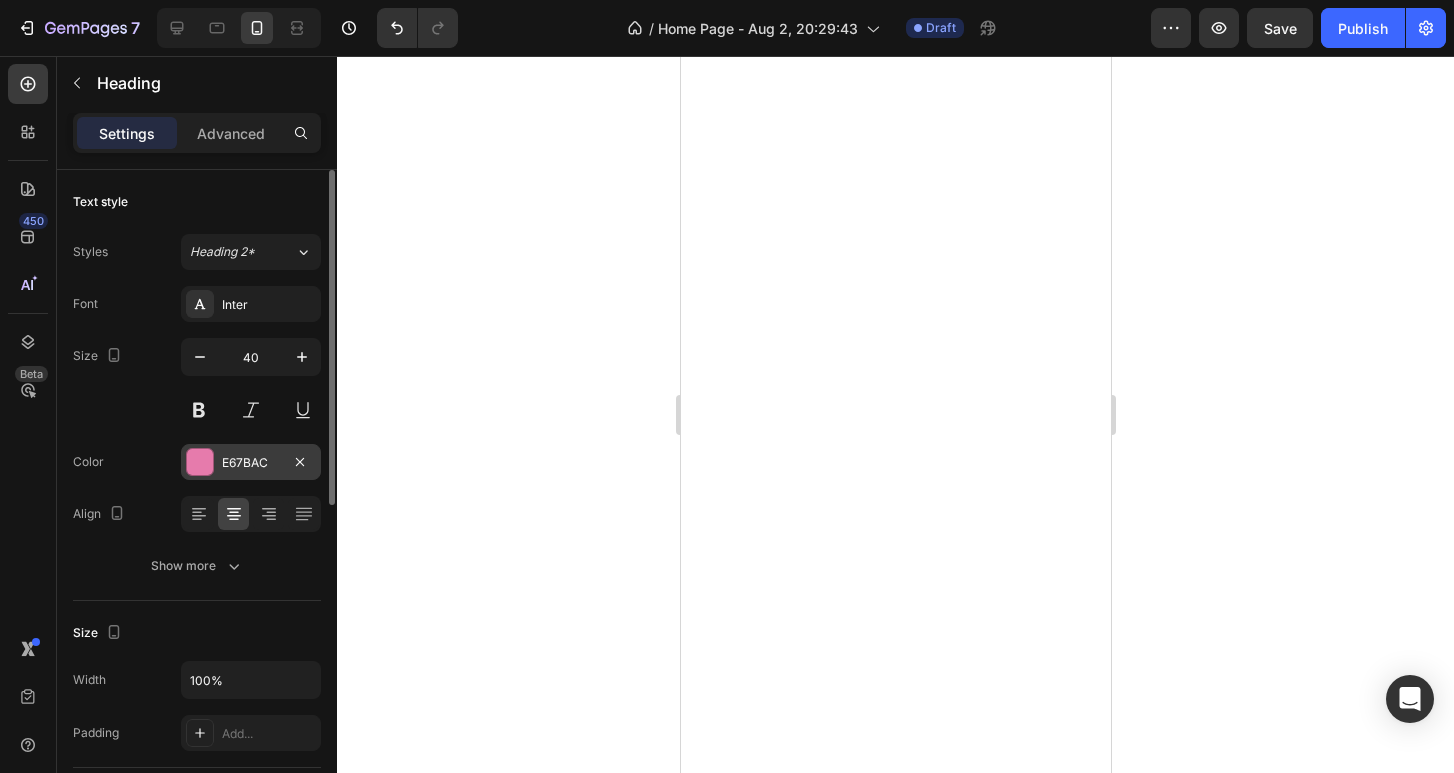 click on "E67BAC" at bounding box center (251, 463) 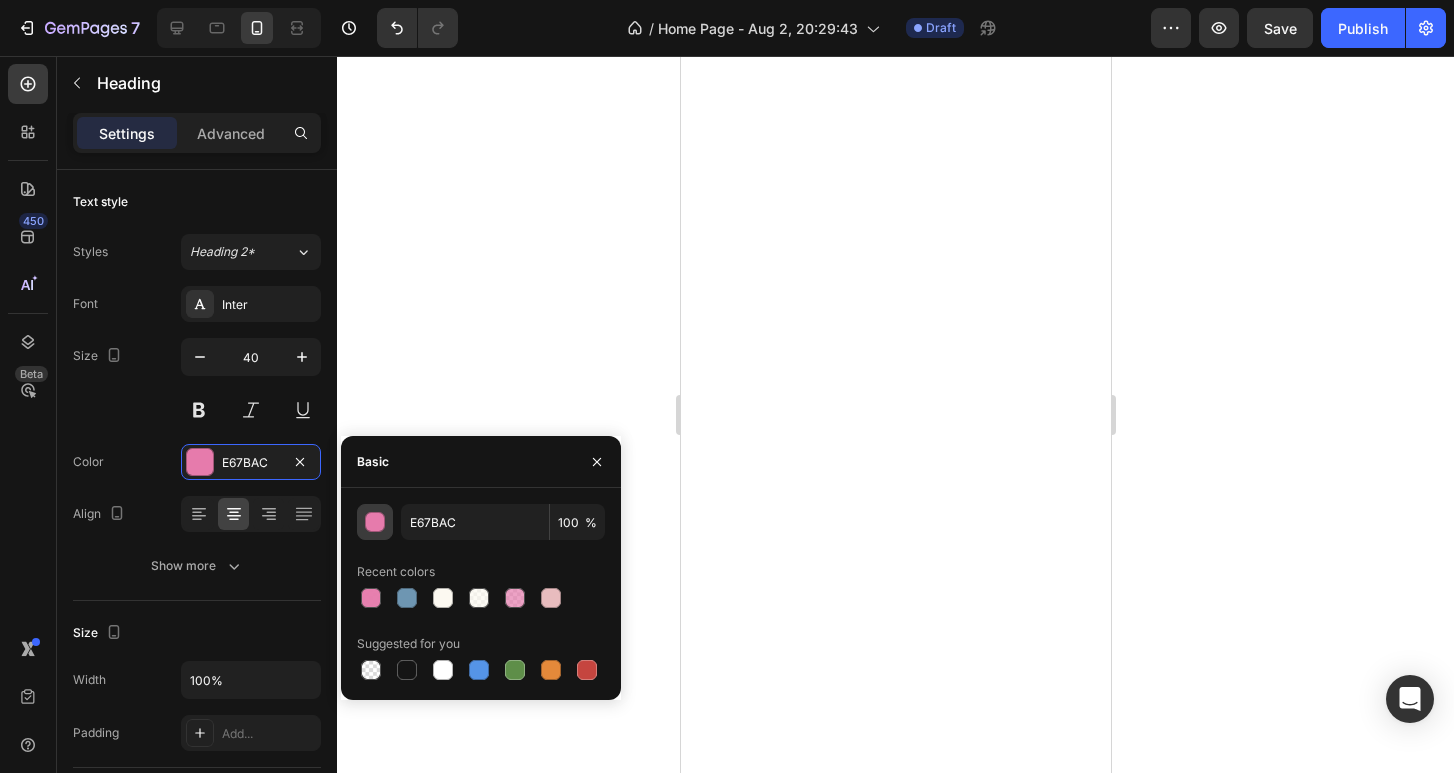 click at bounding box center [376, 523] 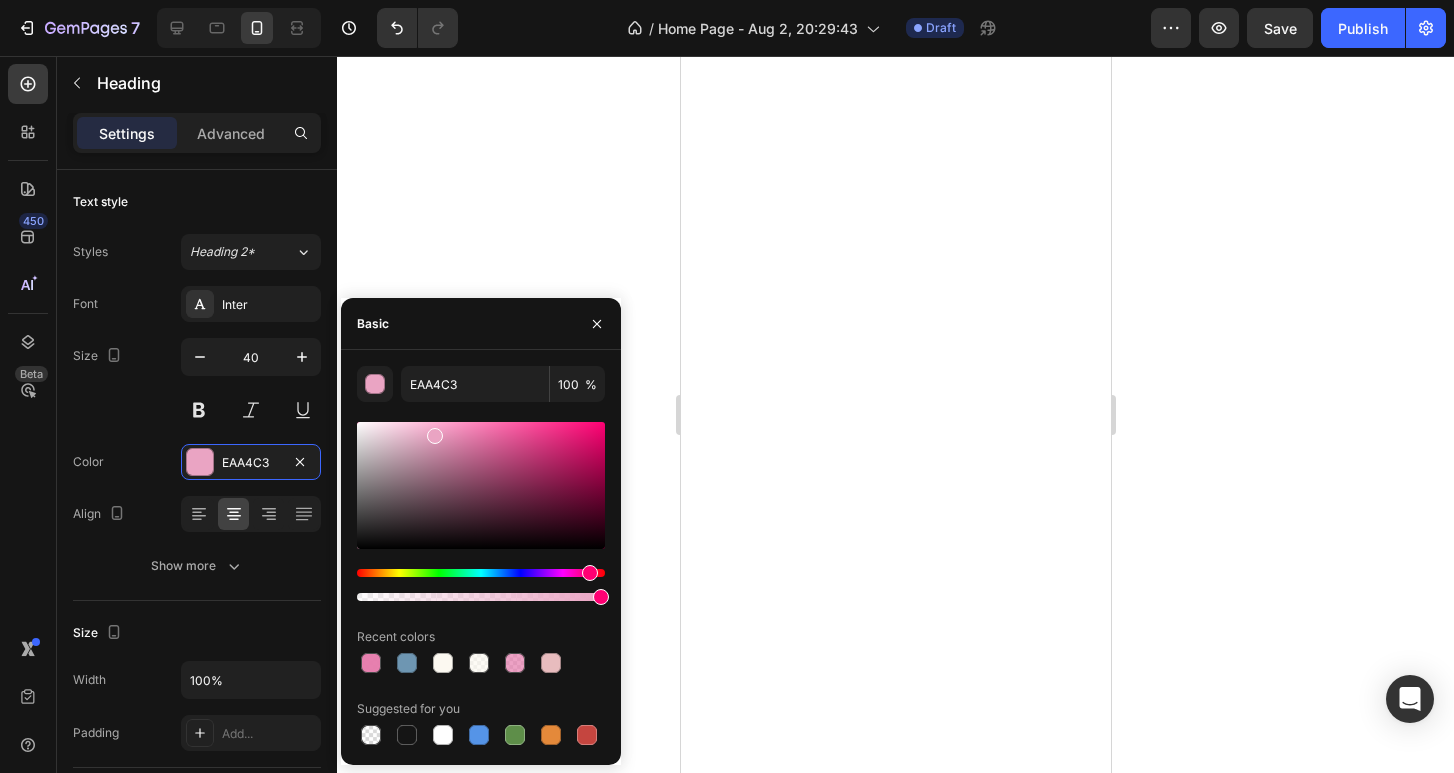 type on "EDA6C6" 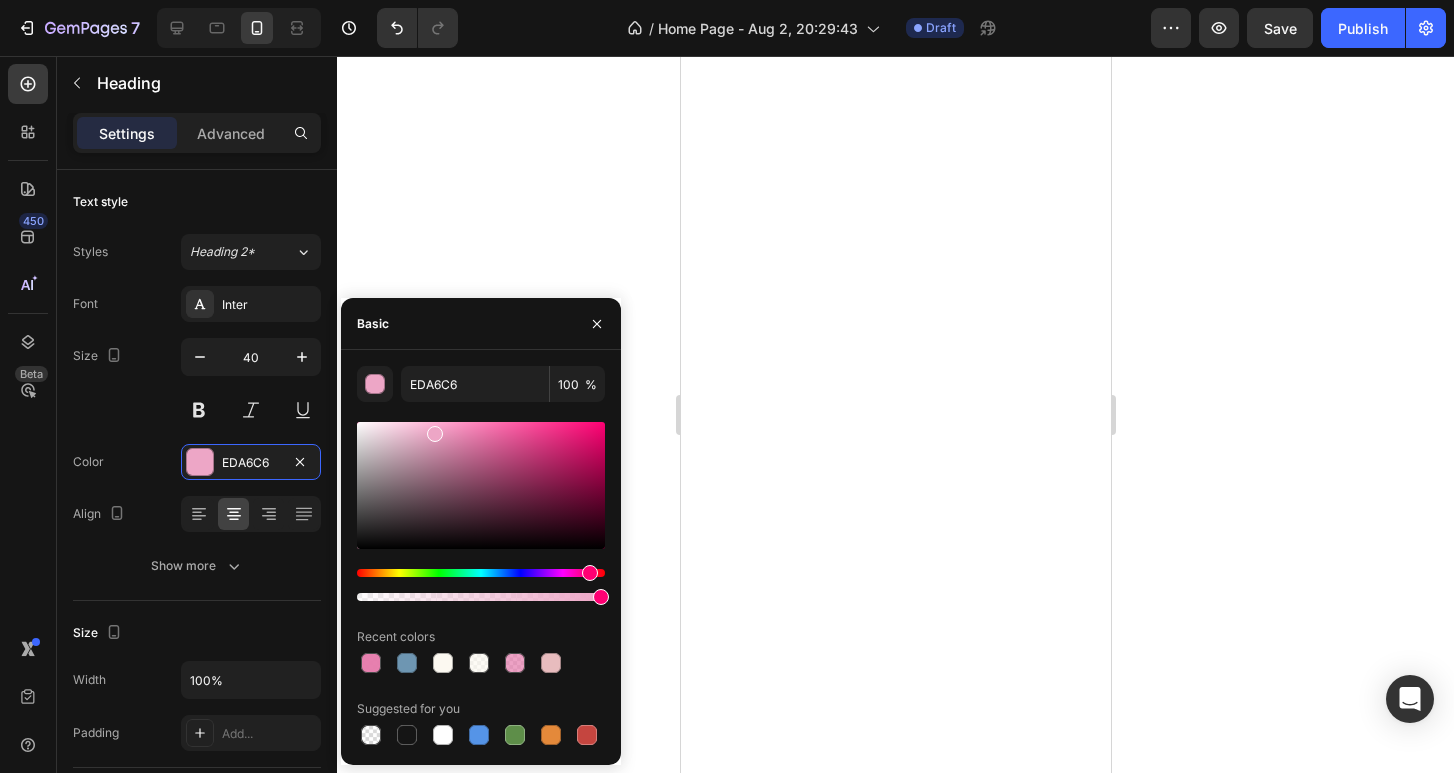 drag, startPoint x: 478, startPoint y: 440, endPoint x: 433, endPoint y: 430, distance: 46.09772 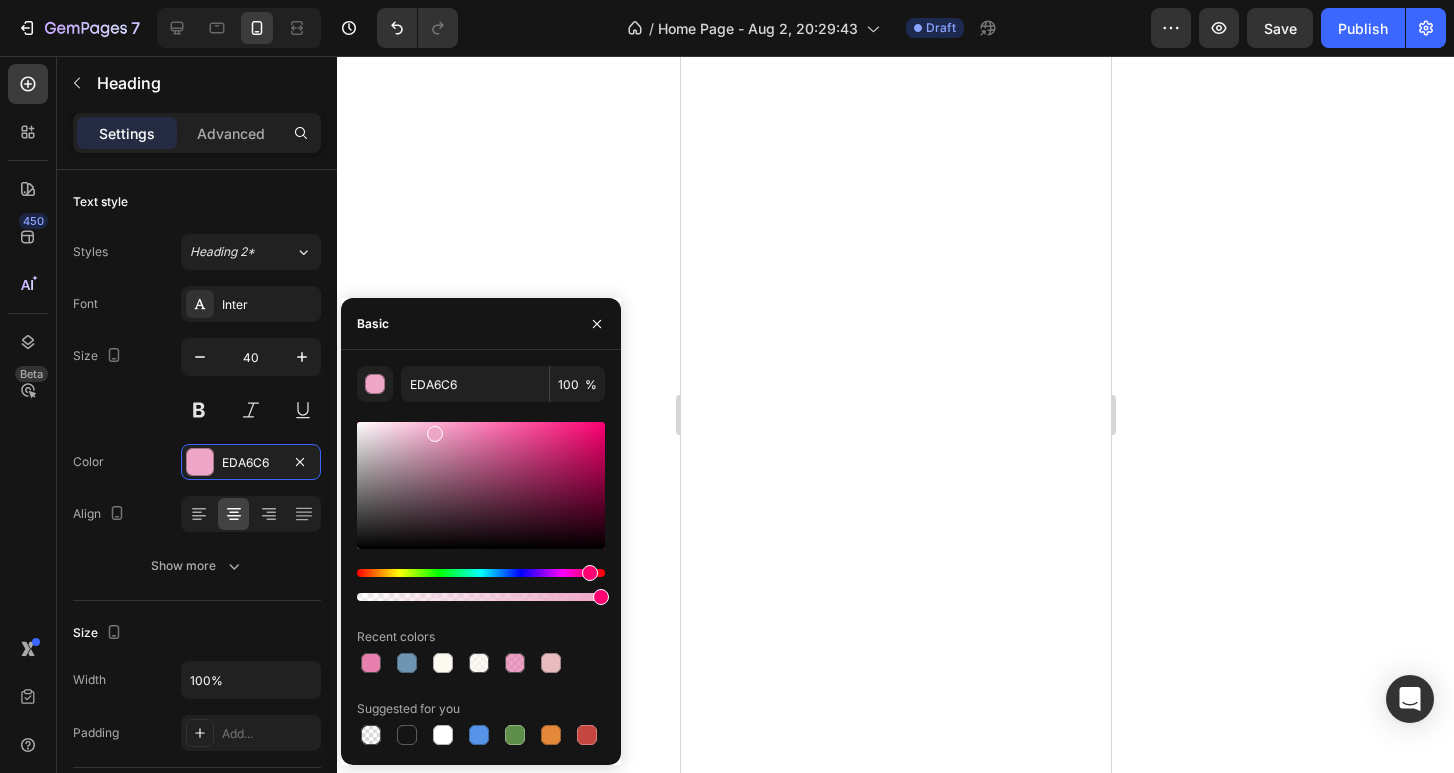 click at bounding box center [435, 434] 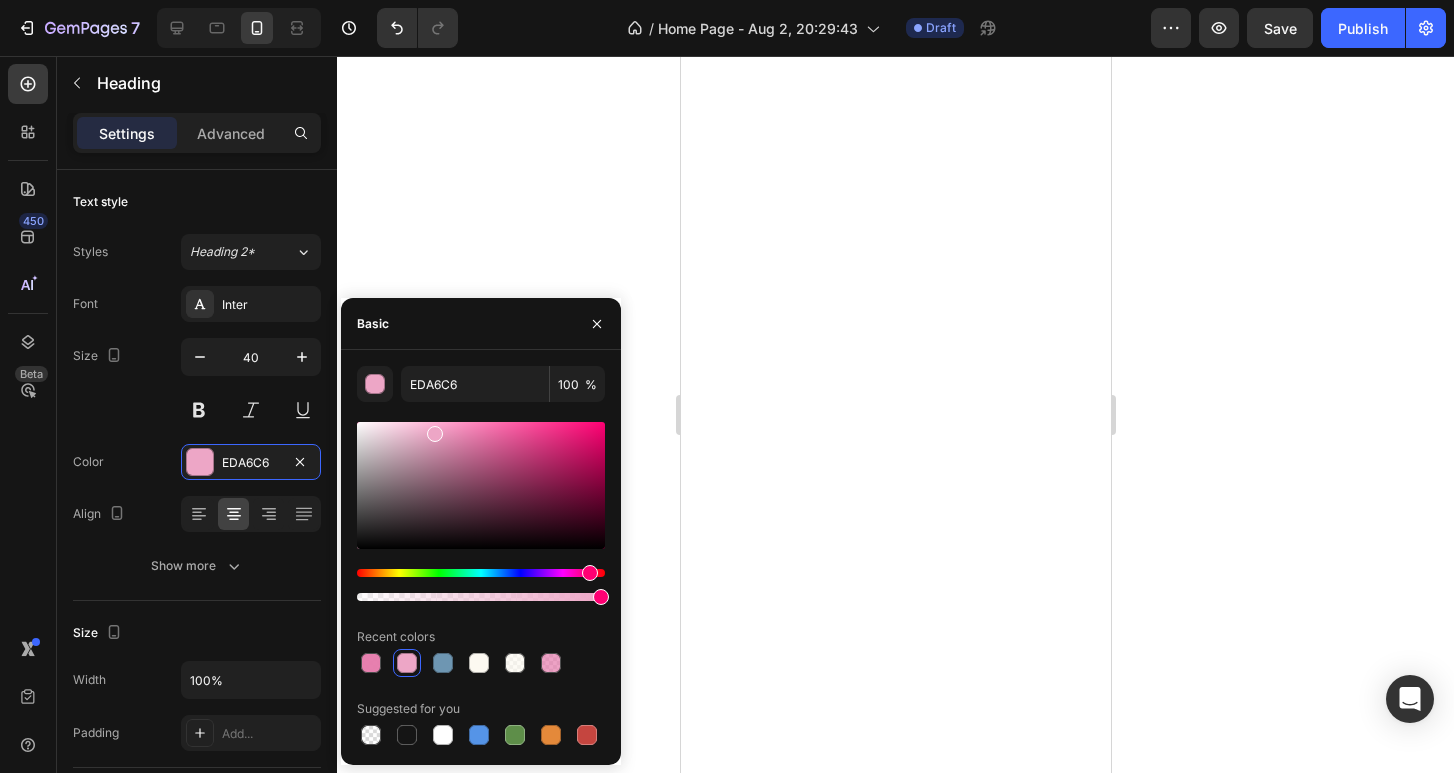 click 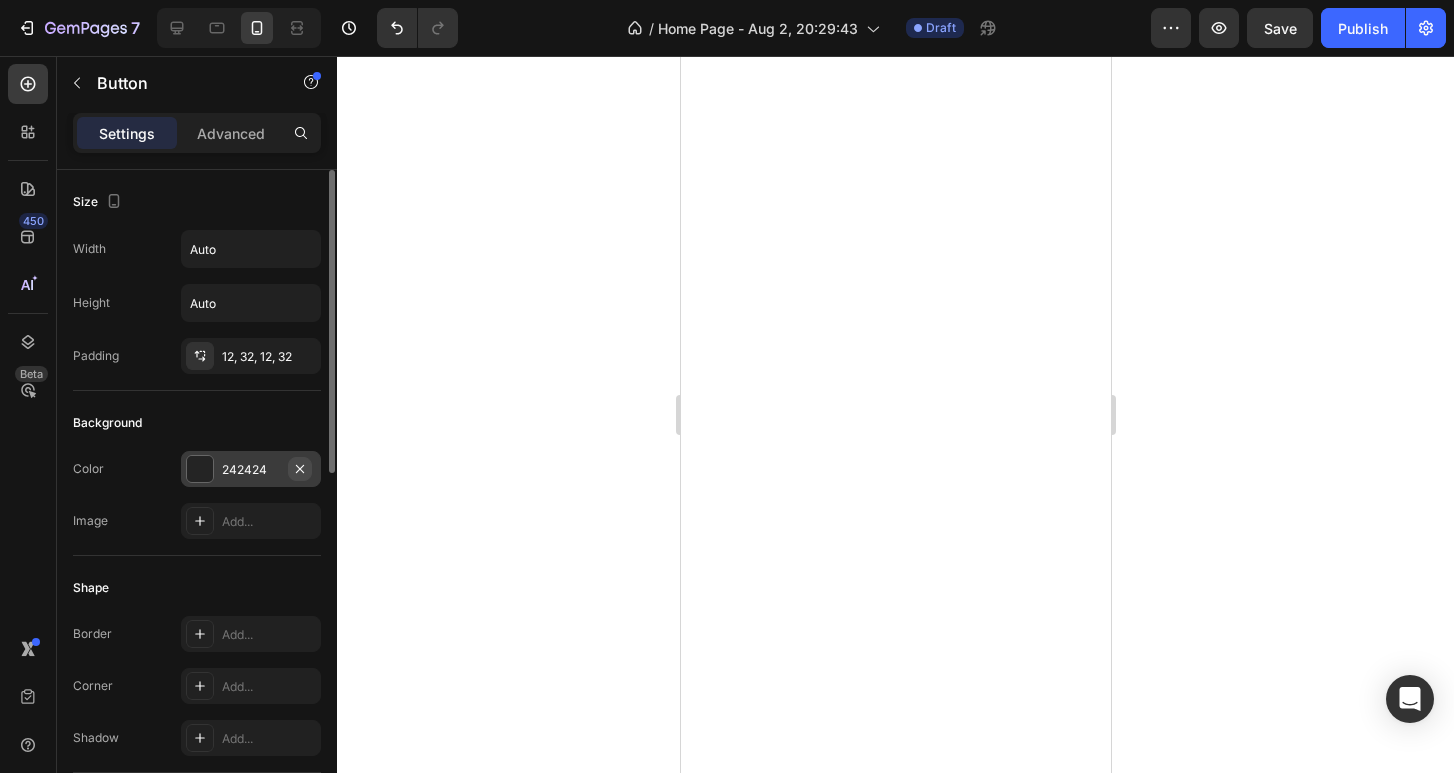click 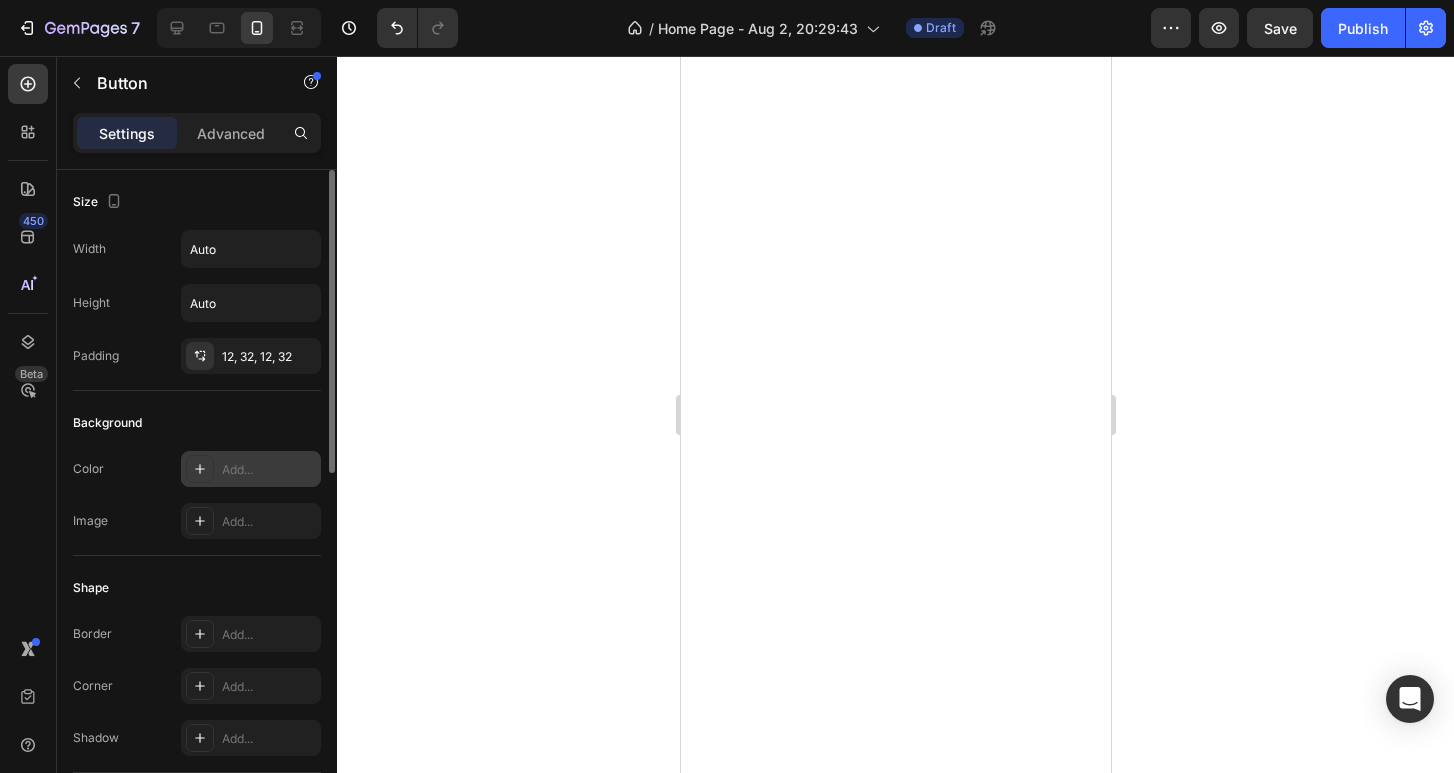 click on "Add..." at bounding box center (269, 470) 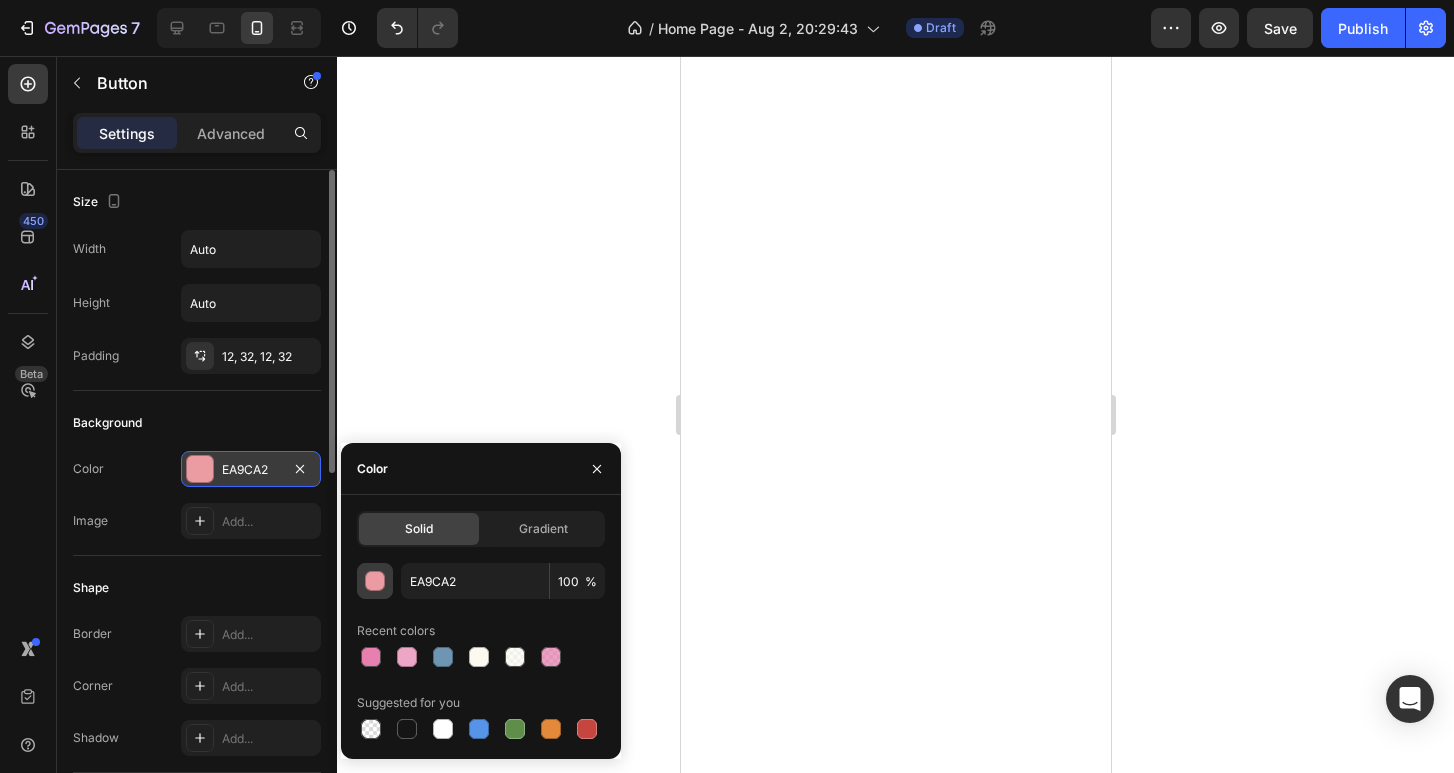 click at bounding box center (376, 582) 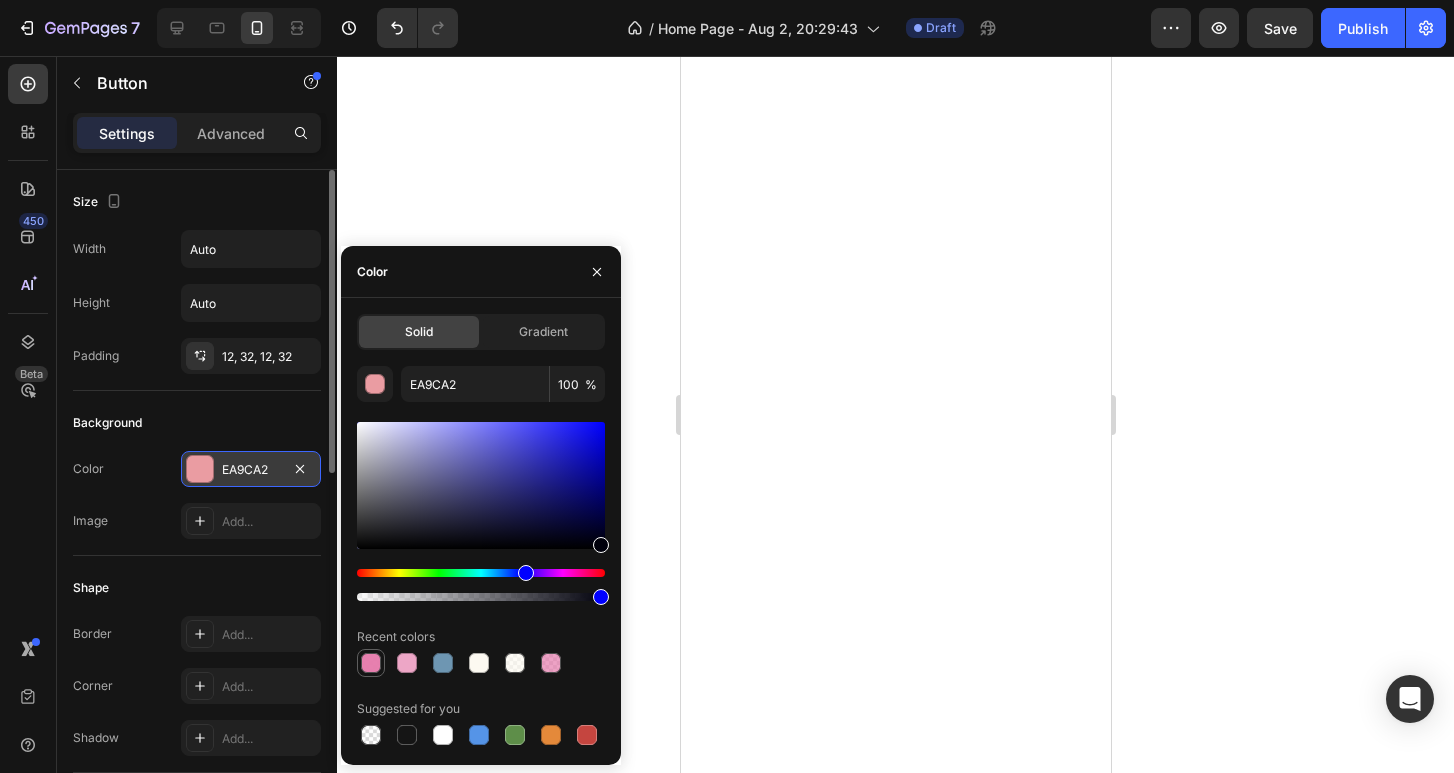 click at bounding box center (371, 663) 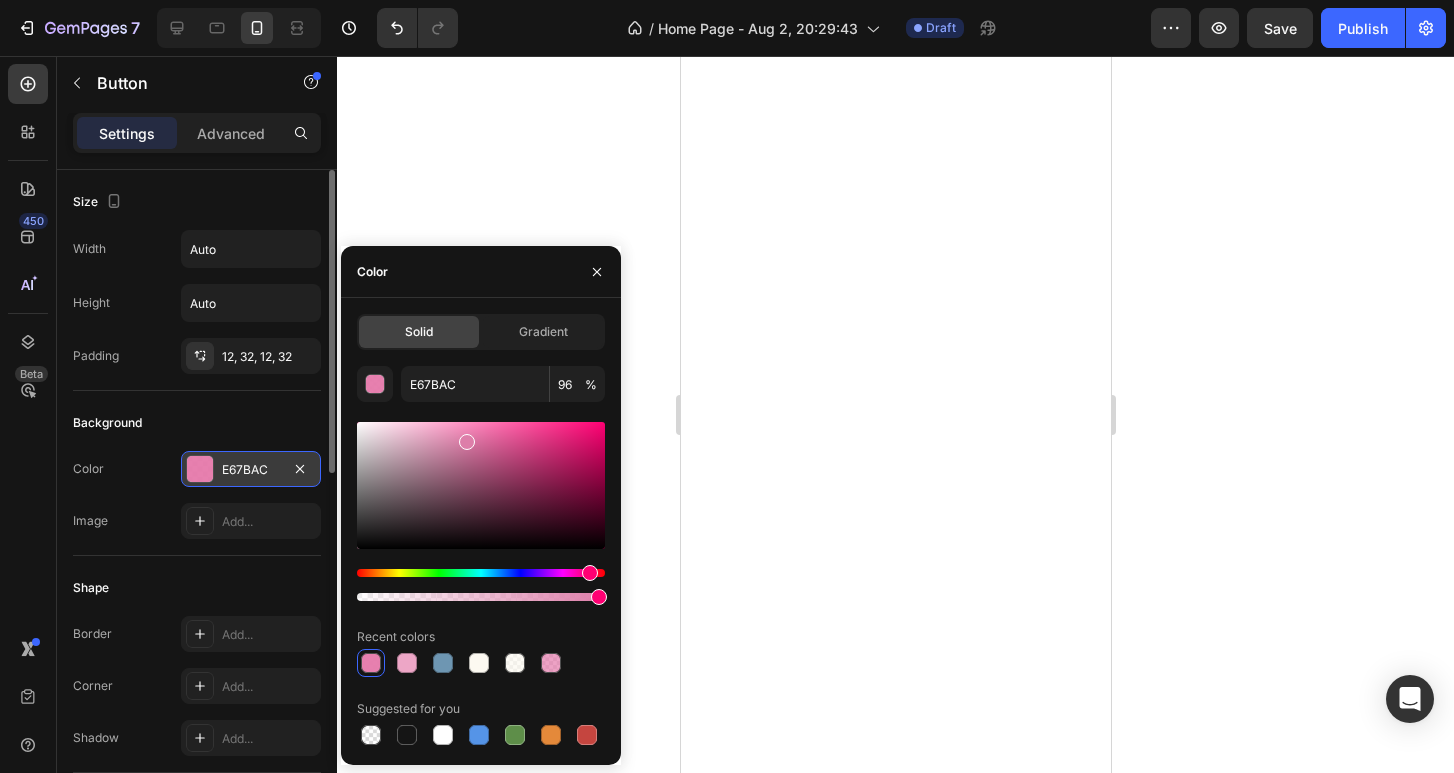 click at bounding box center [467, 442] 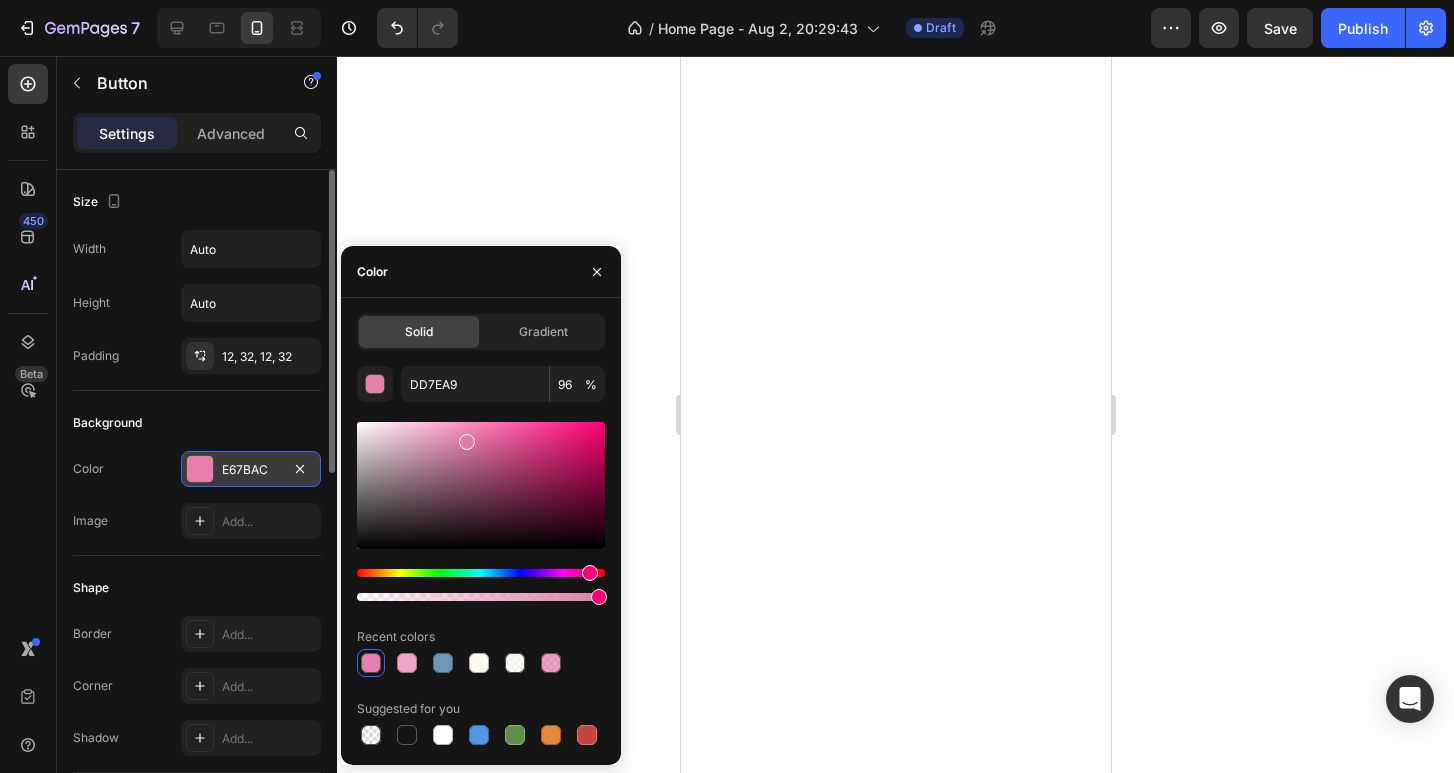 click 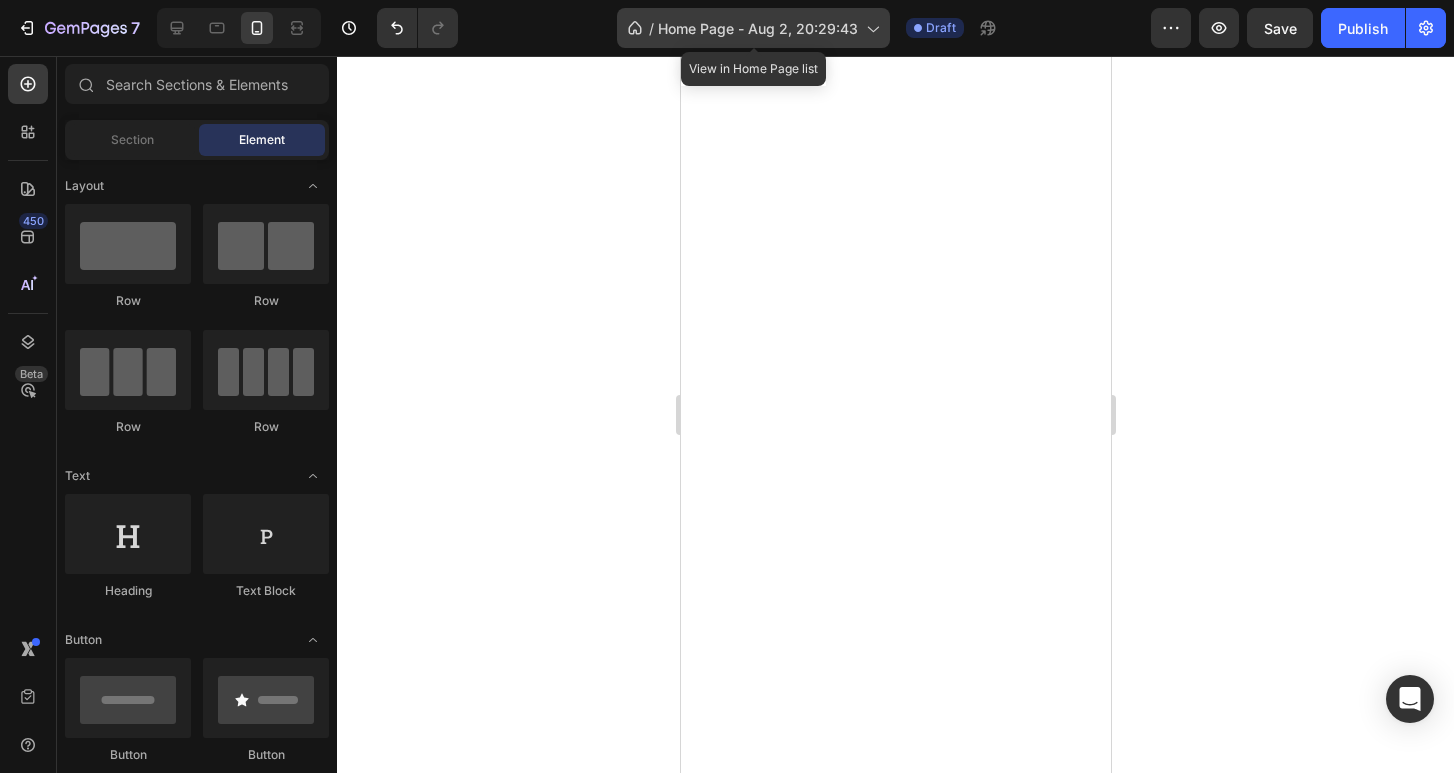 click on "Home Page - Aug 2, 20:29:43" at bounding box center [758, 28] 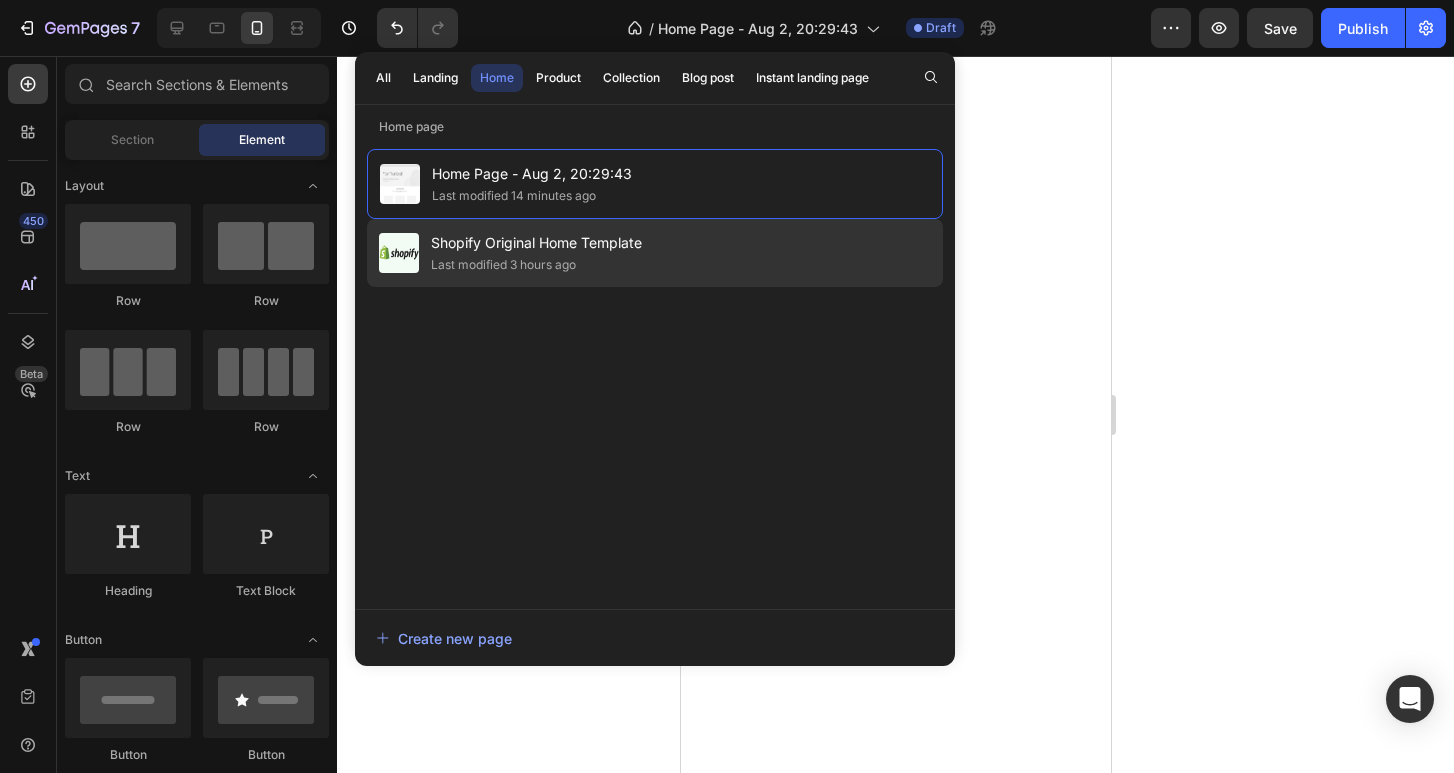 click on "Shopify Original Home Template" at bounding box center (536, 243) 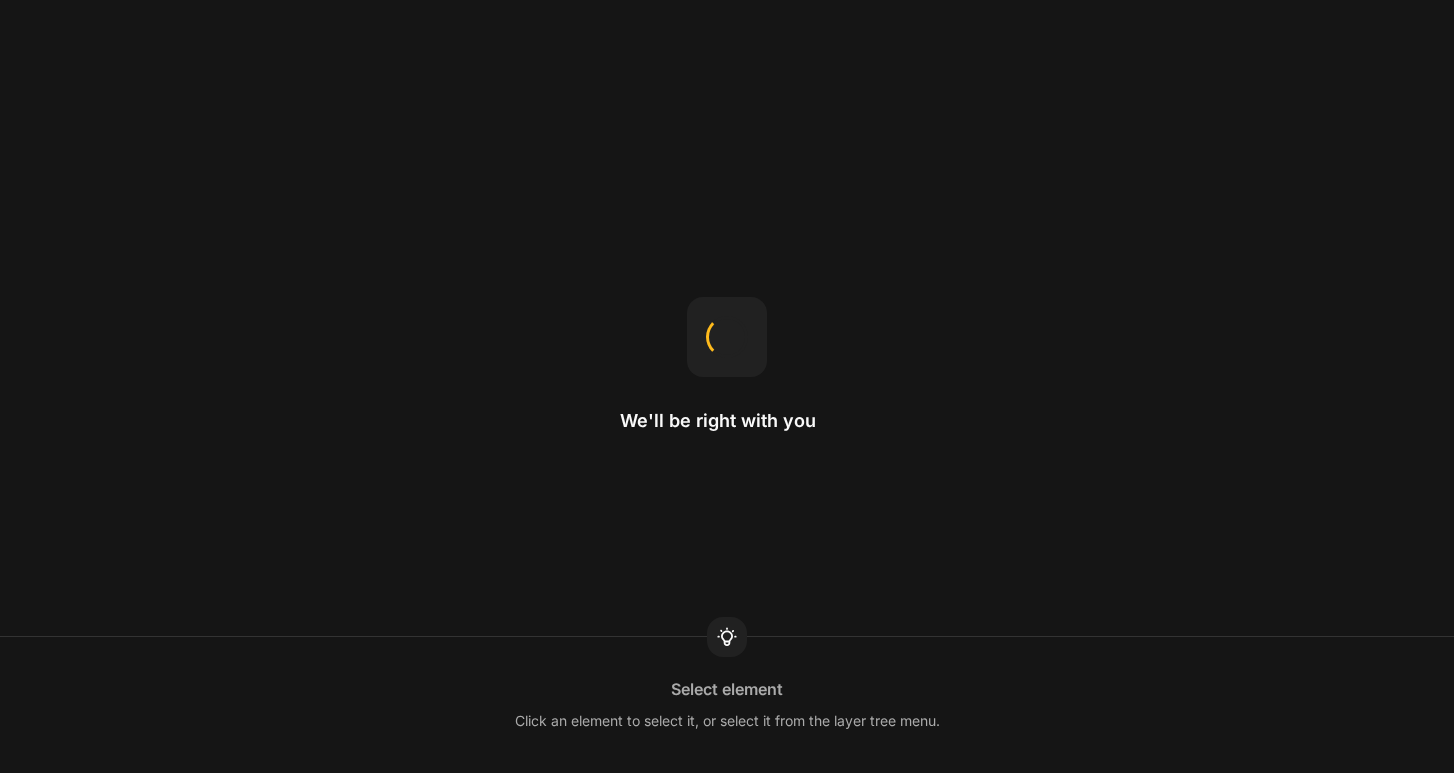 scroll, scrollTop: 0, scrollLeft: 0, axis: both 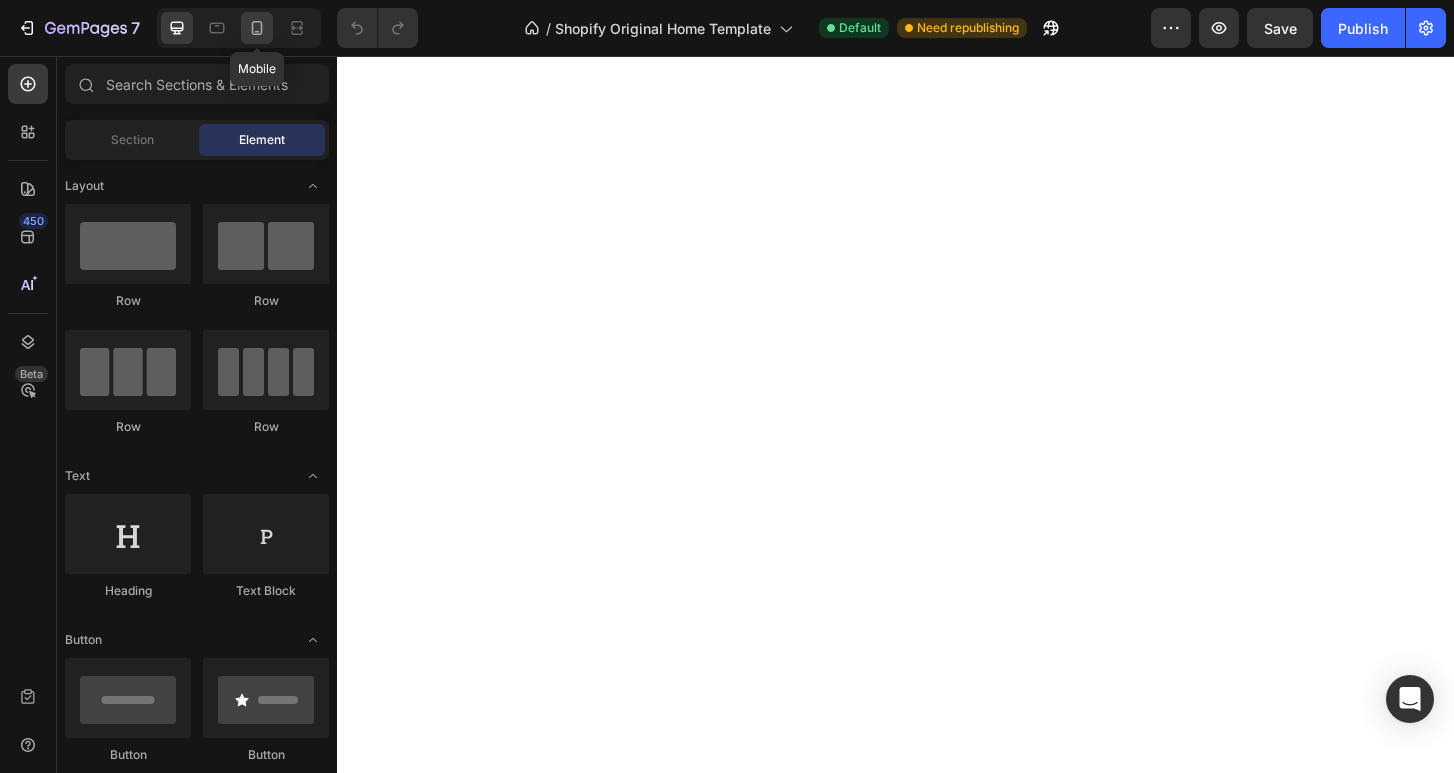 click 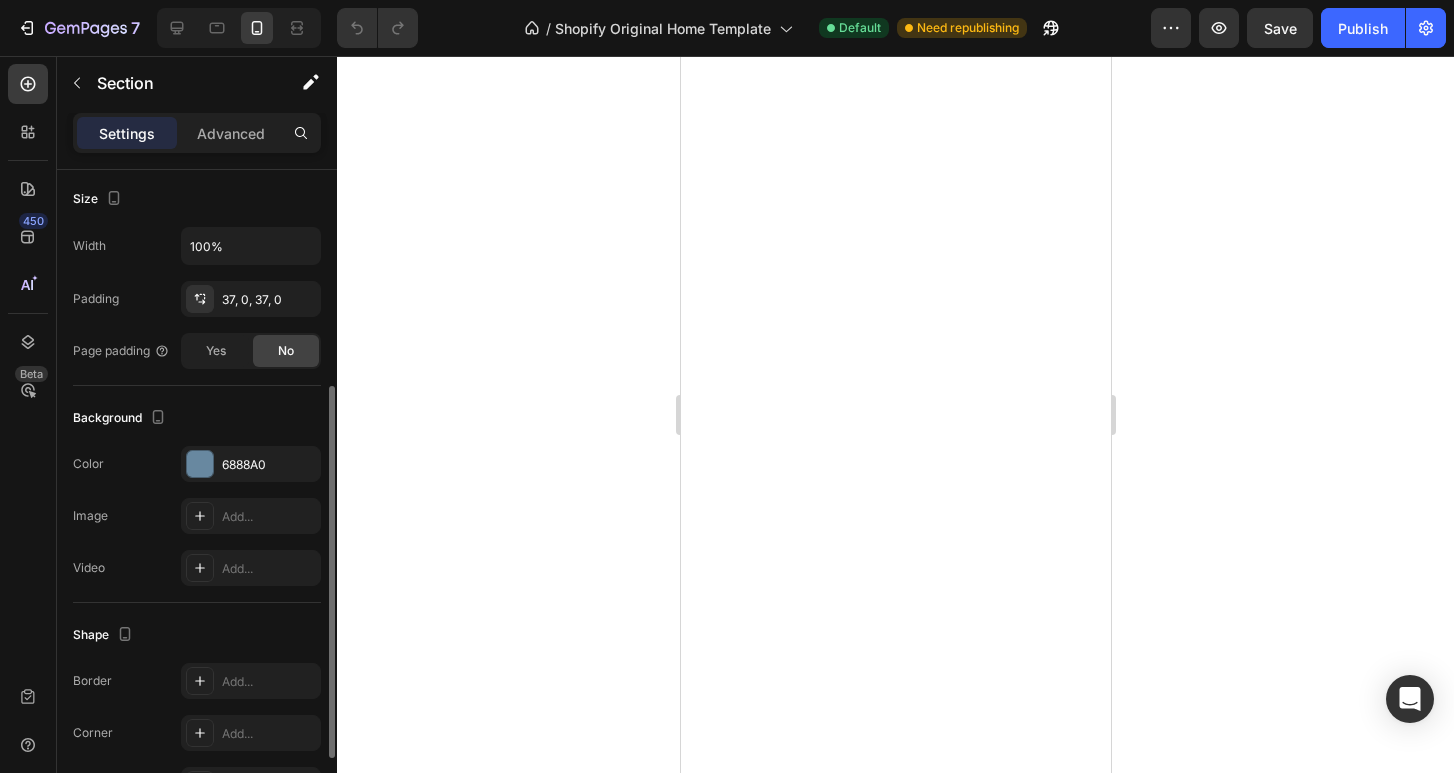 scroll, scrollTop: 490, scrollLeft: 0, axis: vertical 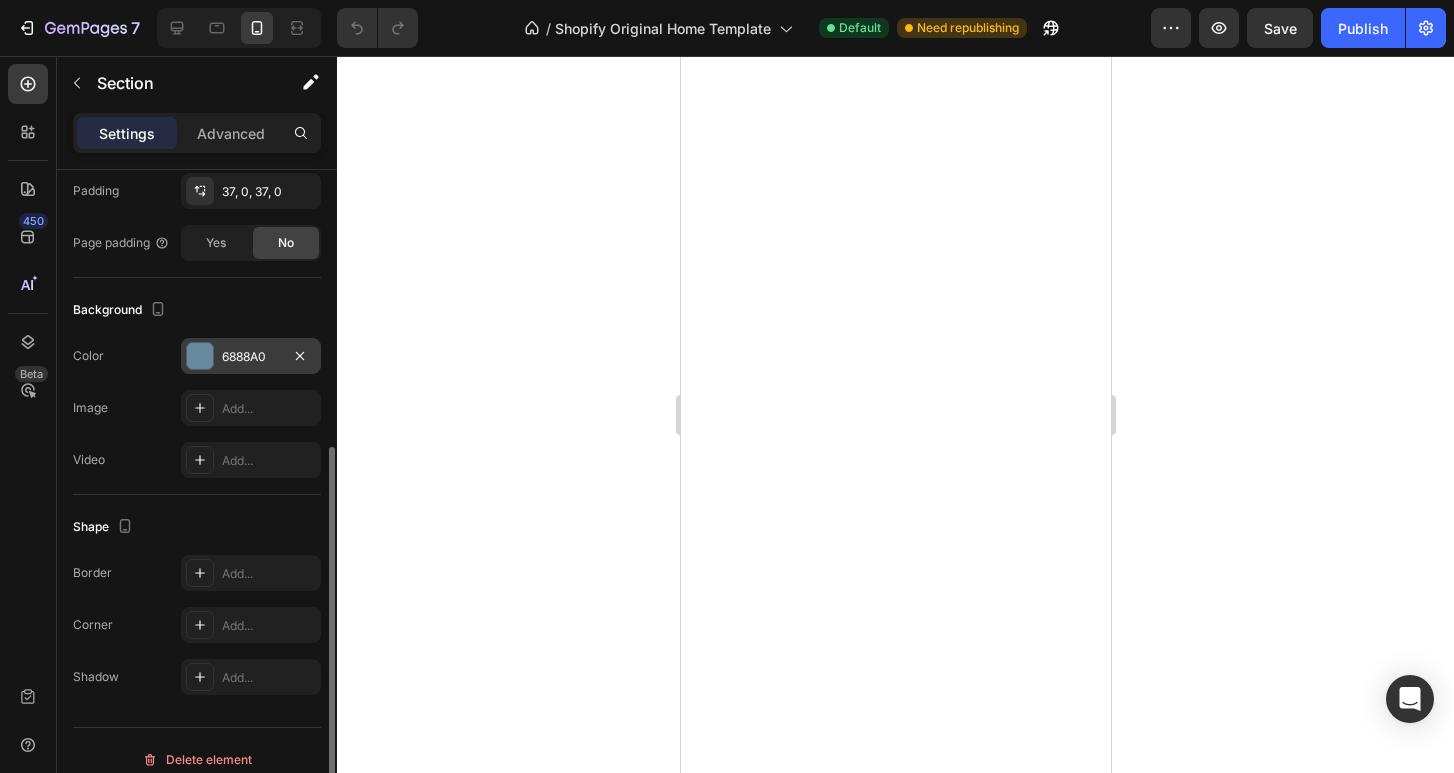 click at bounding box center [200, 356] 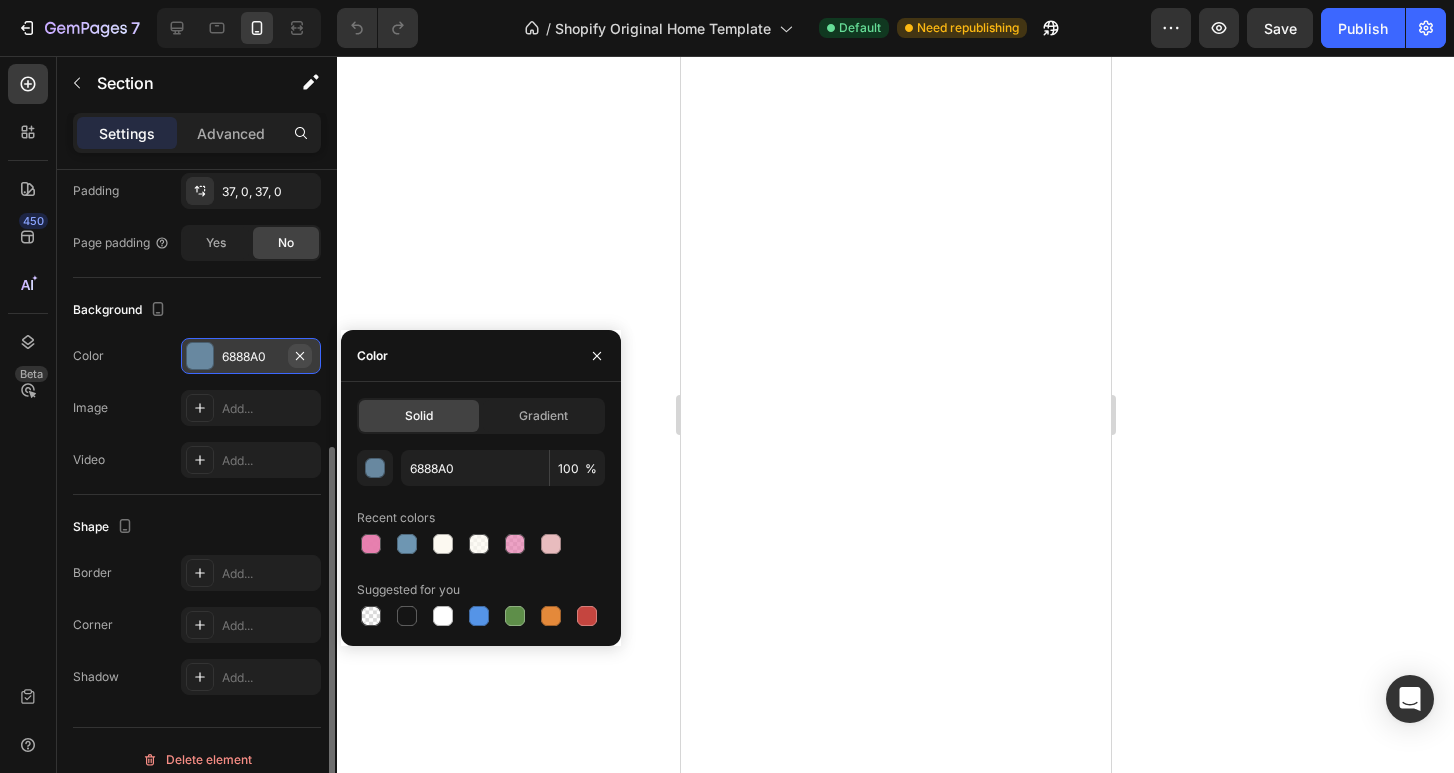 click 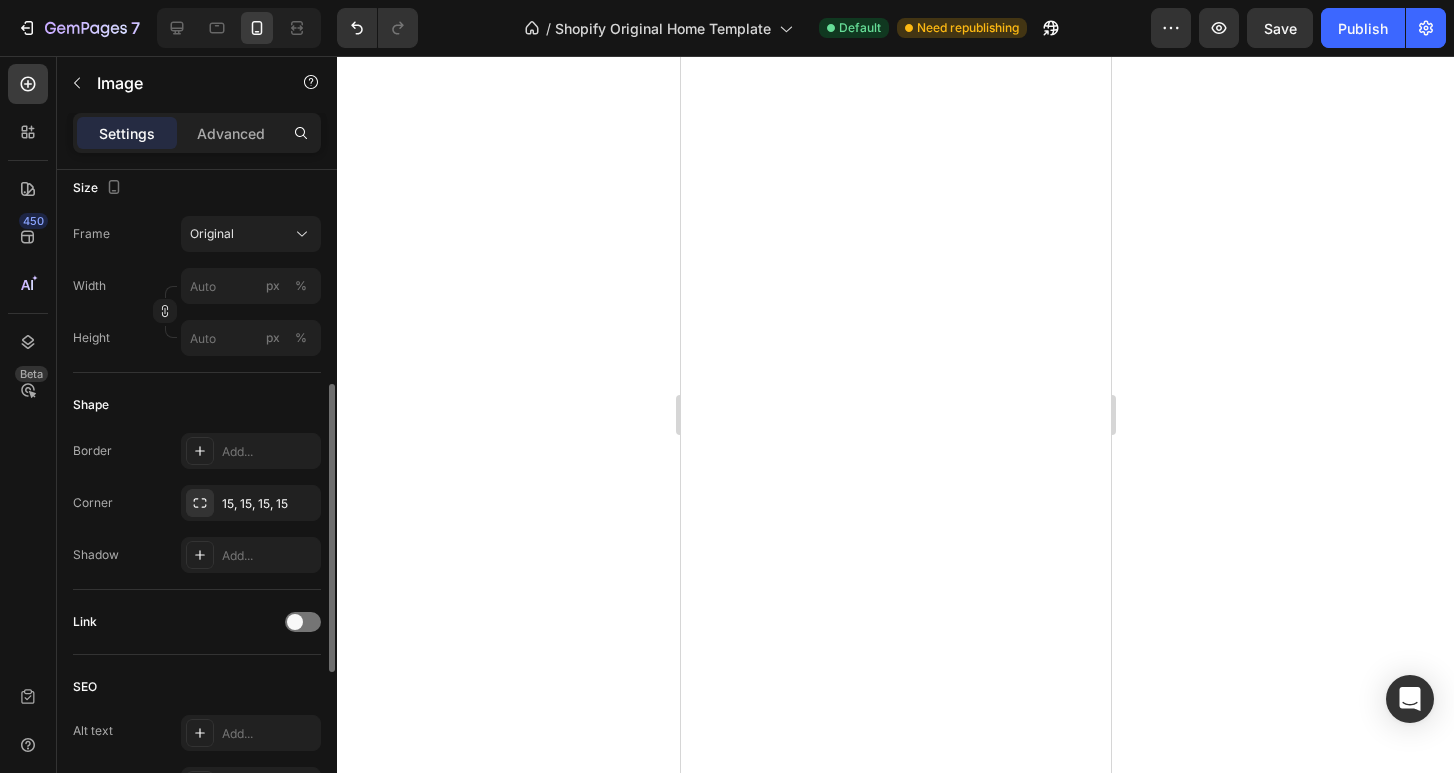 scroll, scrollTop: 0, scrollLeft: 0, axis: both 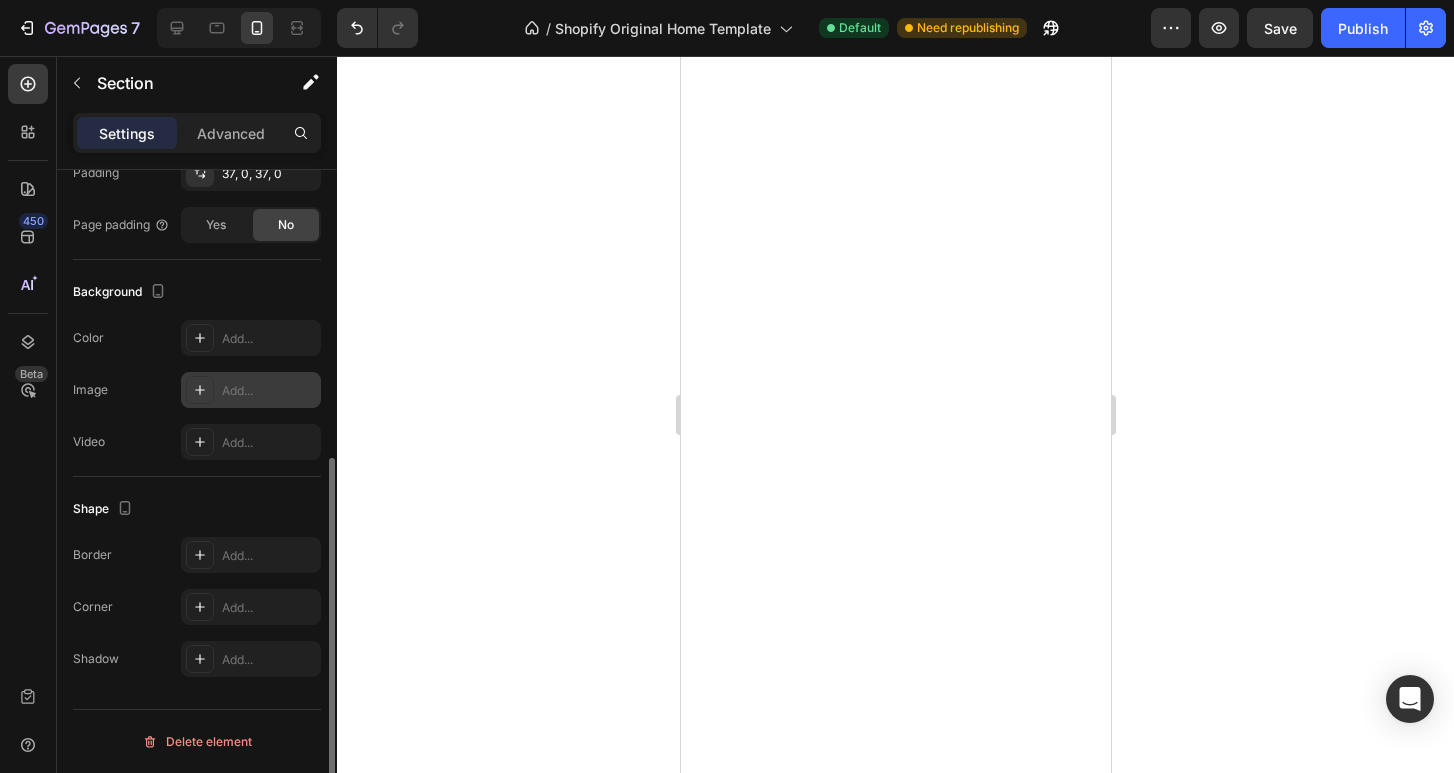 click 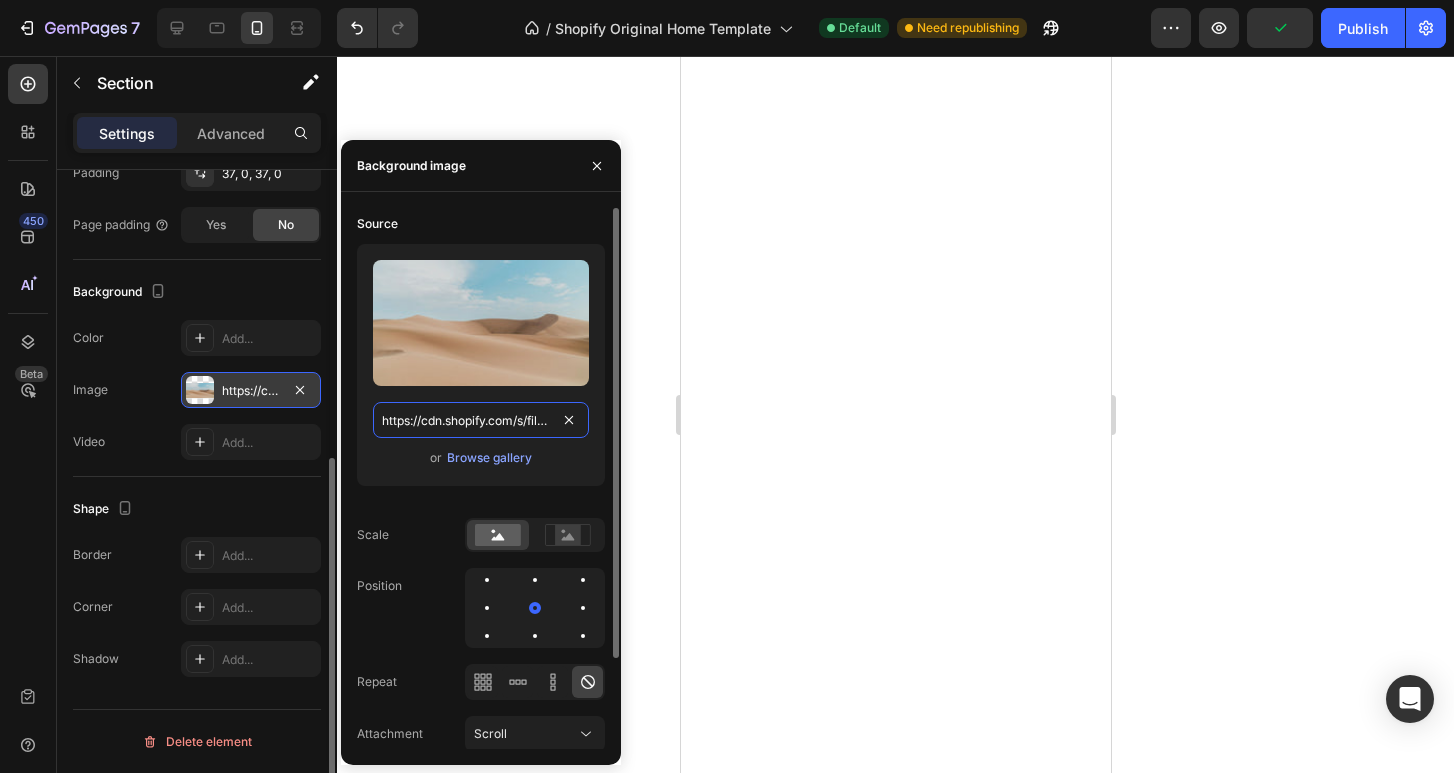 click on "https://cdn.shopify.com/s/files/1/2005/9307/files/background_settings.jpg" at bounding box center (481, 420) 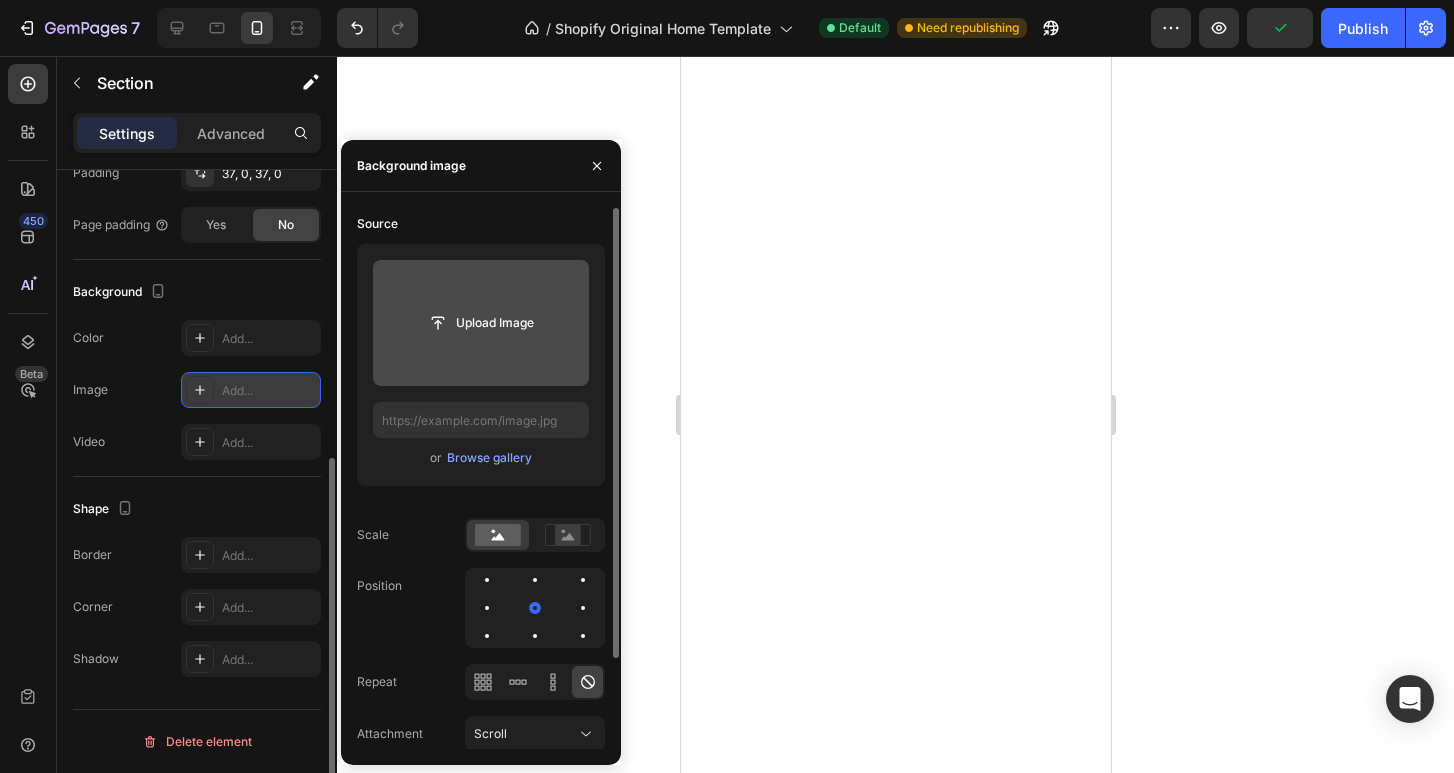 click 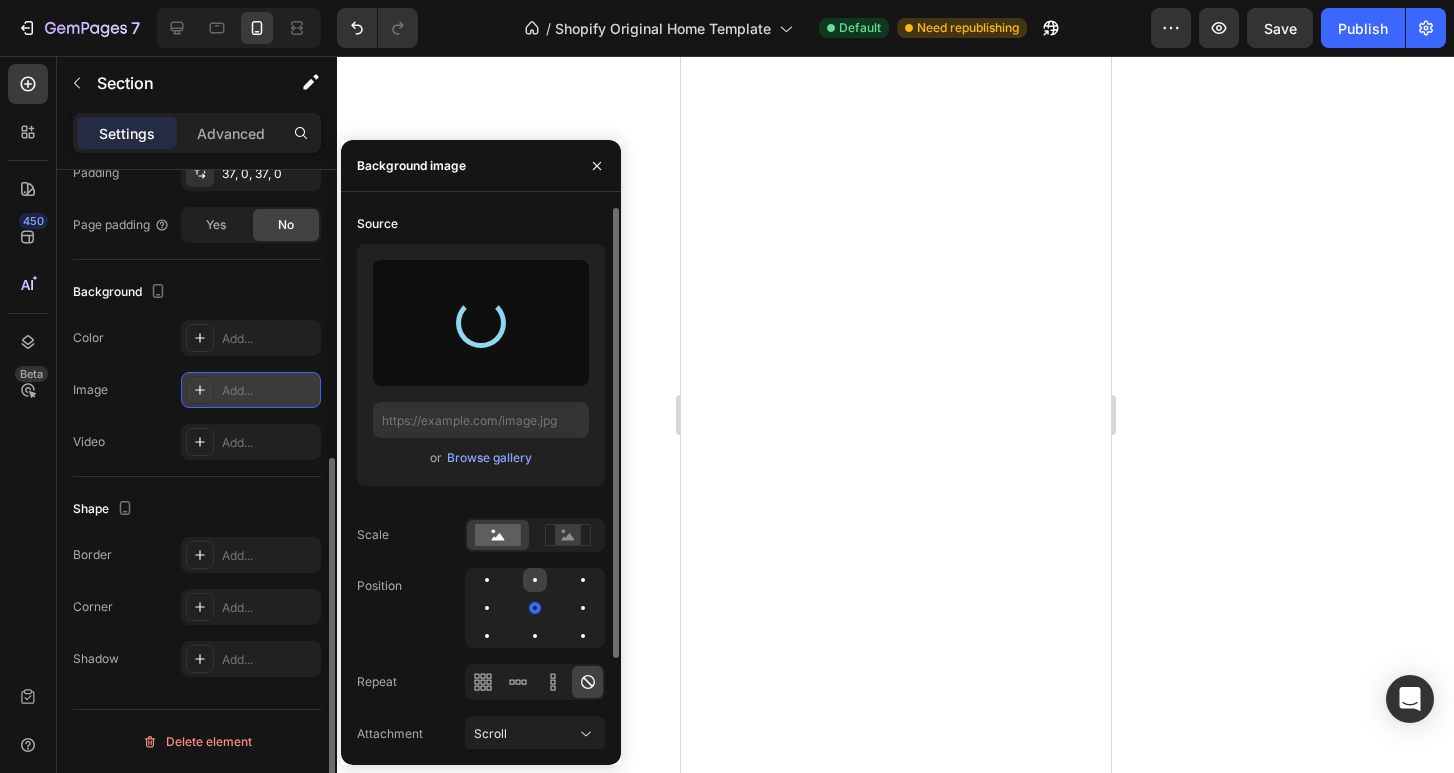 type on "https://cdn.shopify.com/s/files/1/0762/8967/1417/files/gempages_577623872229081788-c216506e-dfa1-4320-b271-0f017278b205.png" 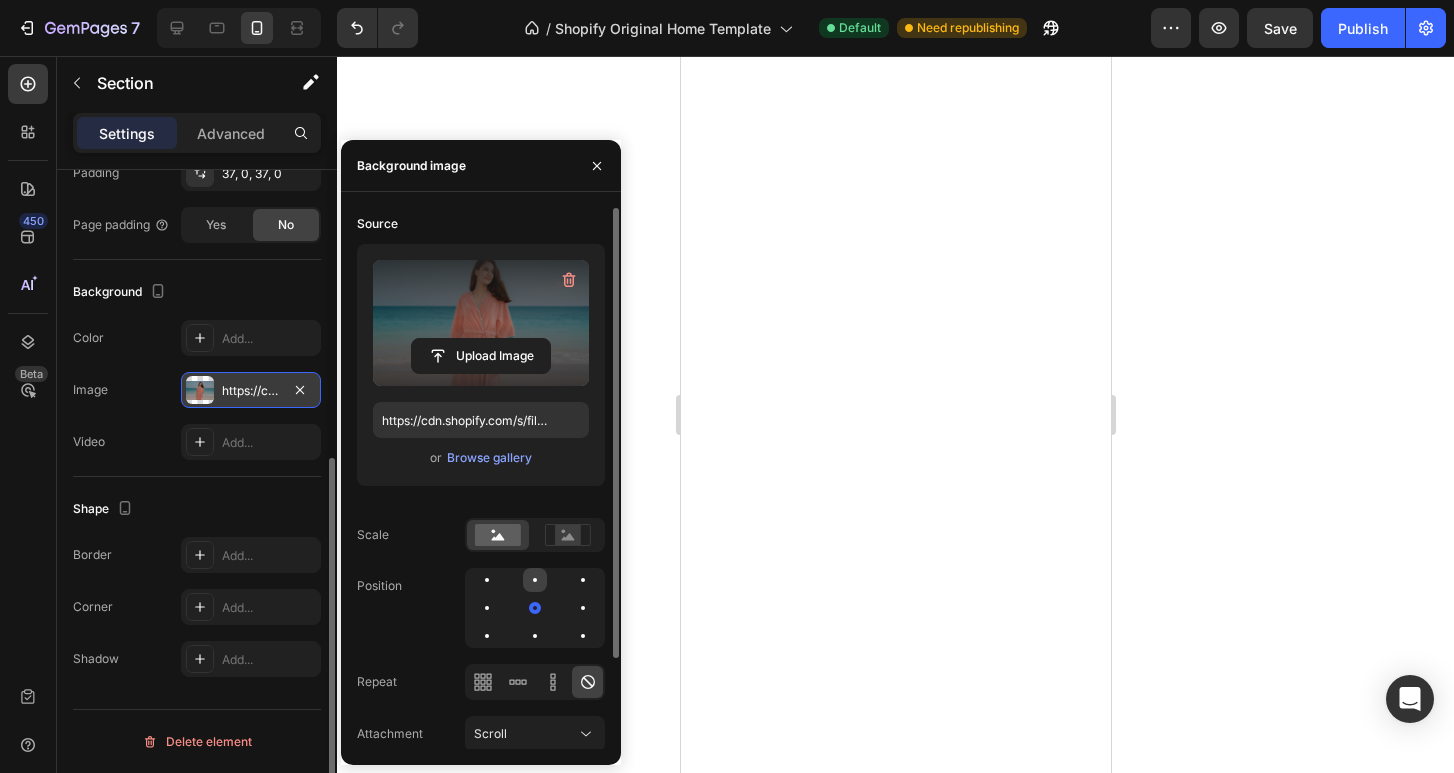 click 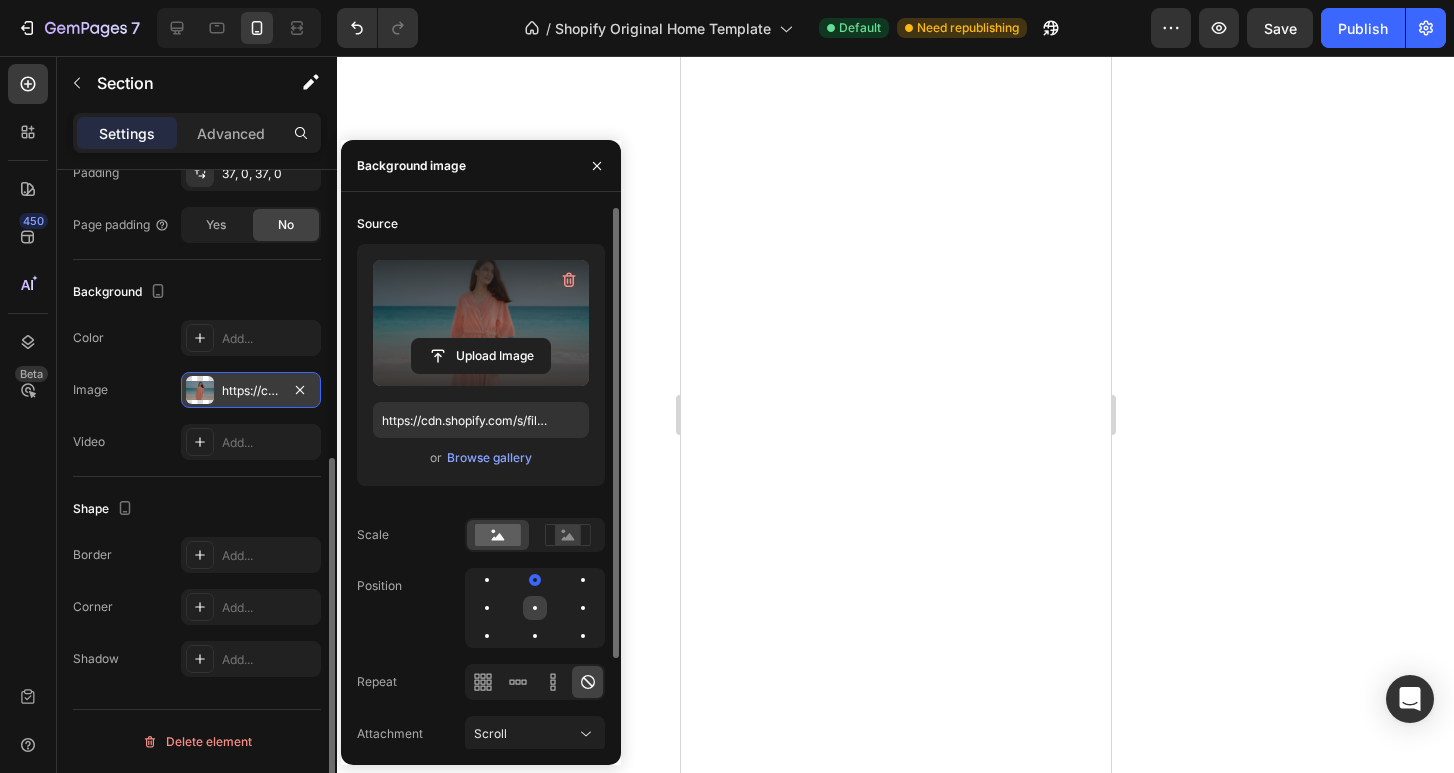 click 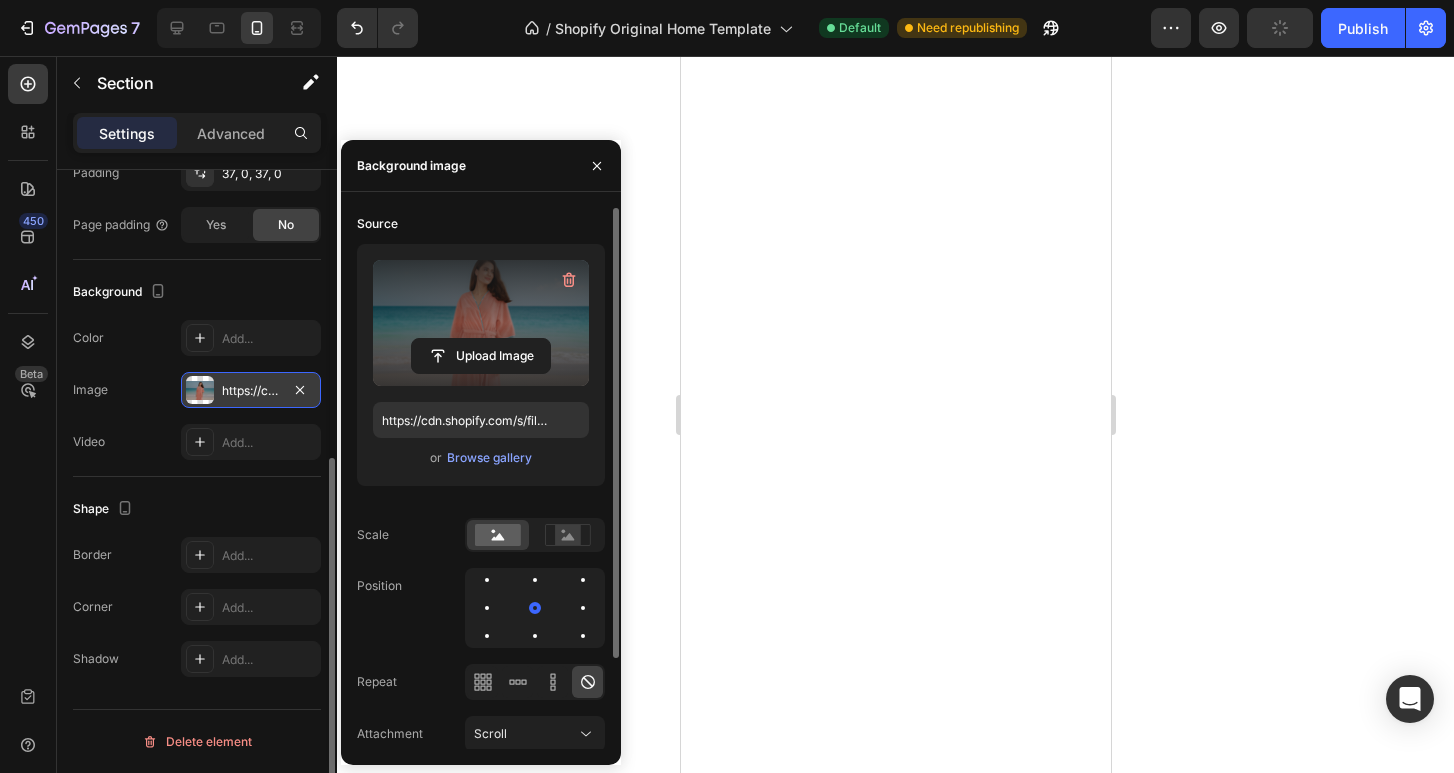 click at bounding box center [535, 608] 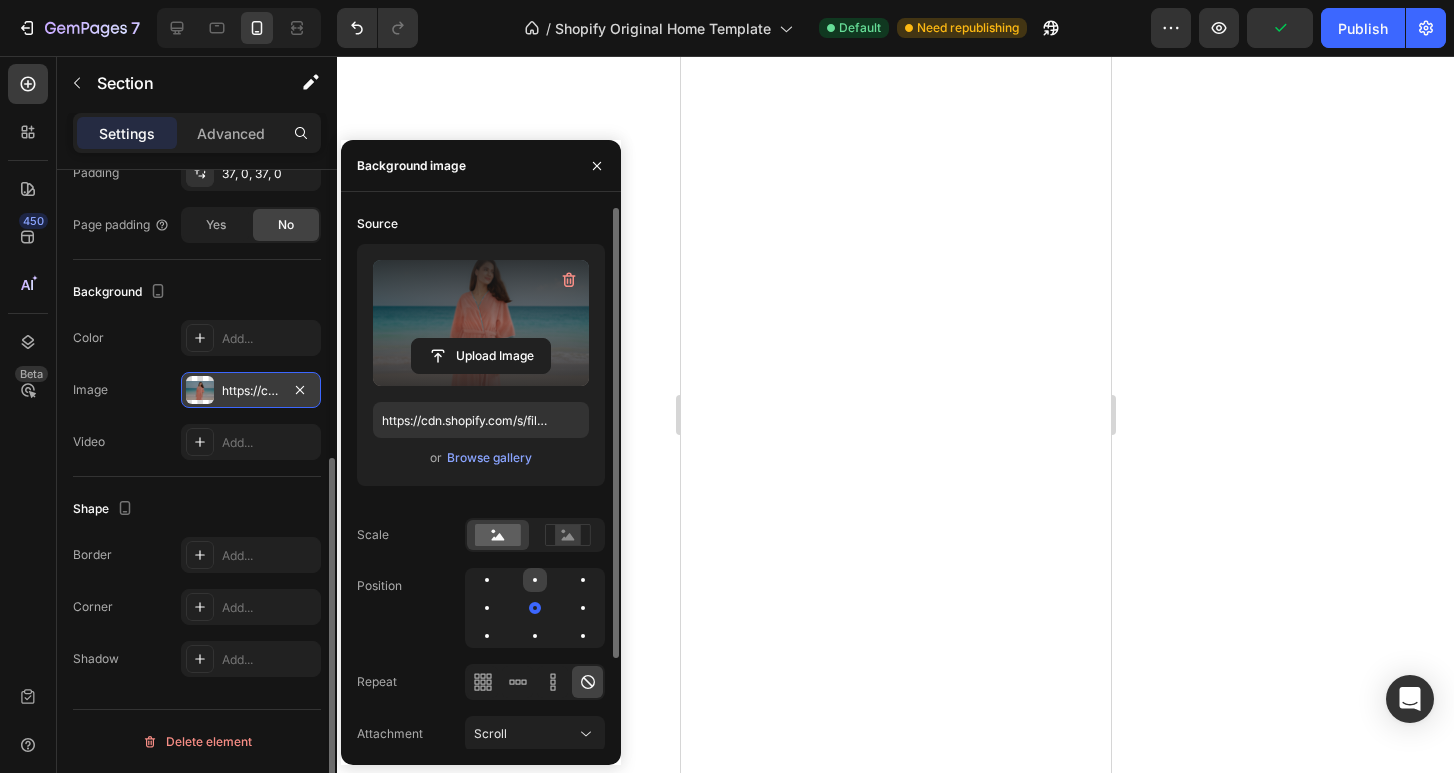 click 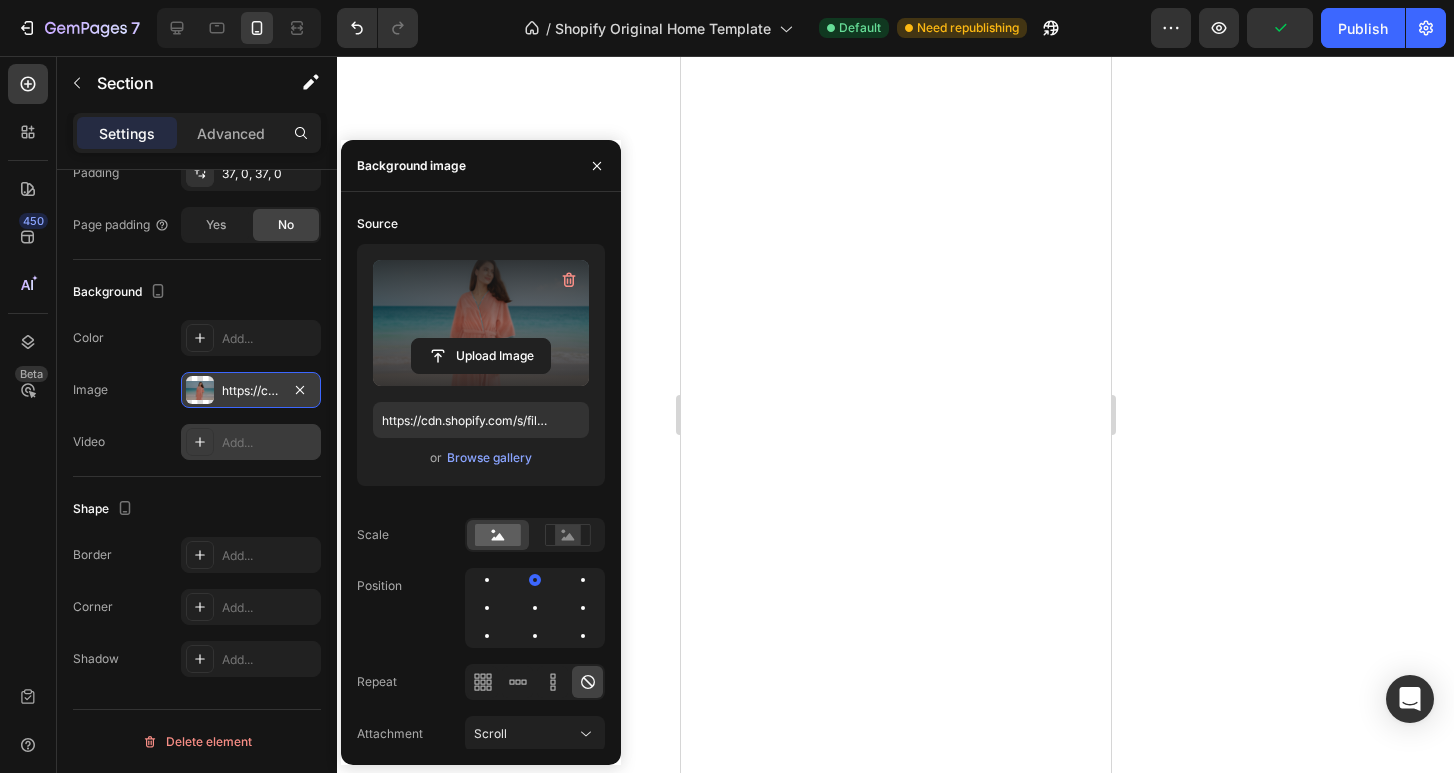 drag, startPoint x: 279, startPoint y: 493, endPoint x: 263, endPoint y: 459, distance: 37.576588 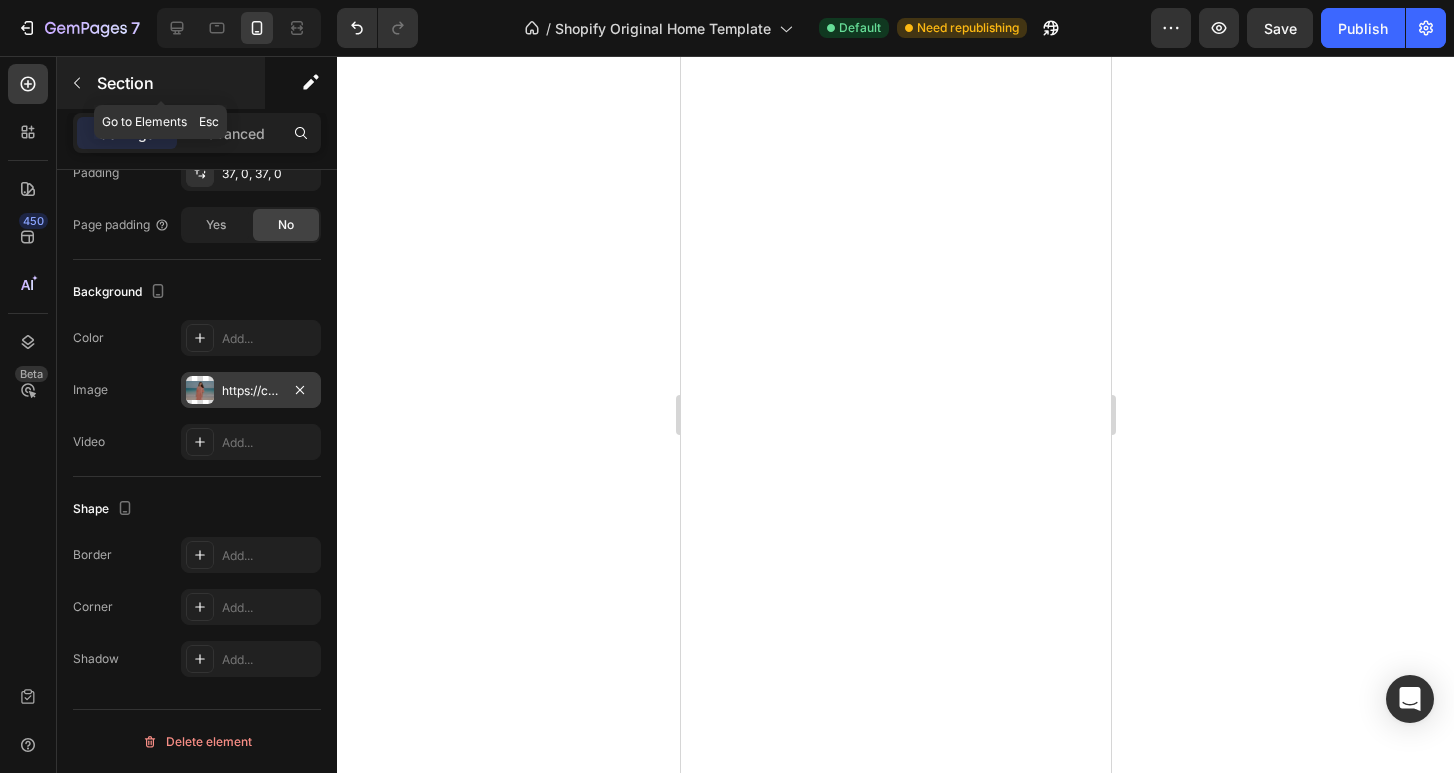 click at bounding box center (77, 83) 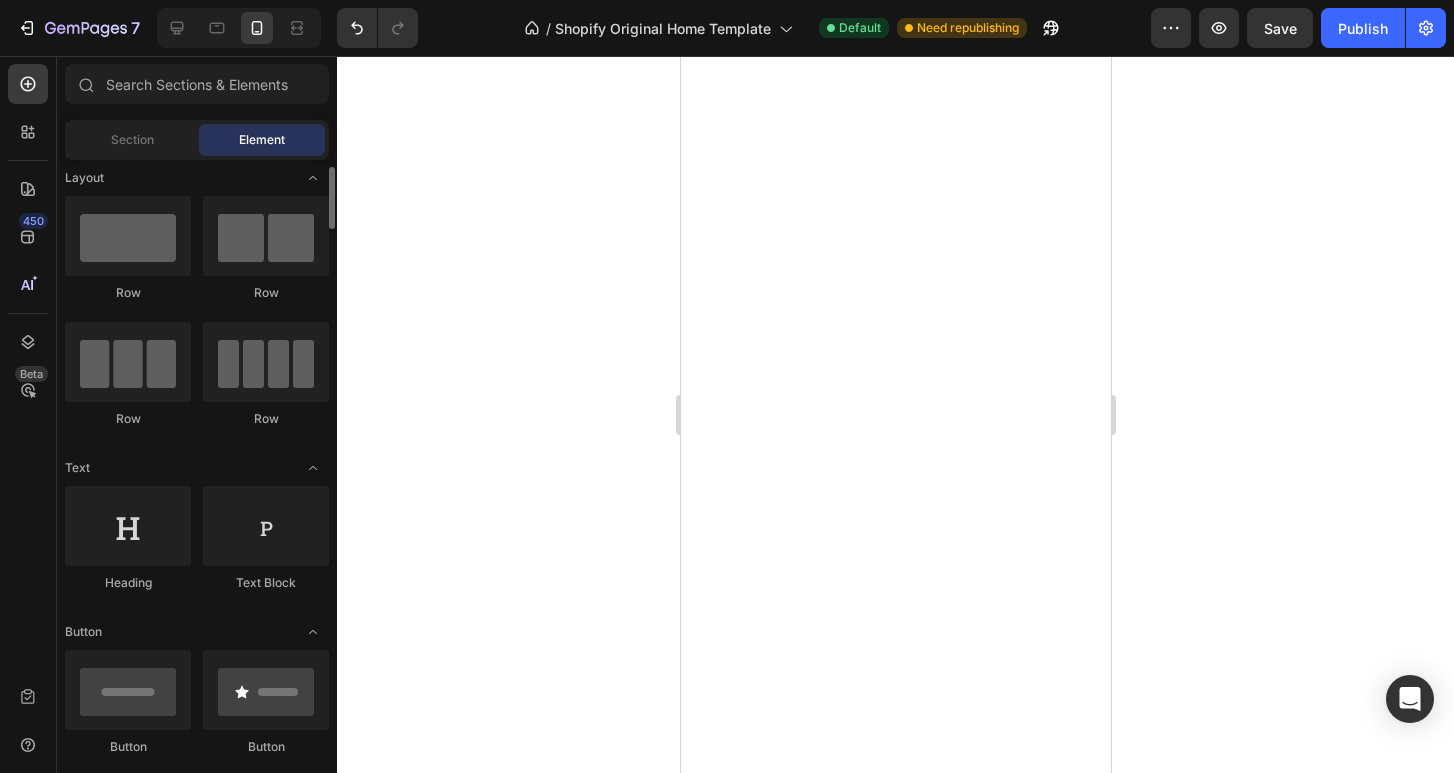 scroll, scrollTop: 14, scrollLeft: 0, axis: vertical 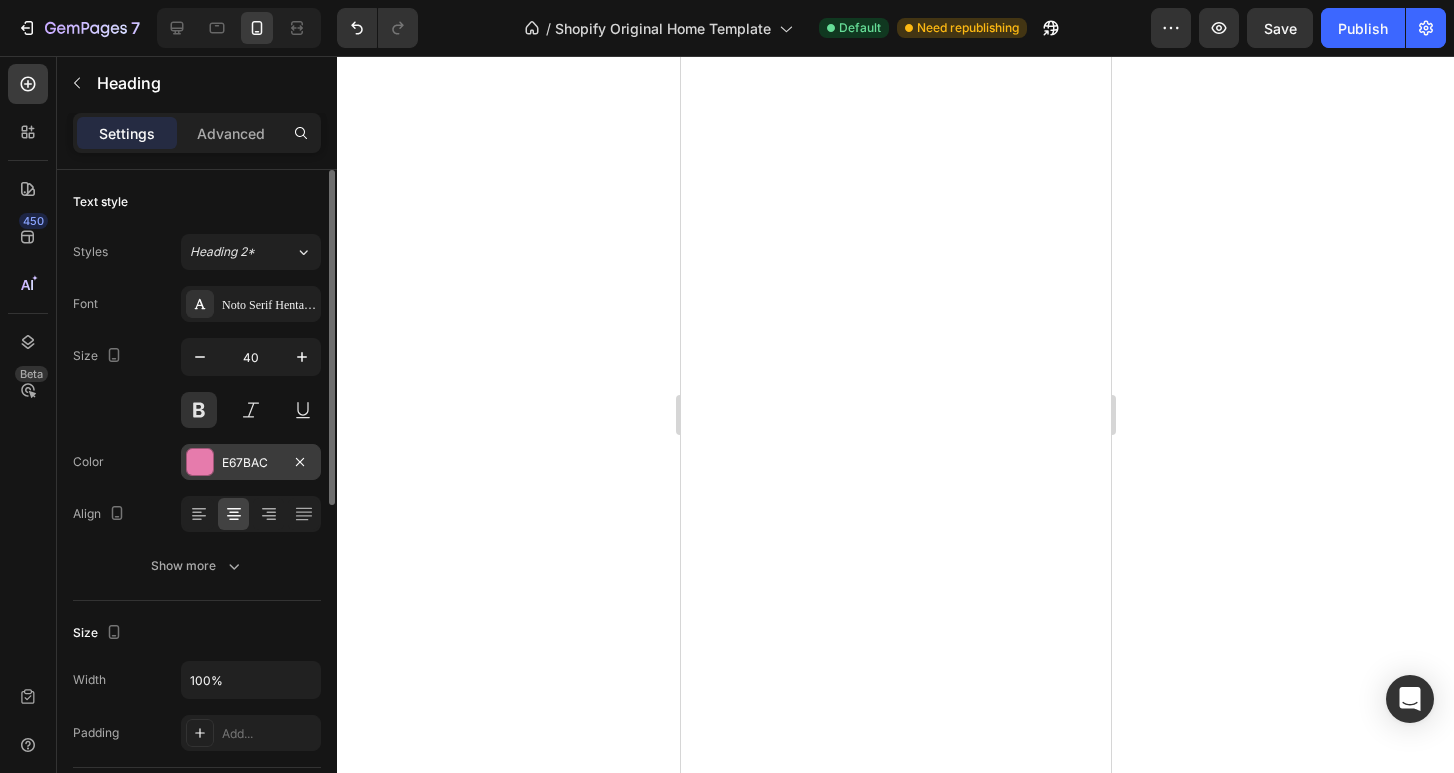click at bounding box center [200, 462] 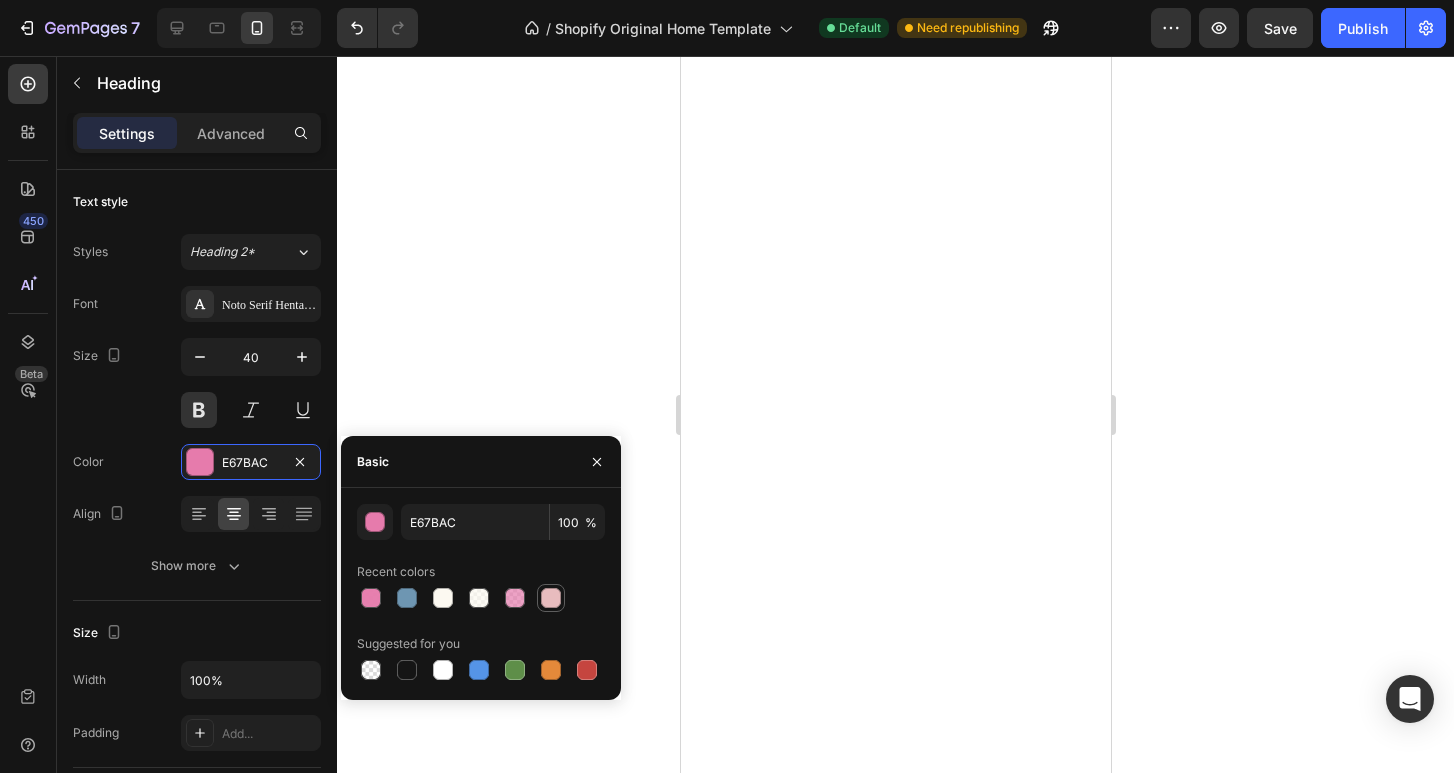 click at bounding box center (551, 598) 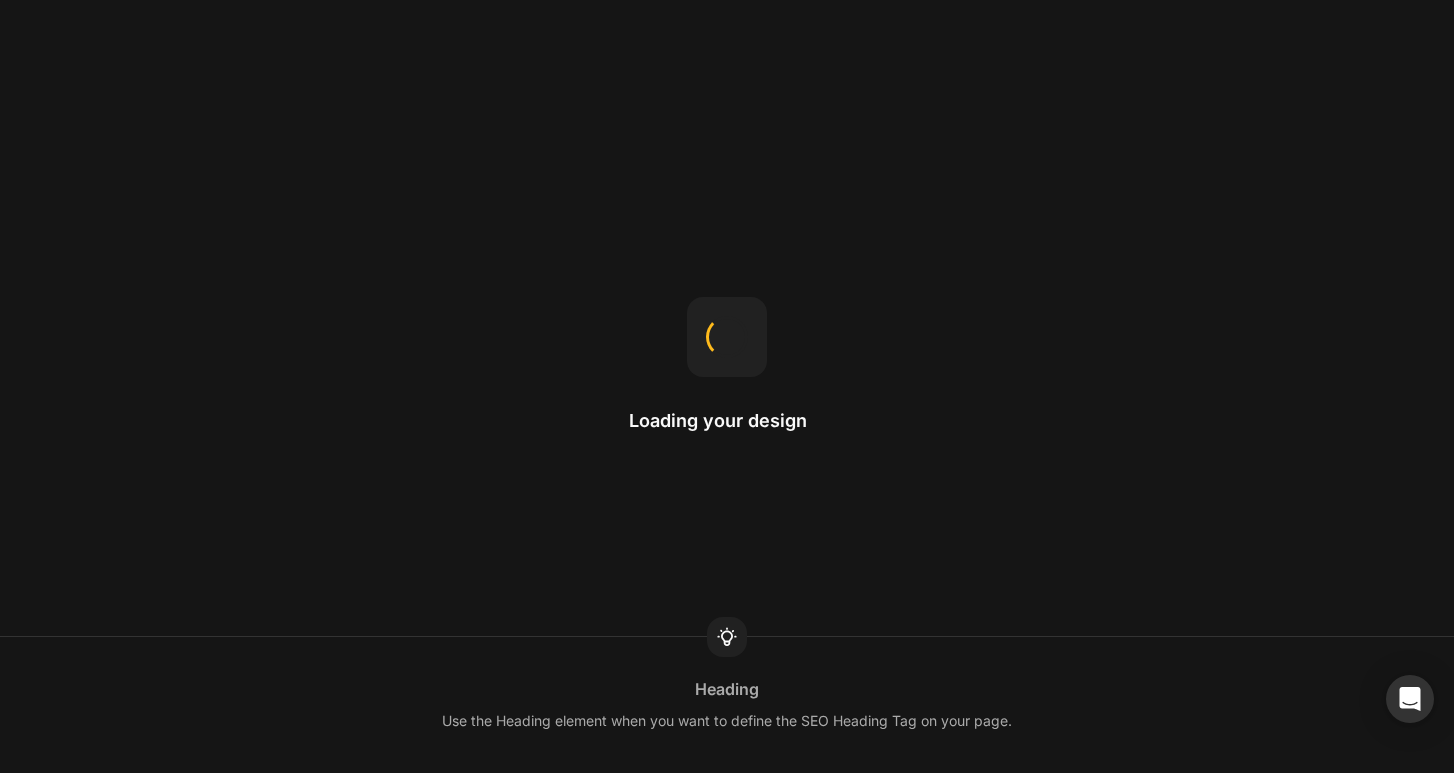 scroll, scrollTop: 0, scrollLeft: 0, axis: both 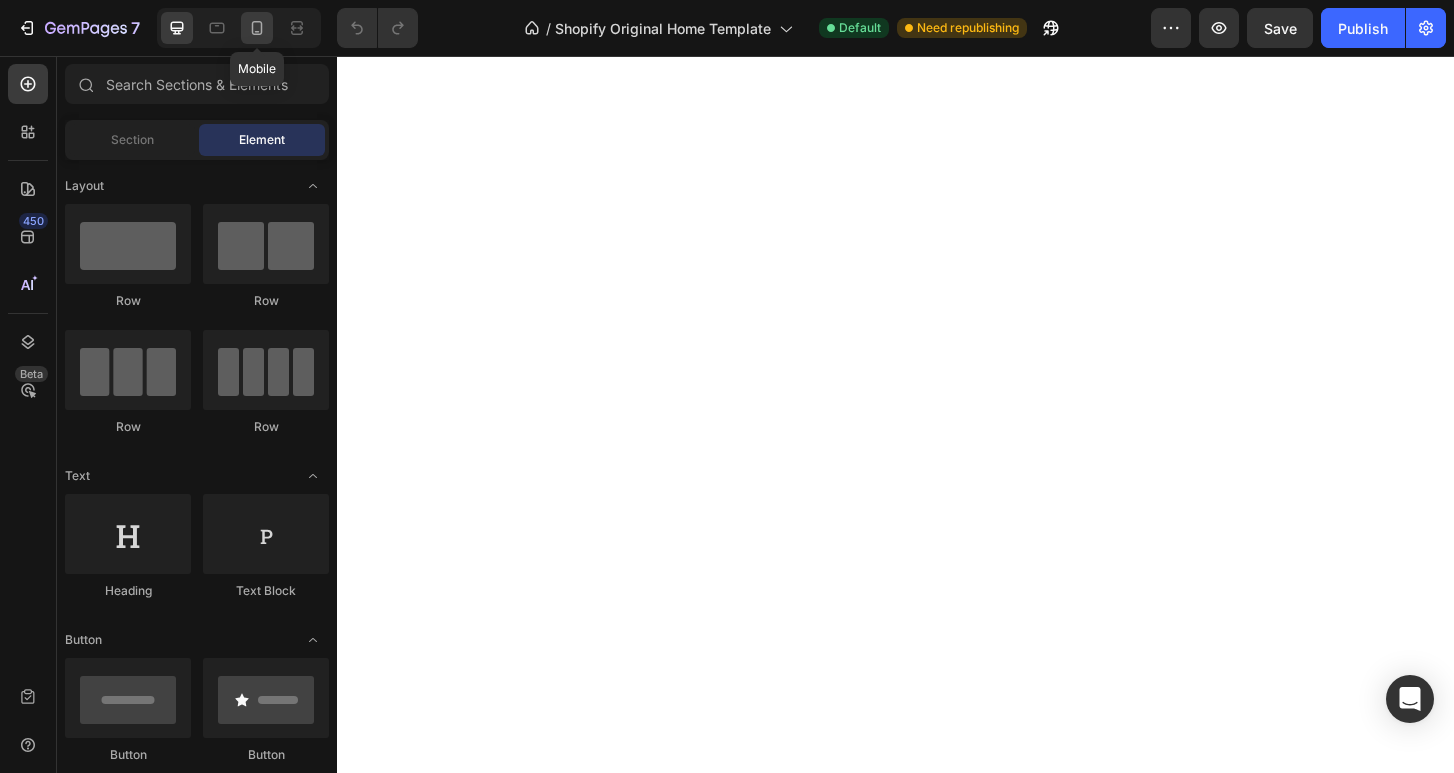 click 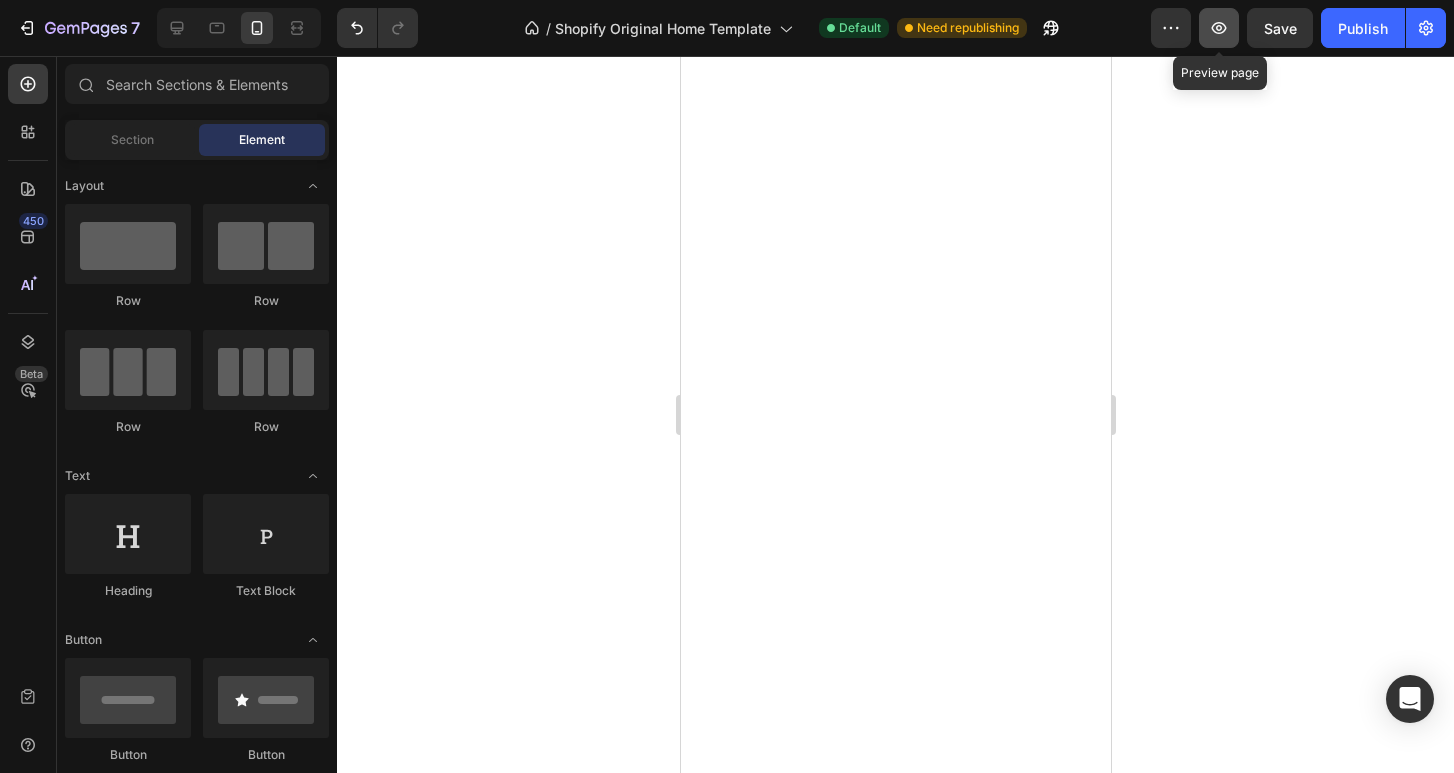 click 